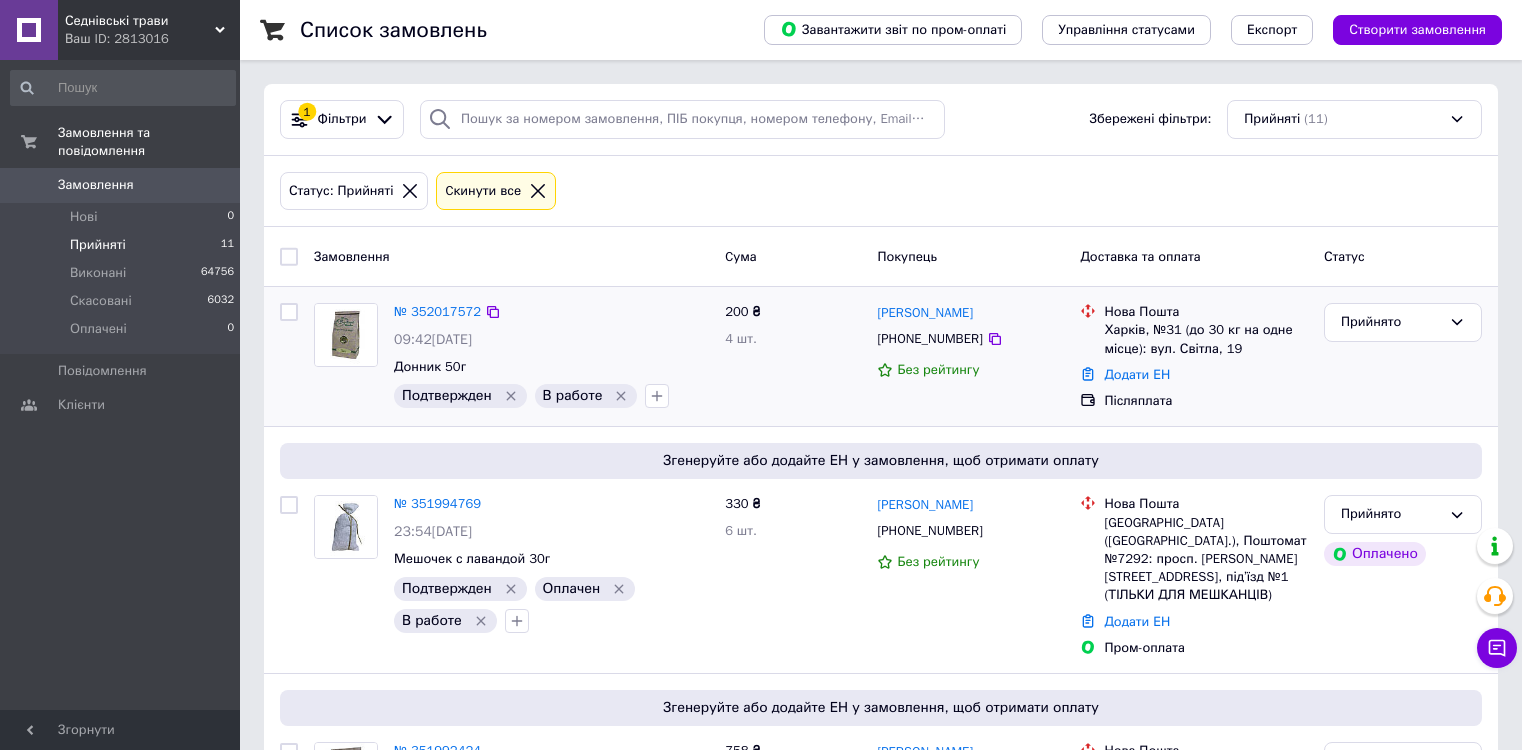 scroll, scrollTop: 0, scrollLeft: 0, axis: both 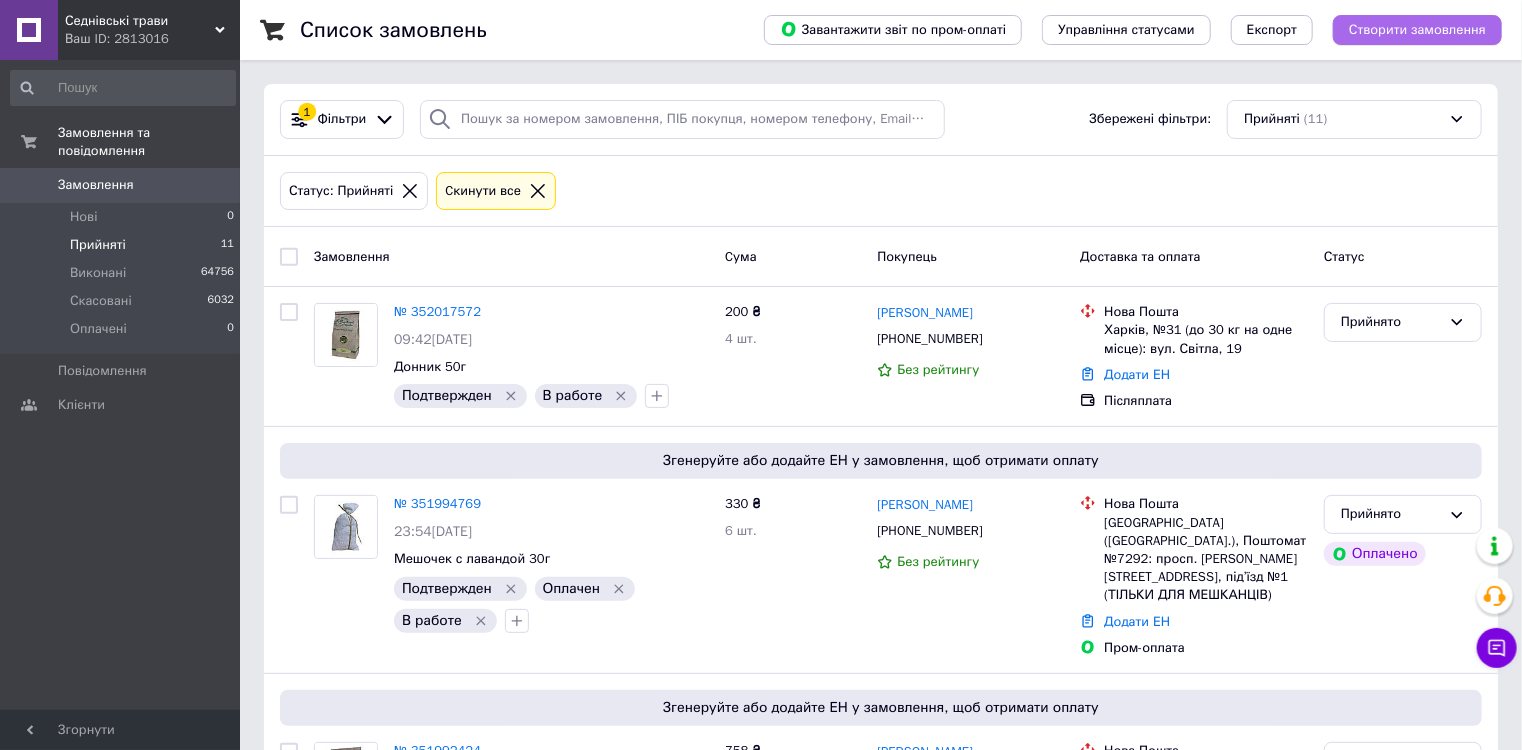 click on "Створити замовлення" at bounding box center [1417, 30] 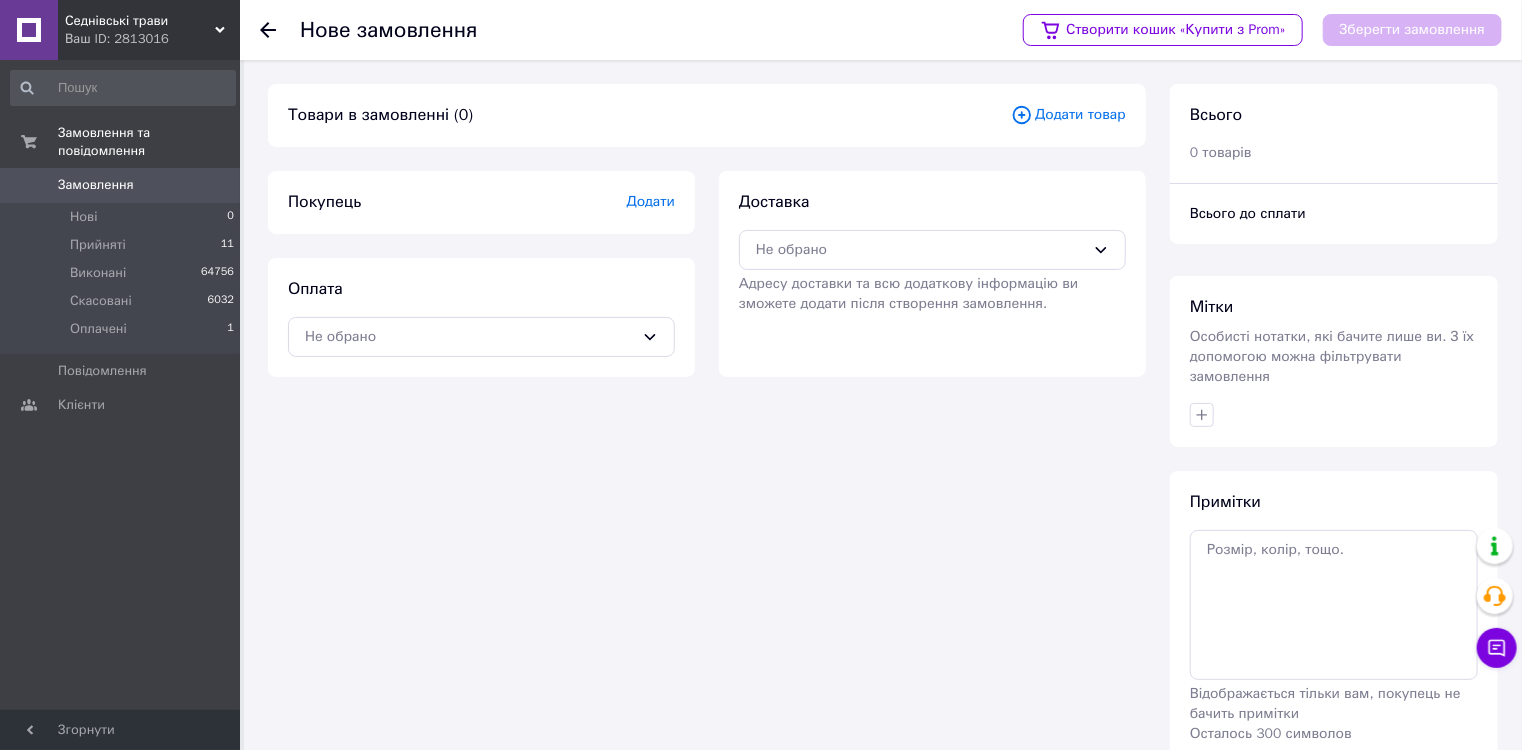 click on "Додати товар" at bounding box center [1068, 115] 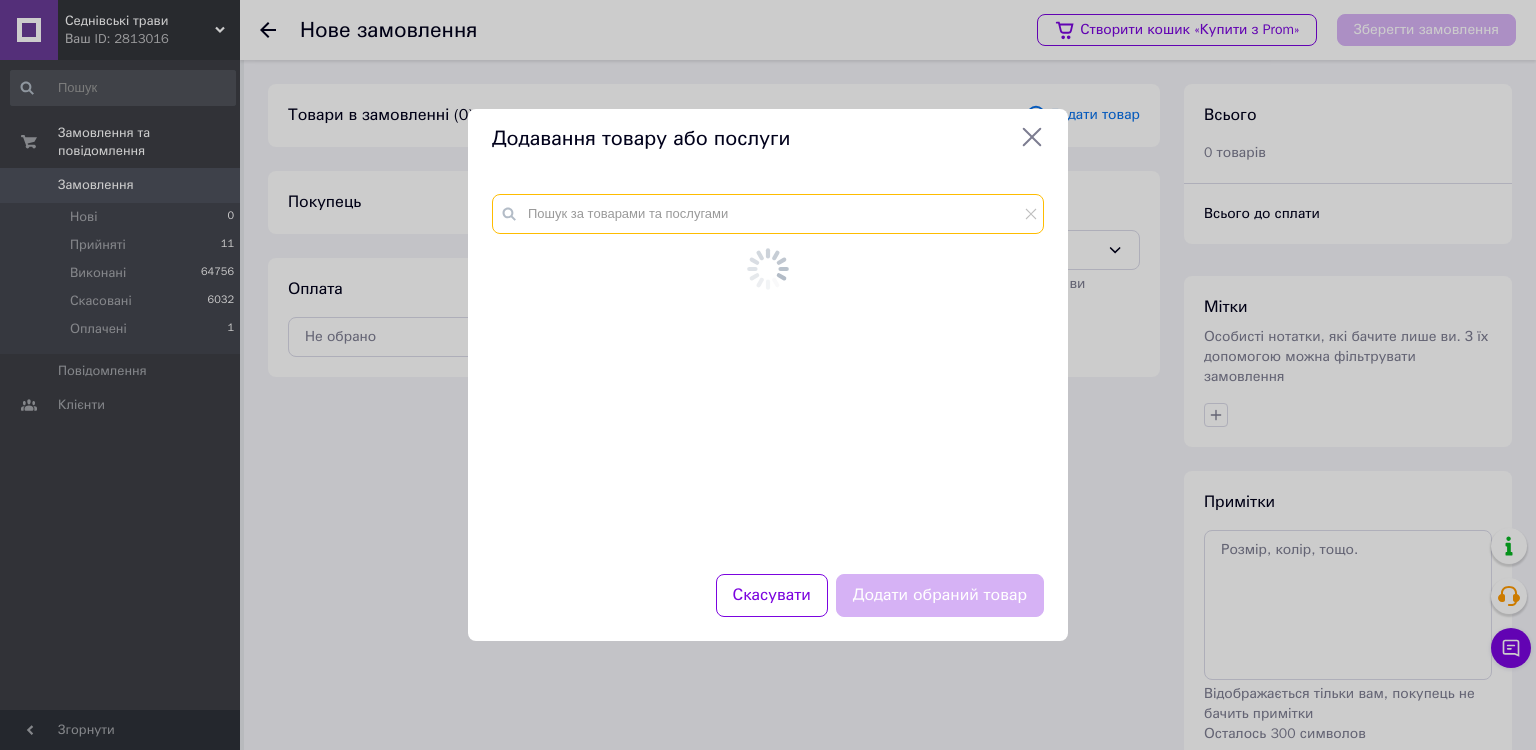 click at bounding box center [768, 214] 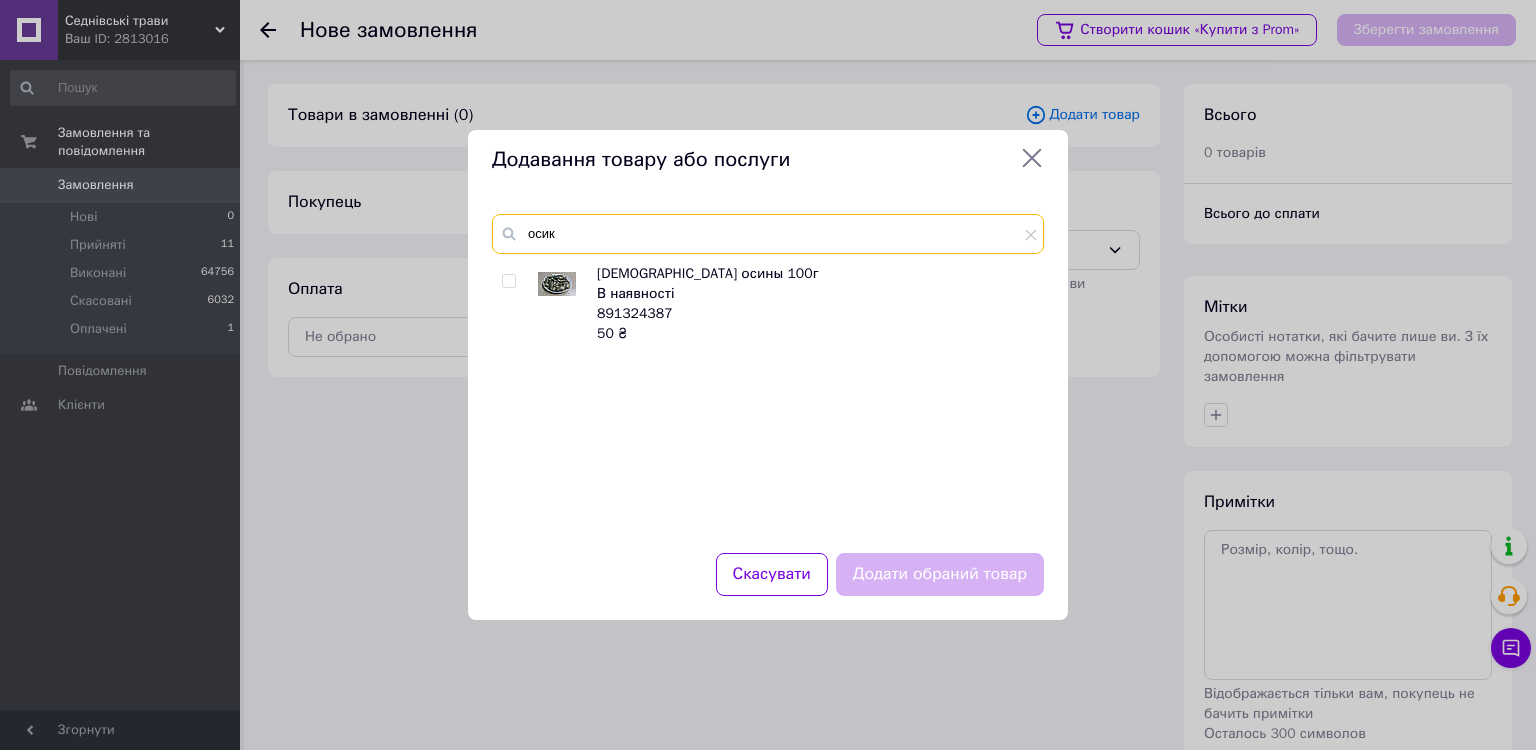 type on "осик" 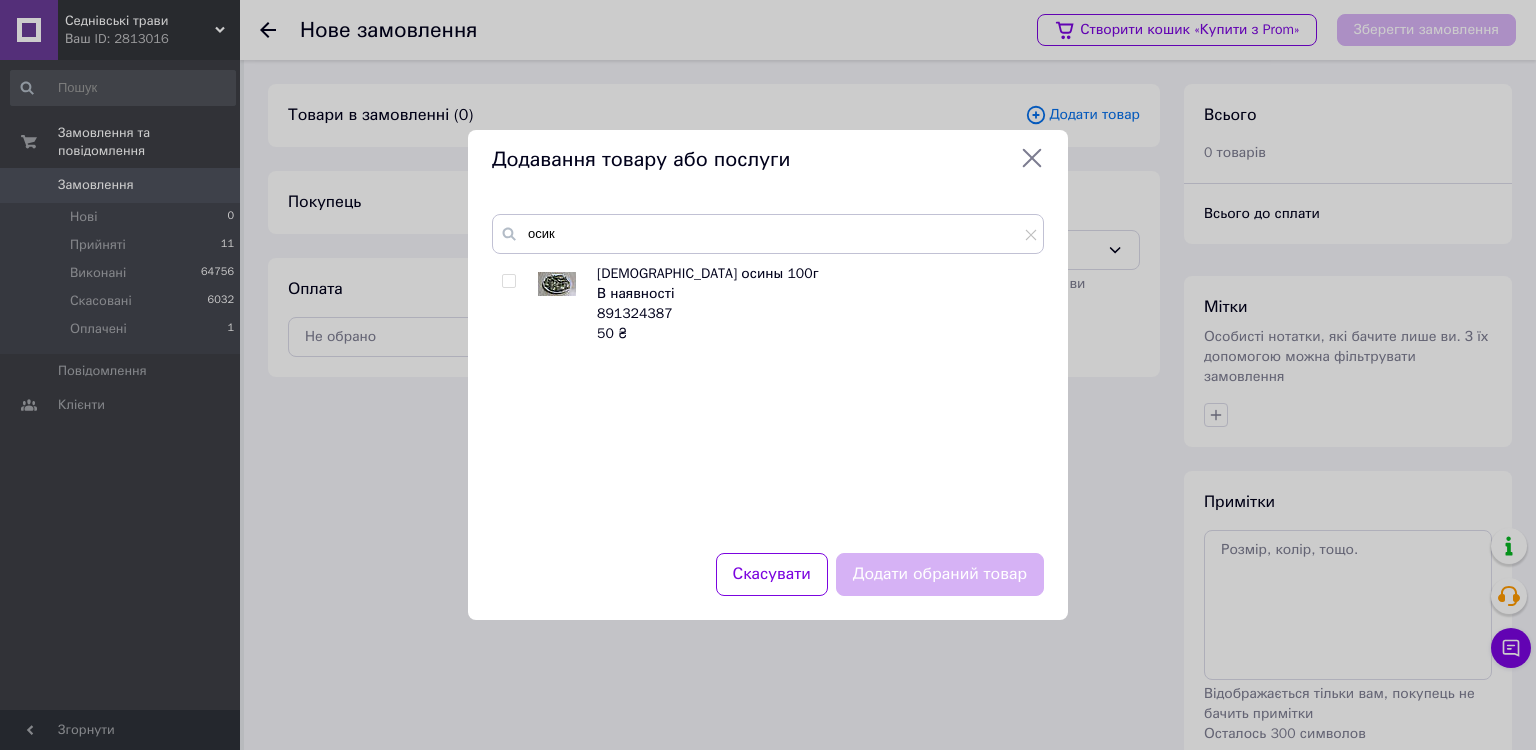 click at bounding box center [508, 281] 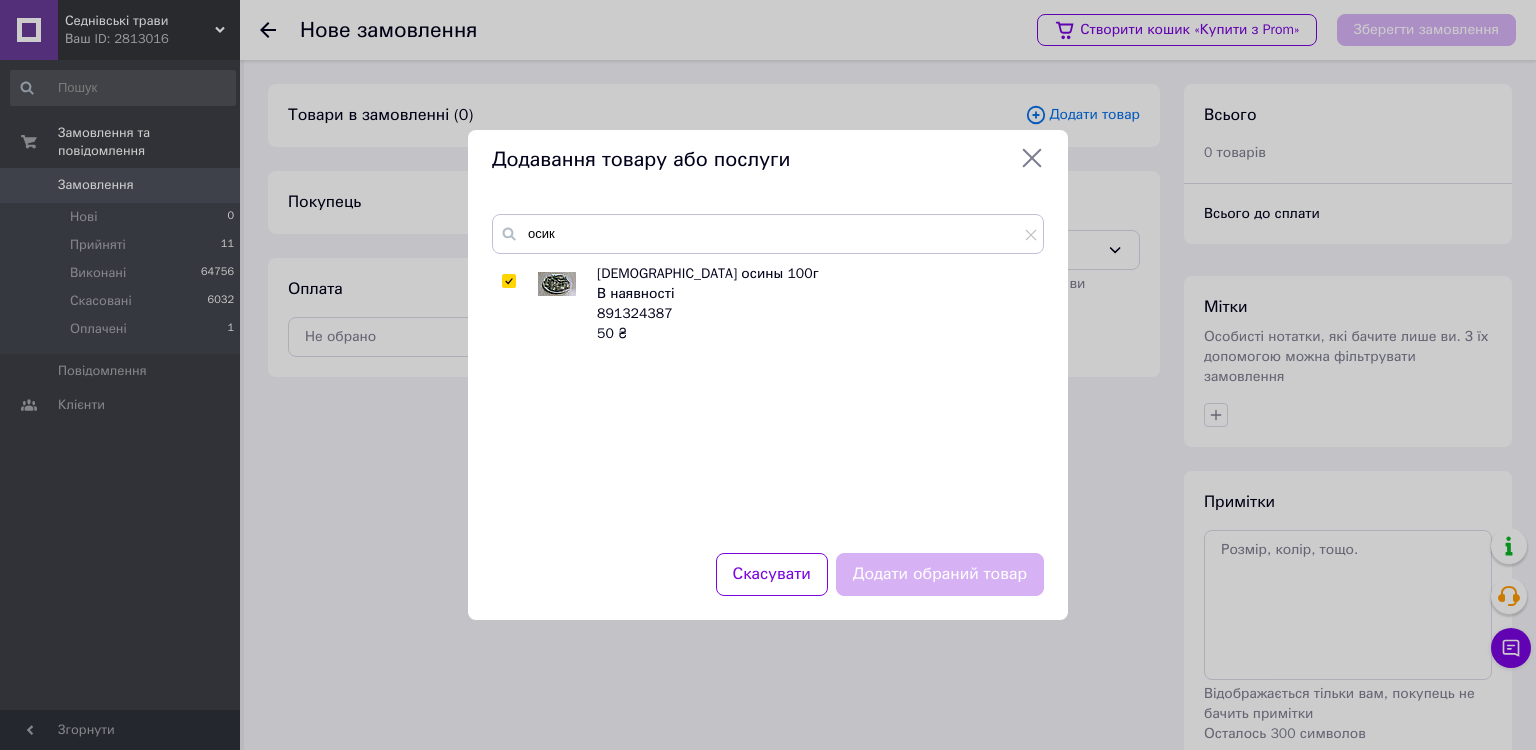 checkbox on "true" 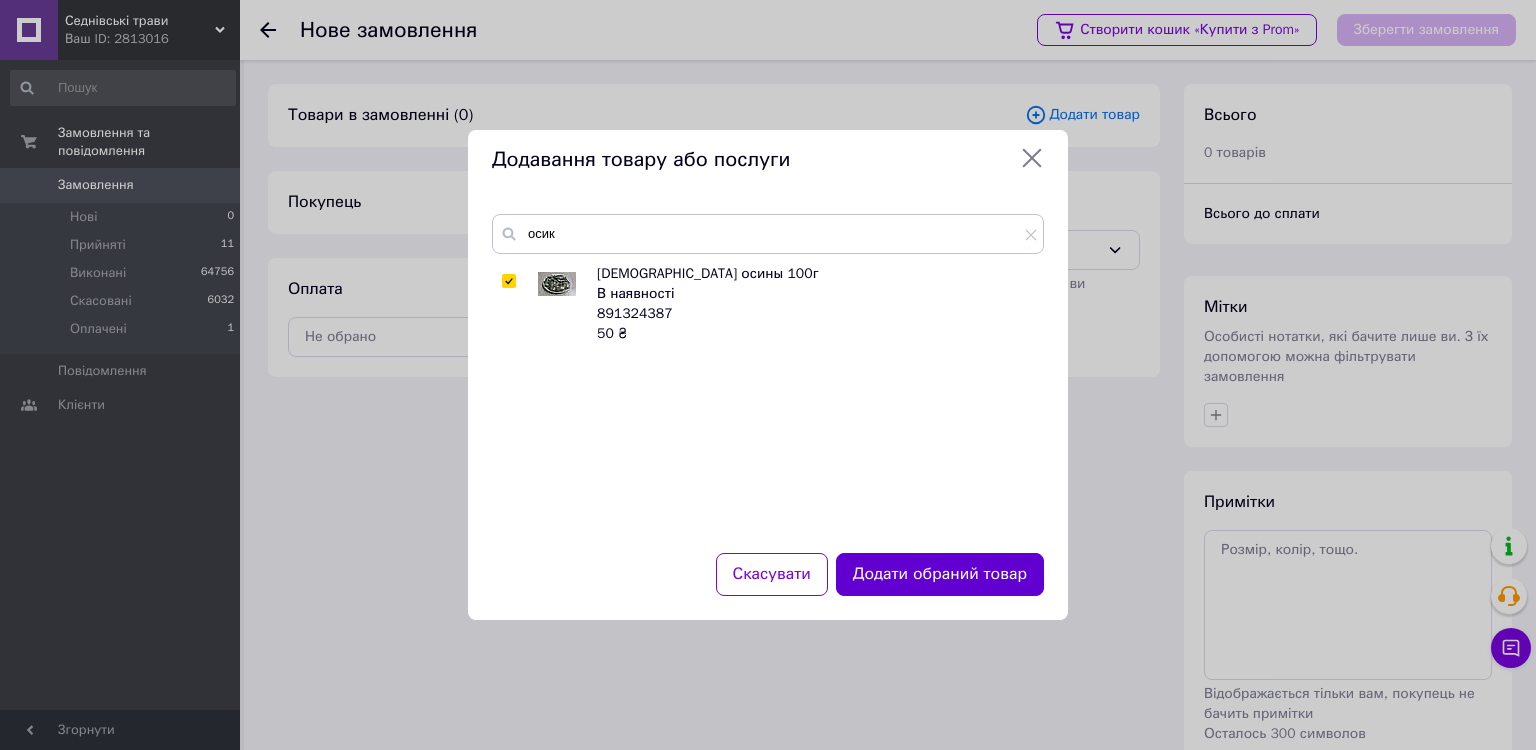 click on "Додати обраний товар" at bounding box center [940, 574] 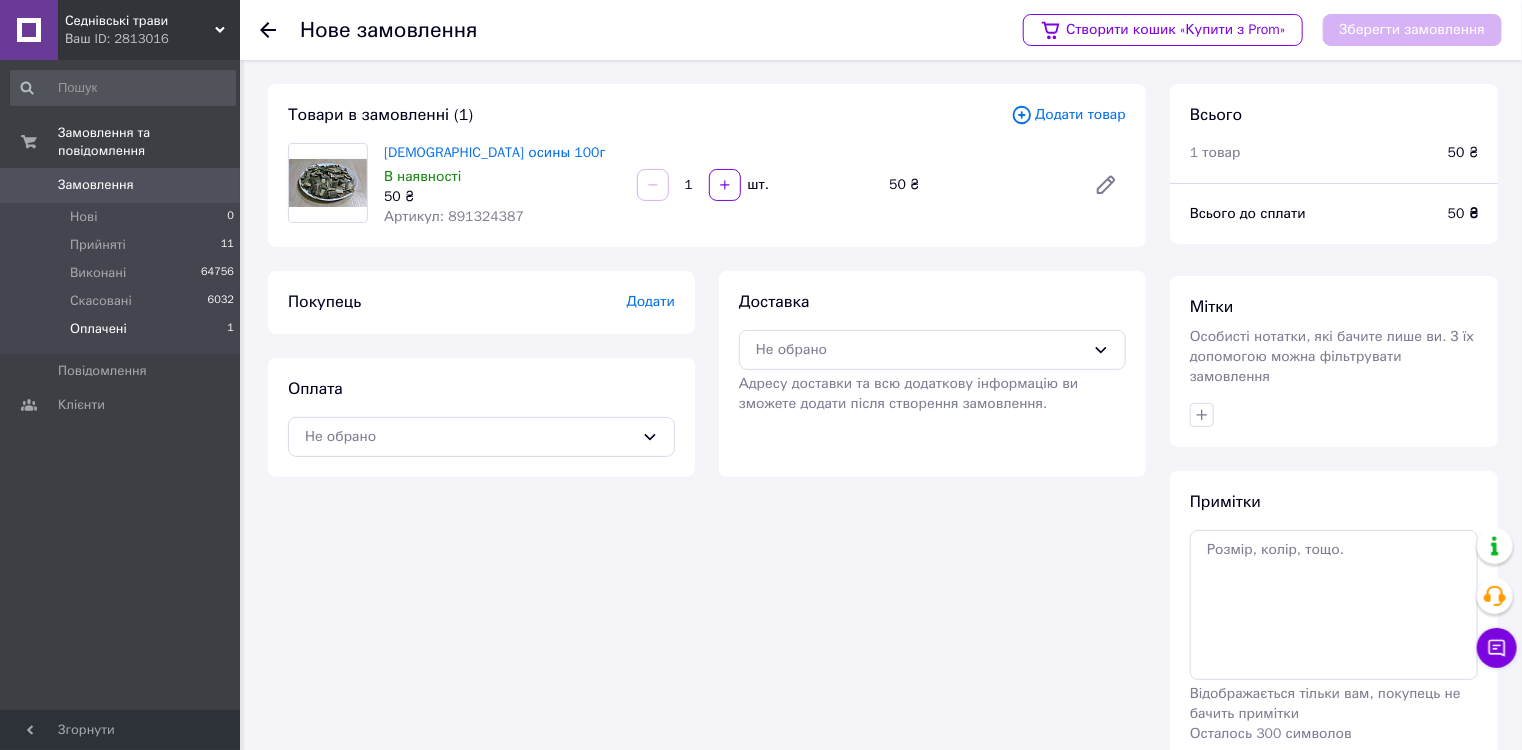 click on "Оплачені" at bounding box center (98, 329) 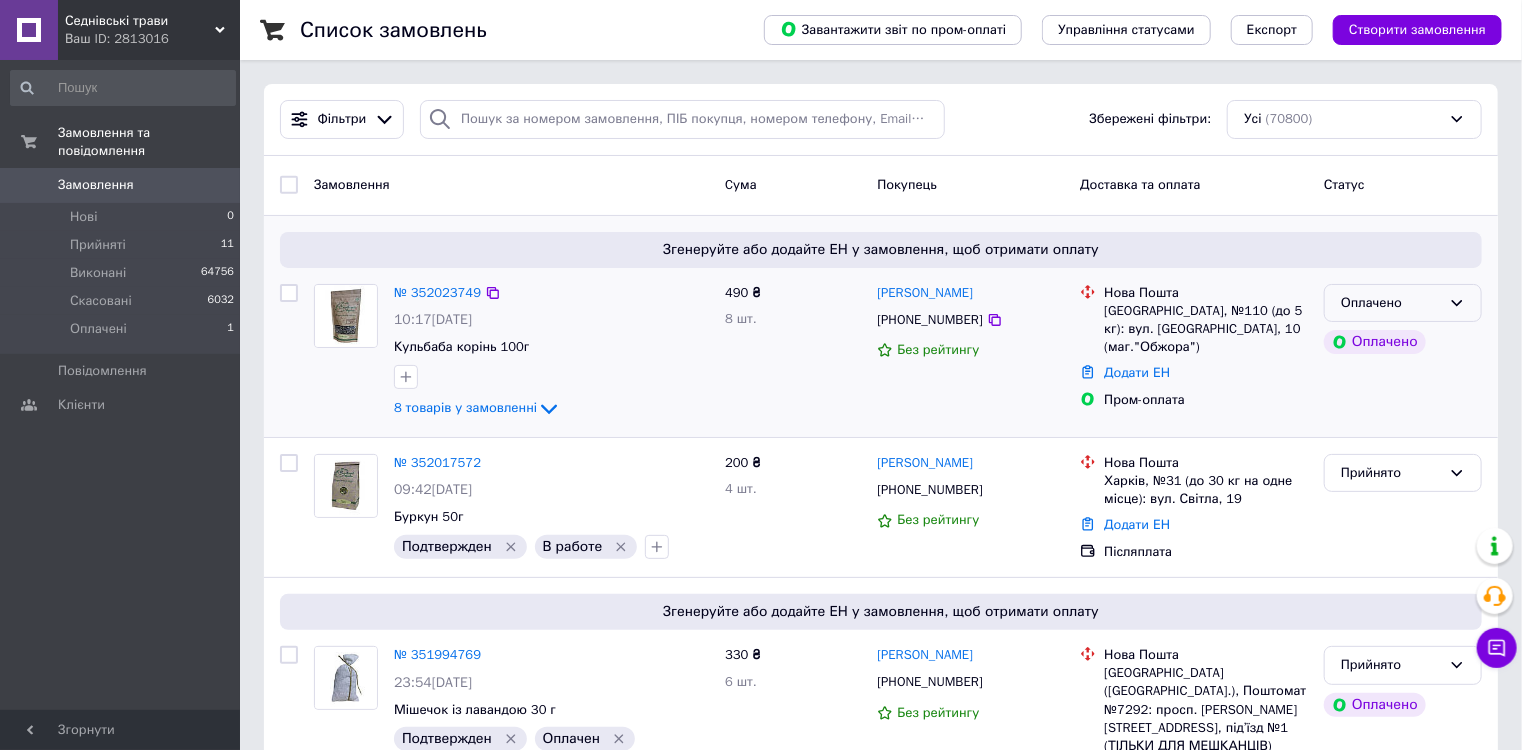 click on "Оплачено" at bounding box center [1391, 303] 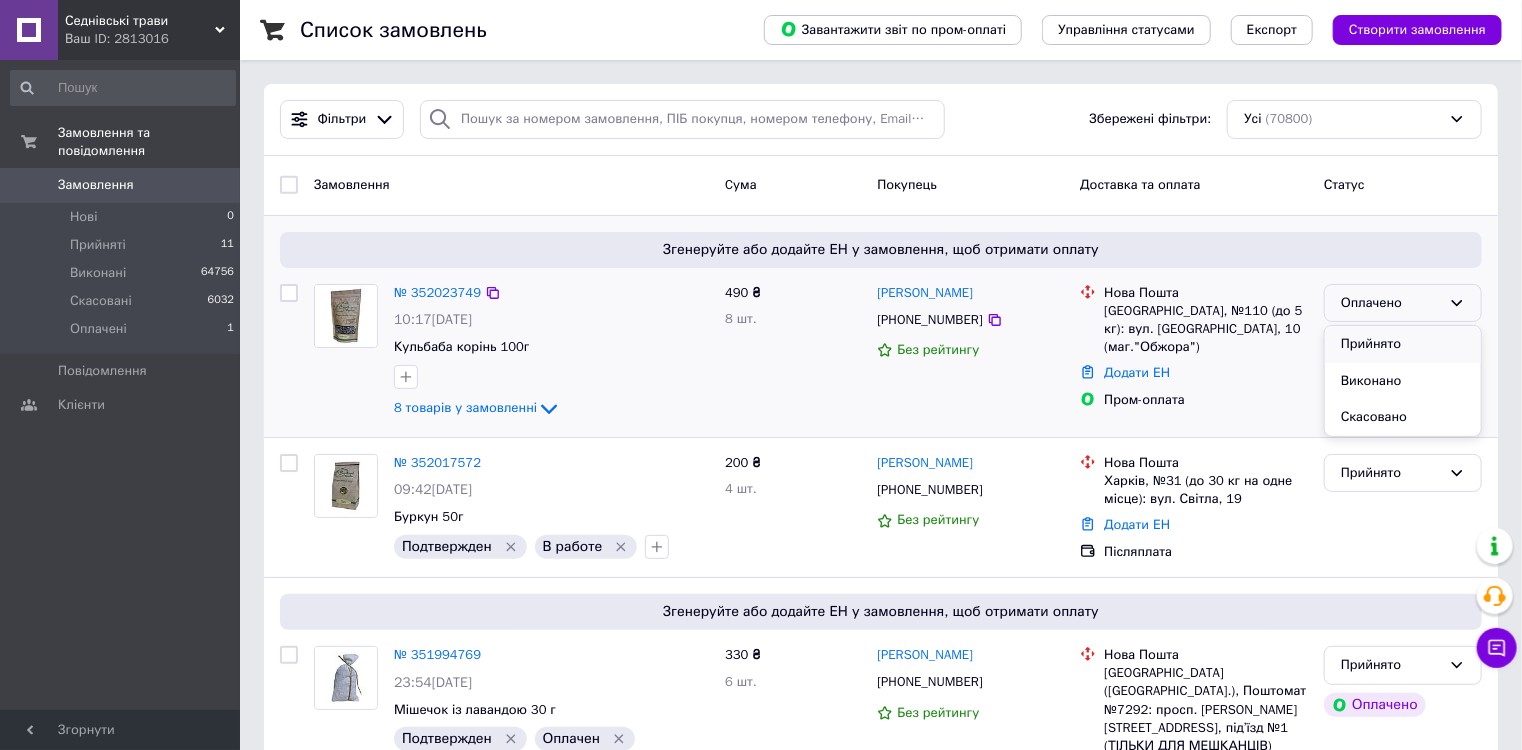 click on "Прийнято" at bounding box center (1403, 344) 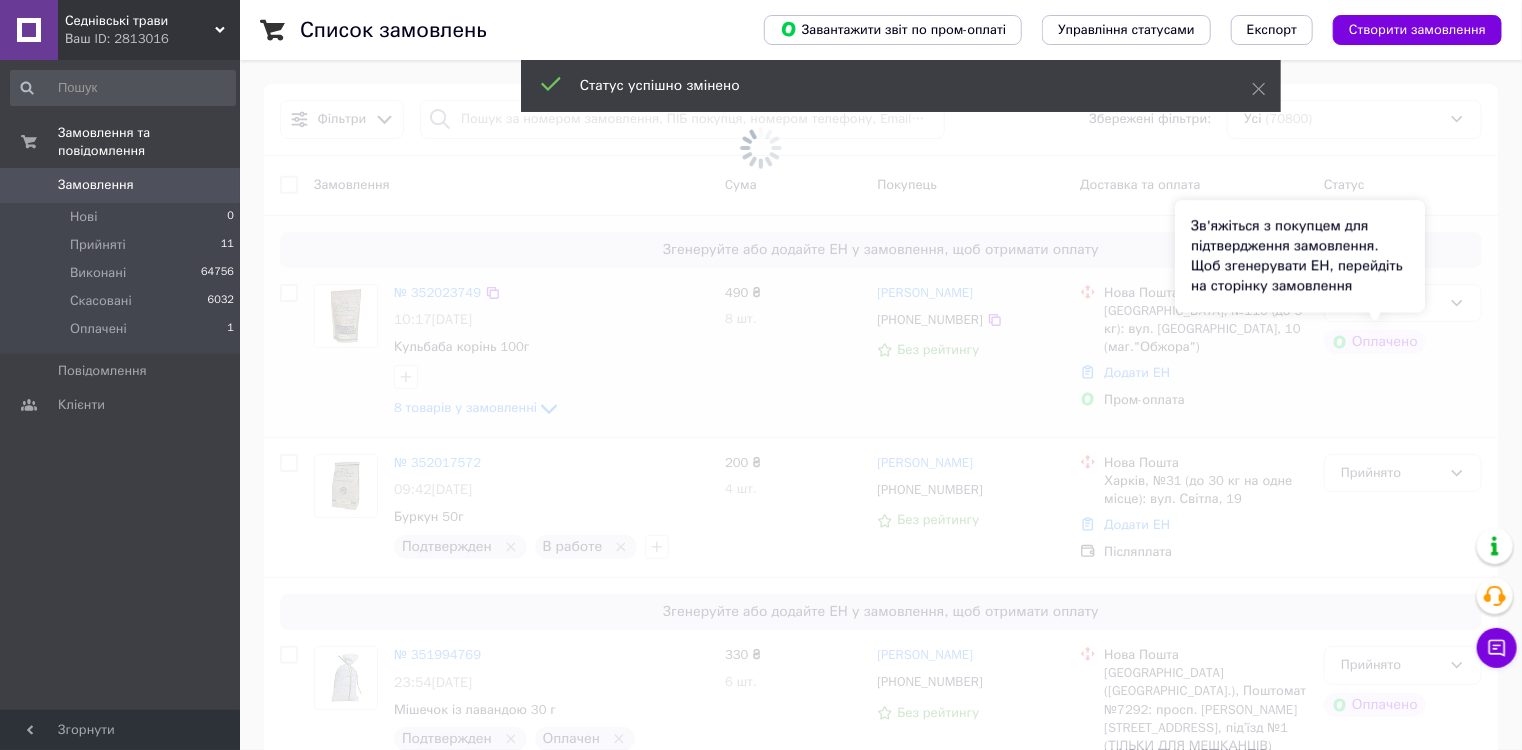 click at bounding box center (761, 375) 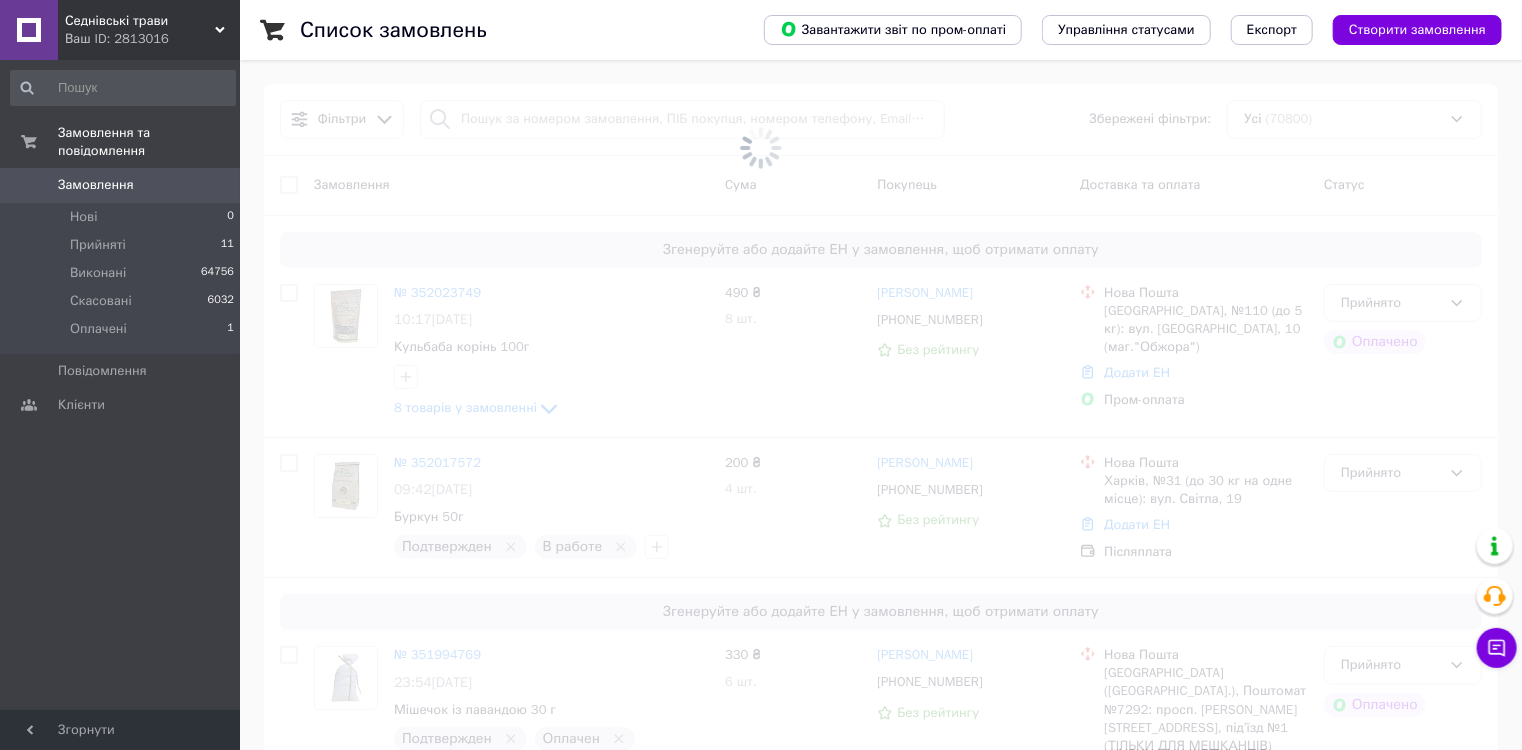 click at bounding box center (761, 375) 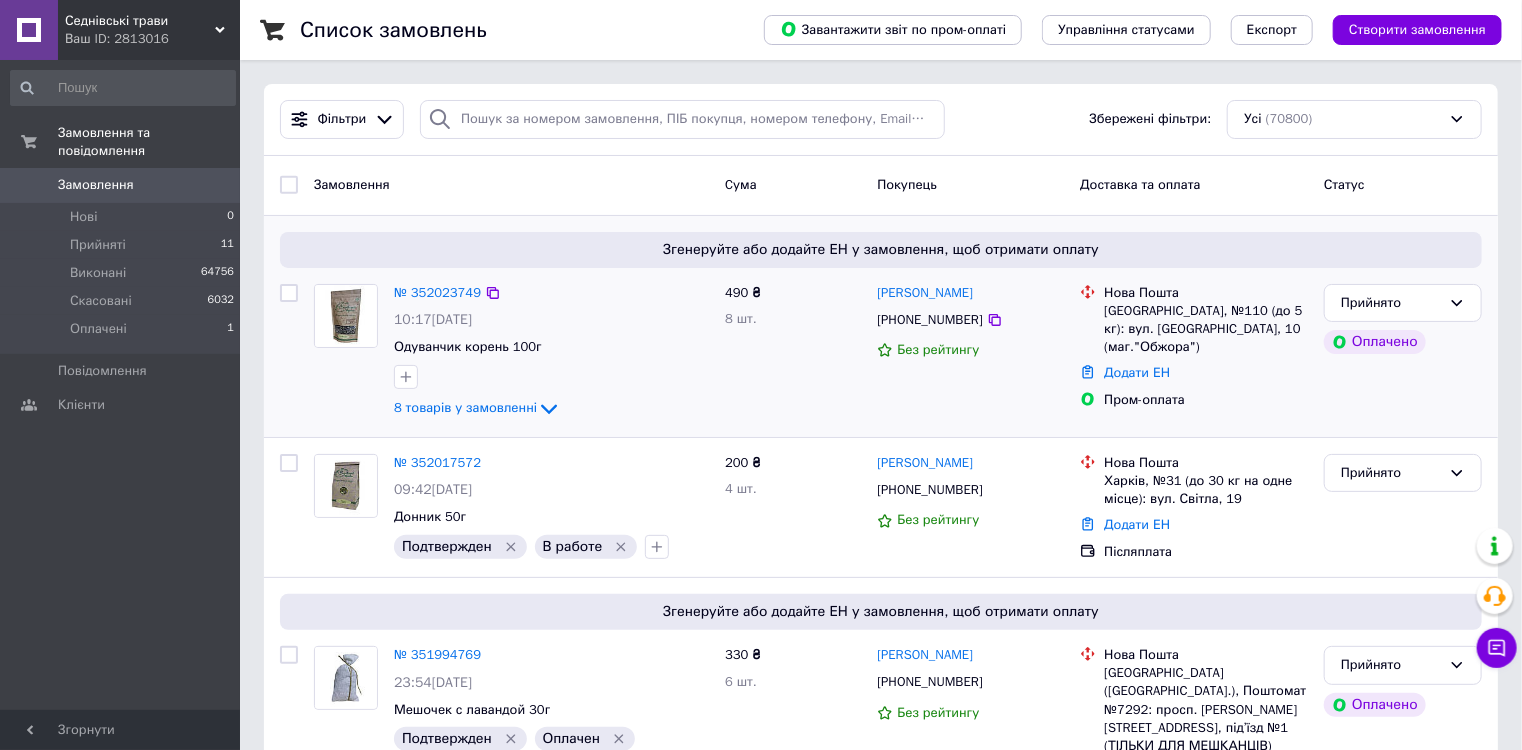 click on "№ 352023749 10:17, 10.07.2025 Одуванчик корень 100г 8 товарів у замовленні" at bounding box center (551, 352) 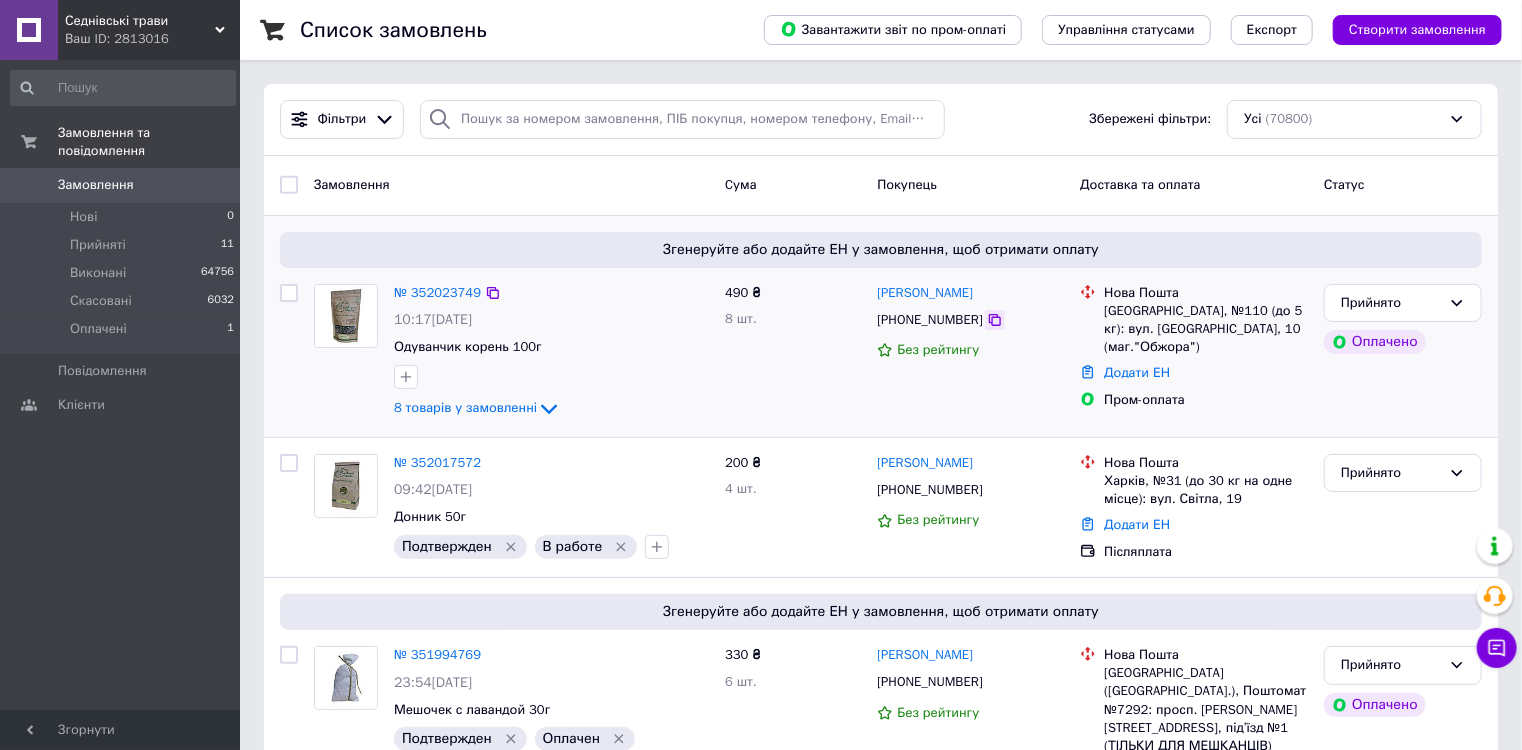 click 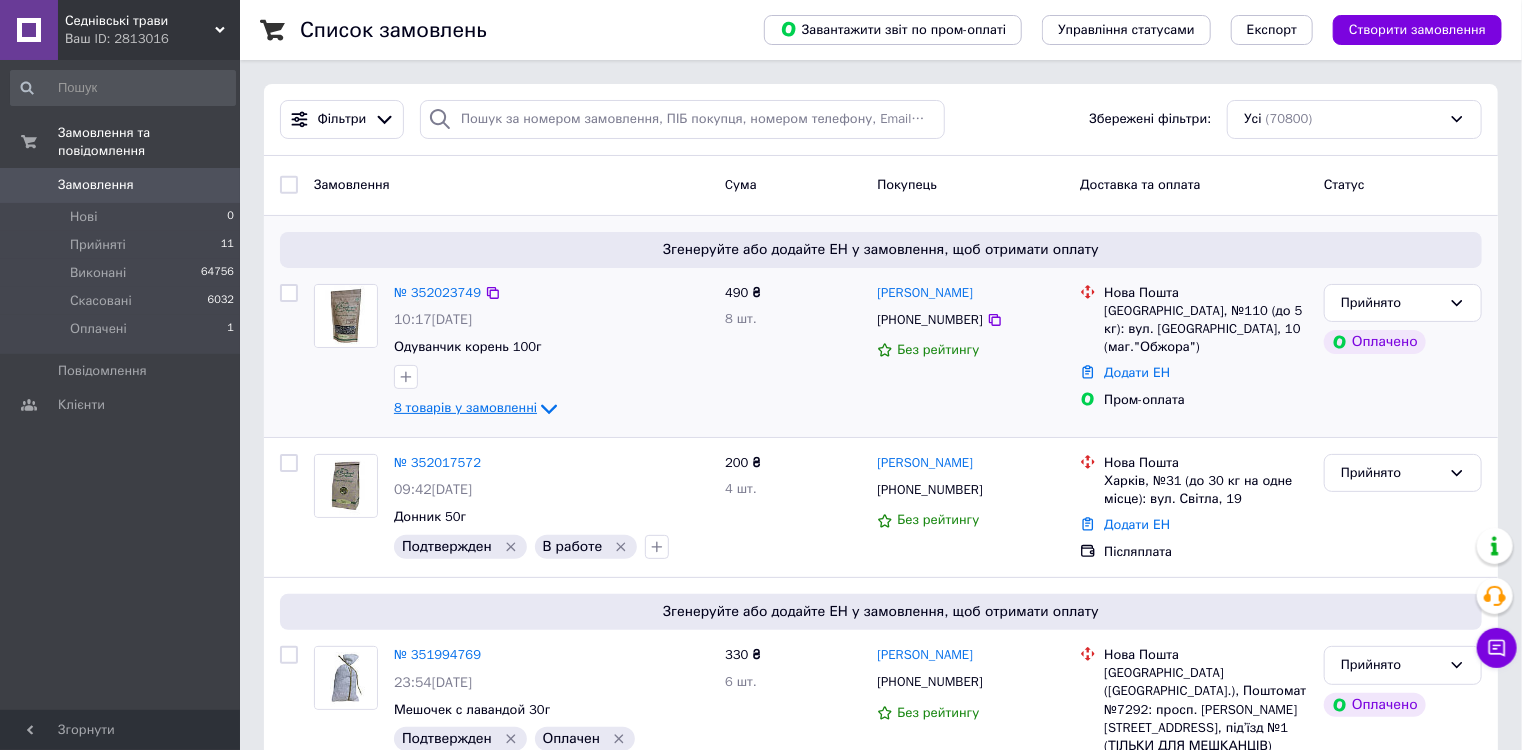 click on "8 товарів у замовленні" at bounding box center (465, 407) 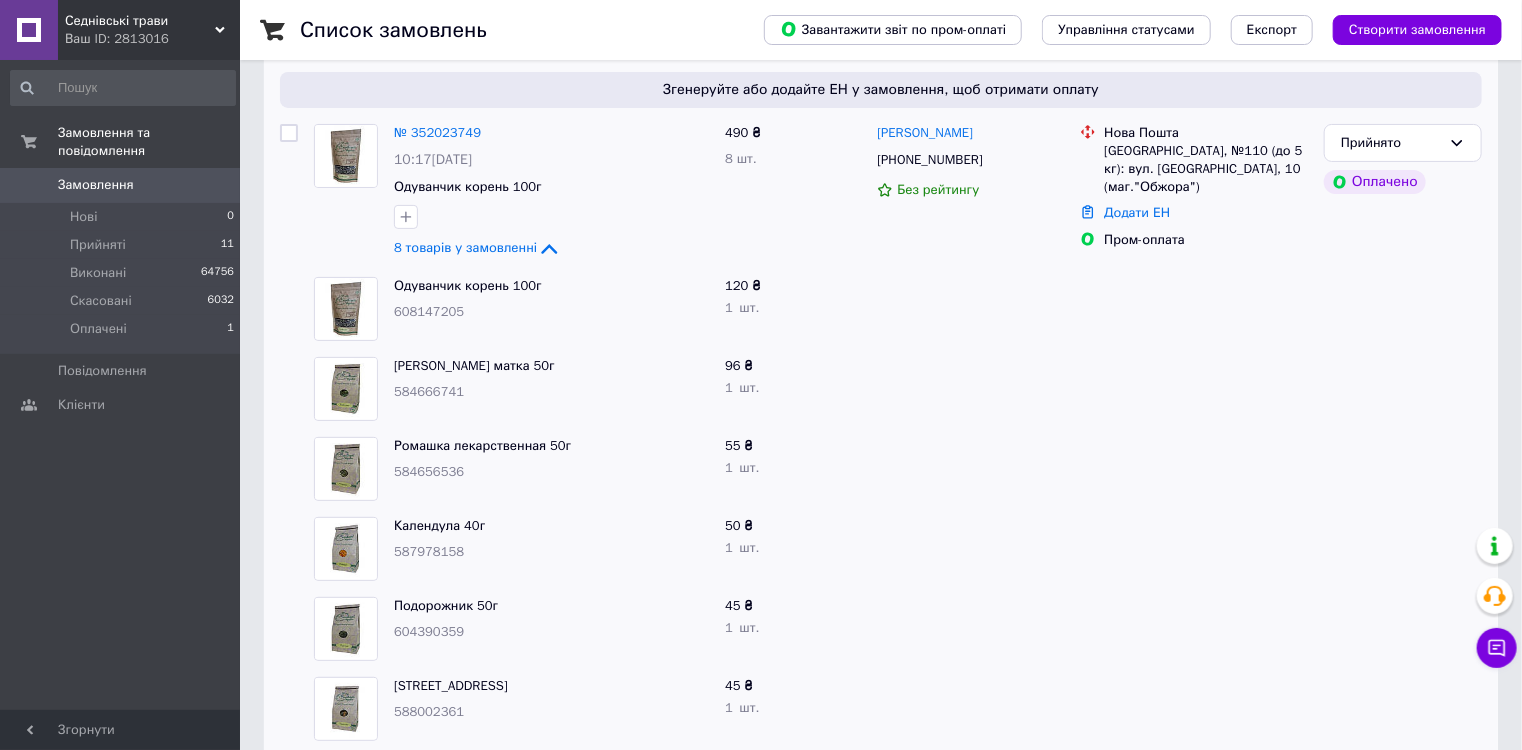 scroll, scrollTop: 80, scrollLeft: 0, axis: vertical 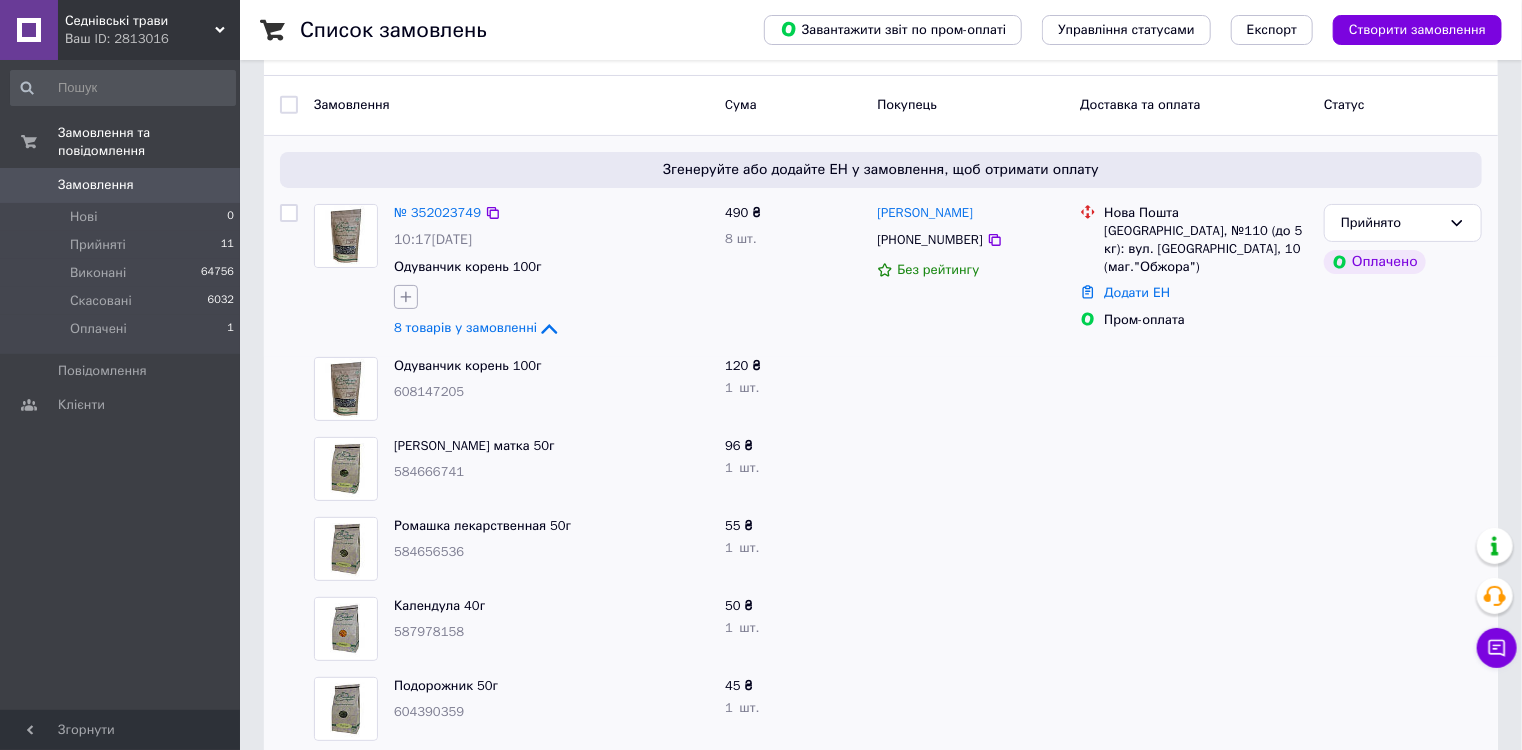 click 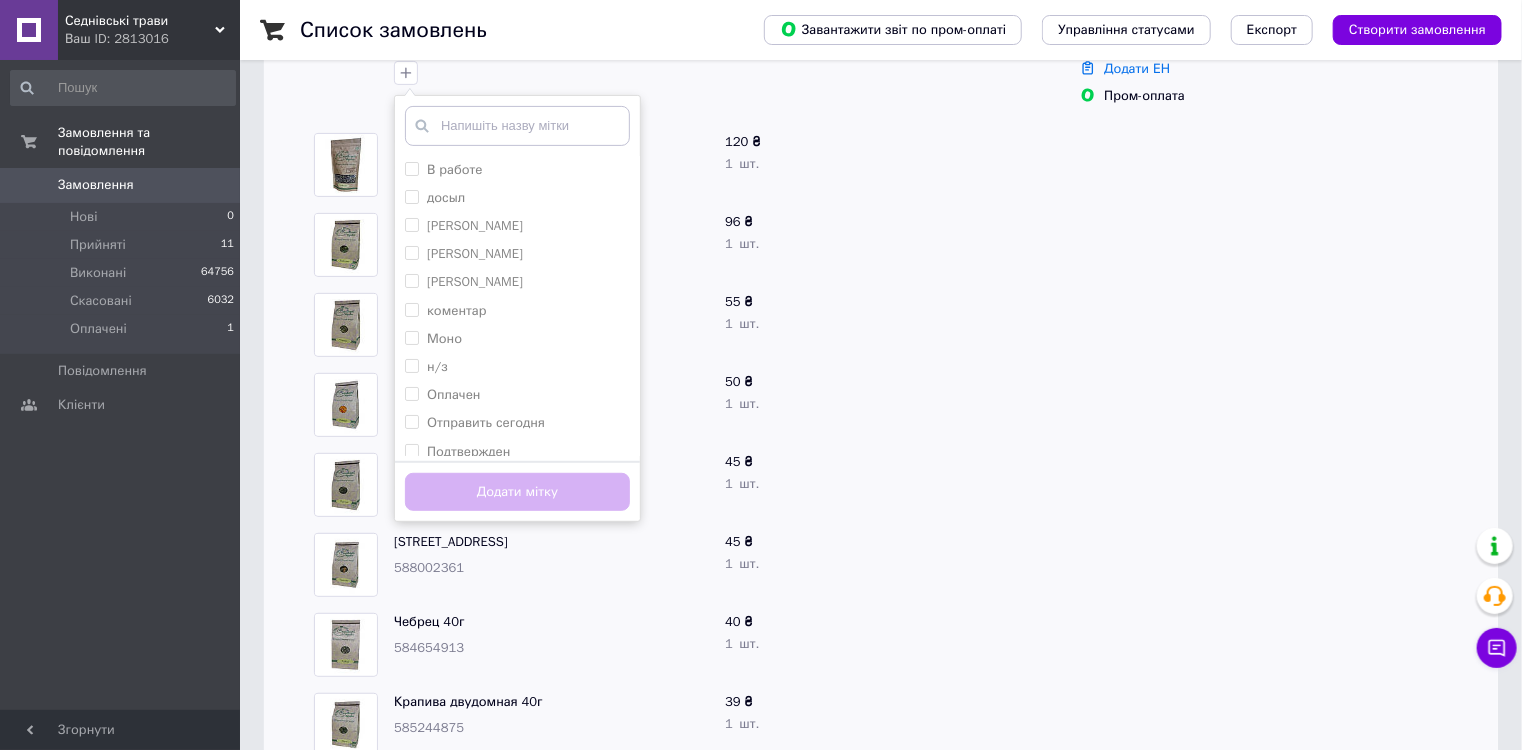 scroll, scrollTop: 320, scrollLeft: 0, axis: vertical 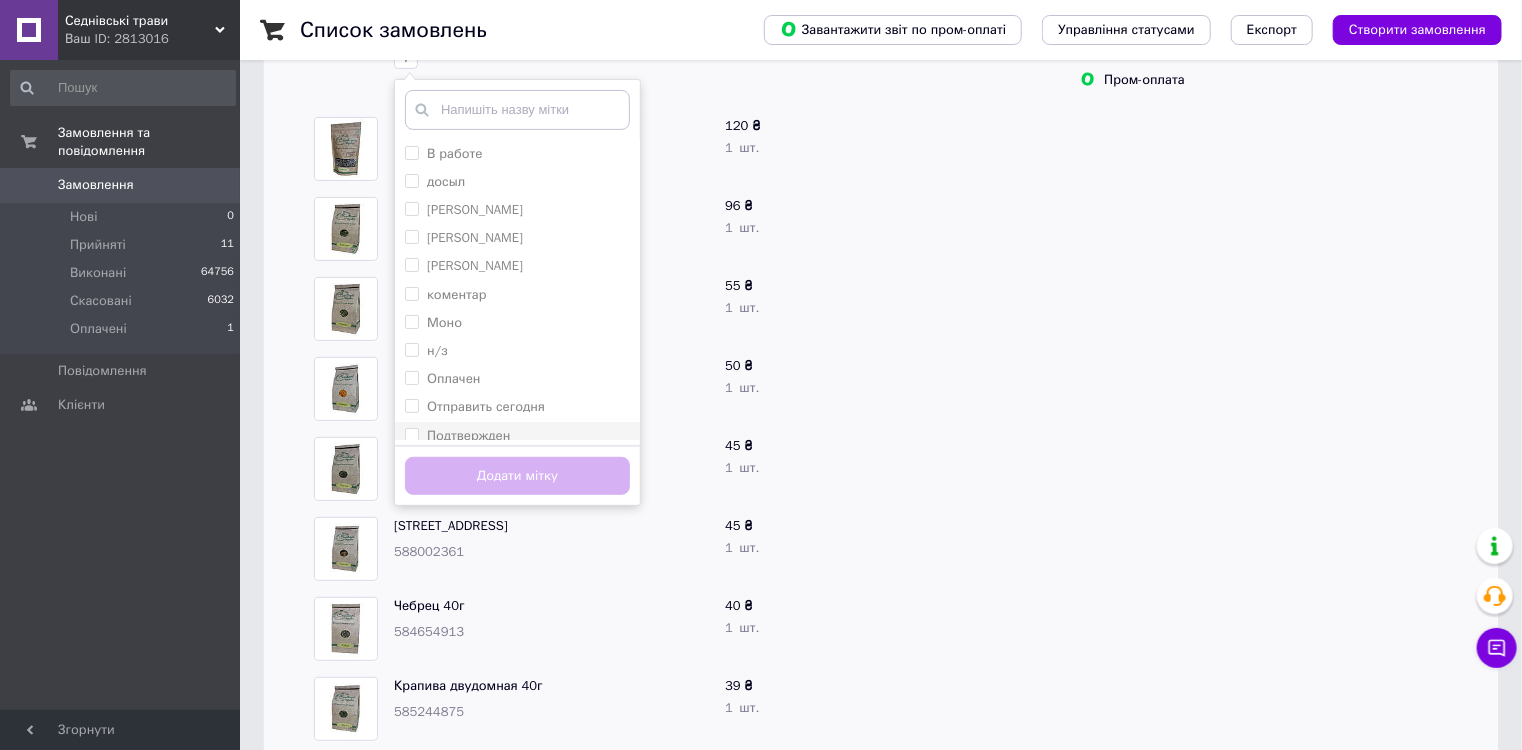 click on "Подтвержден" at bounding box center (411, 434) 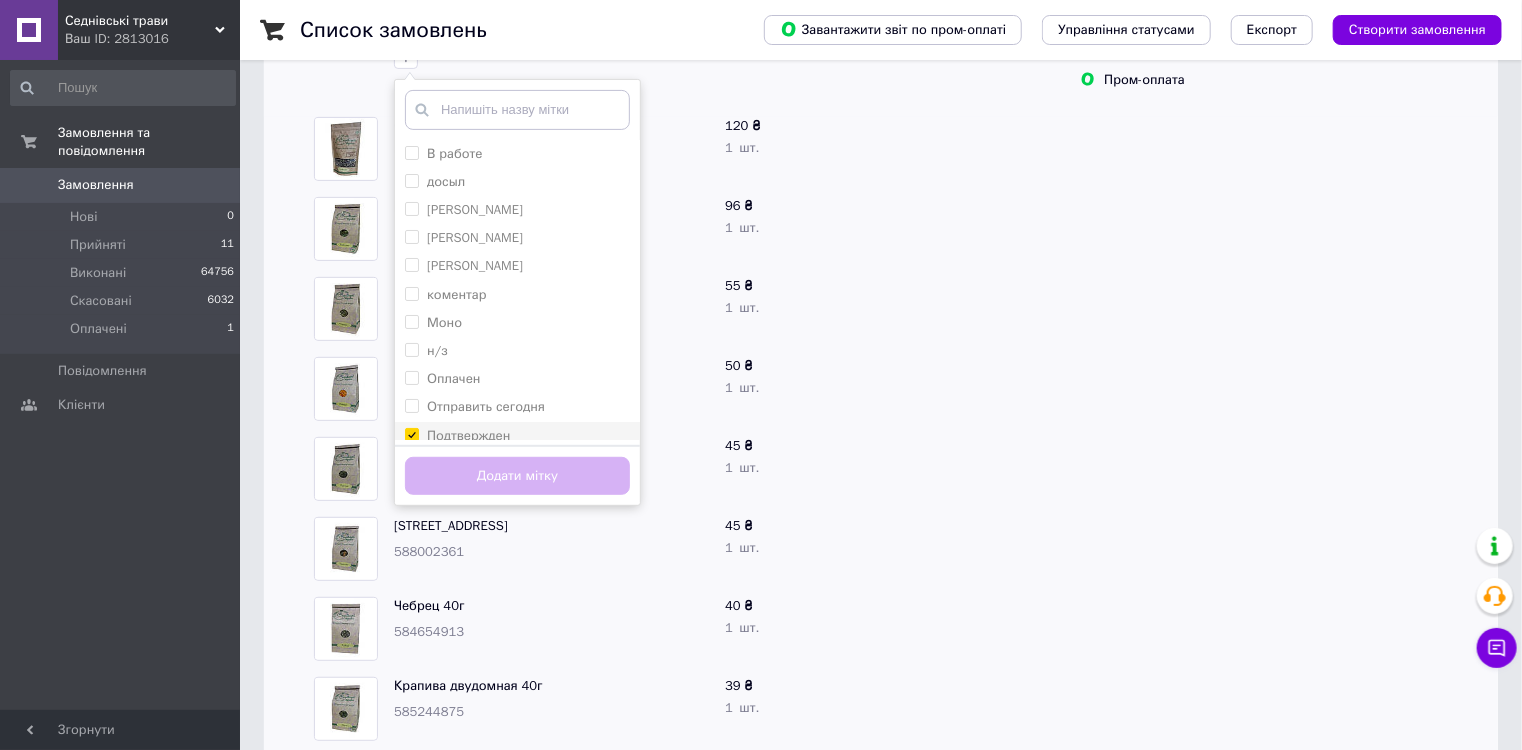 checkbox on "true" 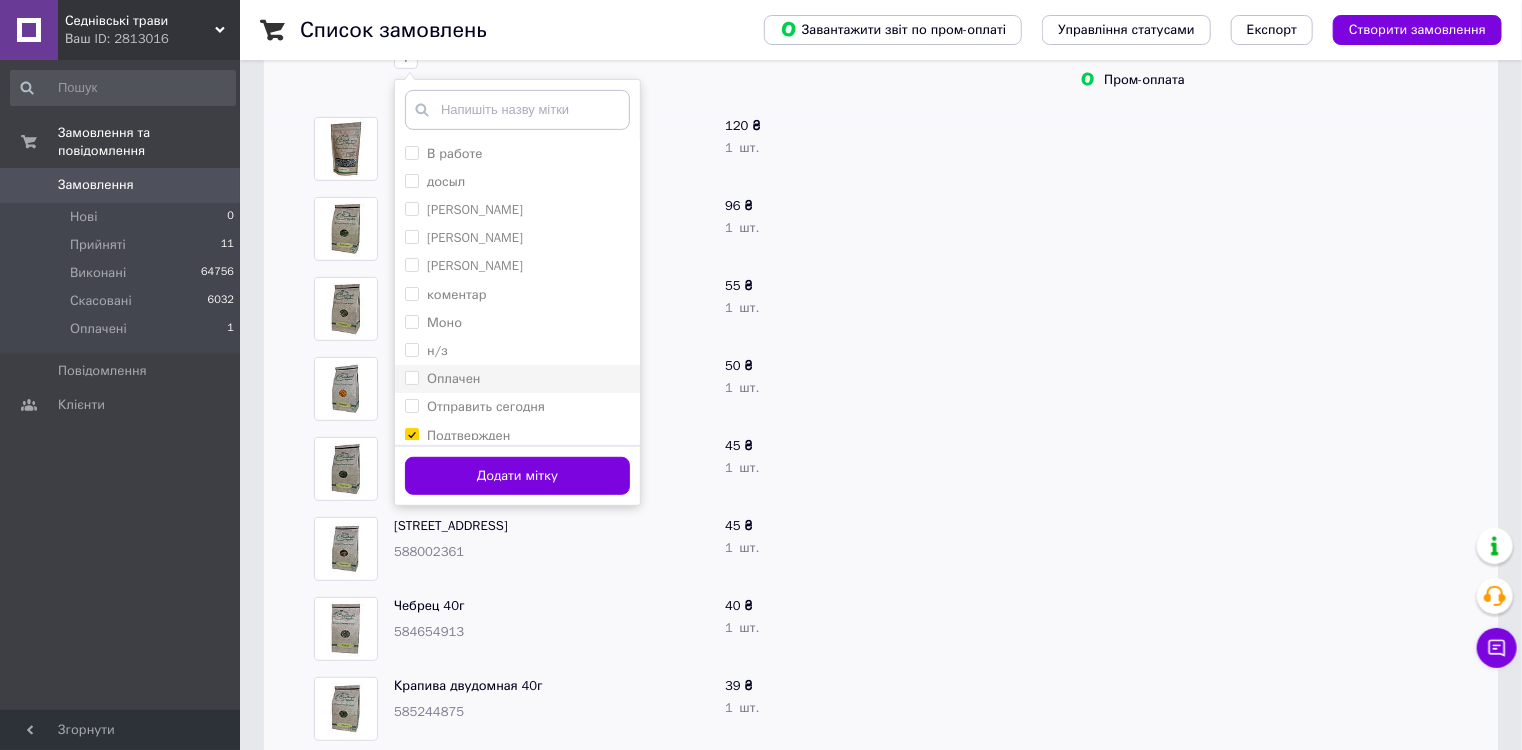 click on "Оплачен" at bounding box center [411, 377] 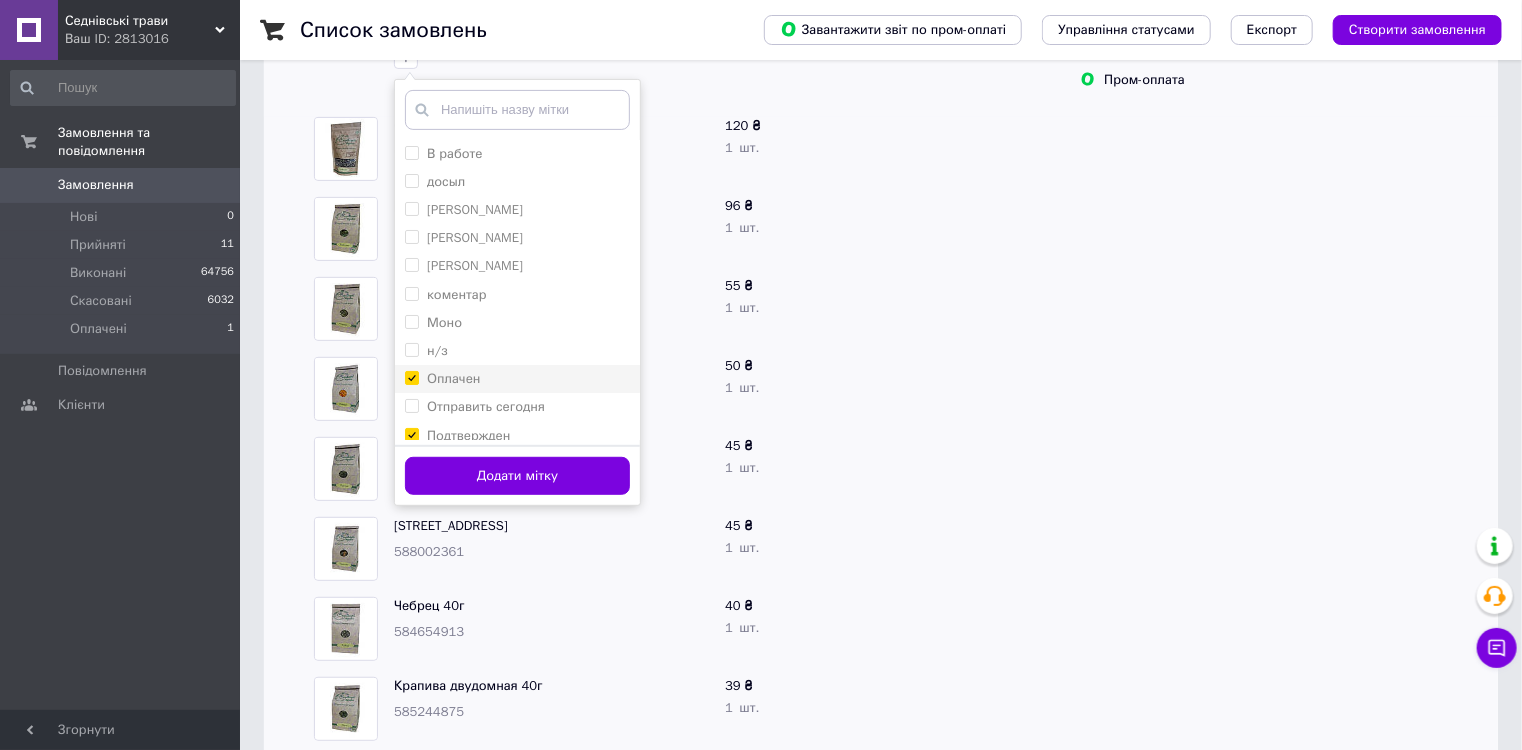checkbox on "true" 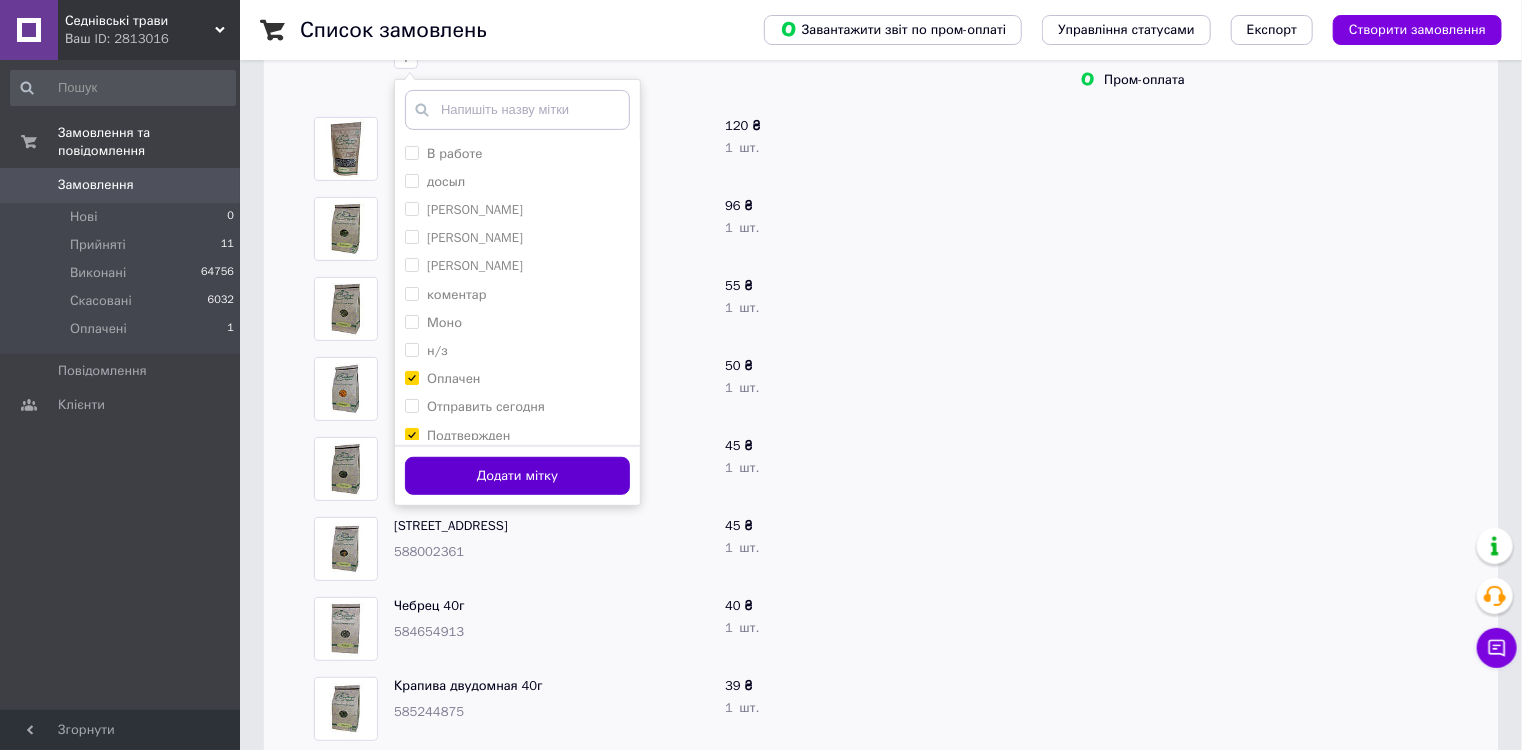 click on "Додати мітку" at bounding box center (517, 476) 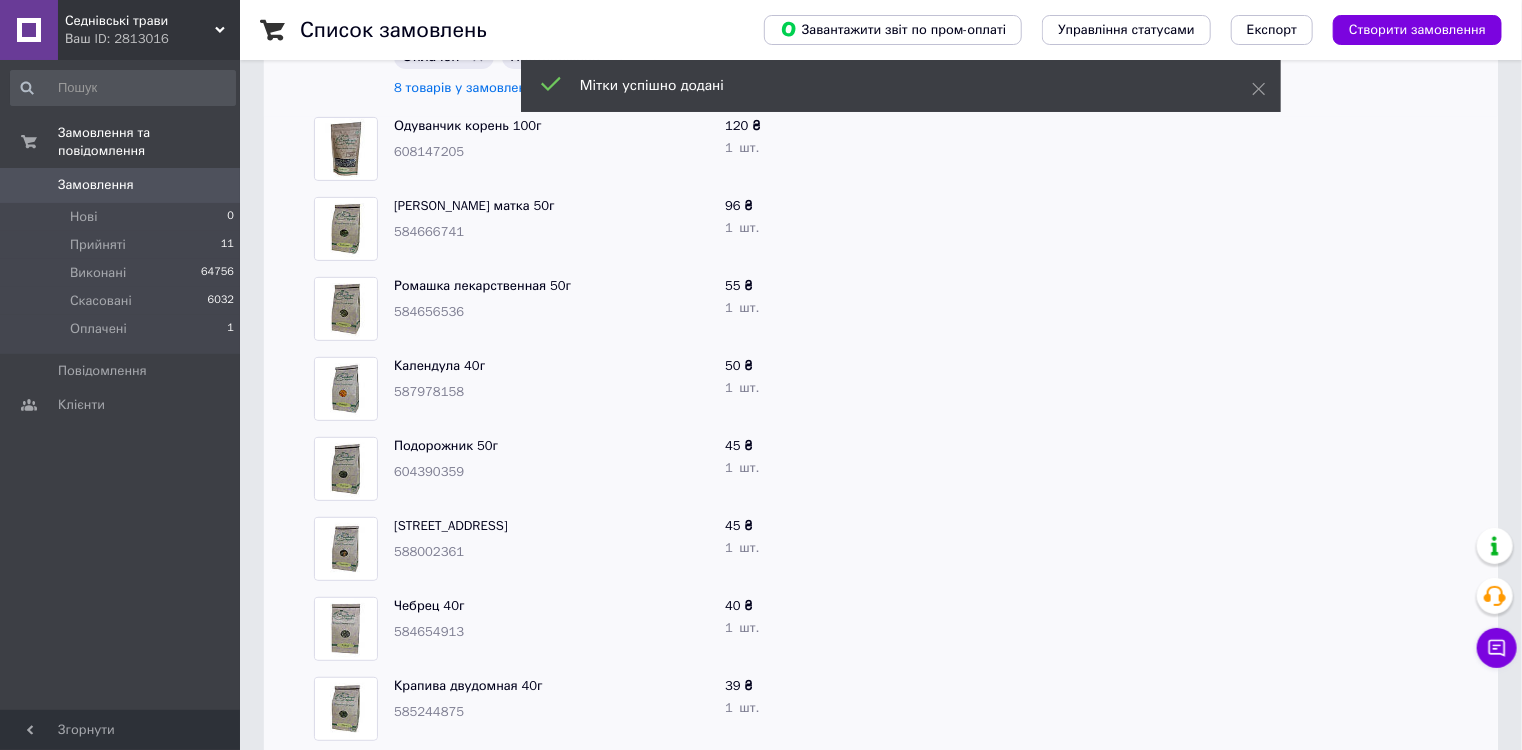 drag, startPoint x: 1091, startPoint y: 421, endPoint x: 1033, endPoint y: 442, distance: 61.68468 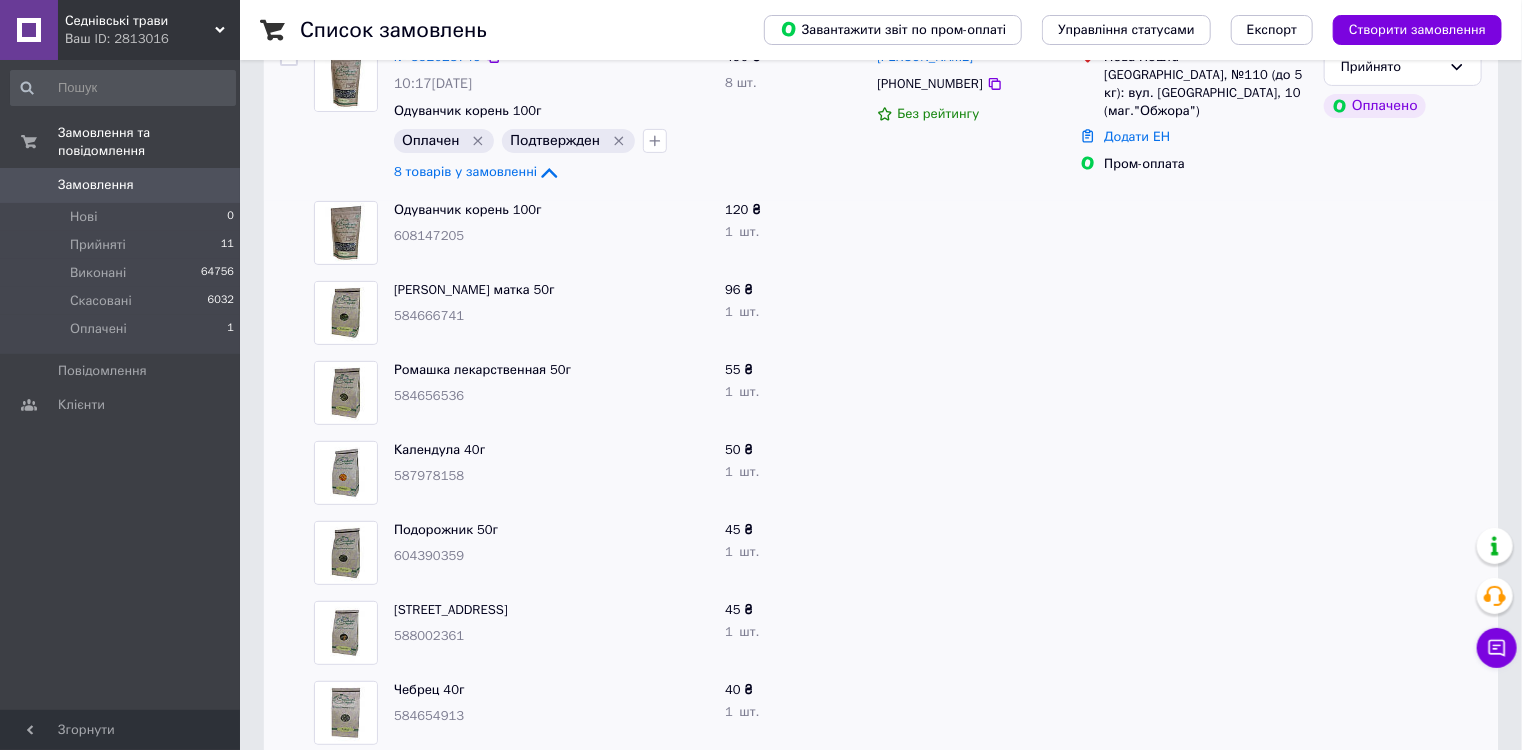 scroll, scrollTop: 160, scrollLeft: 0, axis: vertical 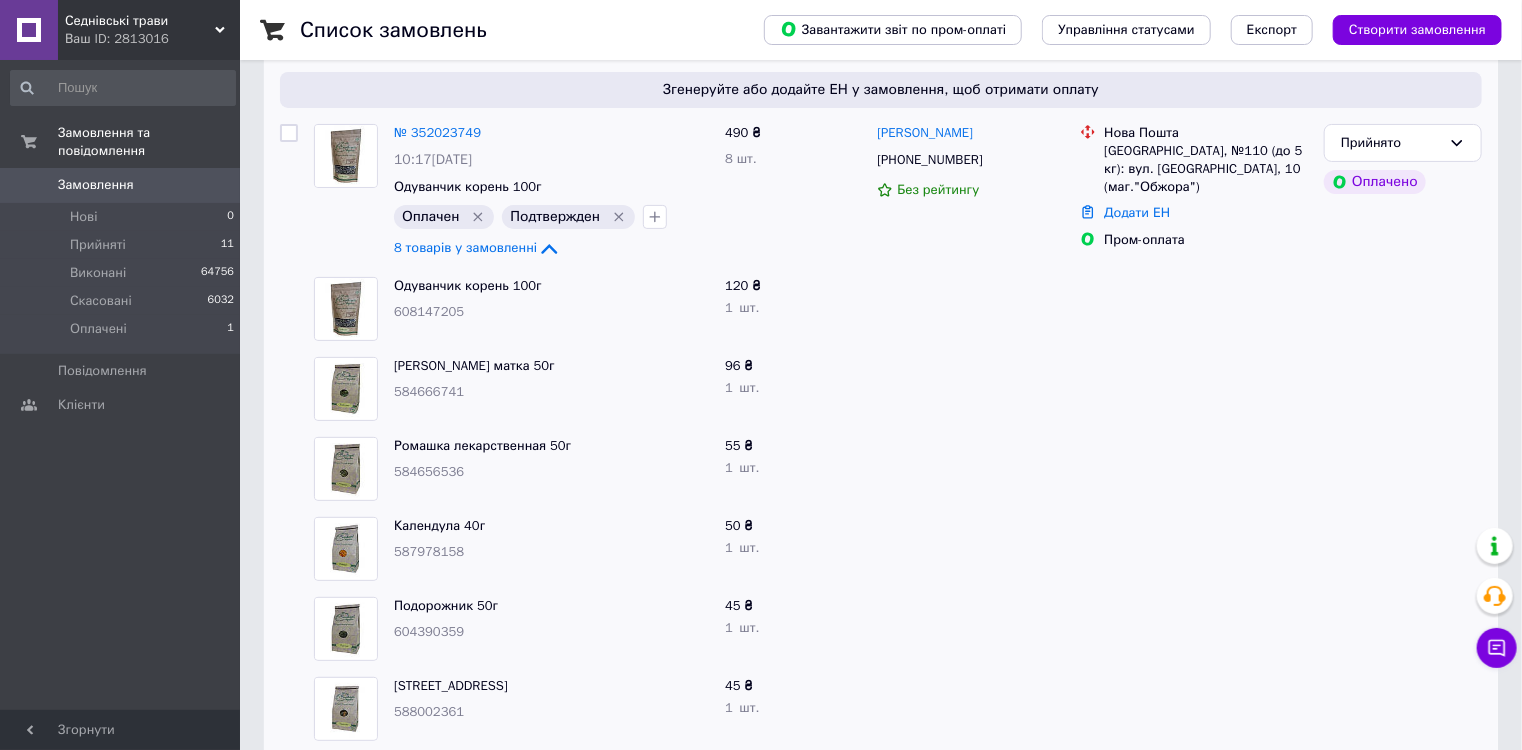 drag, startPoint x: 488, startPoint y: 132, endPoint x: 460, endPoint y: 330, distance: 199.97 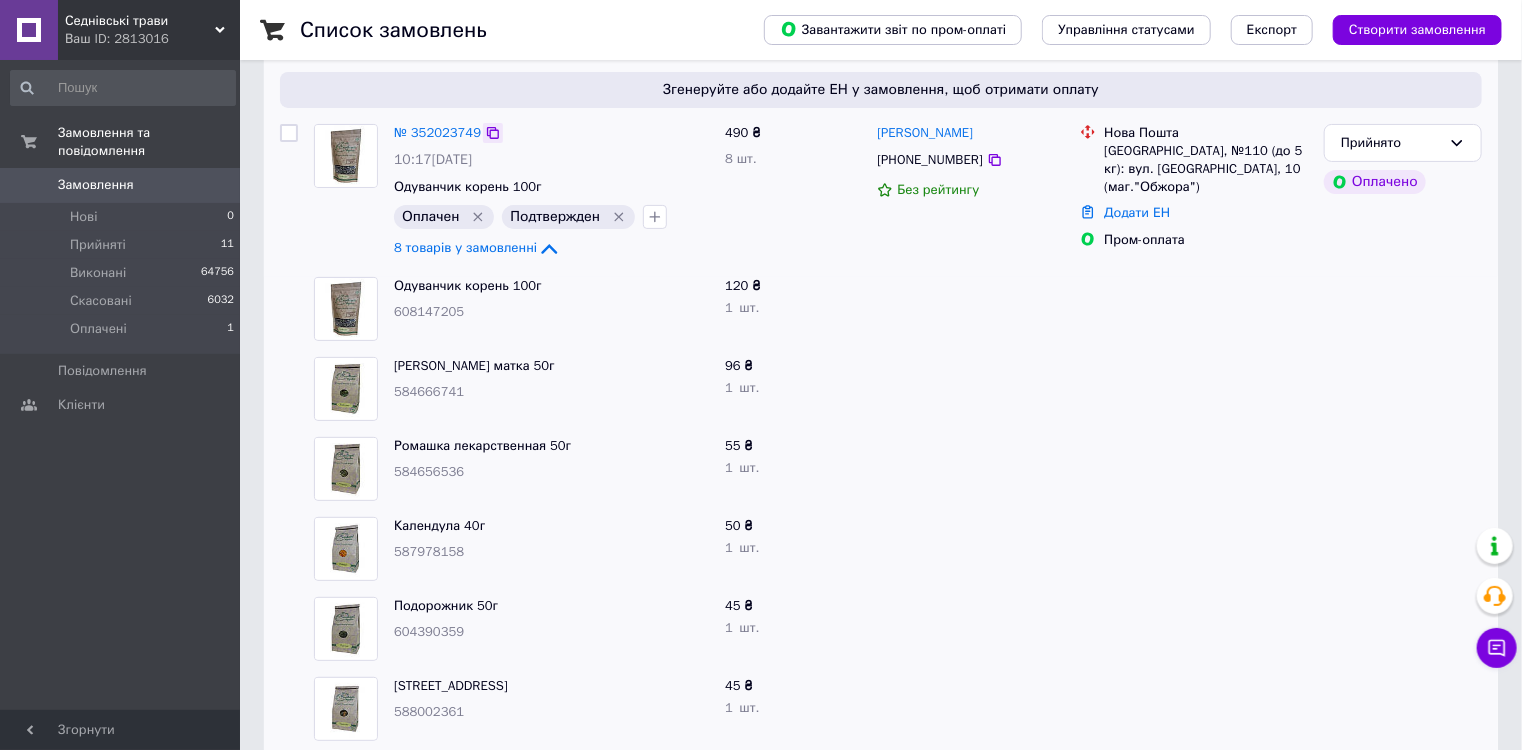 click 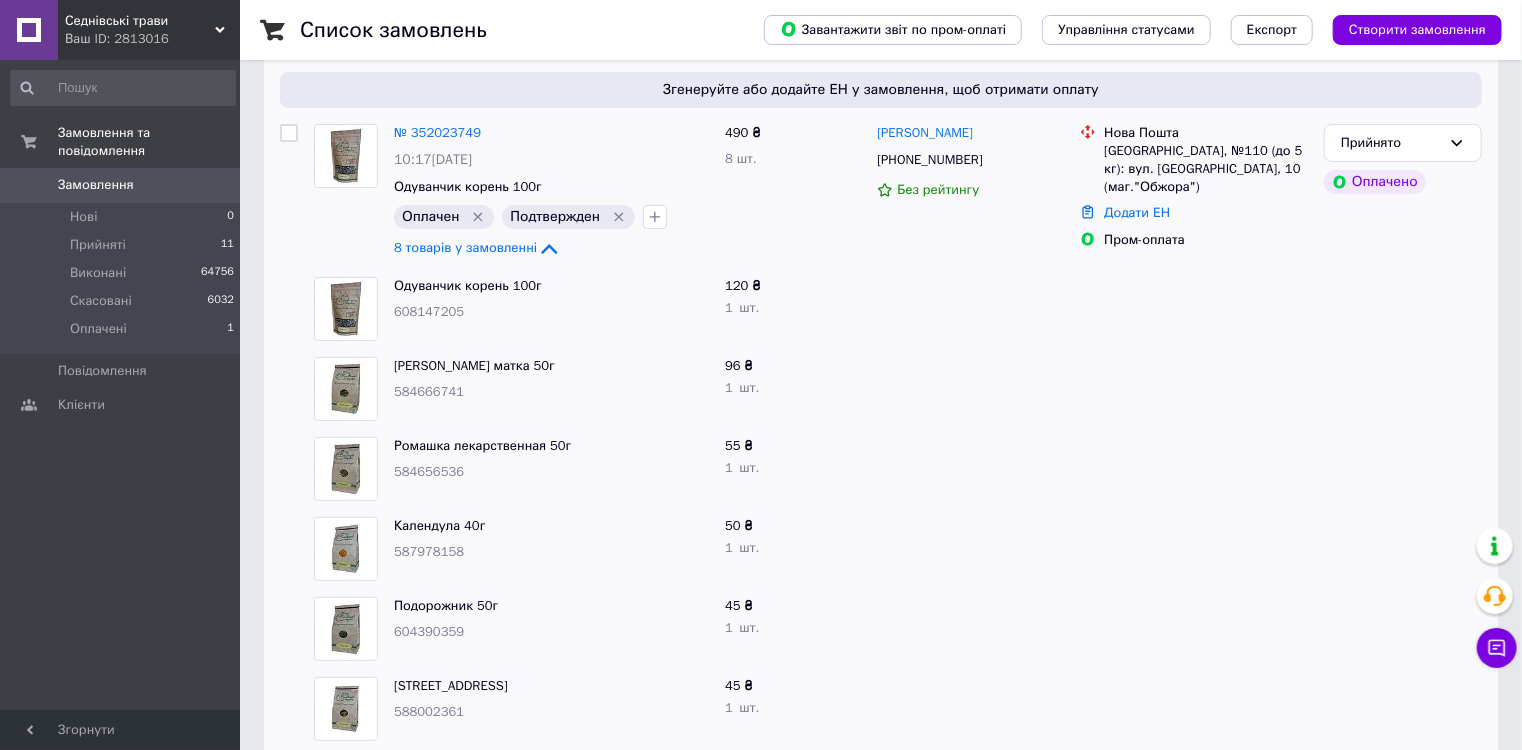 click on "50 ₴ 1   шт." at bounding box center (793, 549) 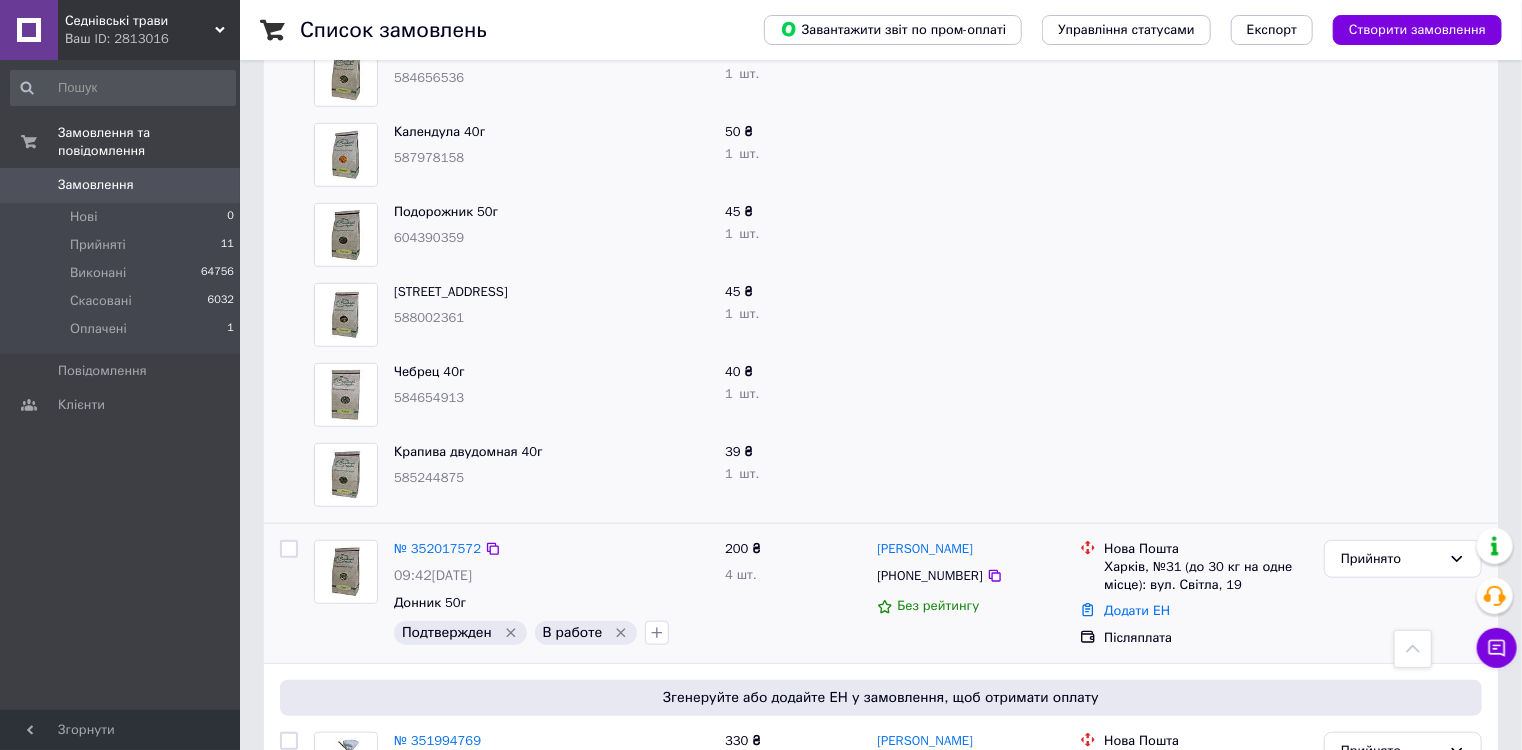 scroll, scrollTop: 560, scrollLeft: 0, axis: vertical 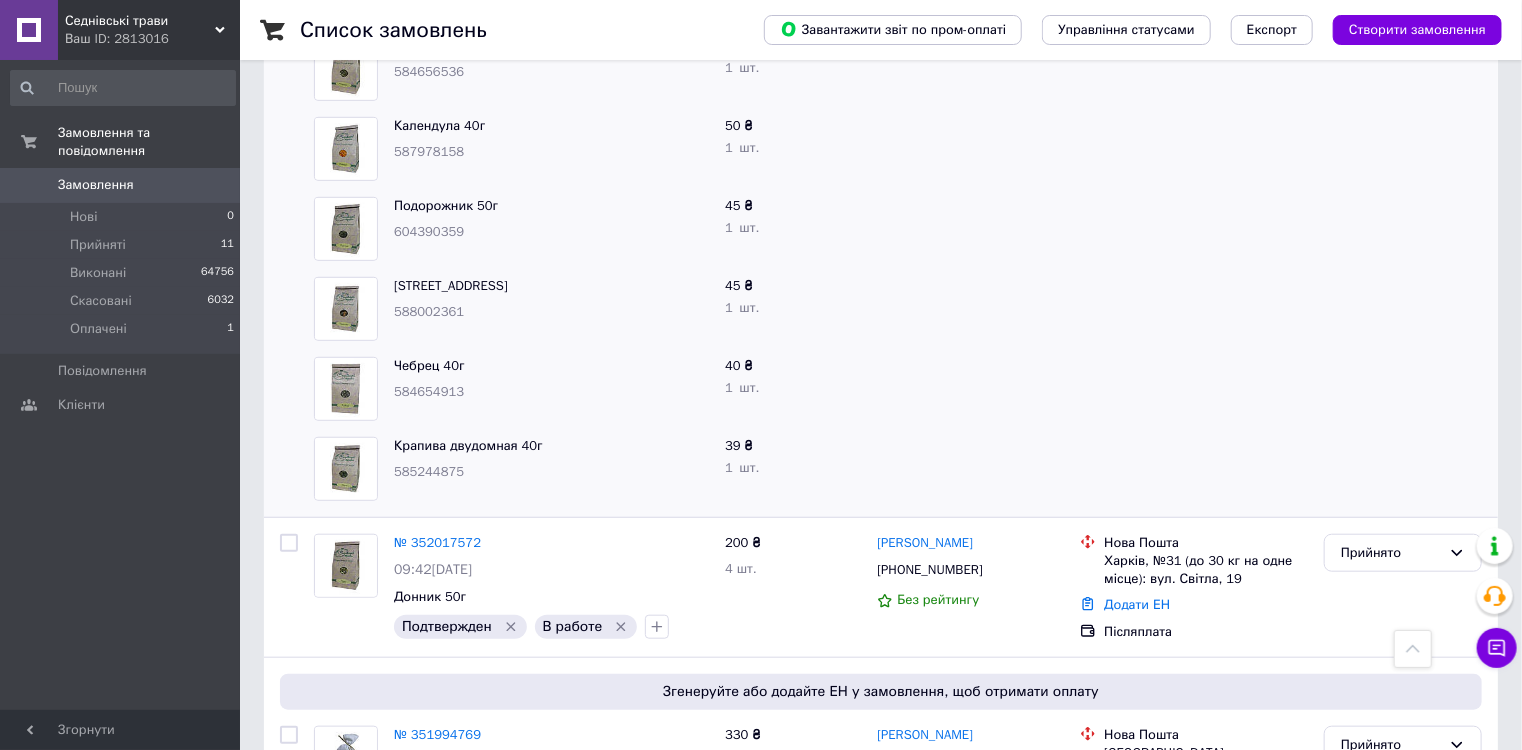 click on "Чебрец 40г 584654913" at bounding box center [551, 389] 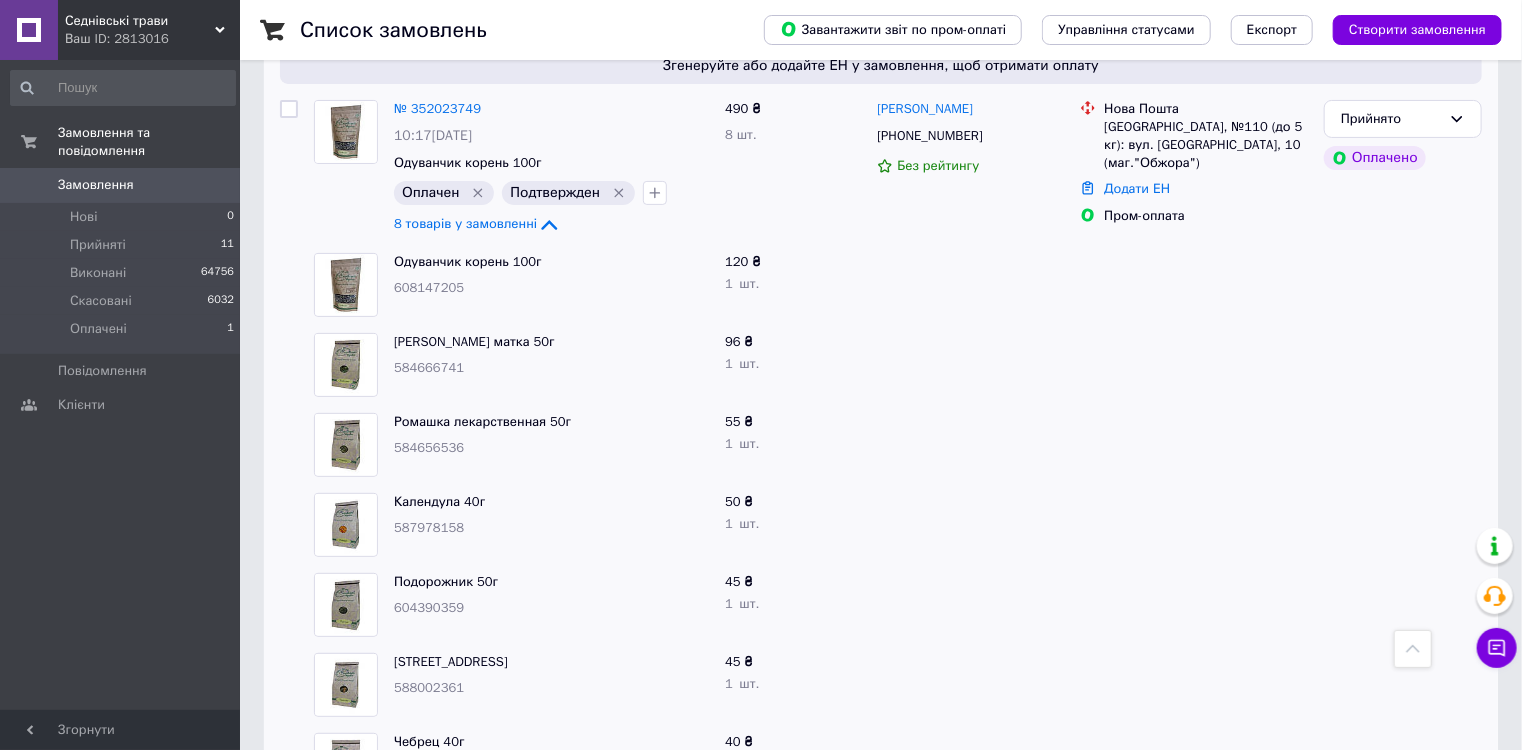 scroll, scrollTop: 160, scrollLeft: 0, axis: vertical 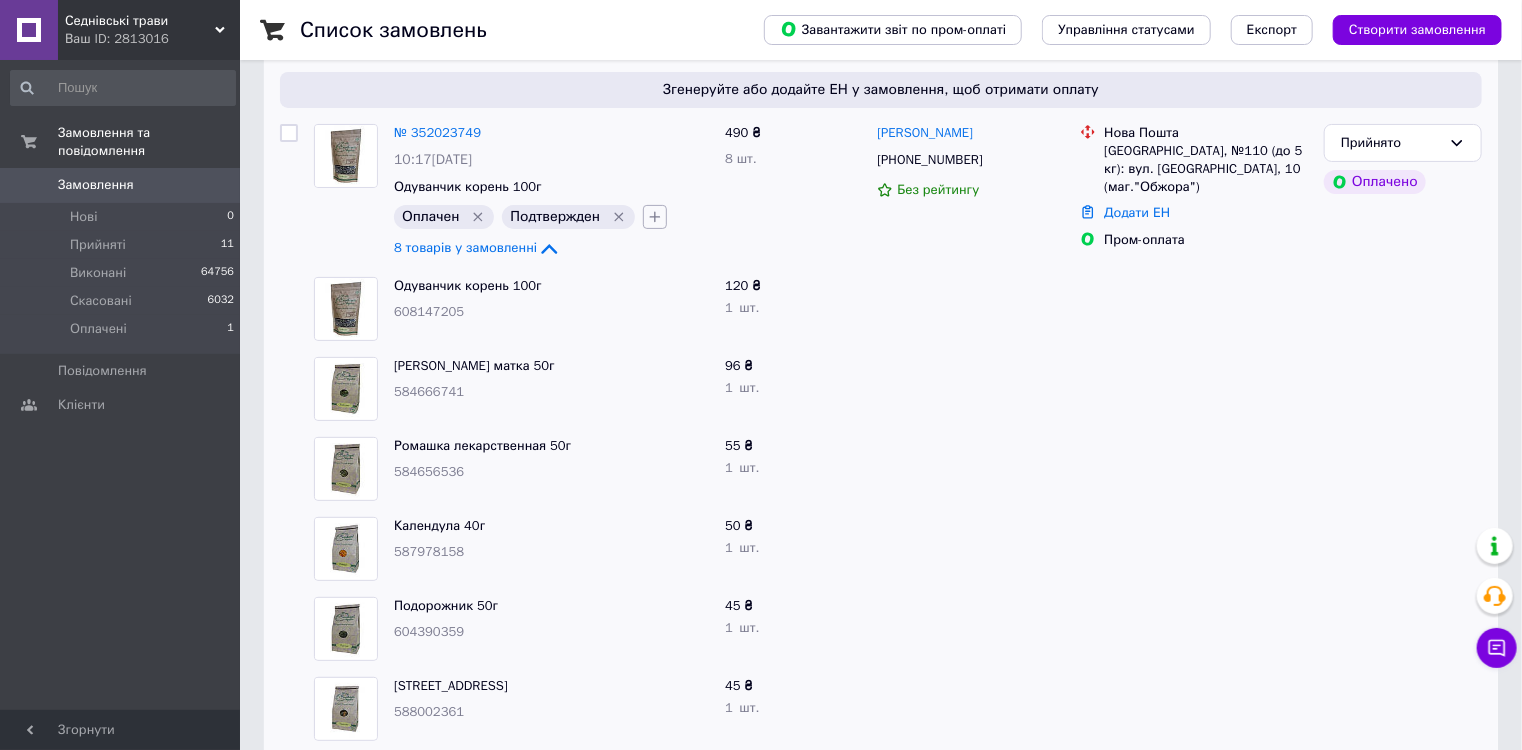 click 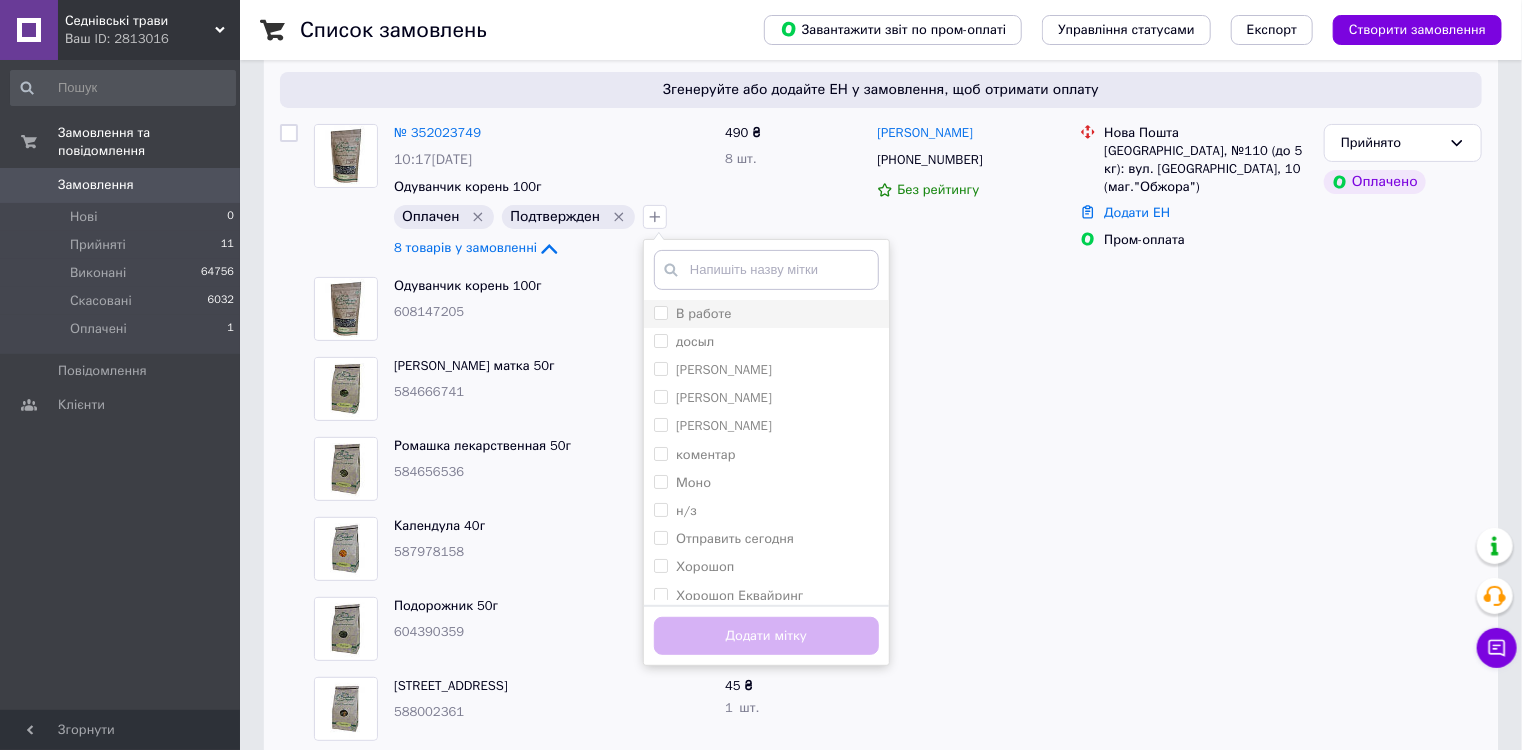 click on "В работе" at bounding box center [660, 312] 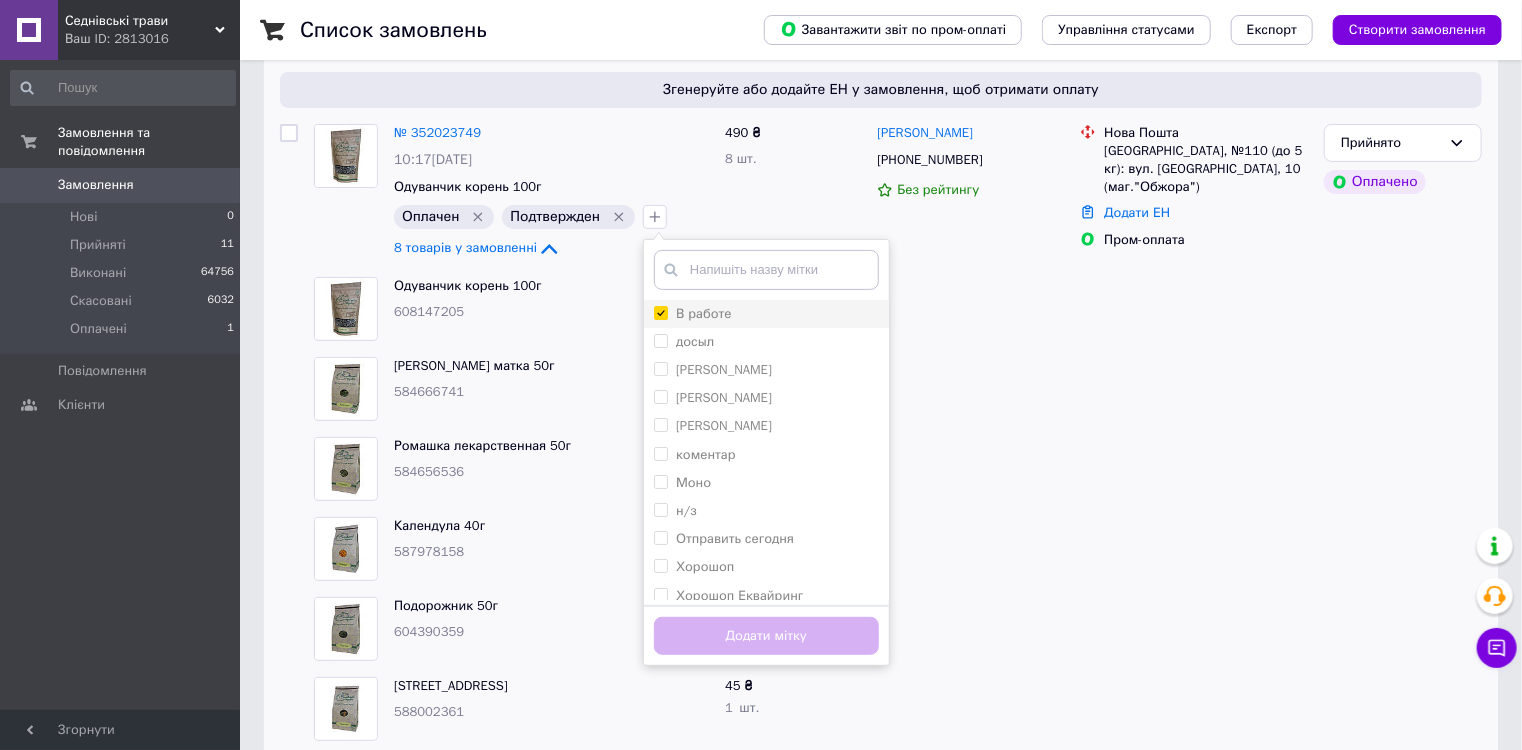 checkbox on "true" 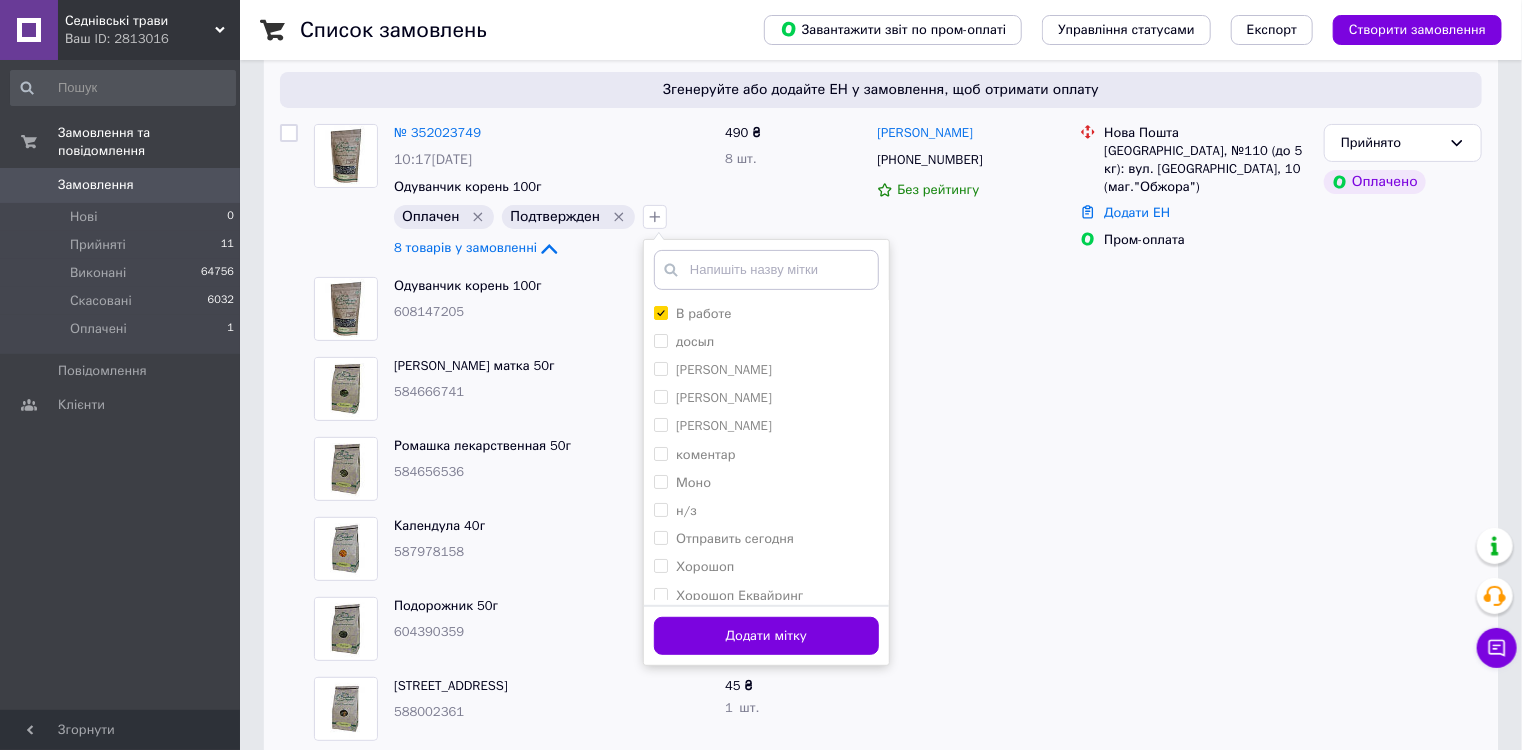 drag, startPoint x: 744, startPoint y: 633, endPoint x: 744, endPoint y: 748, distance: 115 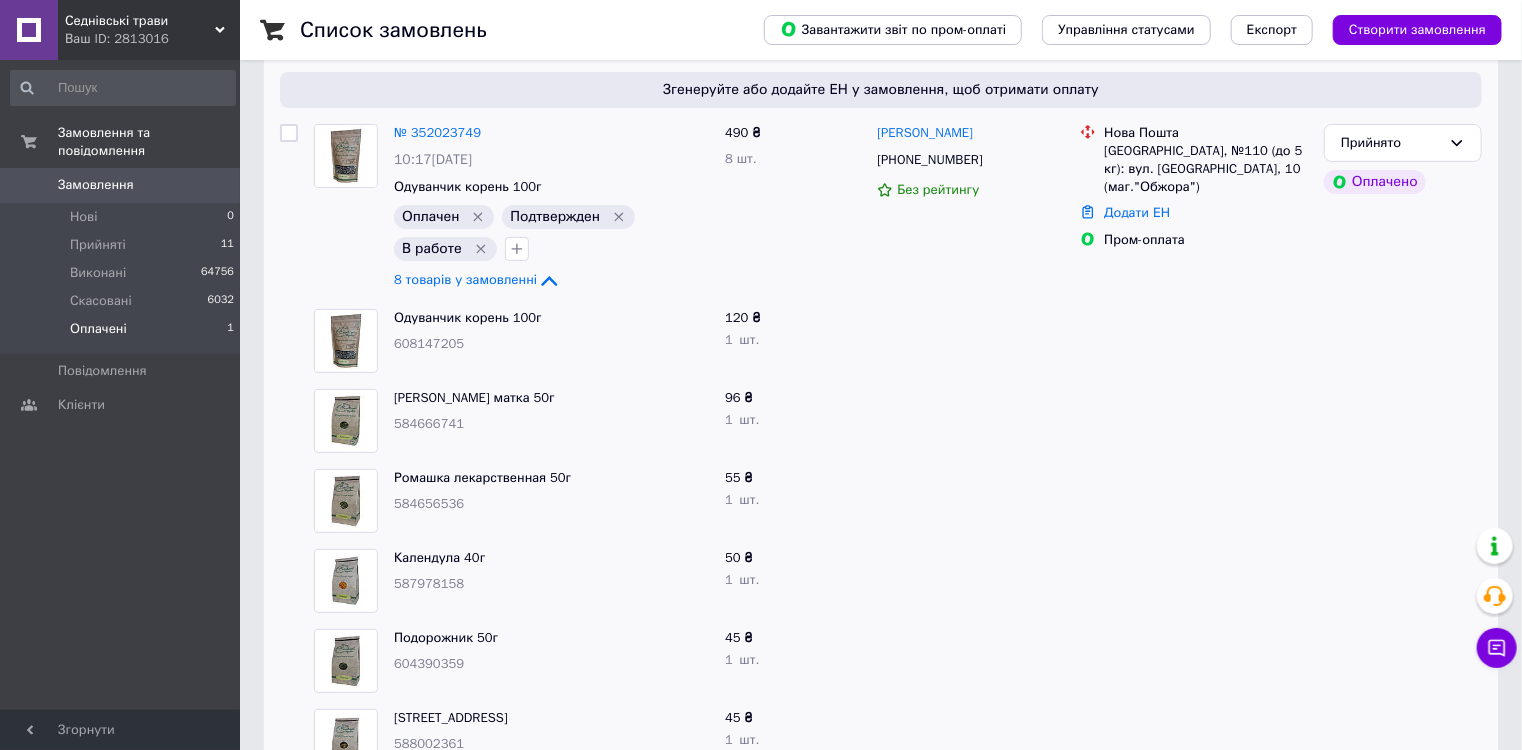 click on "Оплачені" at bounding box center (98, 329) 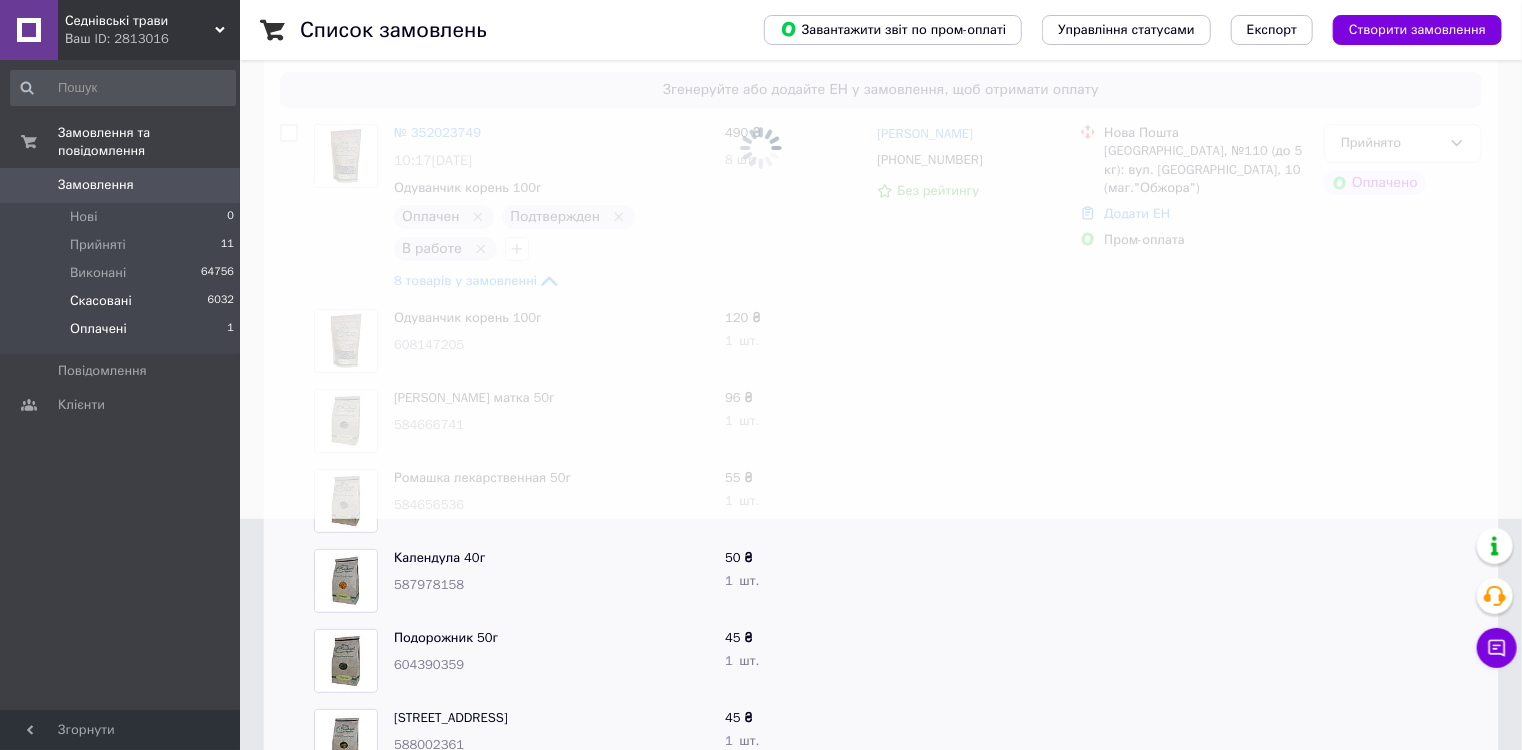 scroll, scrollTop: 0, scrollLeft: 0, axis: both 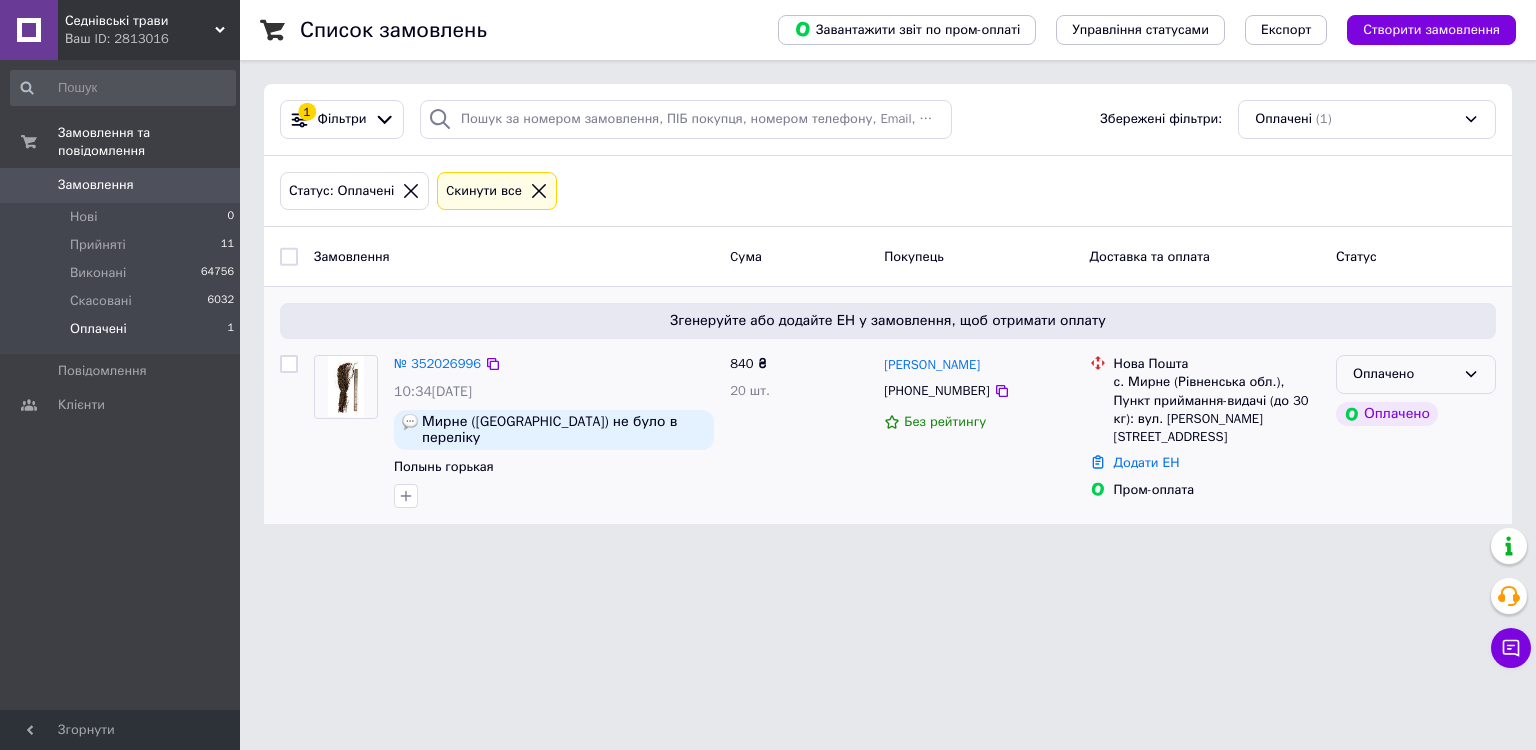 click on "Оплачено" at bounding box center (1404, 374) 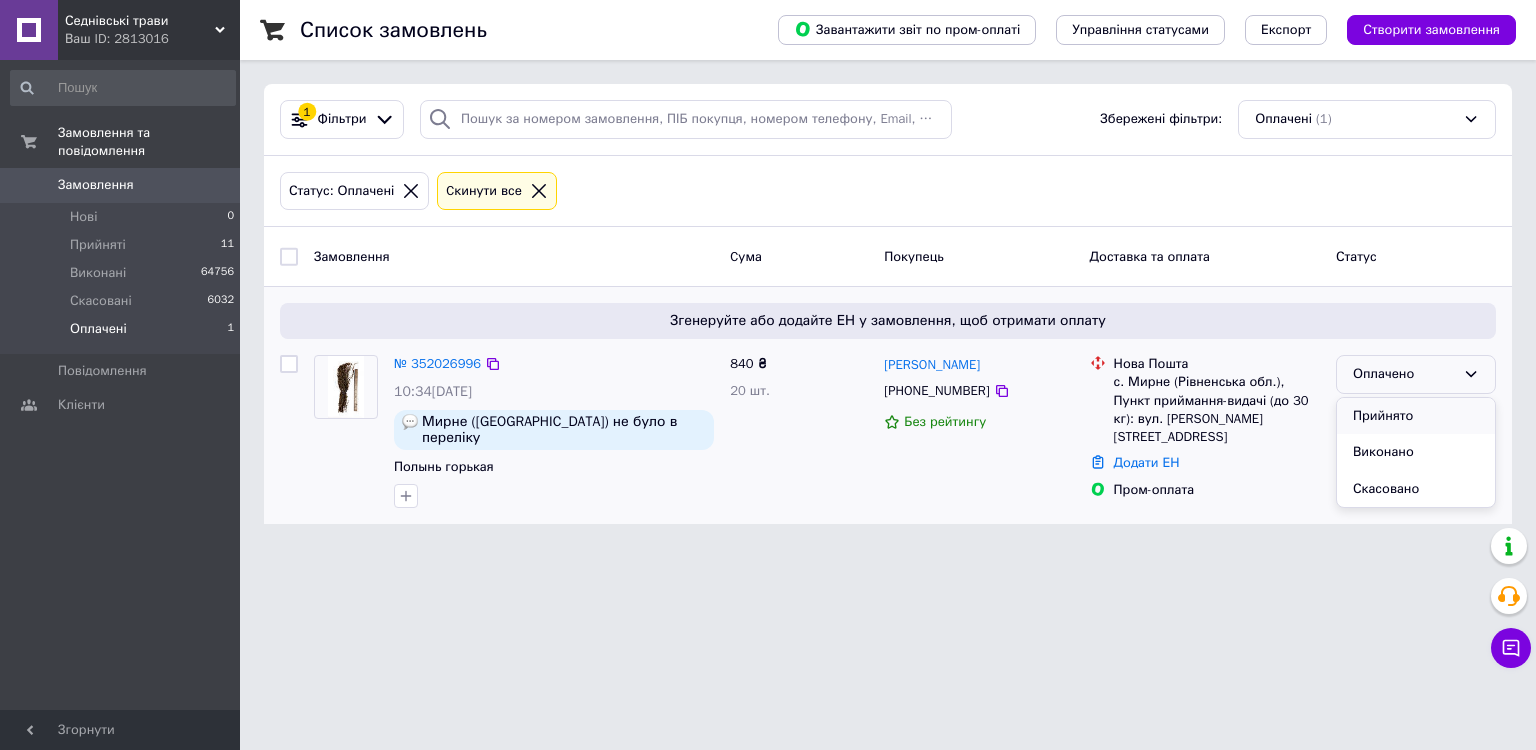 click on "Прийнято" at bounding box center (1416, 416) 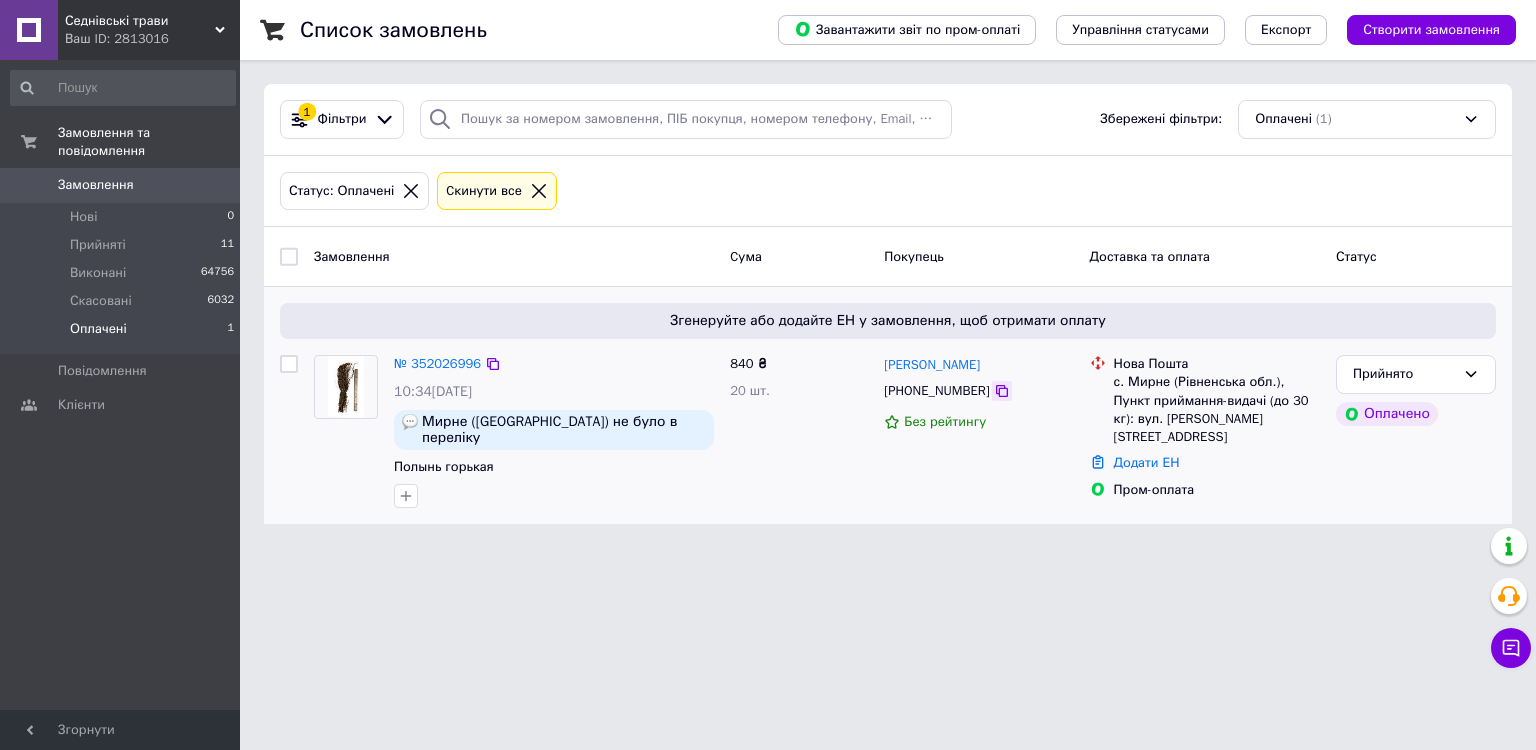 click 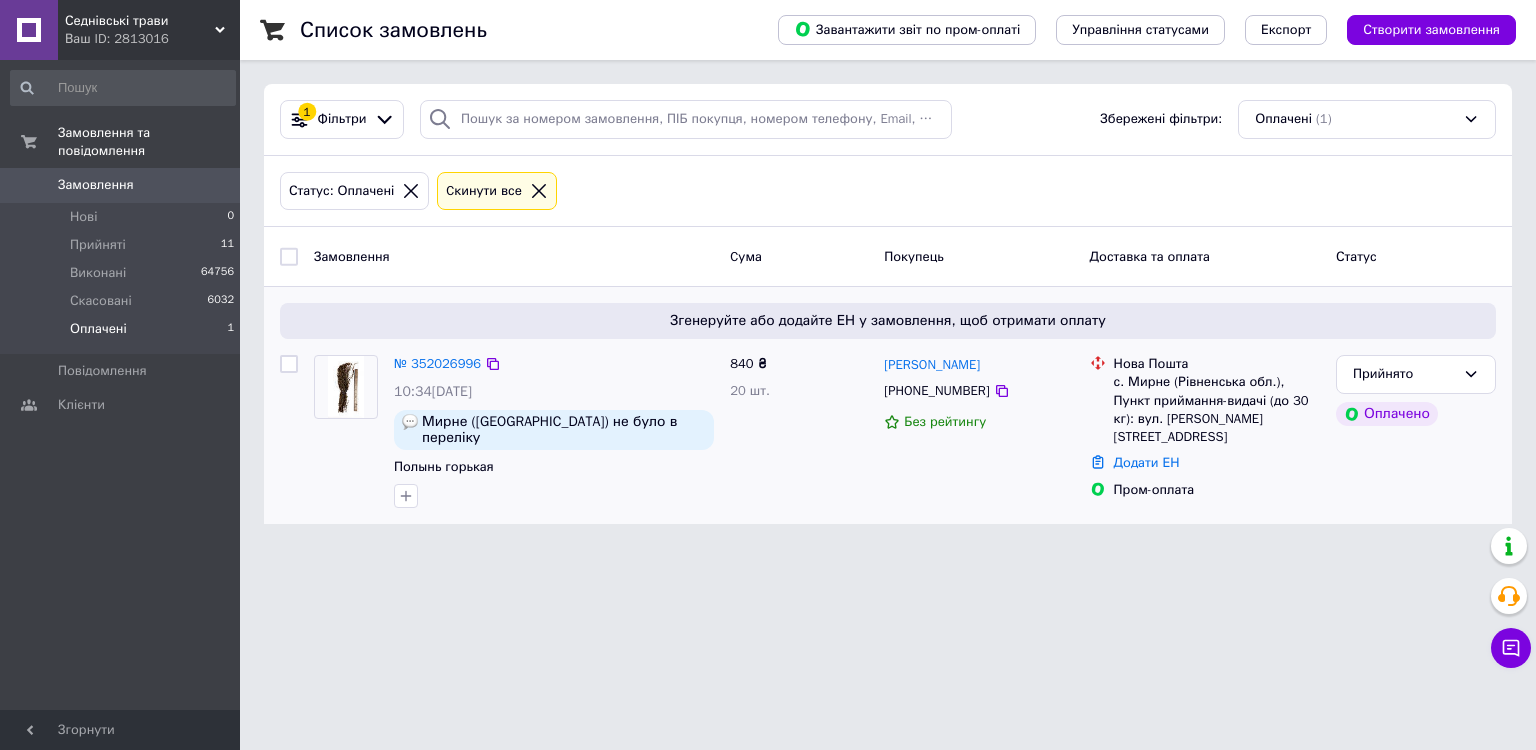 click on "людмила кладько +380977836782 Без рейтингу" at bounding box center (978, 431) 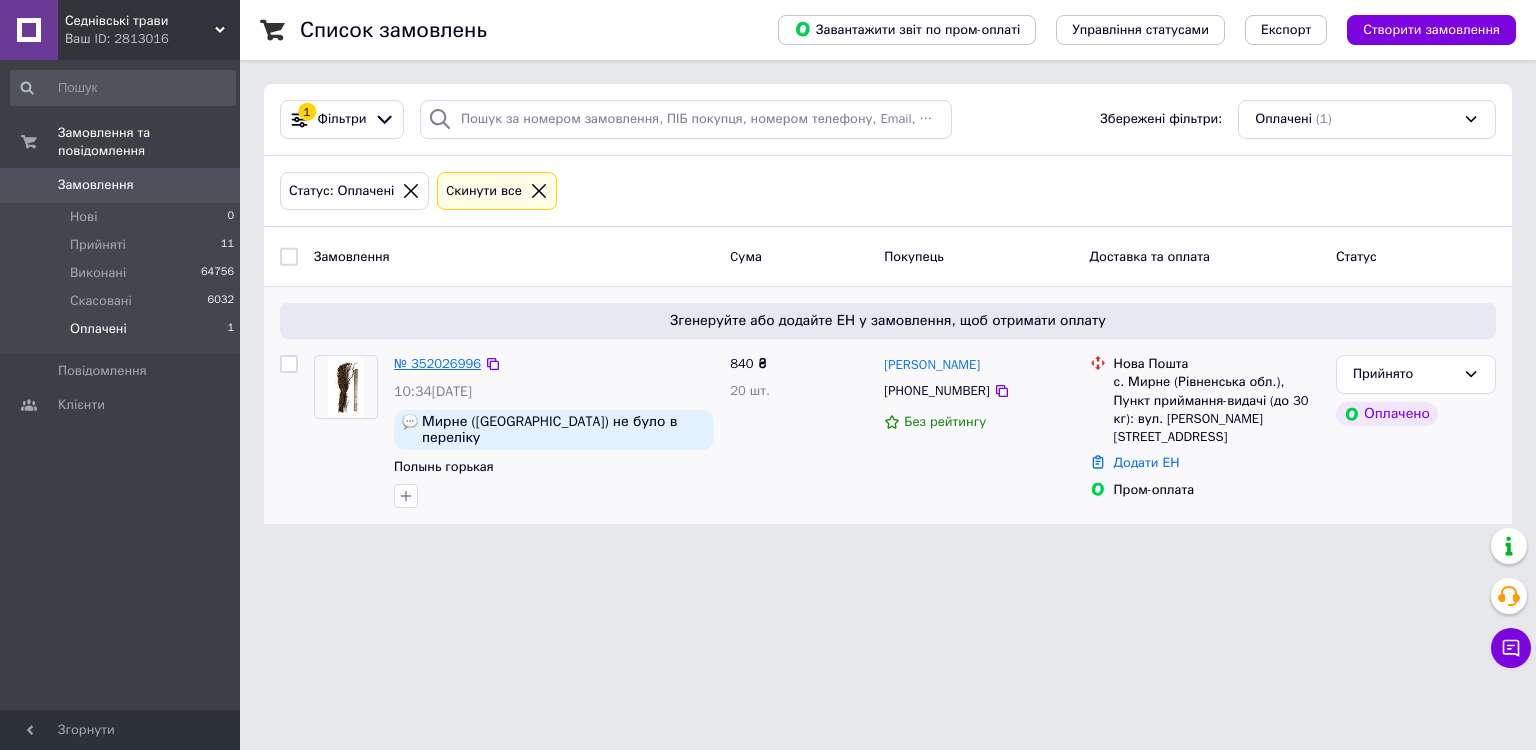 click on "№ 352026996" at bounding box center (437, 363) 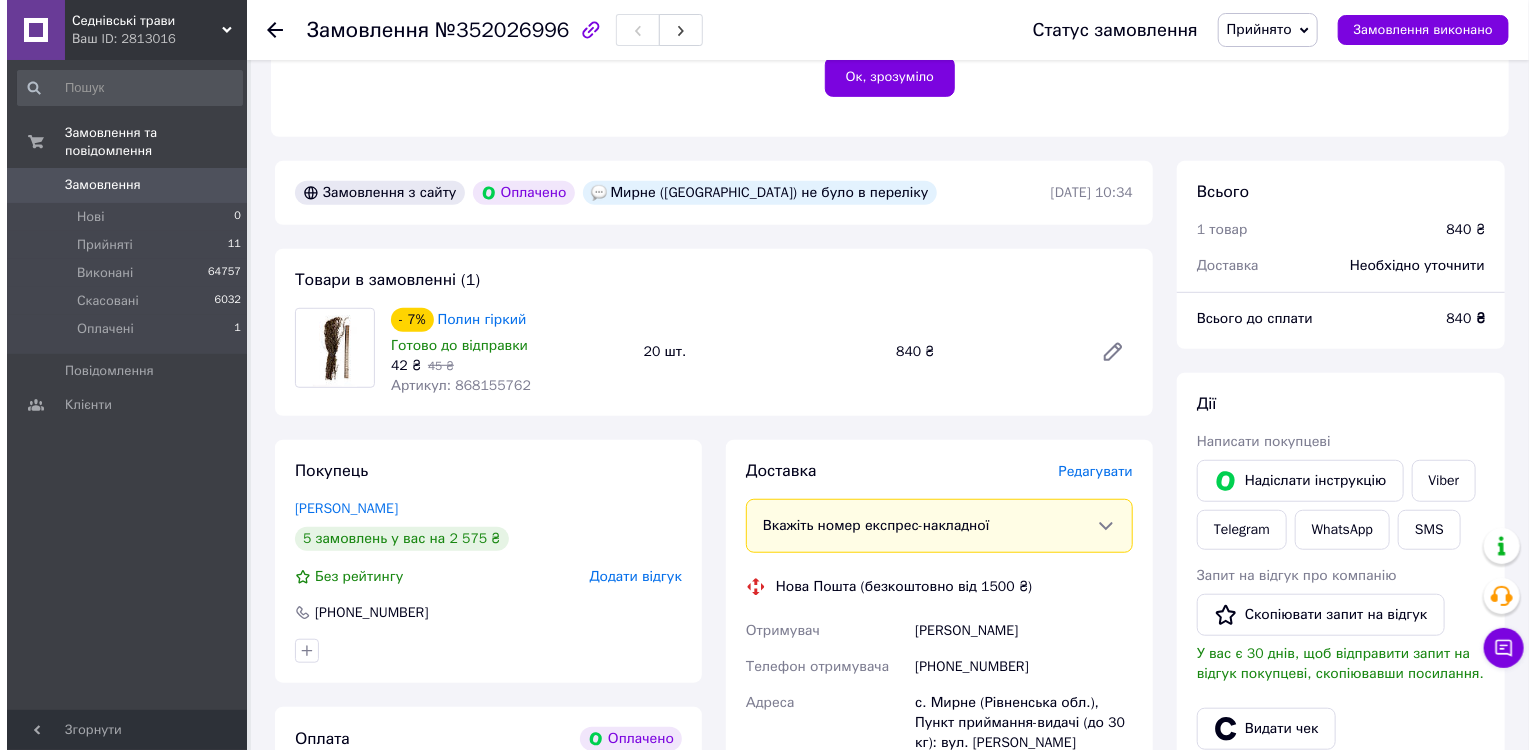 scroll, scrollTop: 640, scrollLeft: 0, axis: vertical 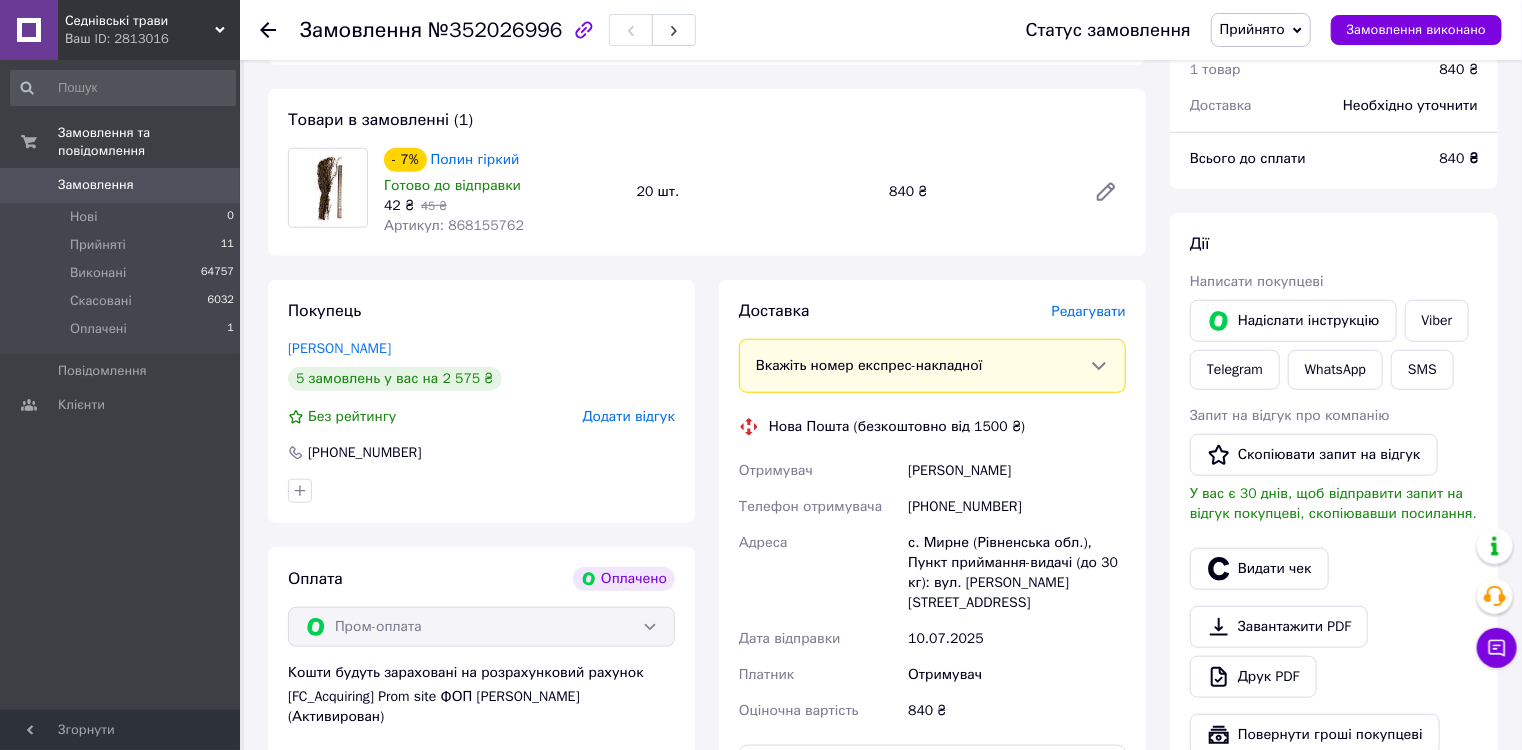 click on "Редагувати" at bounding box center (1089, 311) 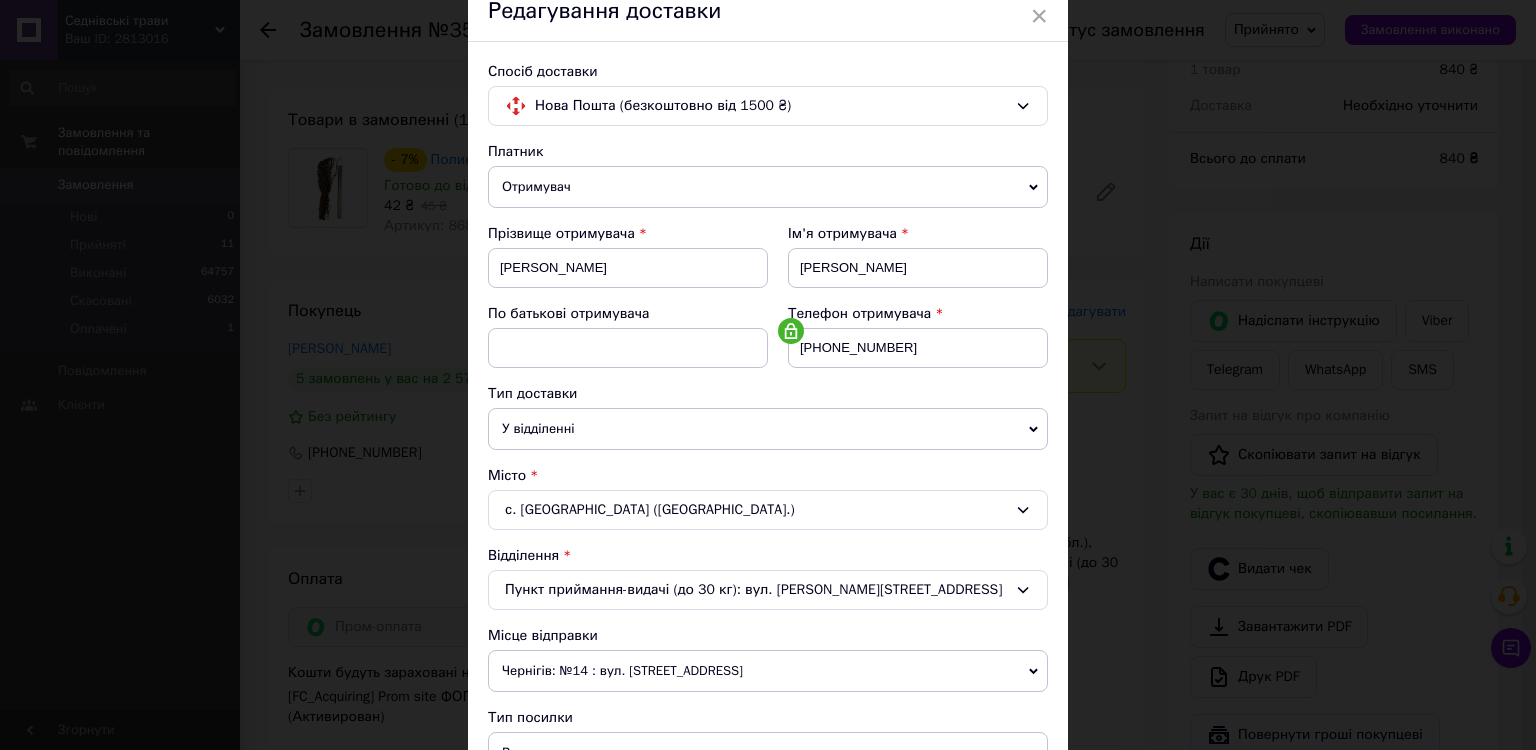 scroll, scrollTop: 320, scrollLeft: 0, axis: vertical 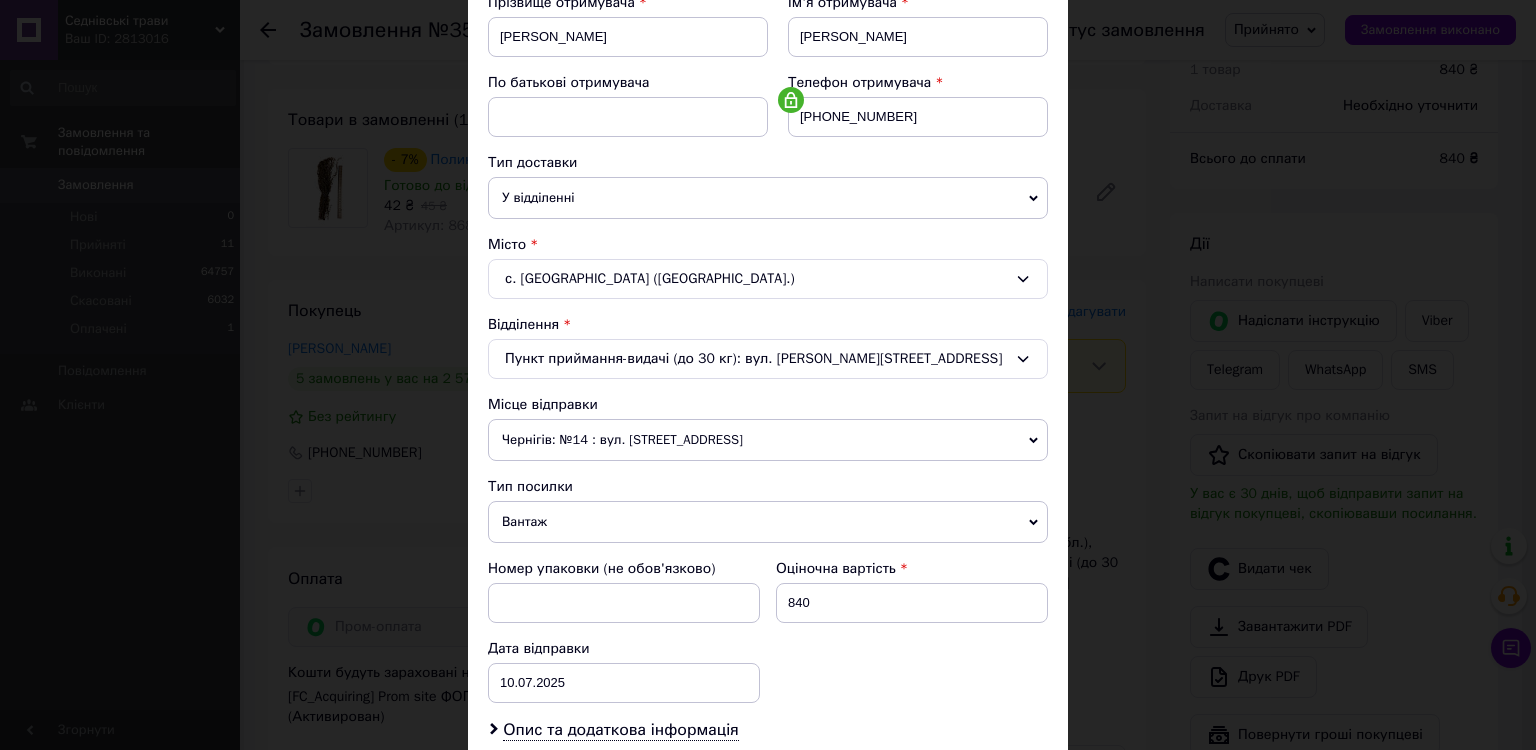 click on "с. Мирне (Рівненська обл.)" at bounding box center [768, 279] 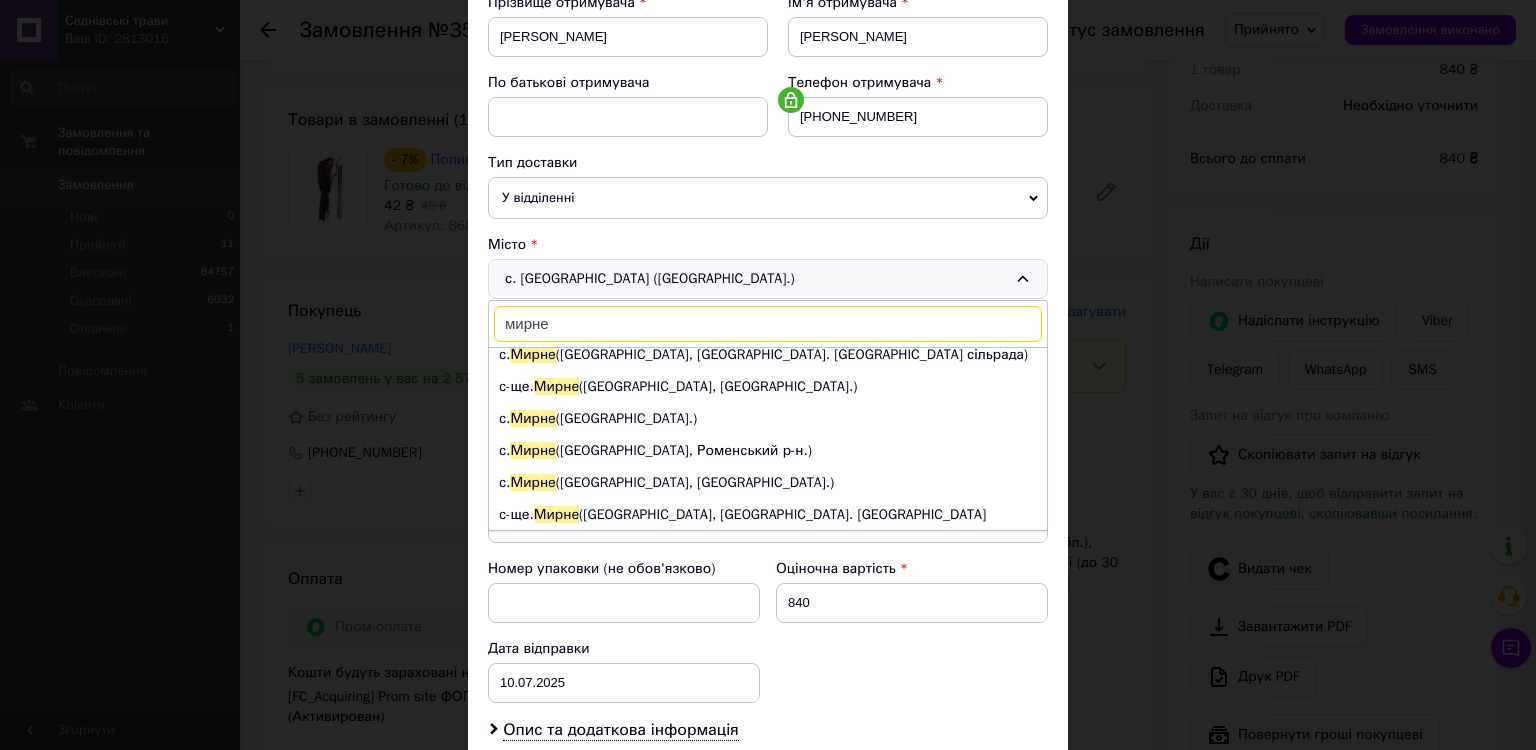 scroll, scrollTop: 0, scrollLeft: 0, axis: both 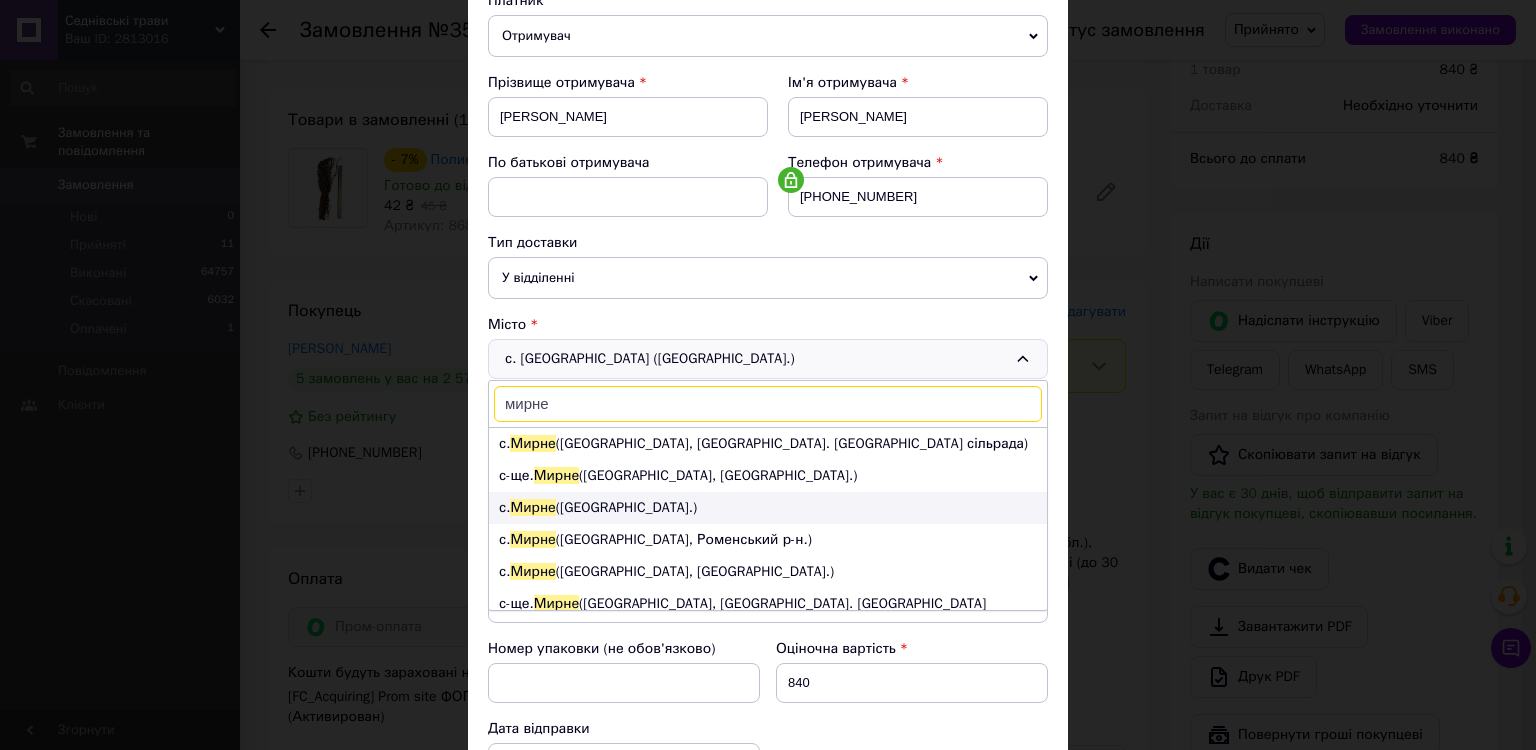 type on "мирне" 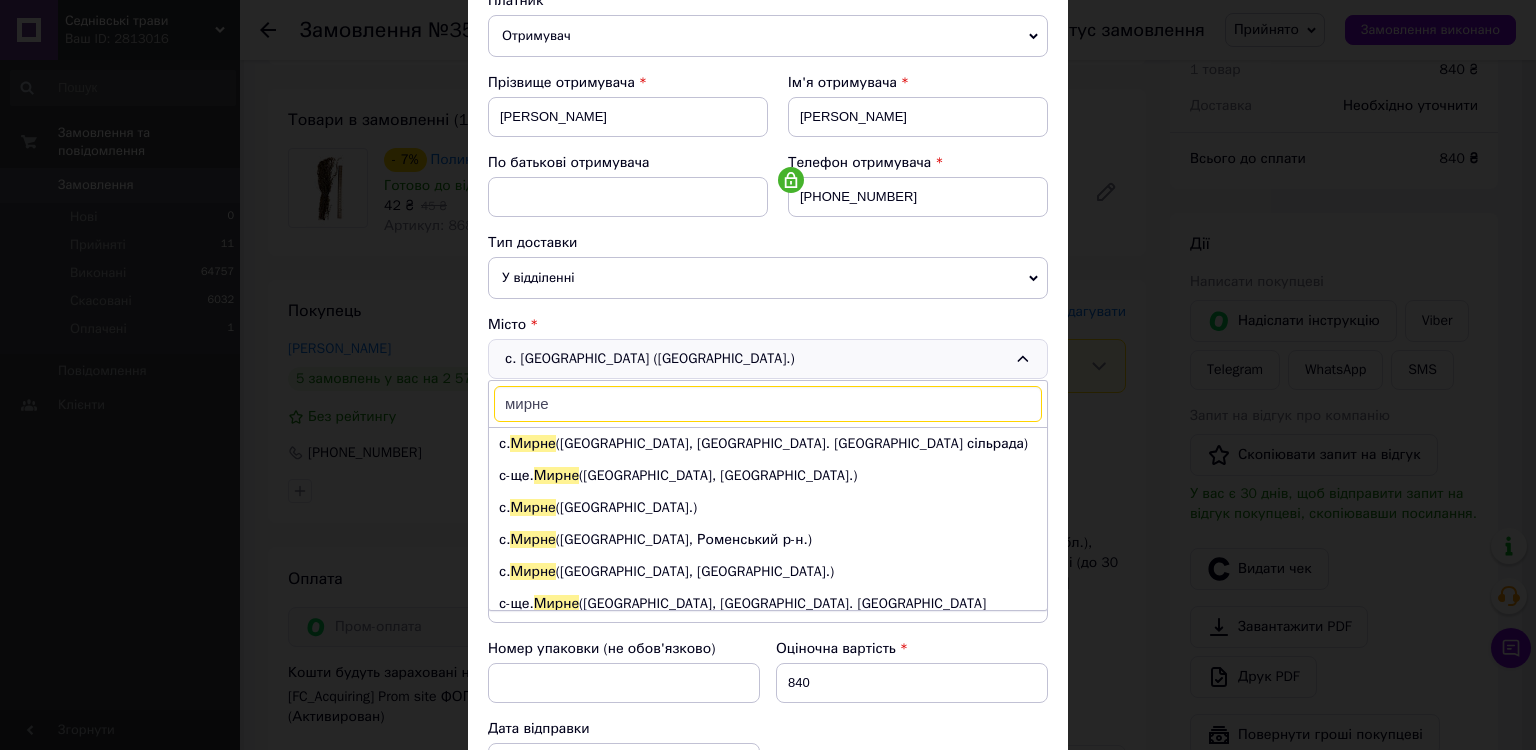 click on "с.  Мирне  (Волинська обл.)" at bounding box center (768, 508) 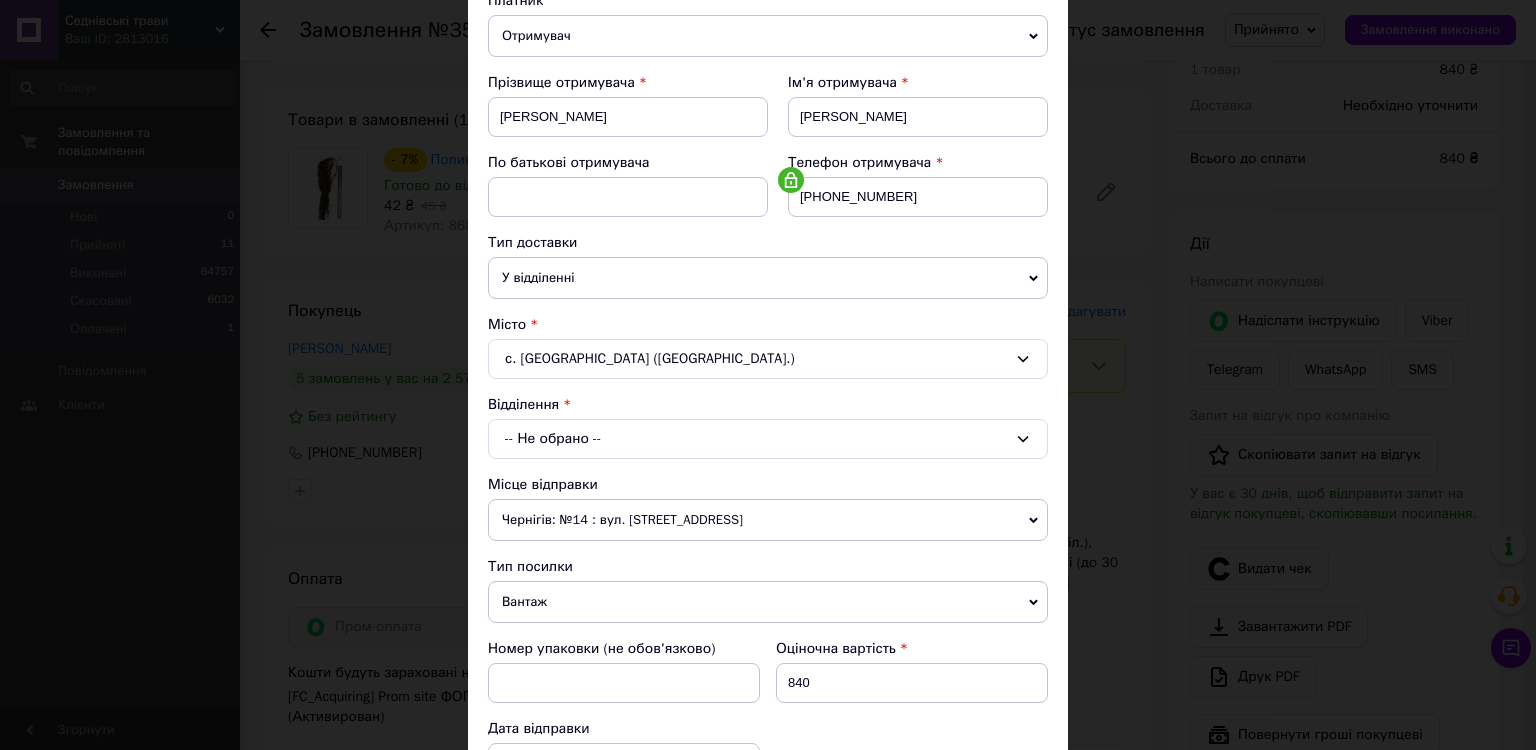 click on "-- Не обрано --" at bounding box center (768, 439) 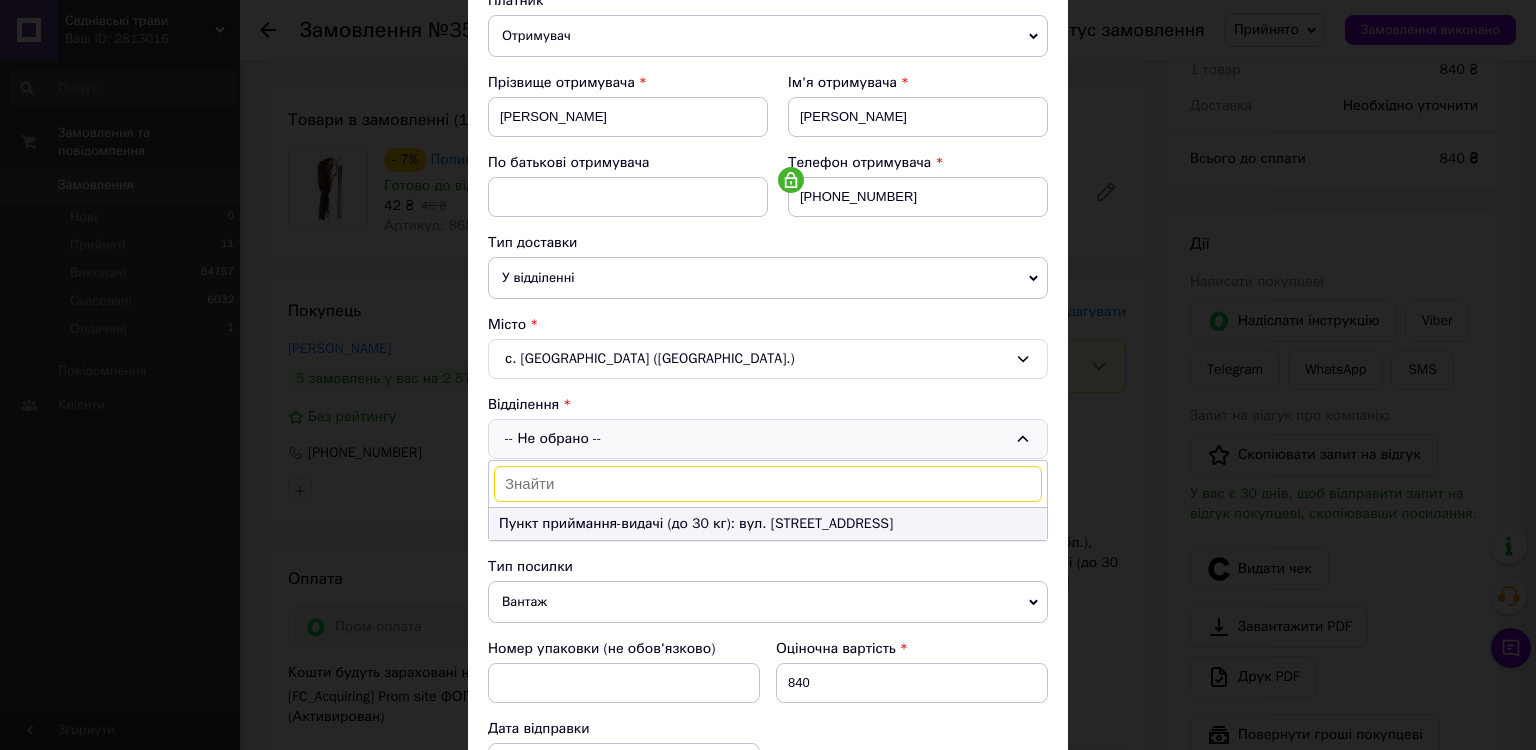 click on "Пункт приймання-видачі (до 30 кг): вул. Шкільна, 21" at bounding box center (768, 524) 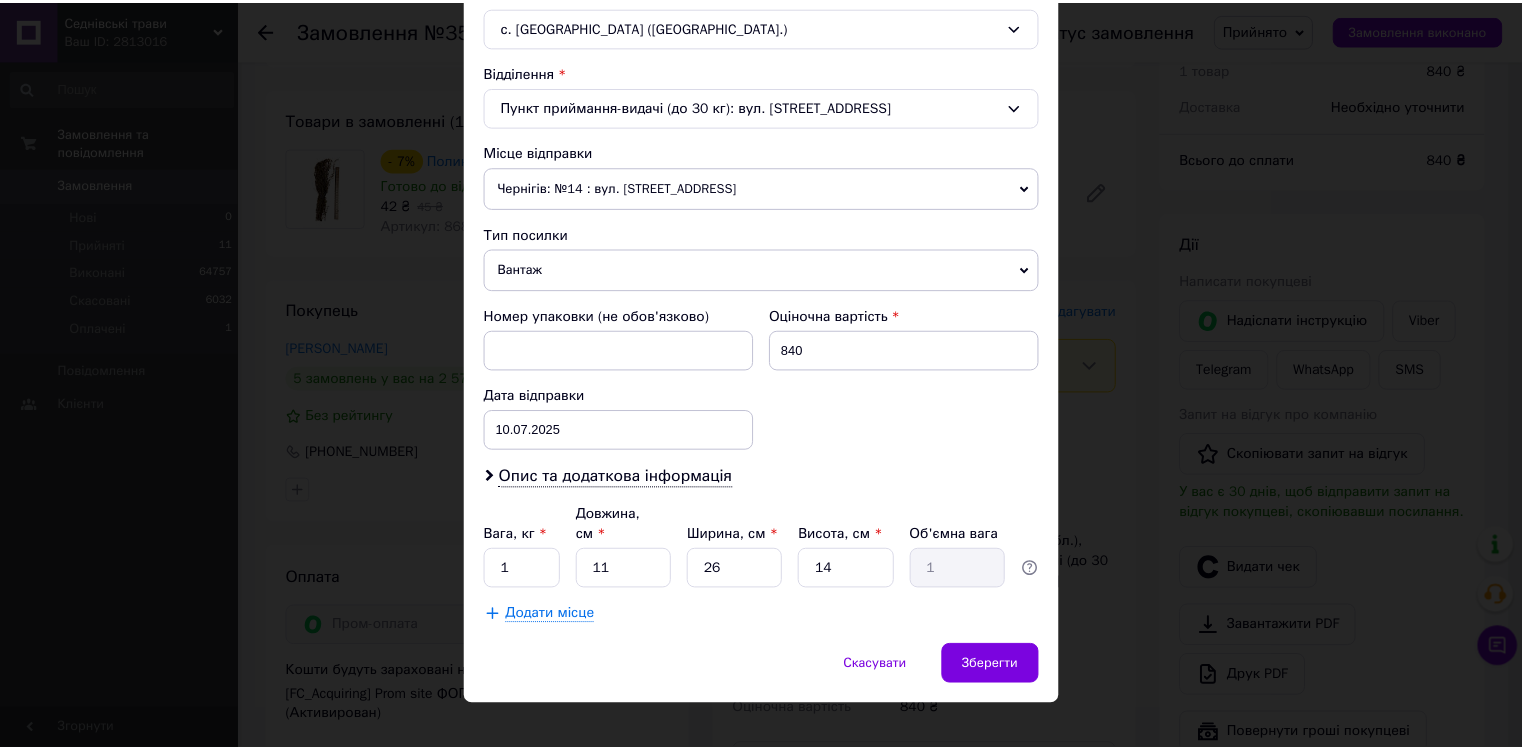 scroll, scrollTop: 572, scrollLeft: 0, axis: vertical 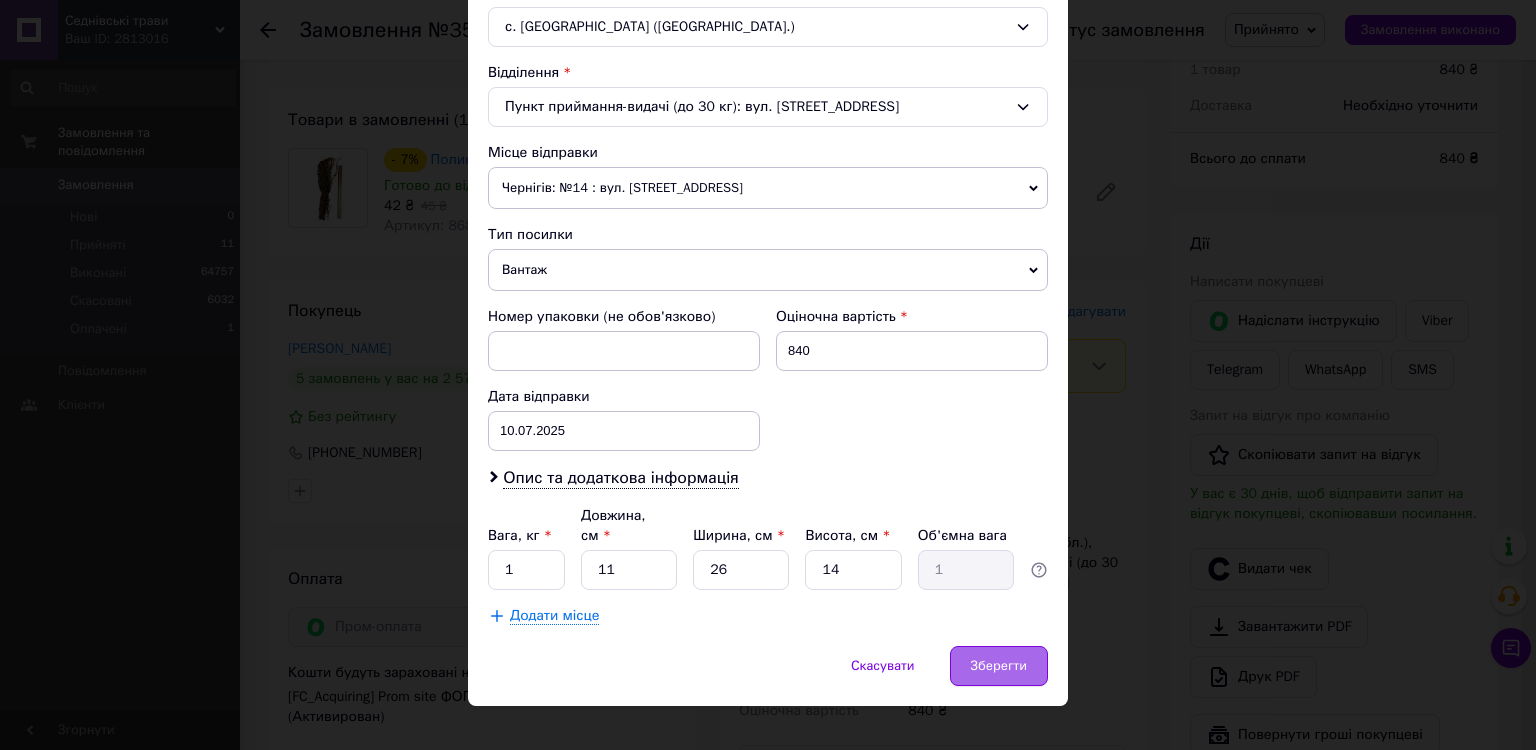 click on "Зберегти" at bounding box center [999, 666] 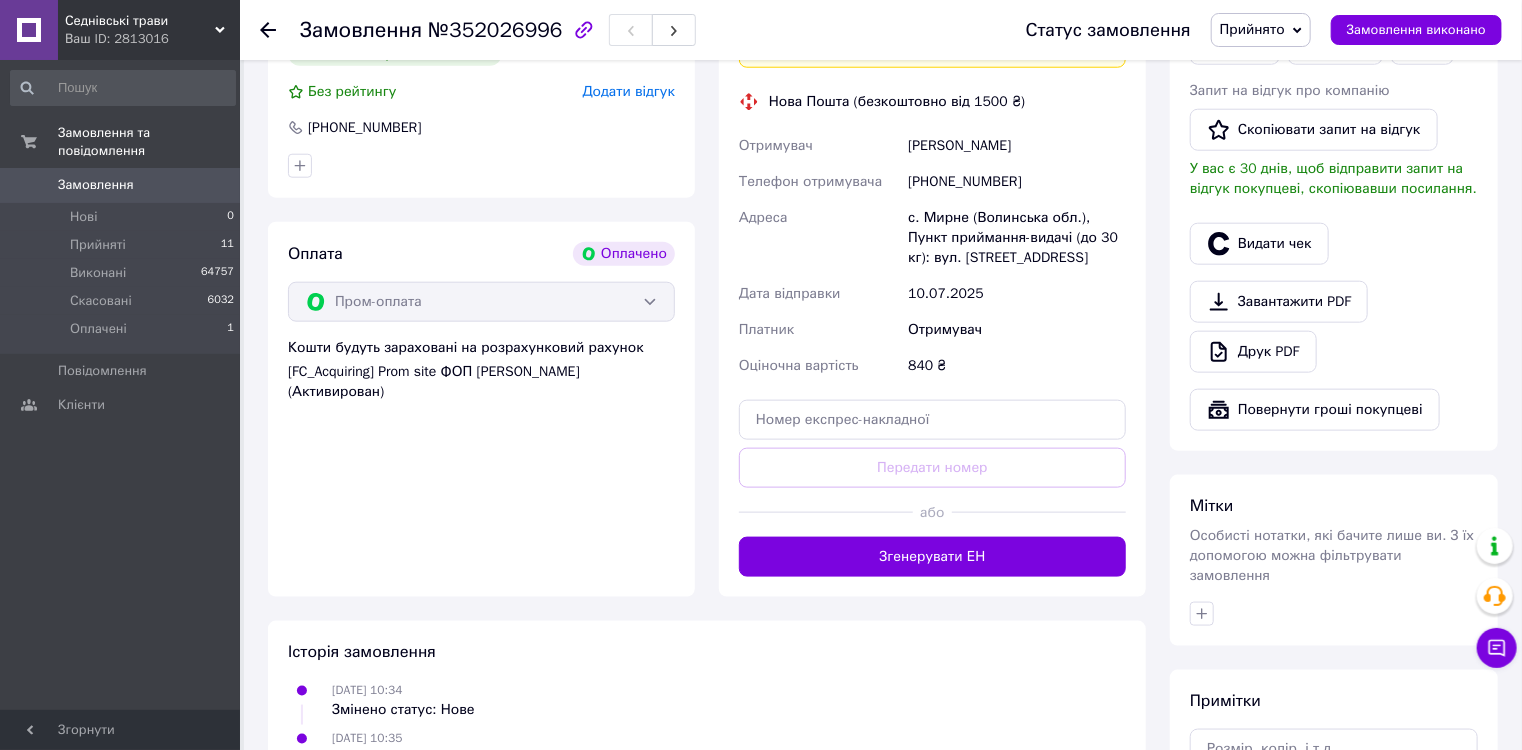 scroll, scrollTop: 960, scrollLeft: 0, axis: vertical 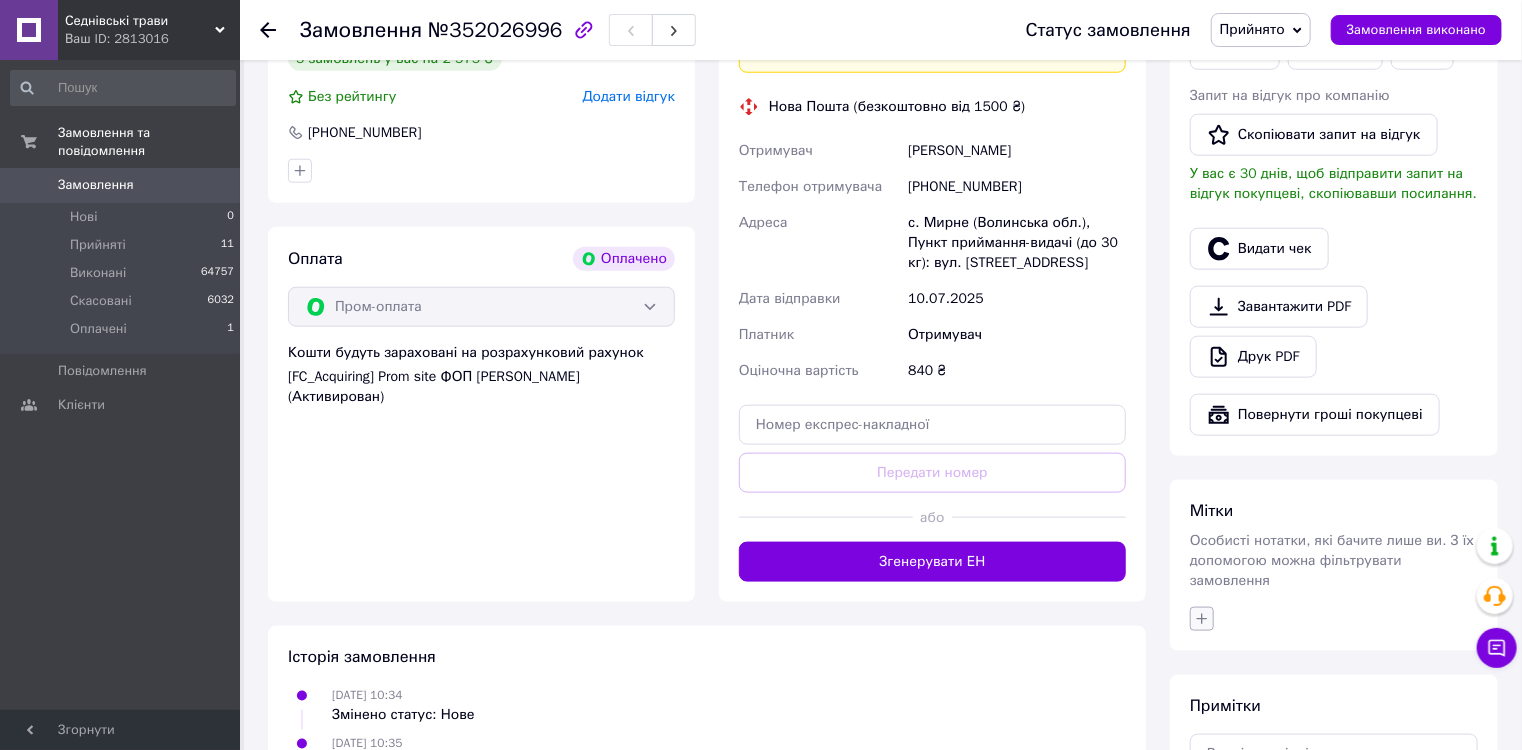 click 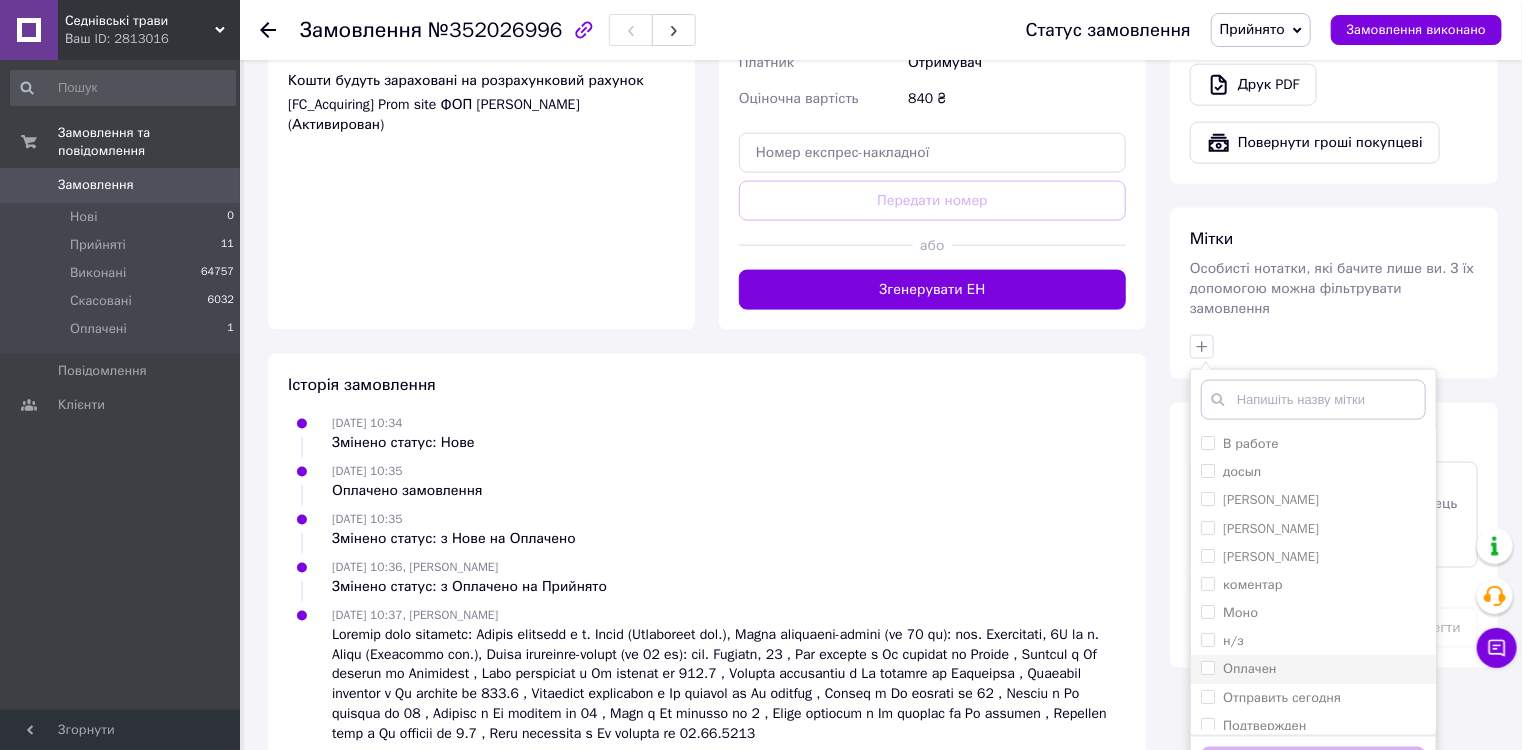 scroll, scrollTop: 1273, scrollLeft: 0, axis: vertical 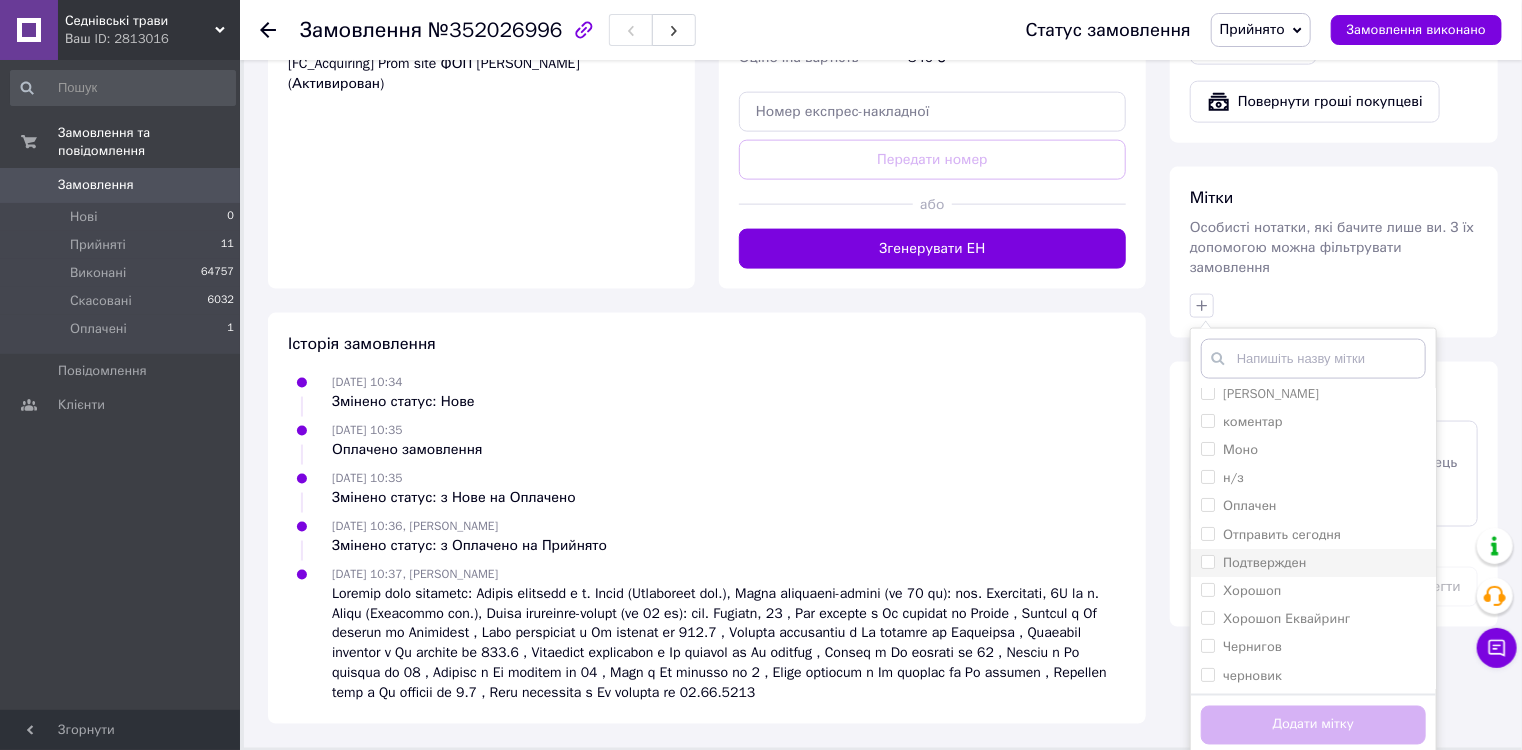 click on "Подтвержден" at bounding box center (1207, 561) 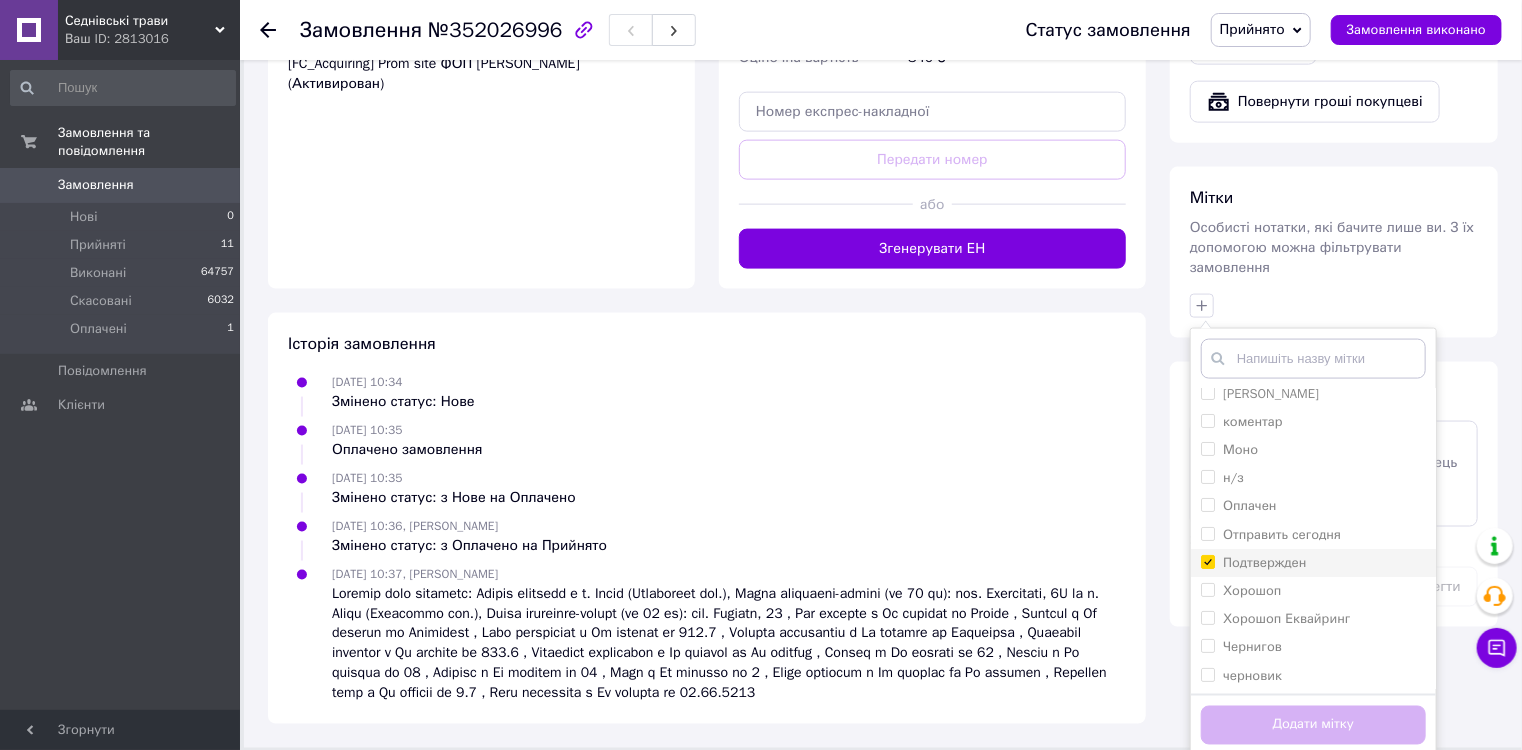 checkbox on "true" 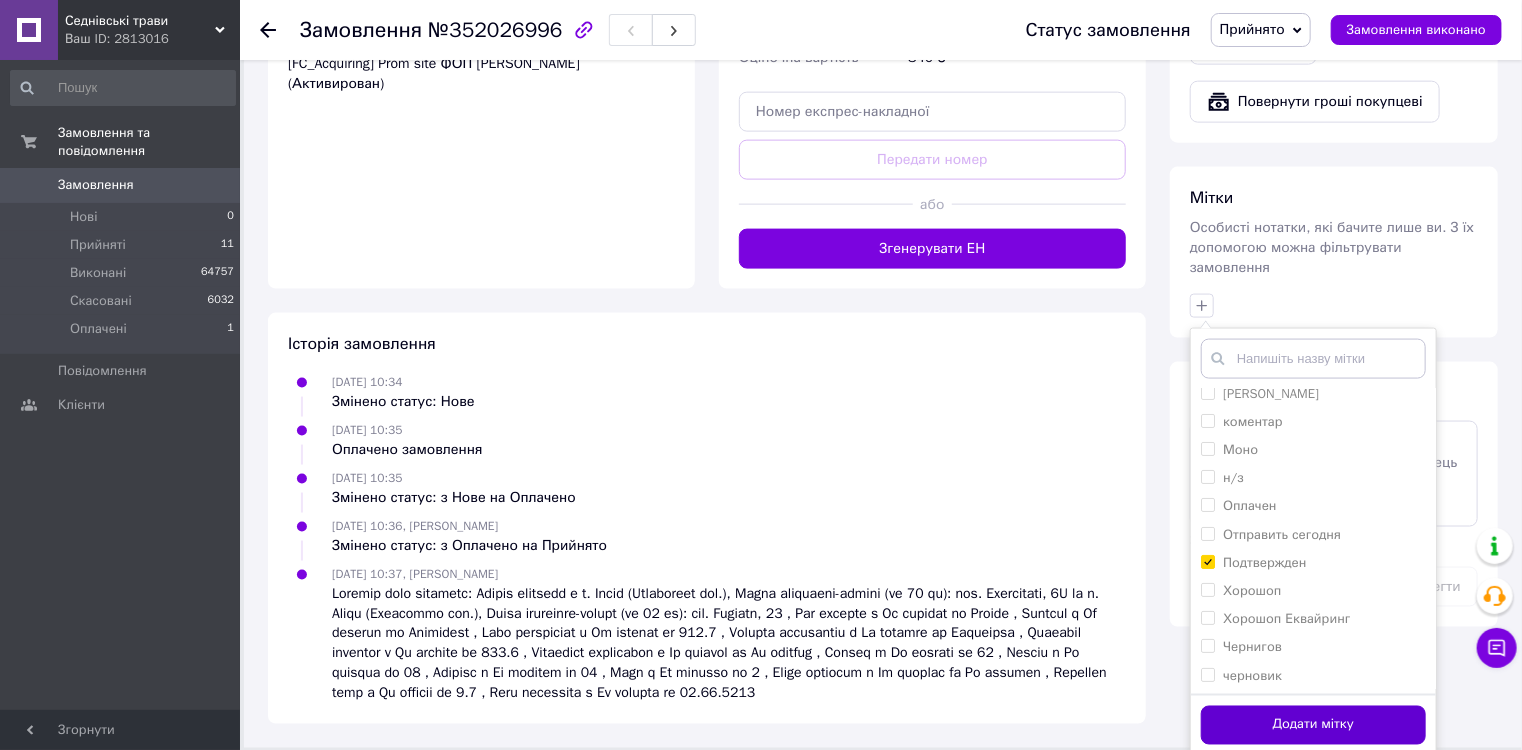click on "Додати мітку" at bounding box center [1313, 725] 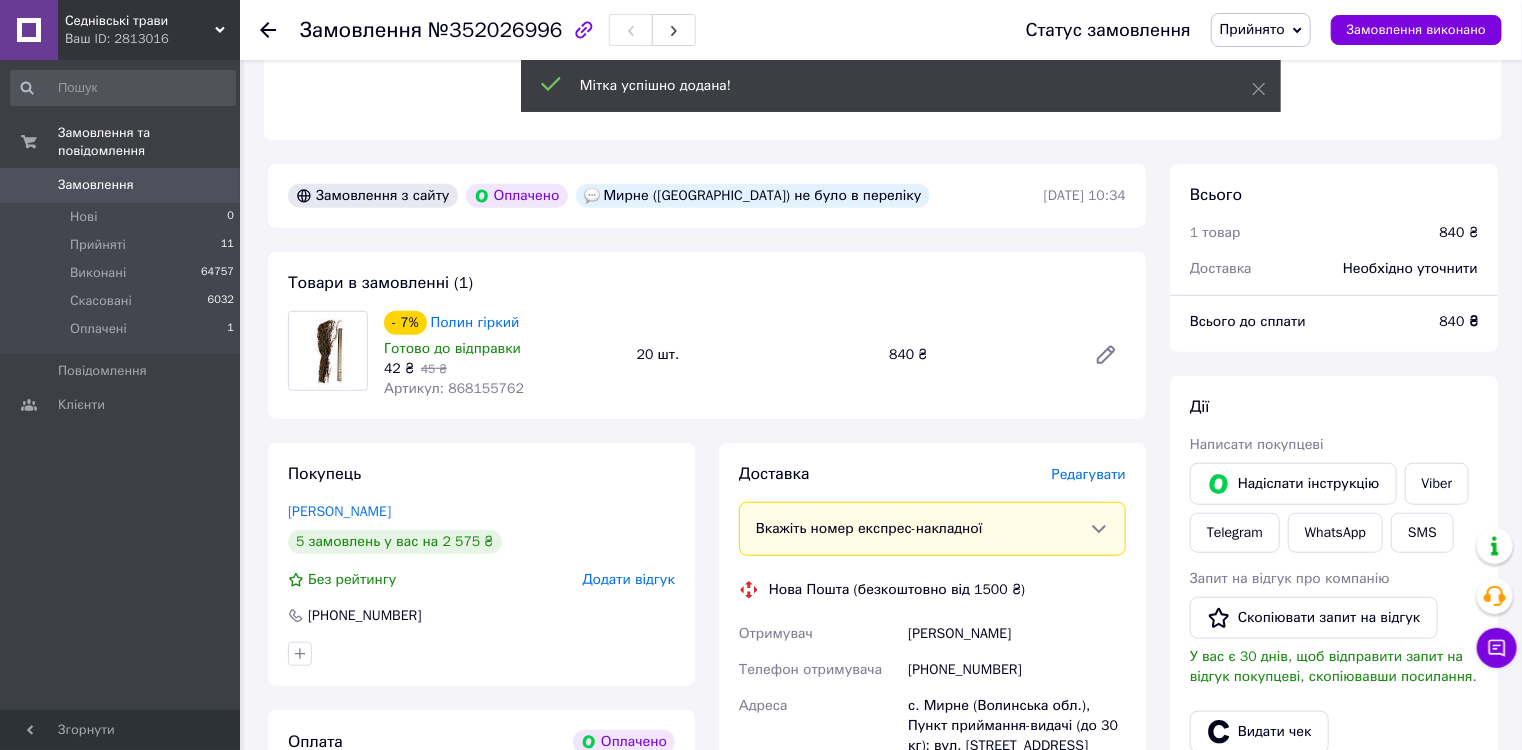 scroll, scrollTop: 473, scrollLeft: 0, axis: vertical 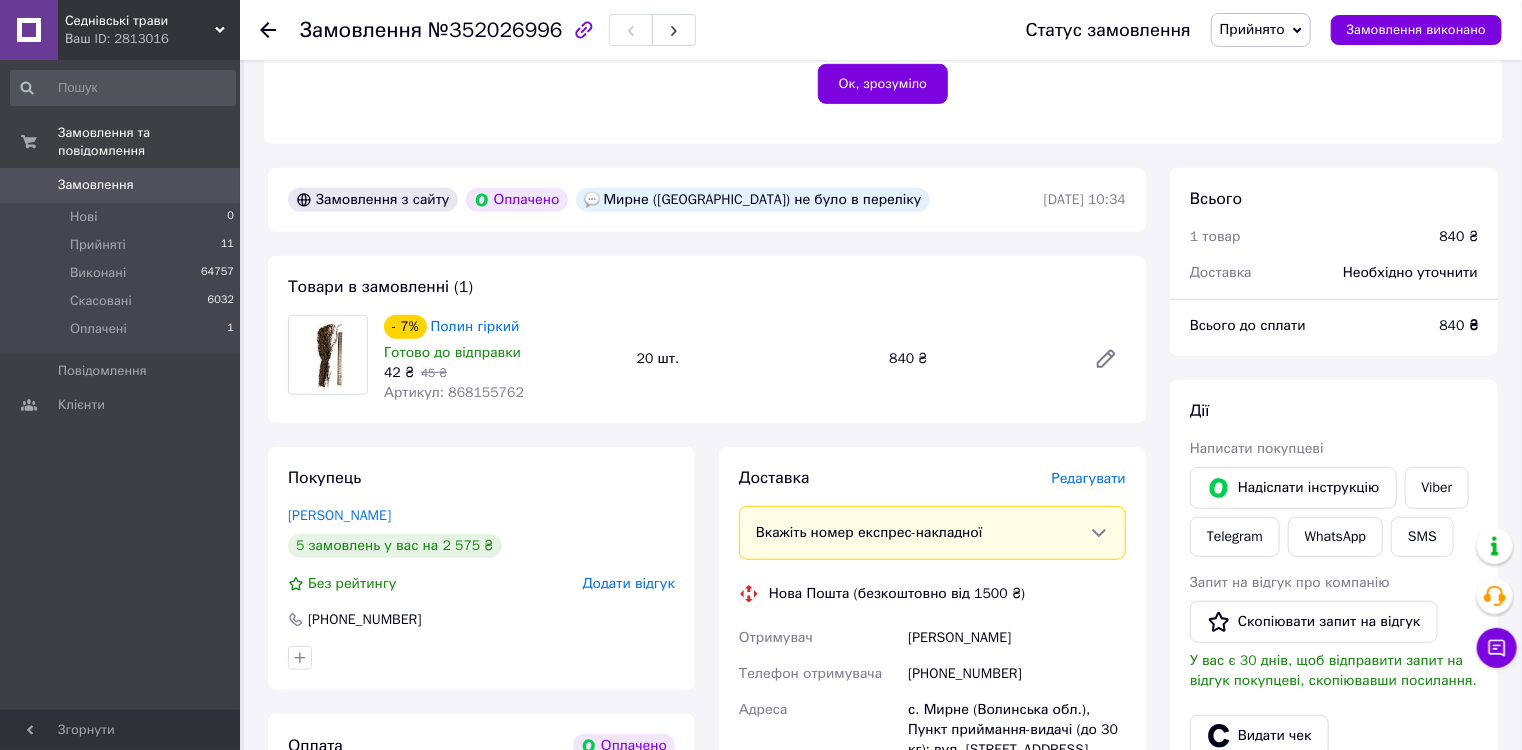 click on "Товари в замовленні (1) - 7% Полин гіркий Готово до відправки 42 ₴   45 ₴ Артикул: 868155762 20 шт. 840 ₴" at bounding box center [707, 339] 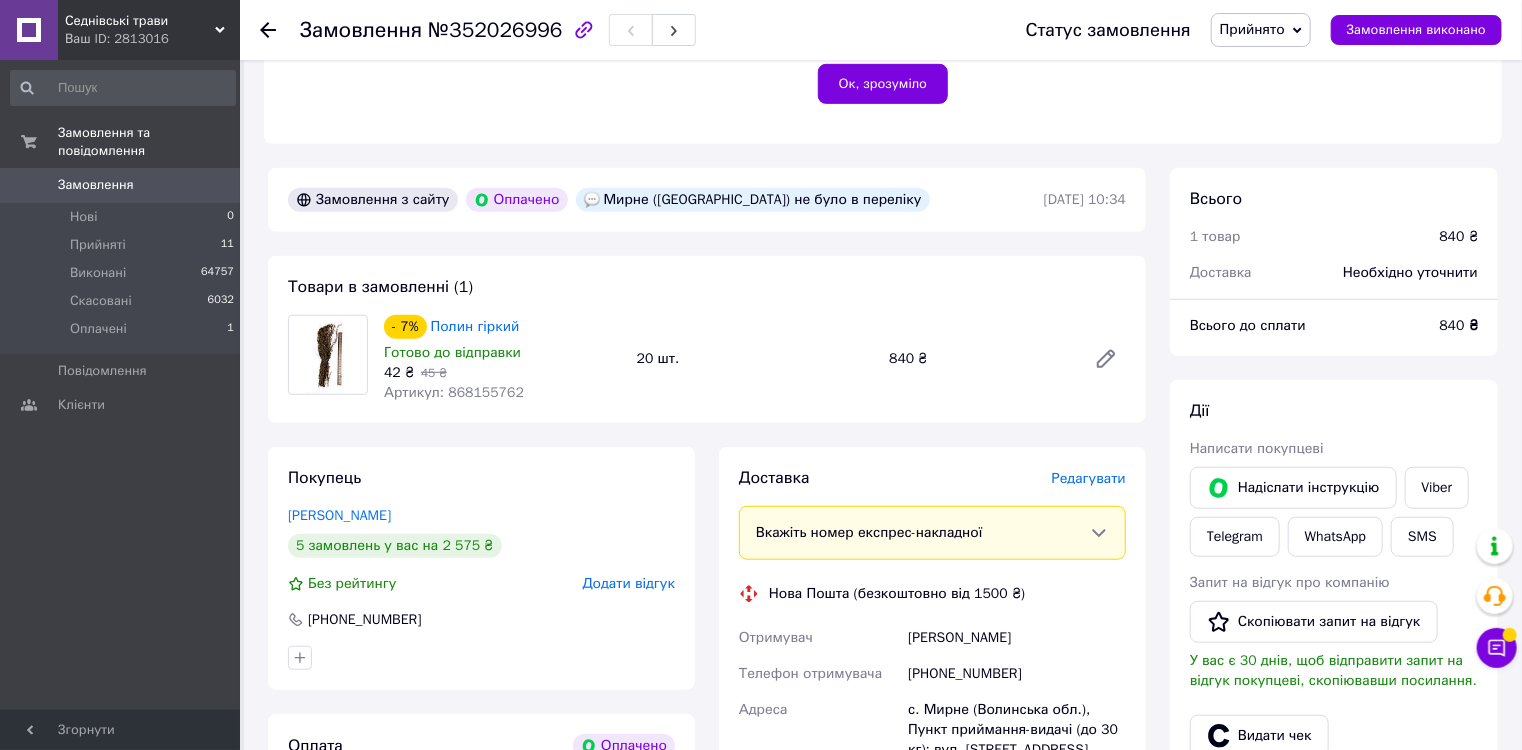 click on "Пром-оплата з виплатою на картку працює як P2P переказ (з картки на картку) з обмеженнями платіжних систем: до 150 виплат загалом на 3 картки. Досягли ліміту? Підпишіть договір з ТОВ «ФК «ЕВО» та підключіть розрахунковий рахунок. Якщо у вас з'явилися питання, пишіть —   prompay@prom.ua 1 Зв'яжіться з покупцем Підтвердіть оплату, наявність товару, спосіб і терміни доставки 2 Відправте товар якомога швидше Використовуйте для відправки створену в замовленні ЕН (експрес-накладну).
Якщо її немає — згенеруйте або прив'яжіть вручну. 3 Отримайте гроші Ок, зрозуміло" at bounding box center [883, -104] 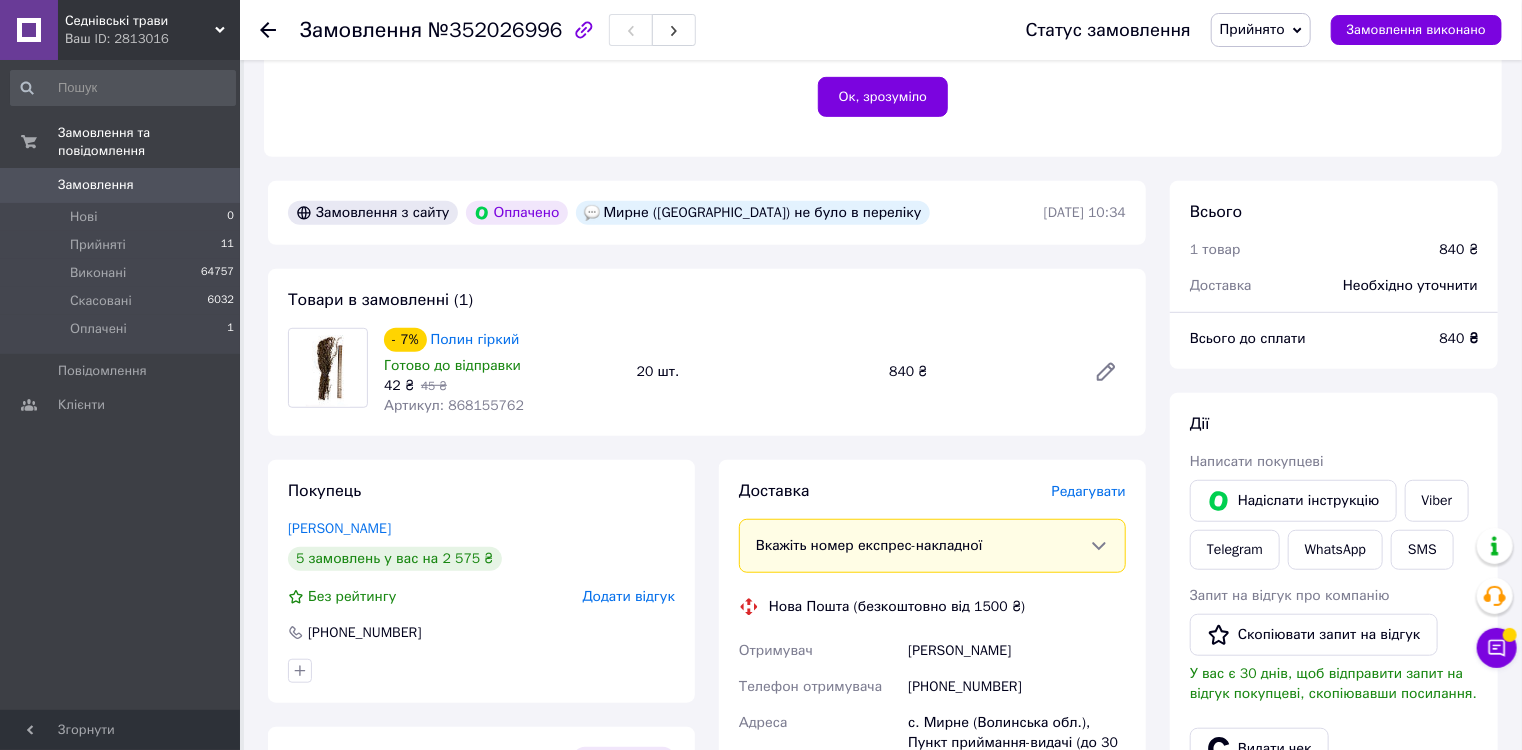 scroll, scrollTop: 393, scrollLeft: 0, axis: vertical 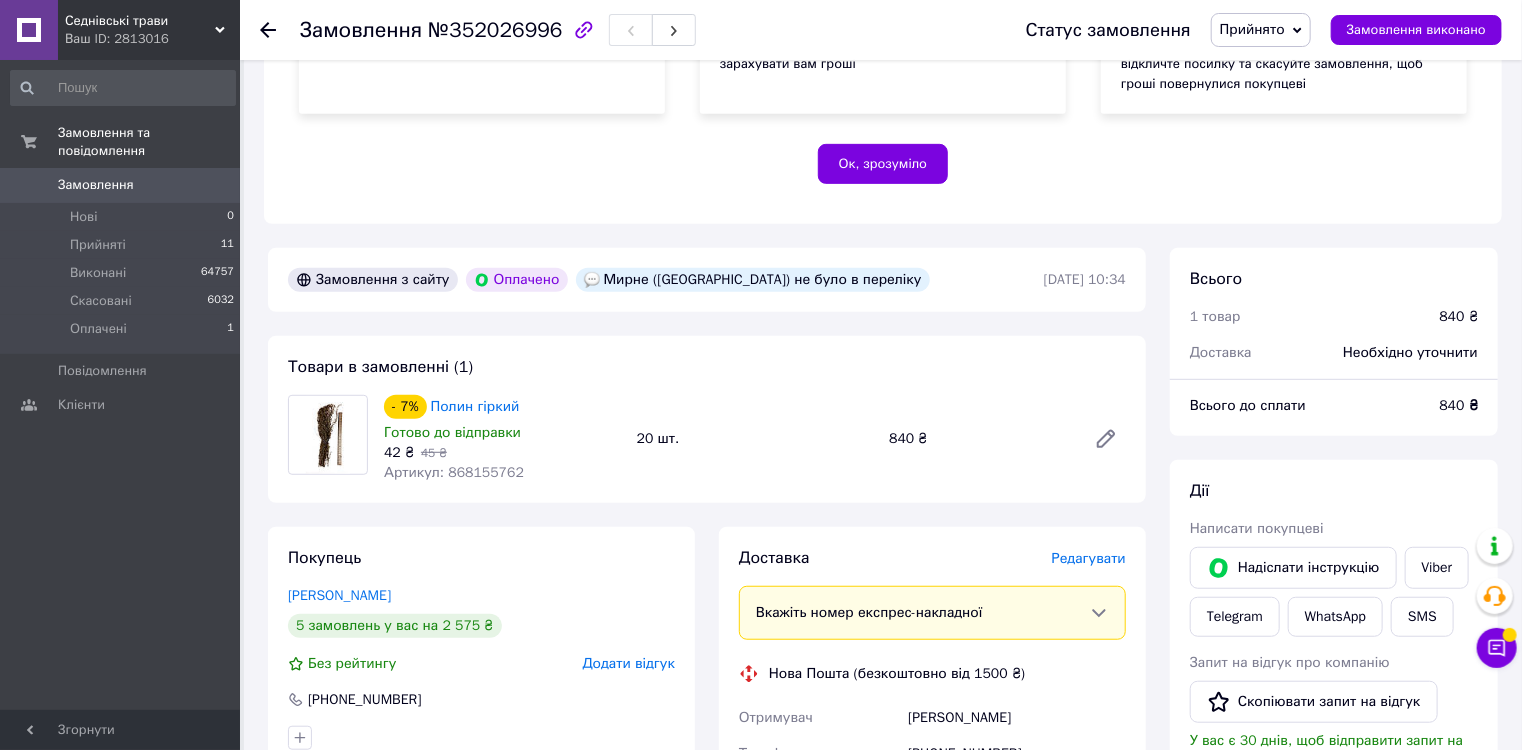 click on "№352026996" at bounding box center [495, 30] 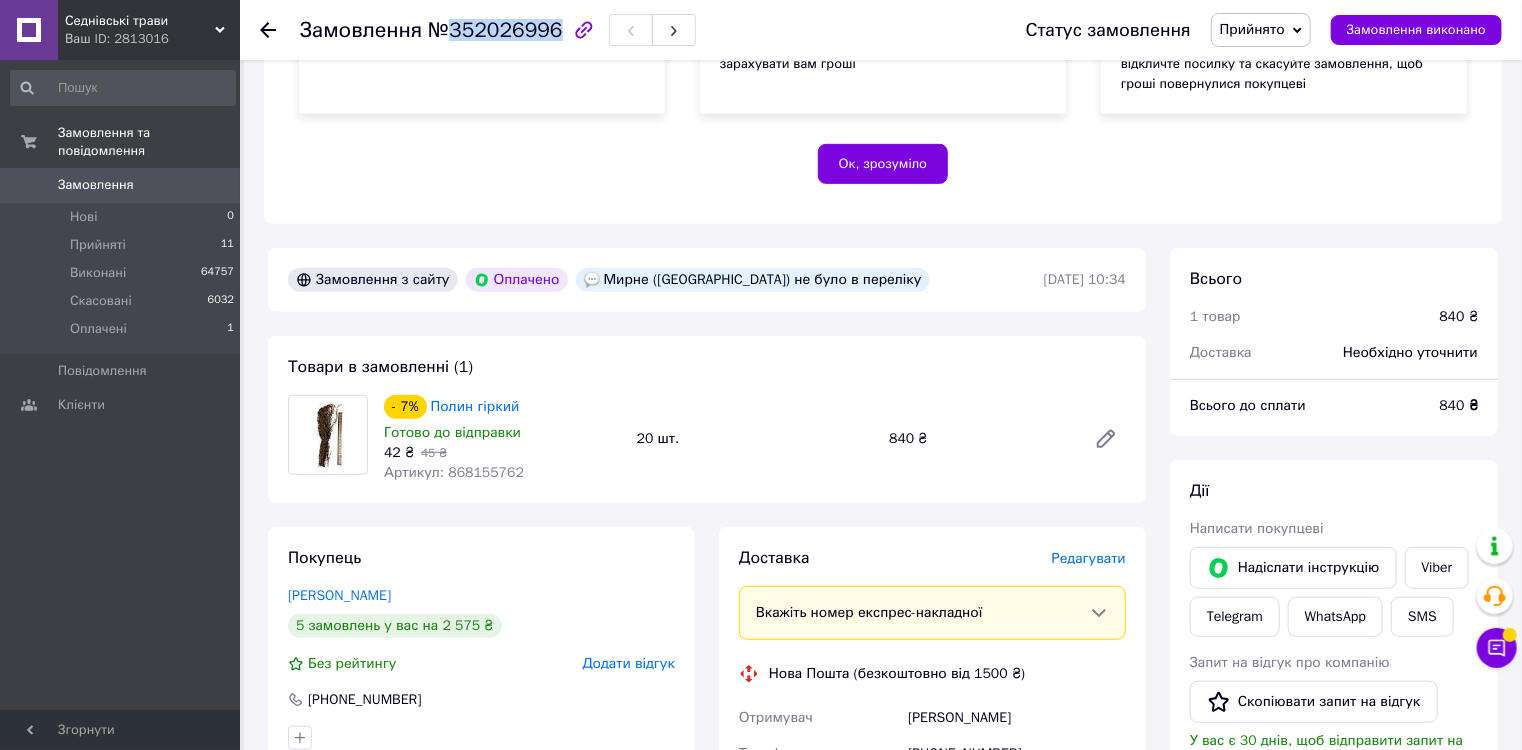 click on "№352026996" at bounding box center (495, 30) 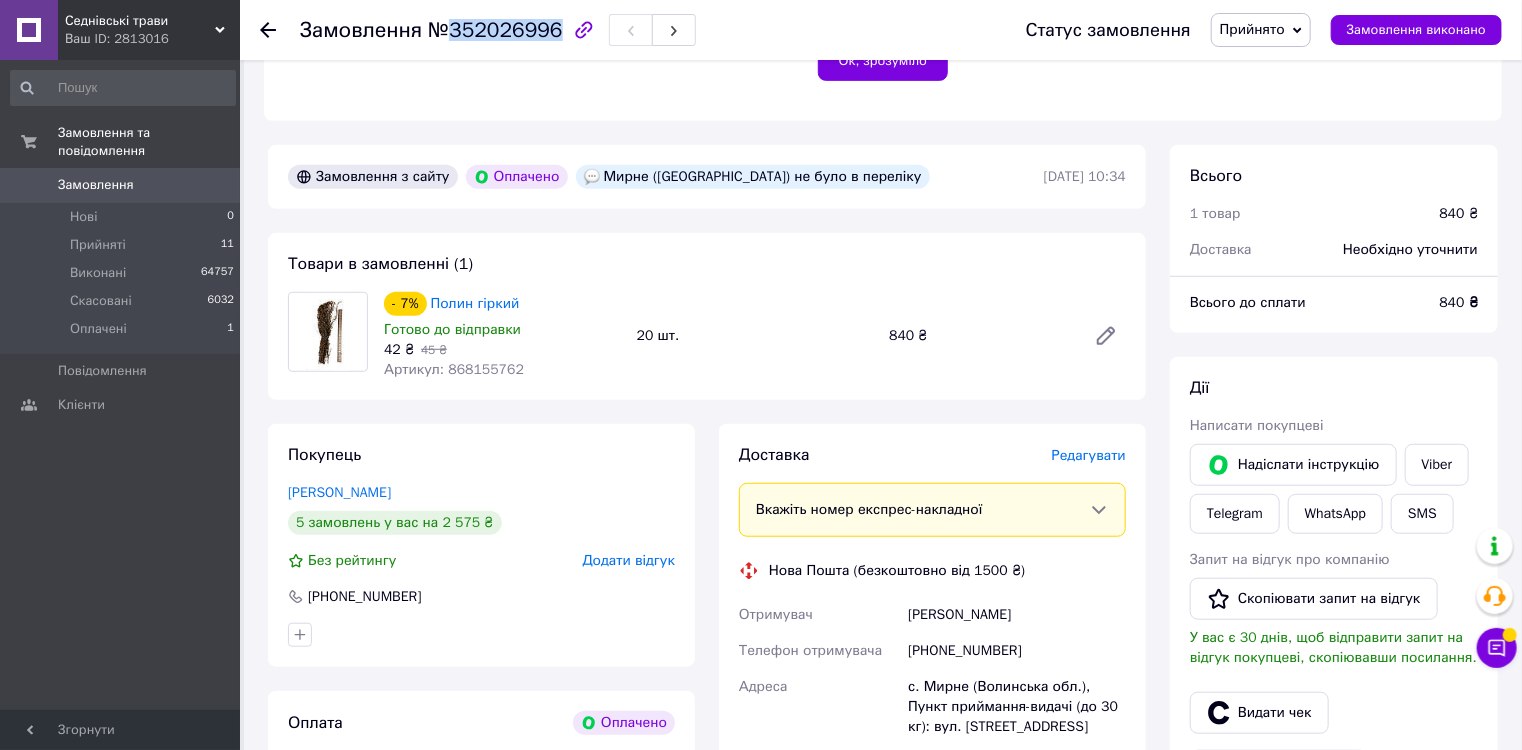 scroll, scrollTop: 713, scrollLeft: 0, axis: vertical 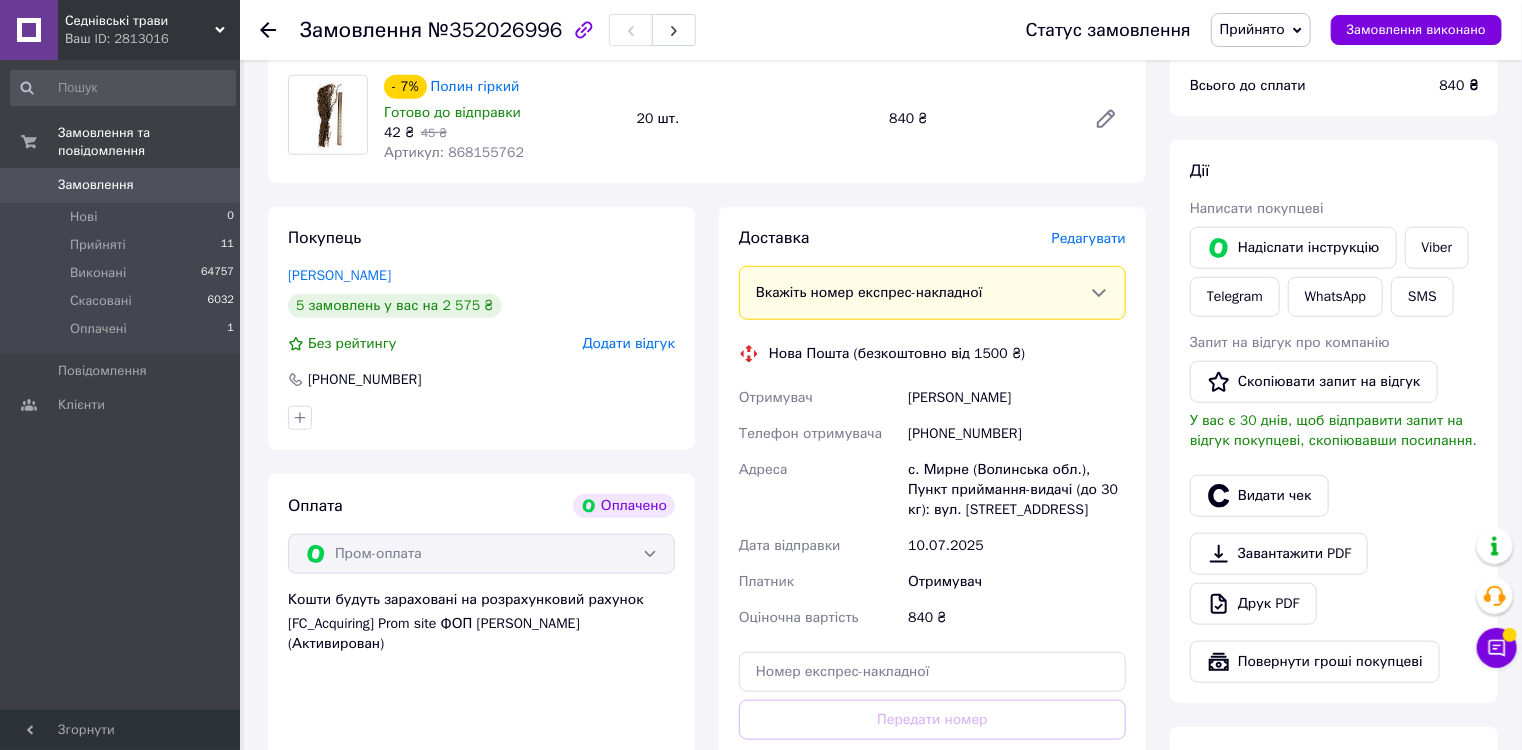 click on "Покупець кладько людмила 5 замовлень у вас на 2 575 ₴ Без рейтингу   Додати відгук +380977836782" at bounding box center [481, 328] 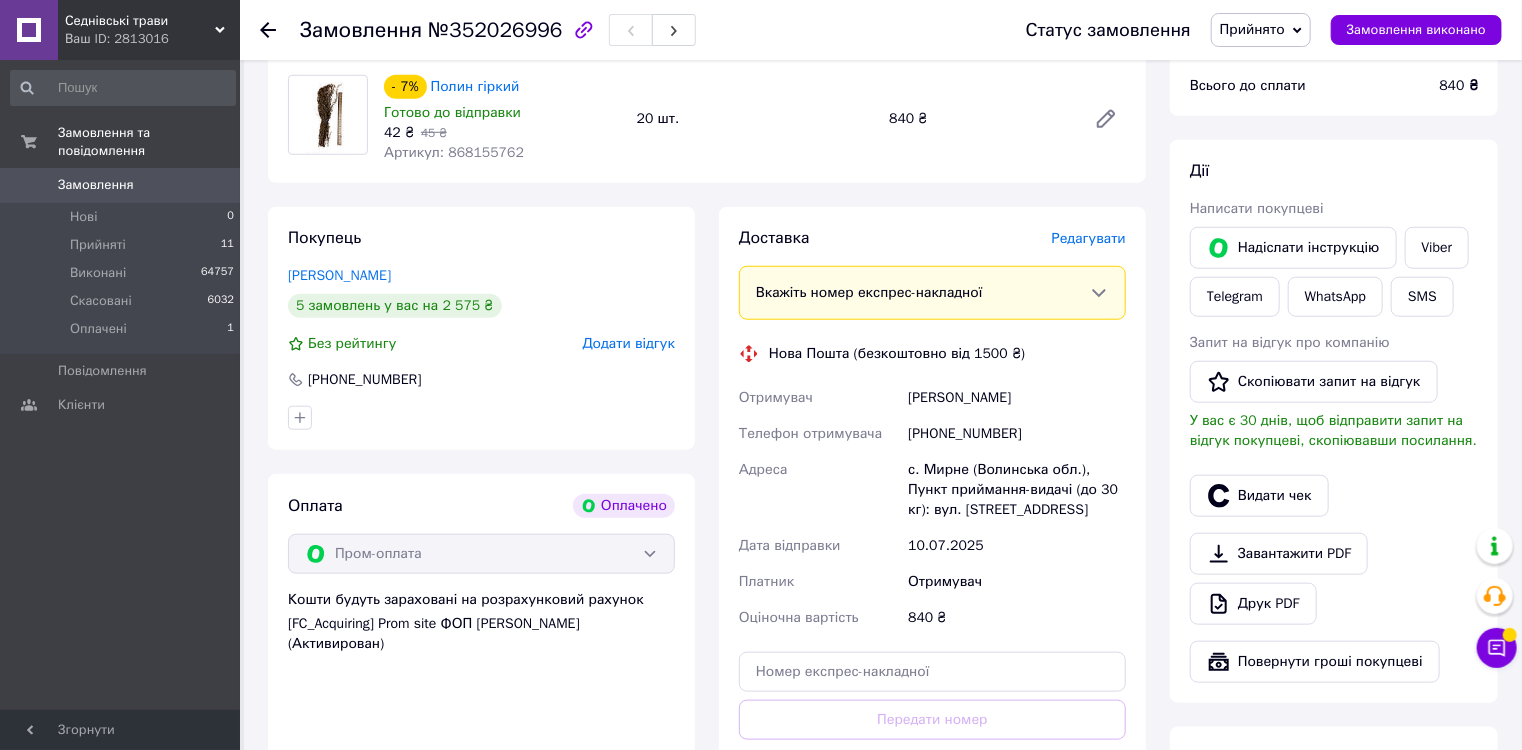 click on "- 7% Полин гіркий Готово до відправки 42 ₴   45 ₴ Артикул: 868155762 20 шт. 840 ₴" at bounding box center [755, 119] 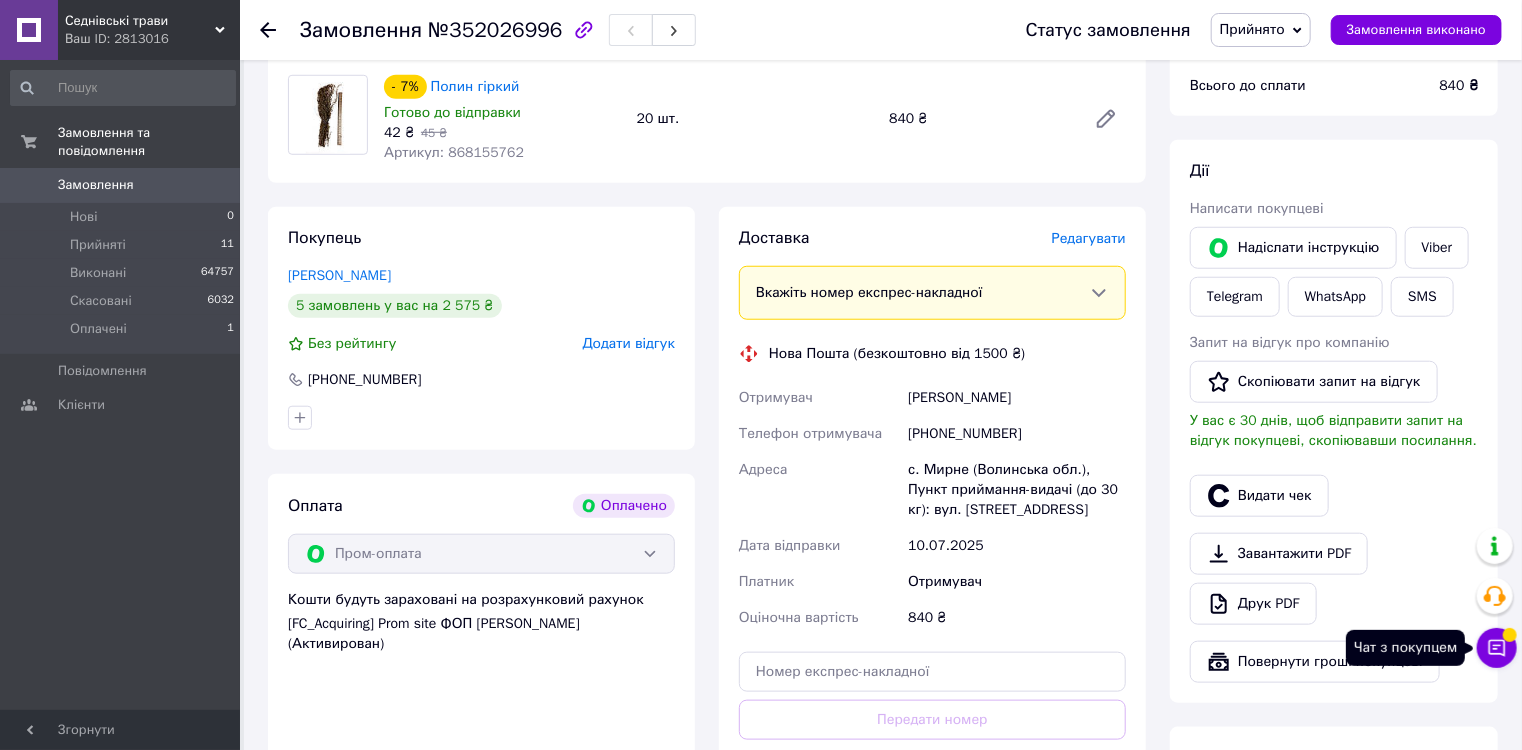 click 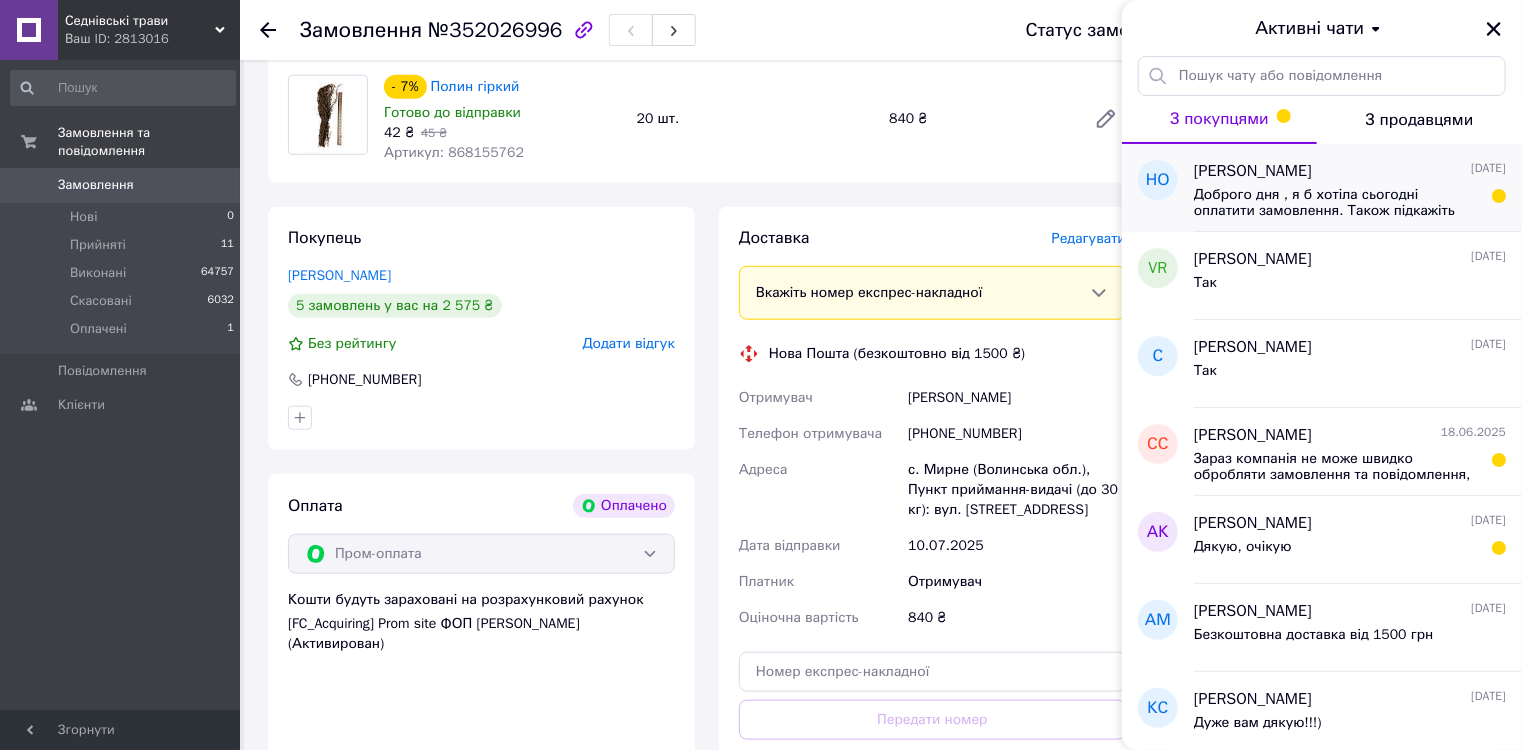 click on "Доброго дня , я б хотіла сьогодні оплатити замовлення.
Також підкажіть коли буде доставка ?" at bounding box center (1336, 203) 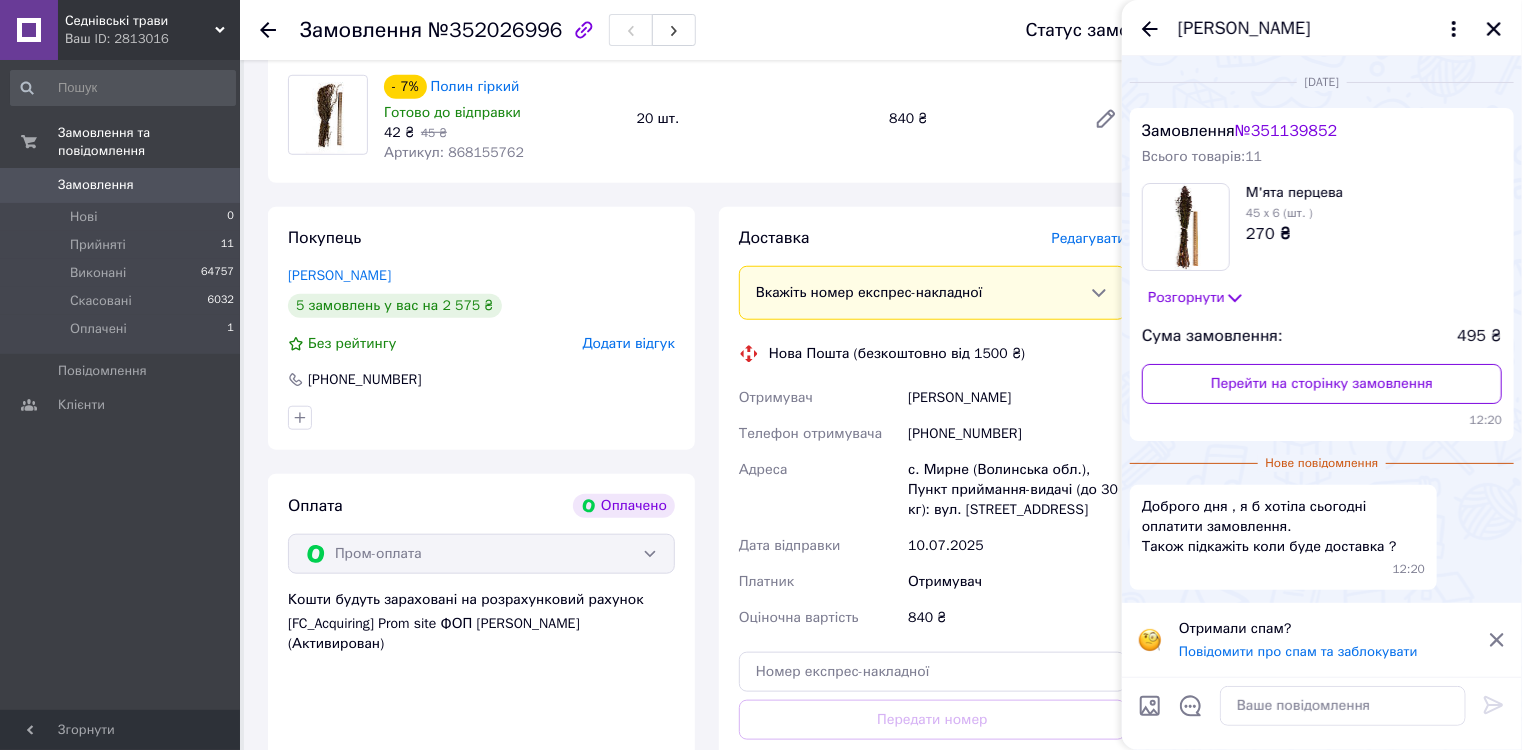 click 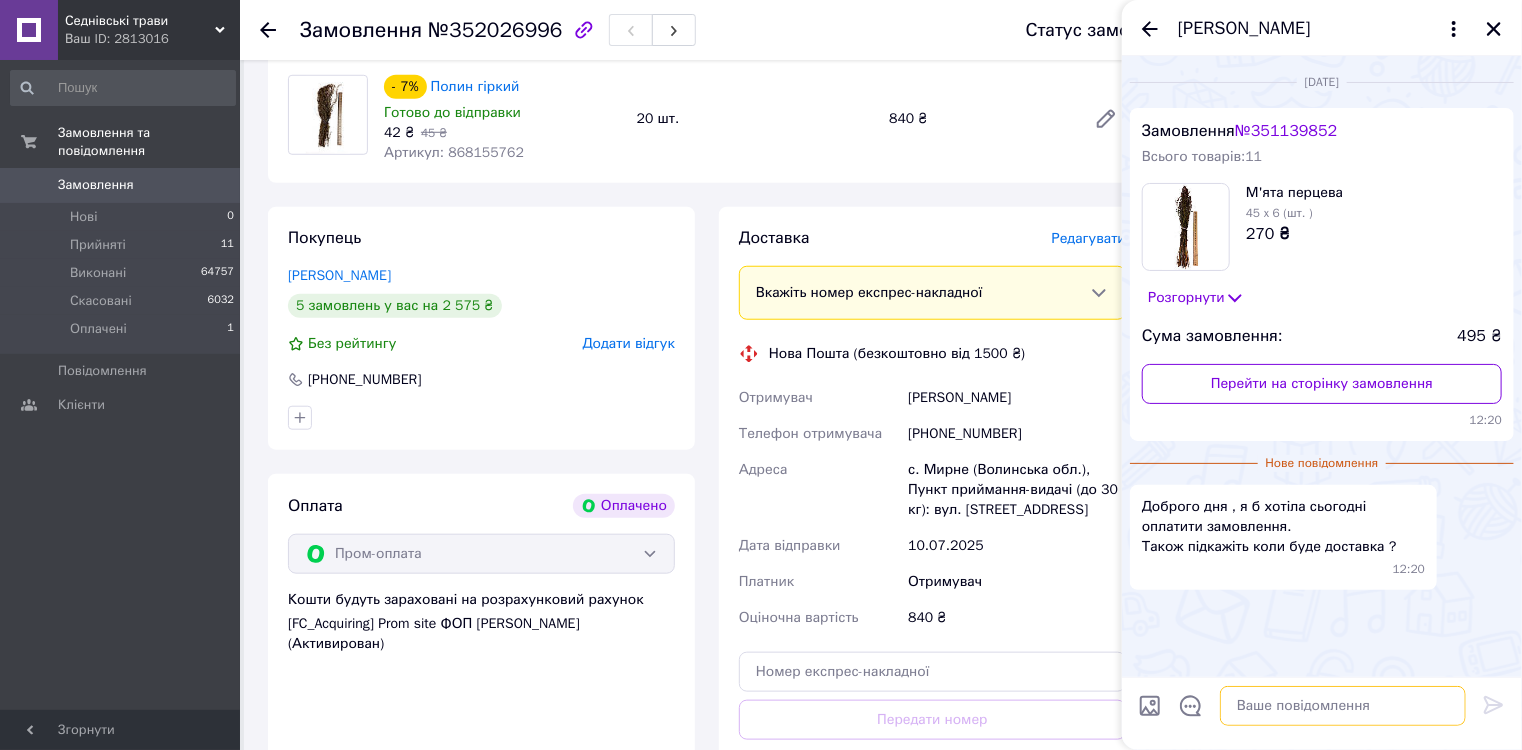 drag, startPoint x: 1317, startPoint y: 708, endPoint x: 1310, endPoint y: 700, distance: 10.630146 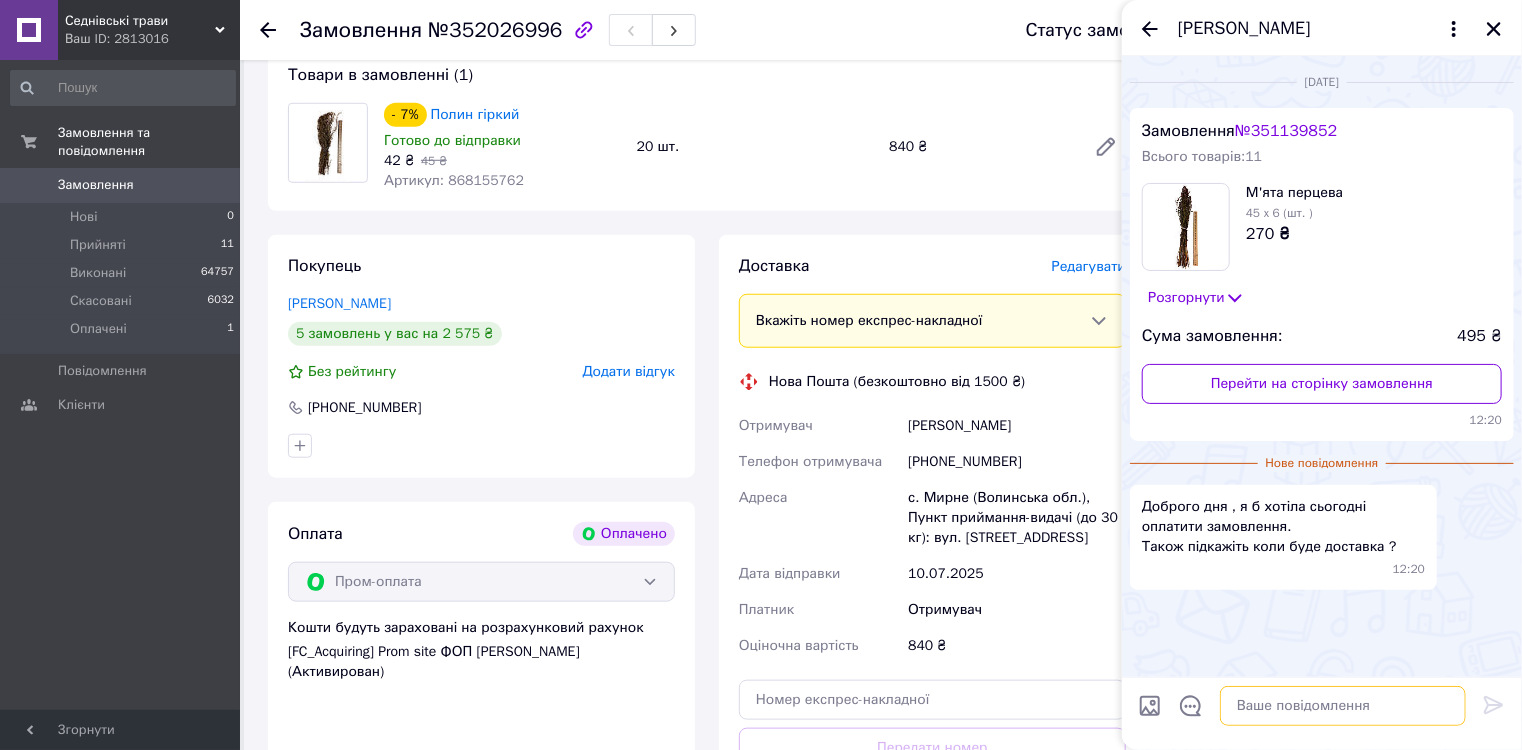 scroll, scrollTop: 713, scrollLeft: 0, axis: vertical 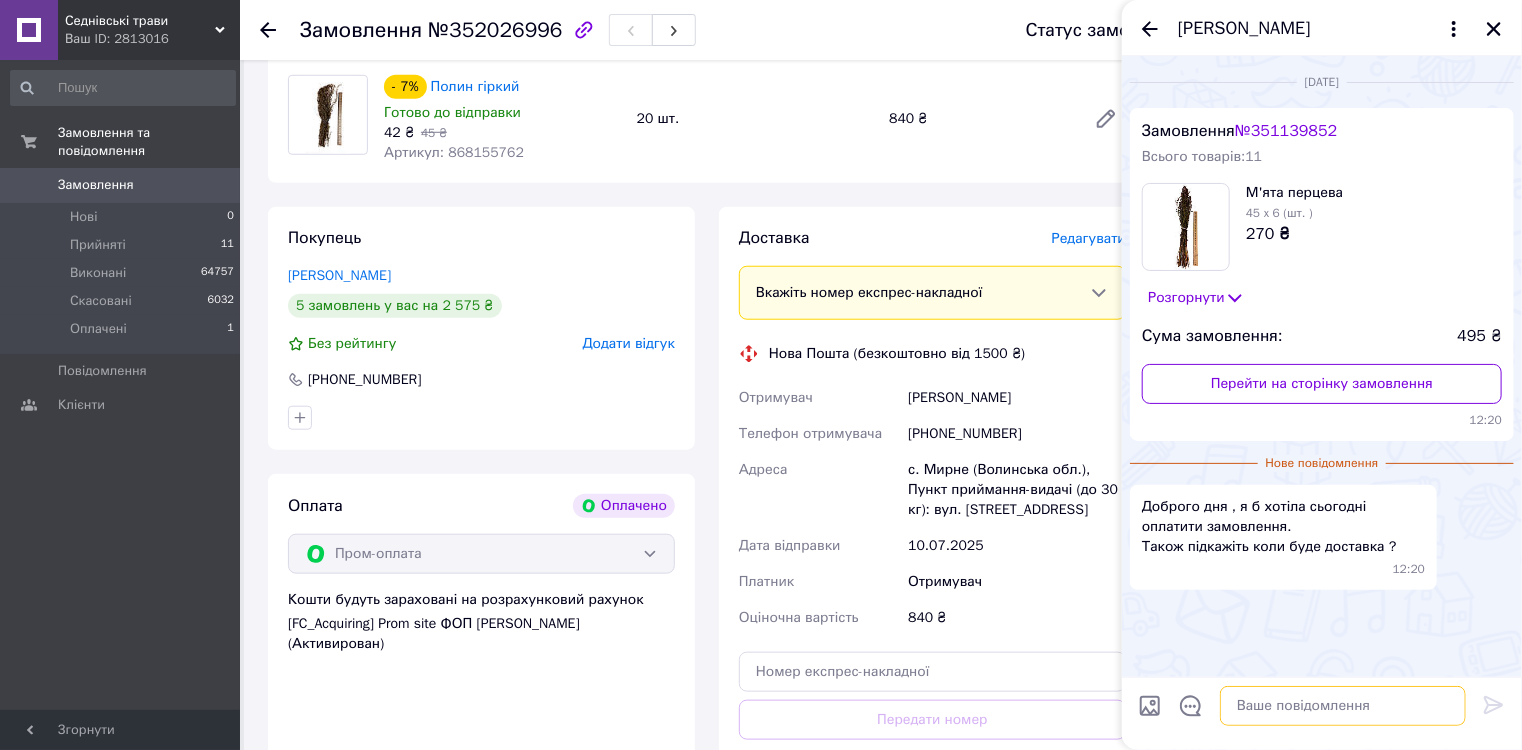 click at bounding box center [1343, 706] 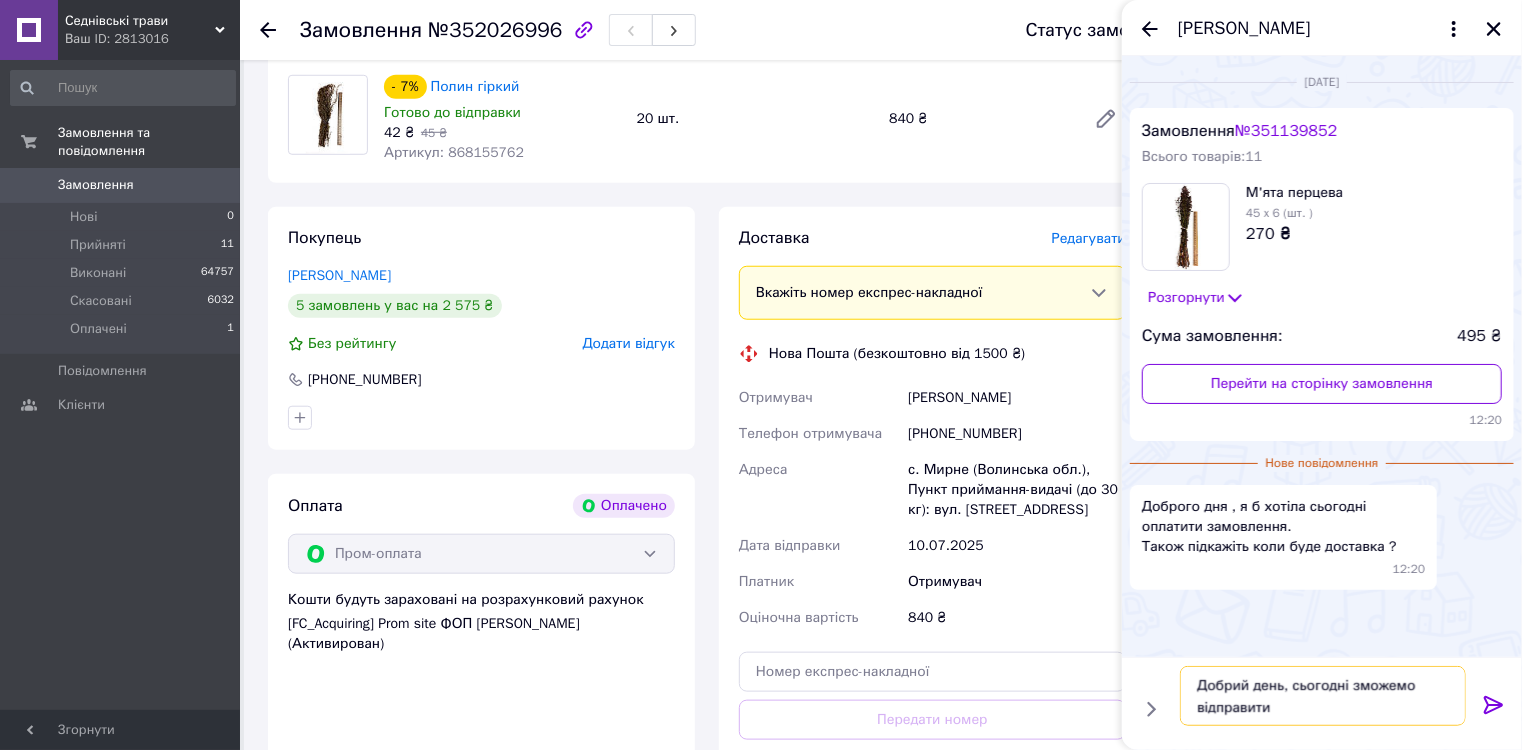 type on "Добрий день, сьогодні зможемо відправити" 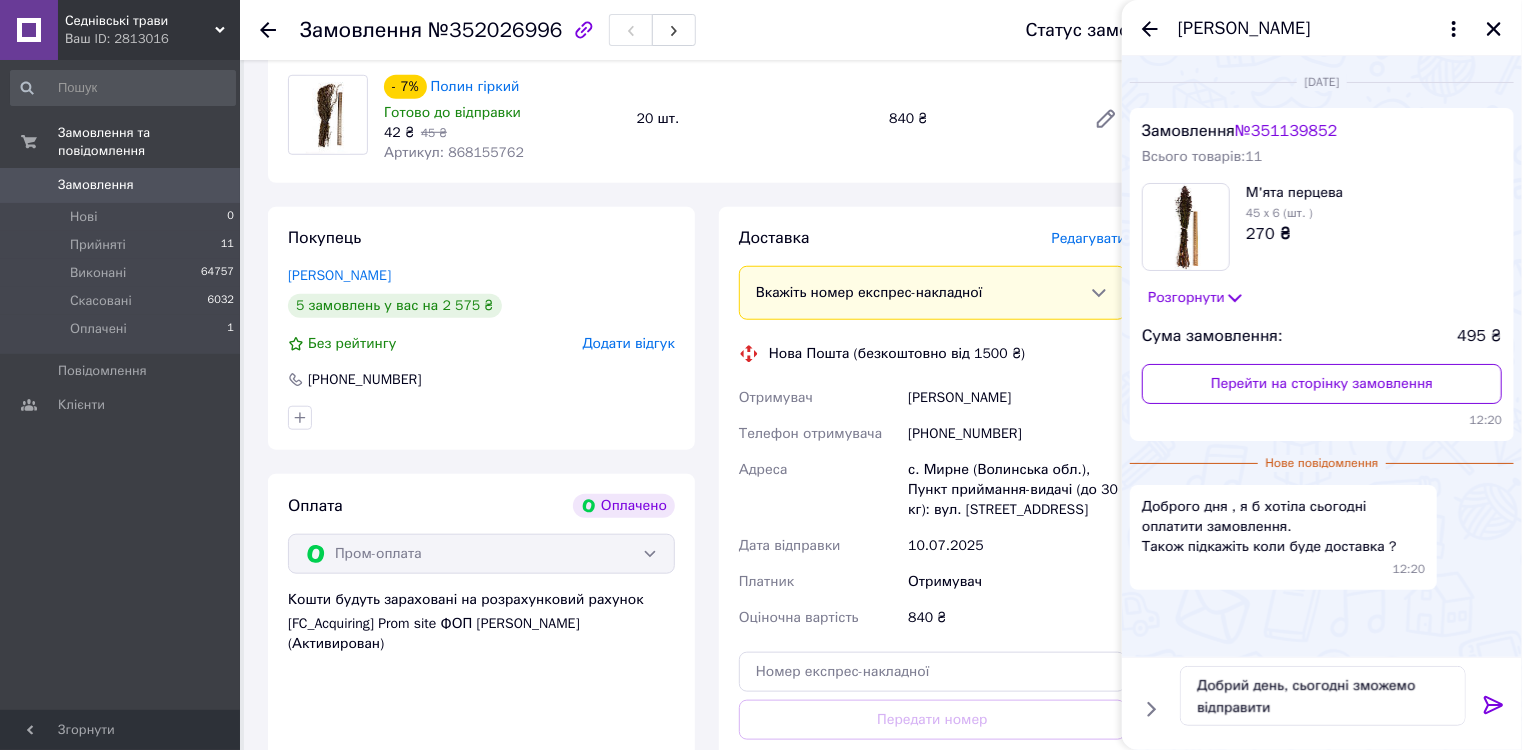 click 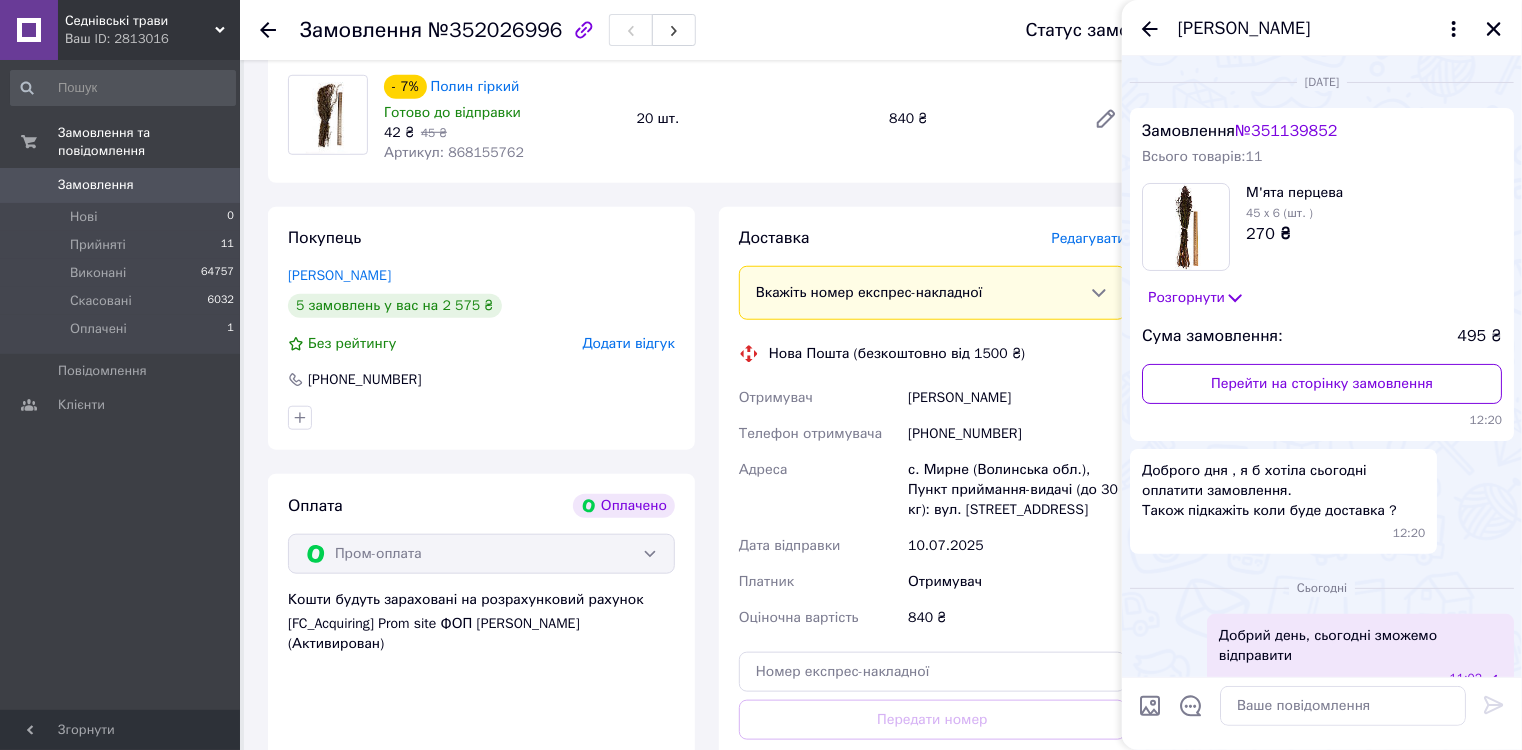 scroll, scrollTop: 30, scrollLeft: 0, axis: vertical 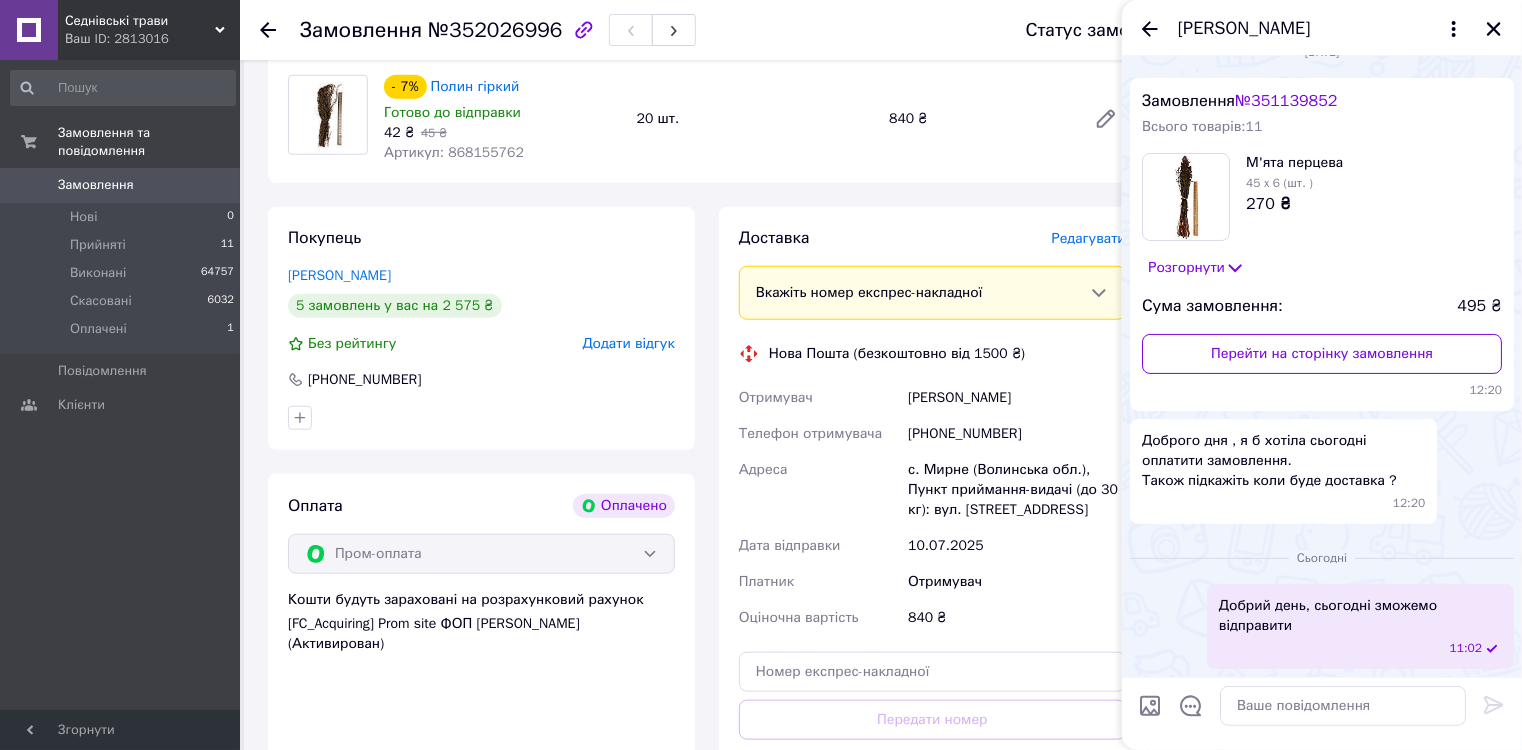 click on "Доброго дня , я б хотіла сьогодні оплатити замовлення. Також підкажіть коли буде доставка ? 12:20" at bounding box center (1322, 471) 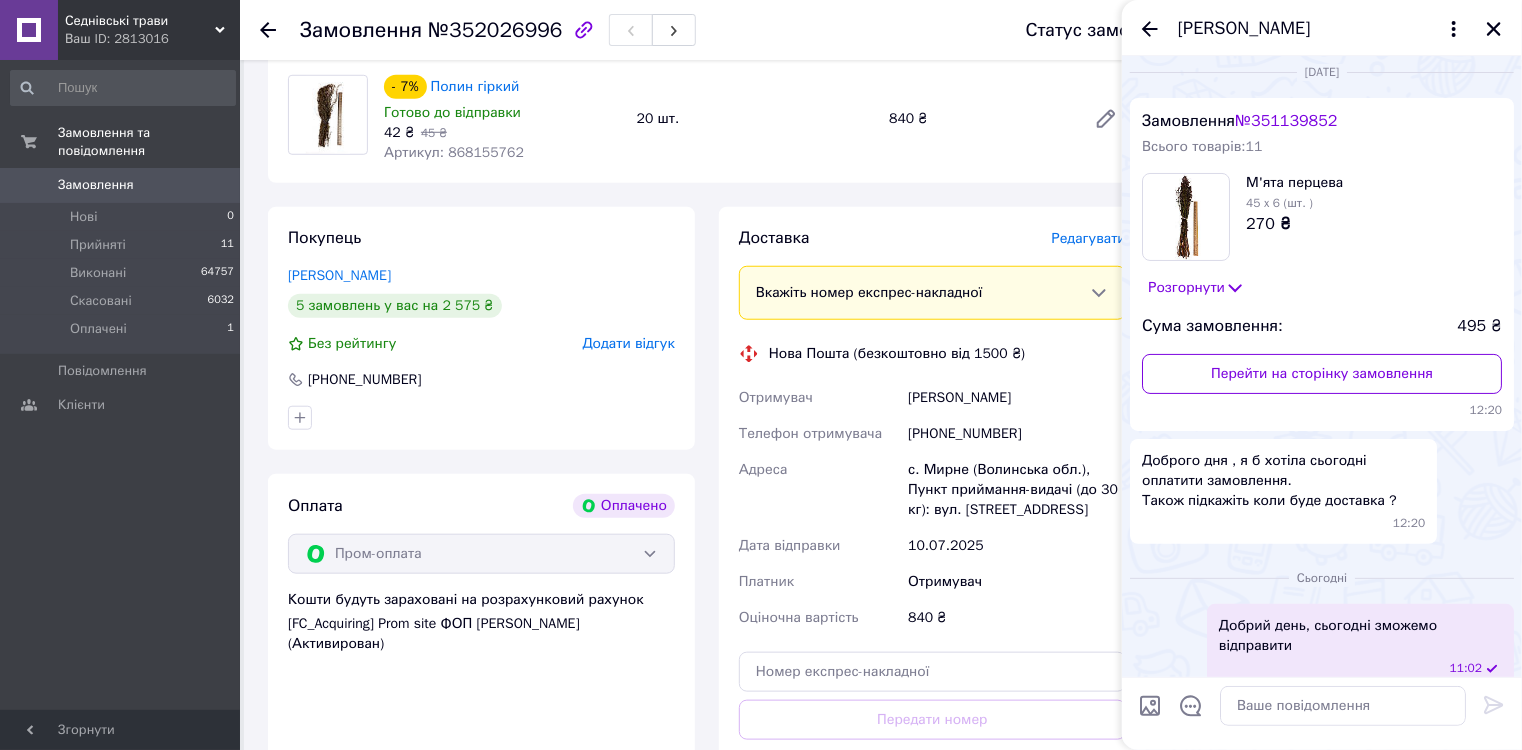 scroll, scrollTop: 0, scrollLeft: 0, axis: both 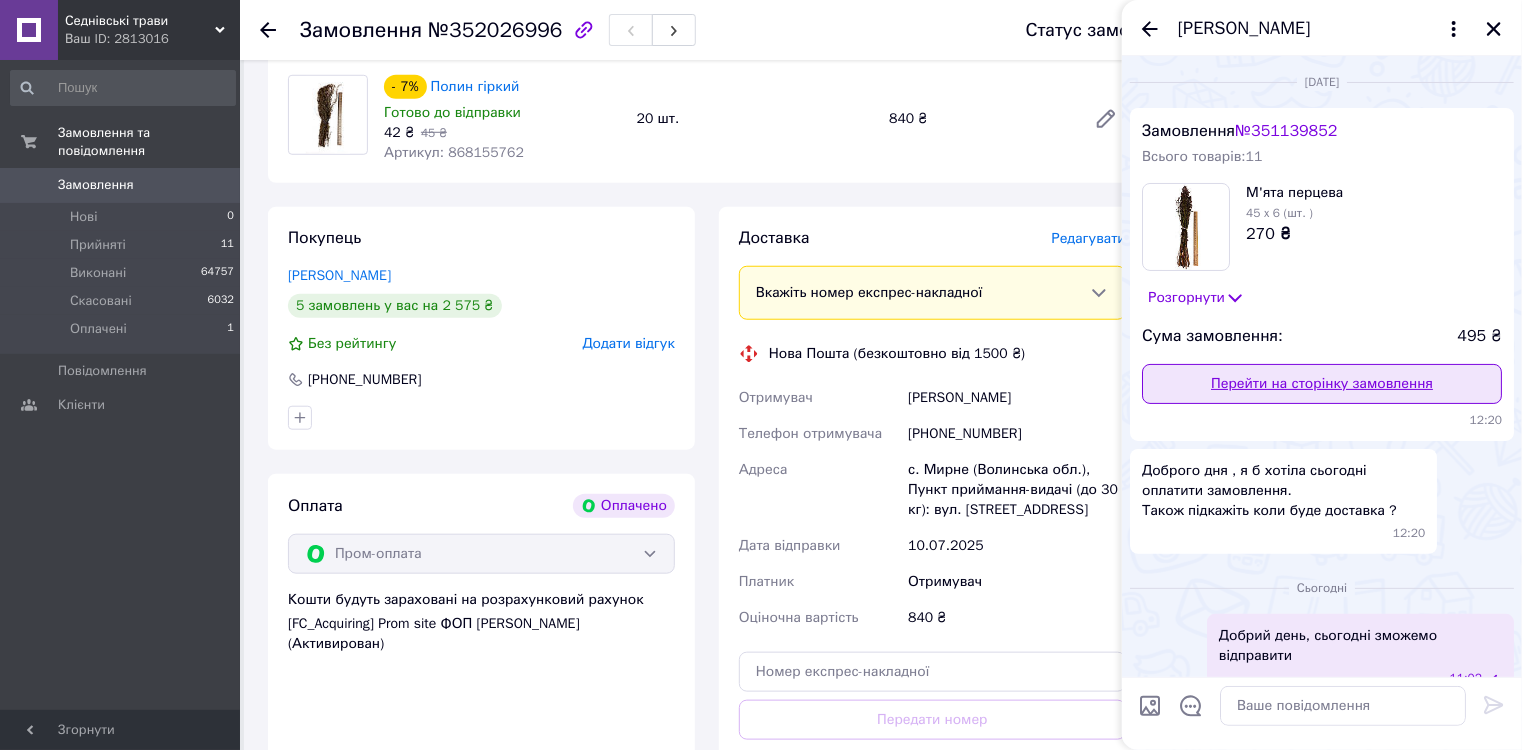 click on "Перейти на сторінку замовлення" at bounding box center (1322, 384) 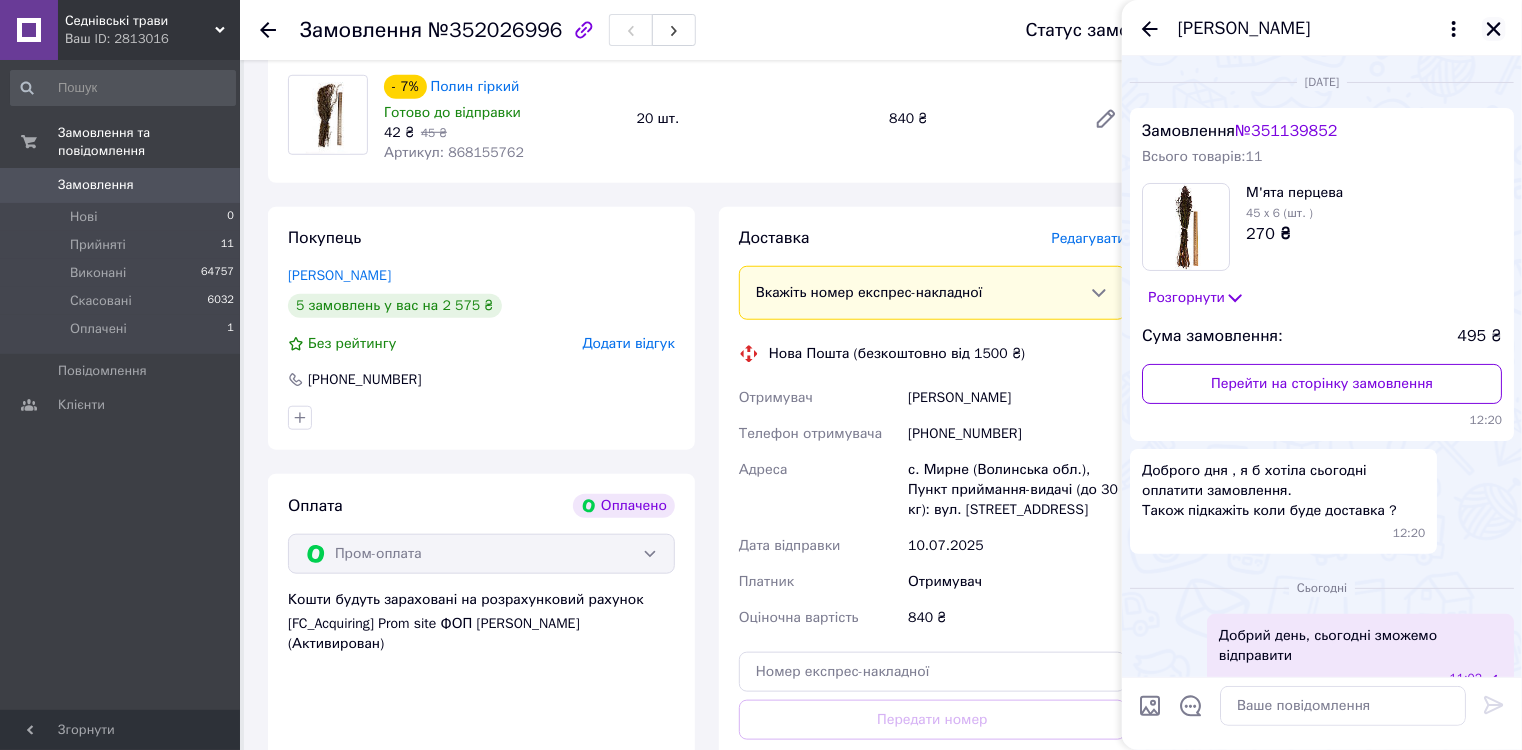 click 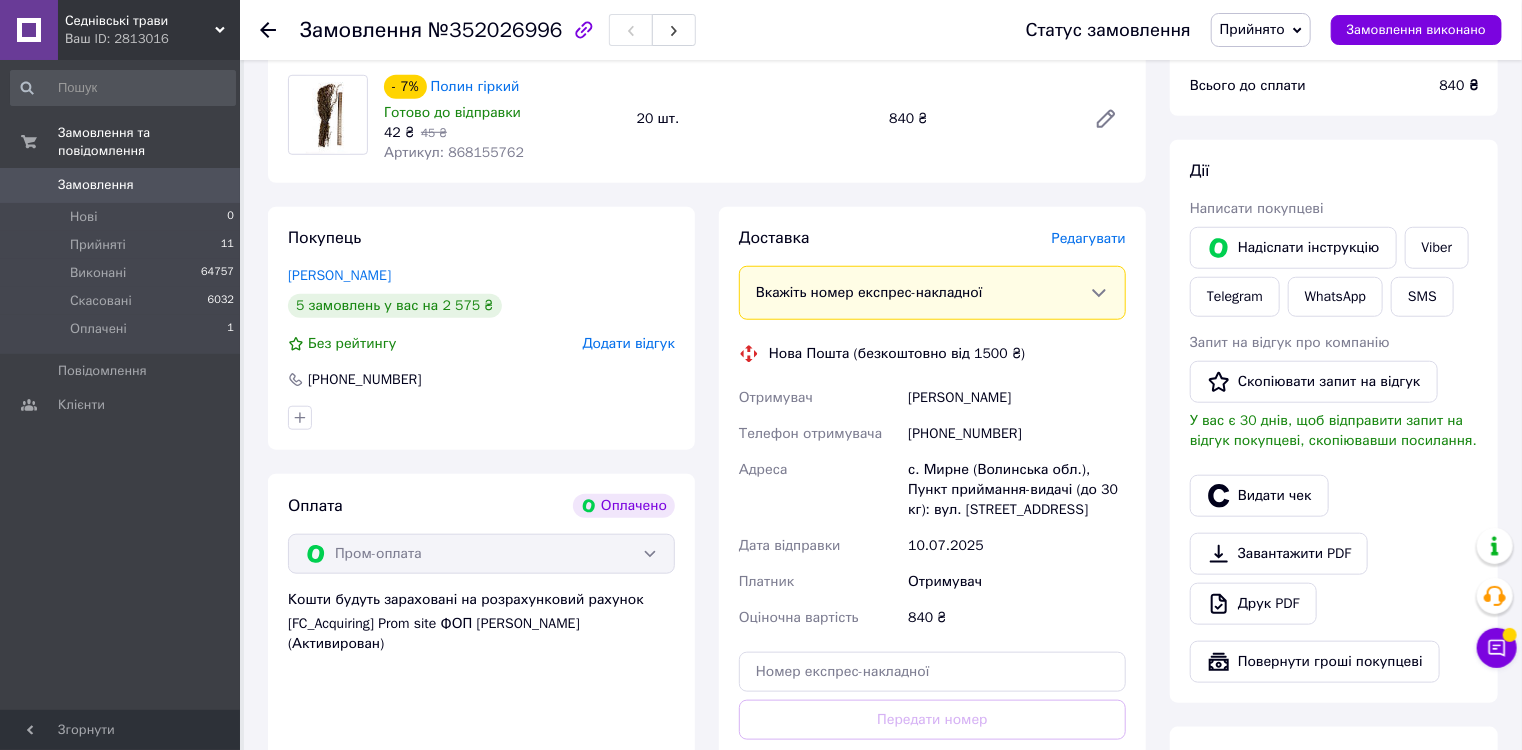 click on "Замовлення" at bounding box center [121, 185] 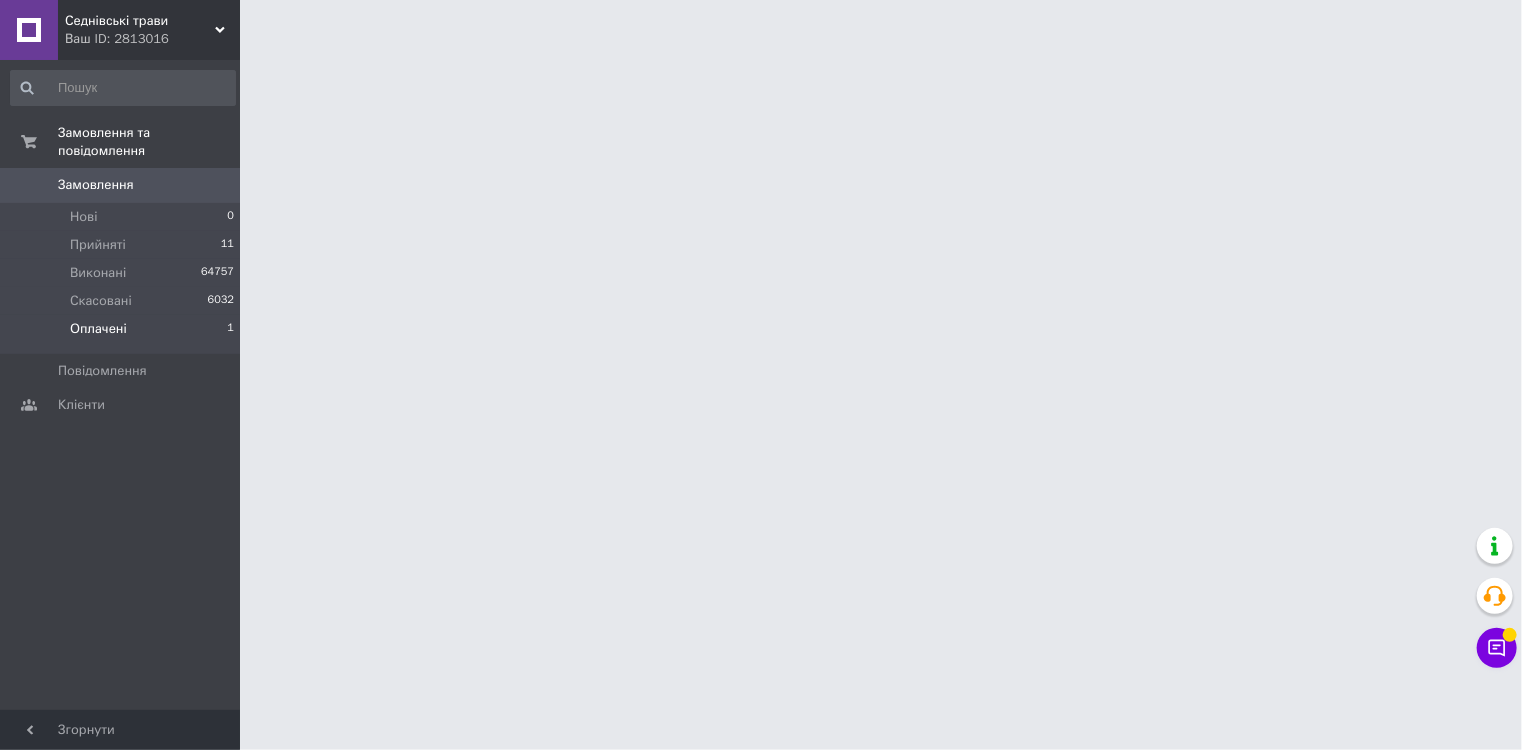 scroll, scrollTop: 0, scrollLeft: 0, axis: both 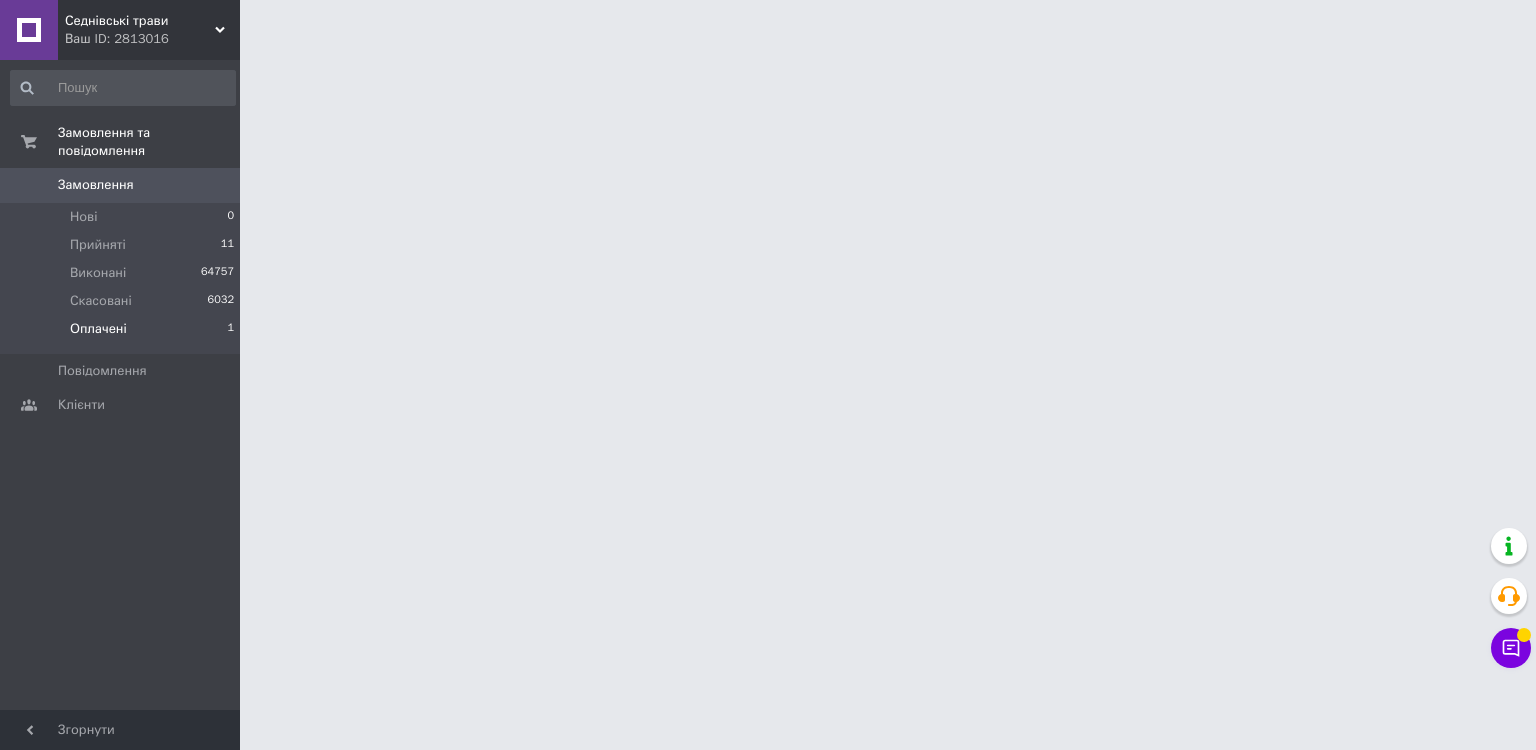 click on "Оплачені" at bounding box center (98, 329) 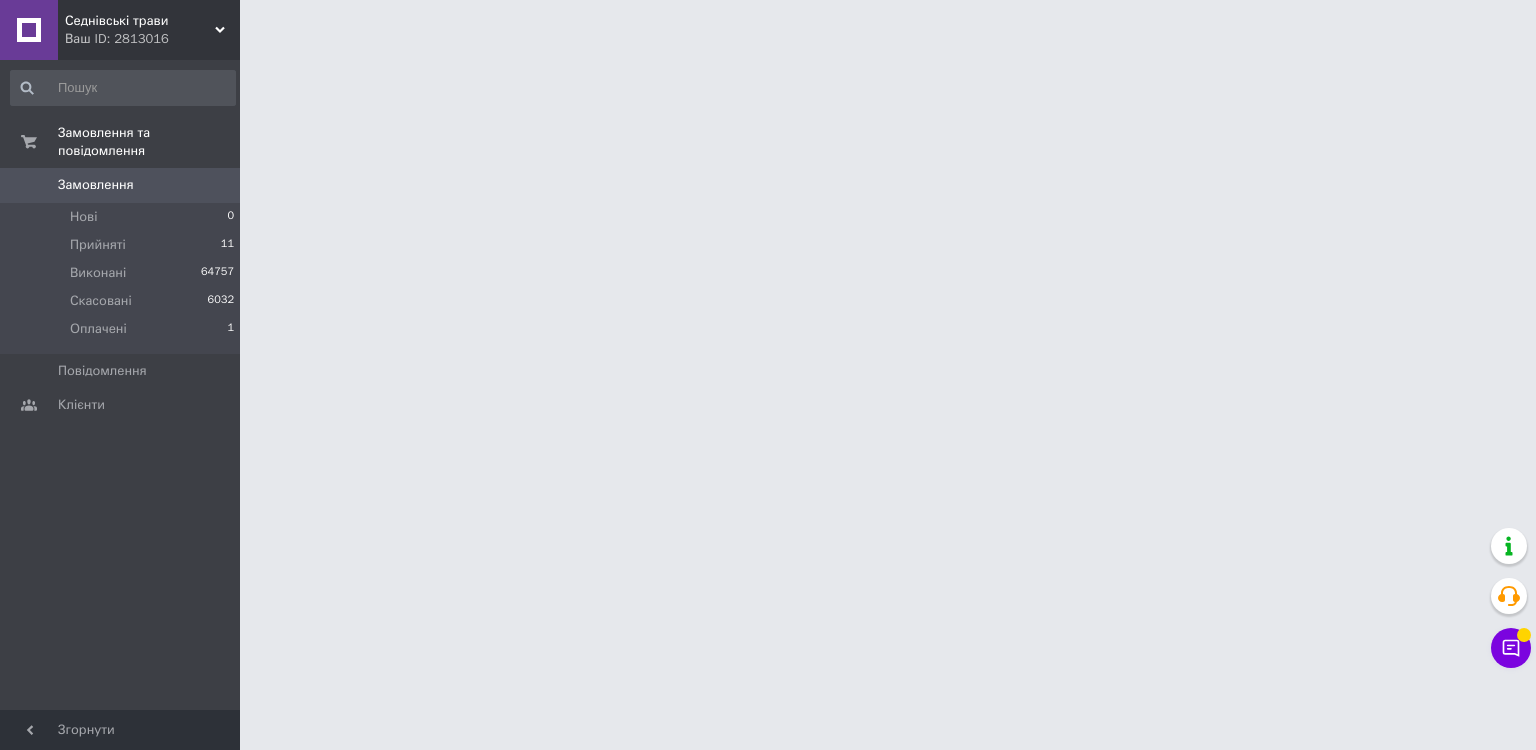 click on "Чат з покупцем" at bounding box center [1511, 648] 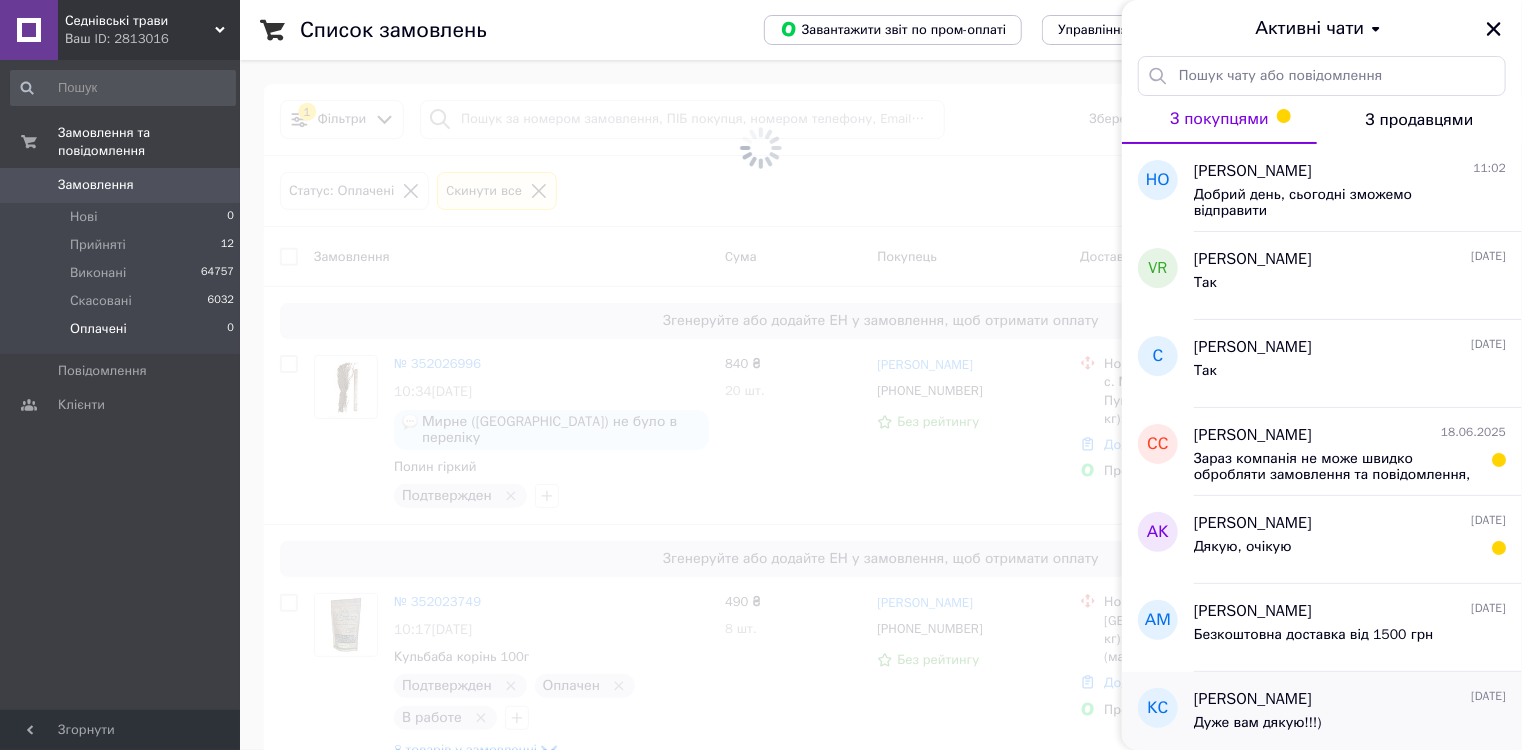 click on "Кристина Солонар" at bounding box center [1253, 699] 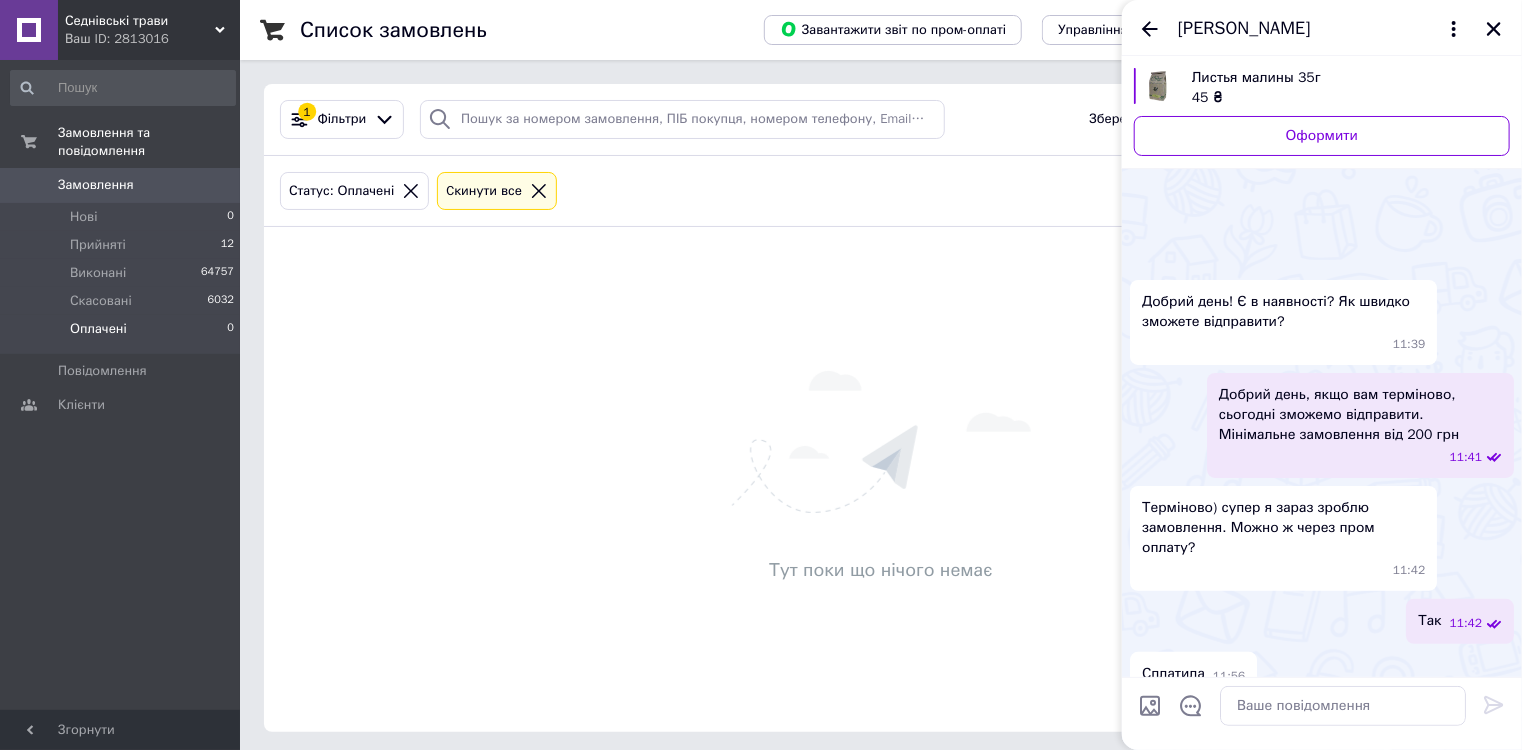 scroll, scrollTop: 208, scrollLeft: 0, axis: vertical 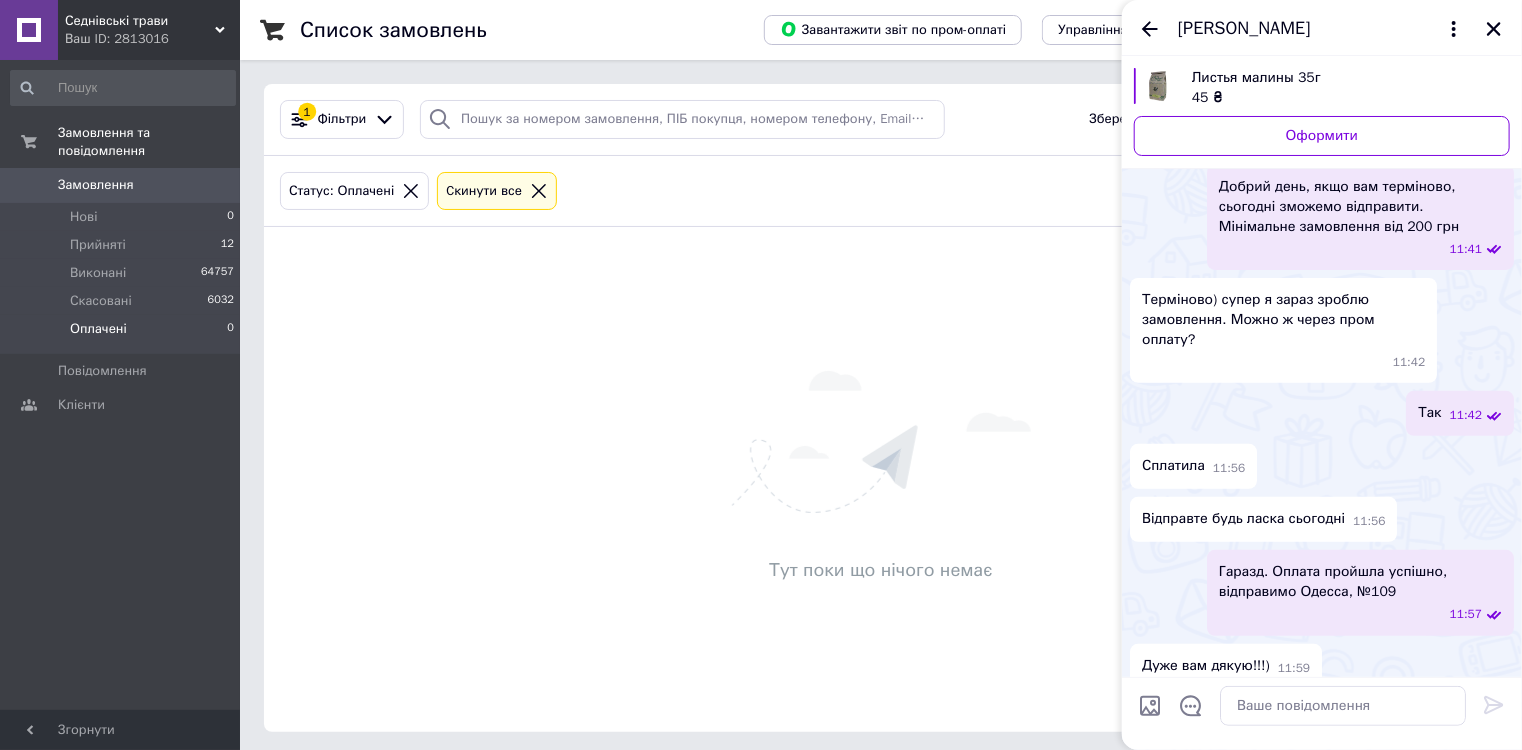click 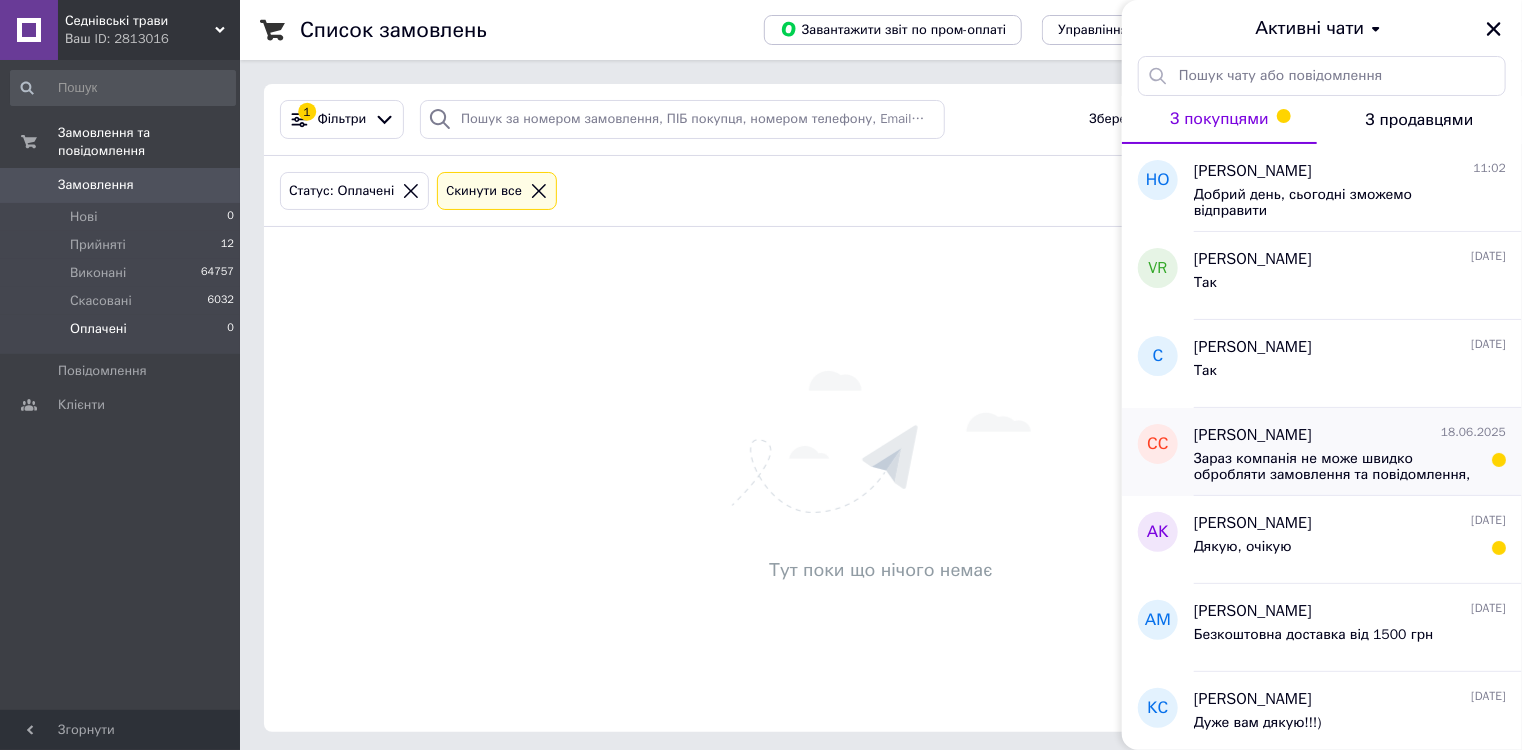 click on "Сергей Спивак 18.06.2025" at bounding box center [1350, 435] 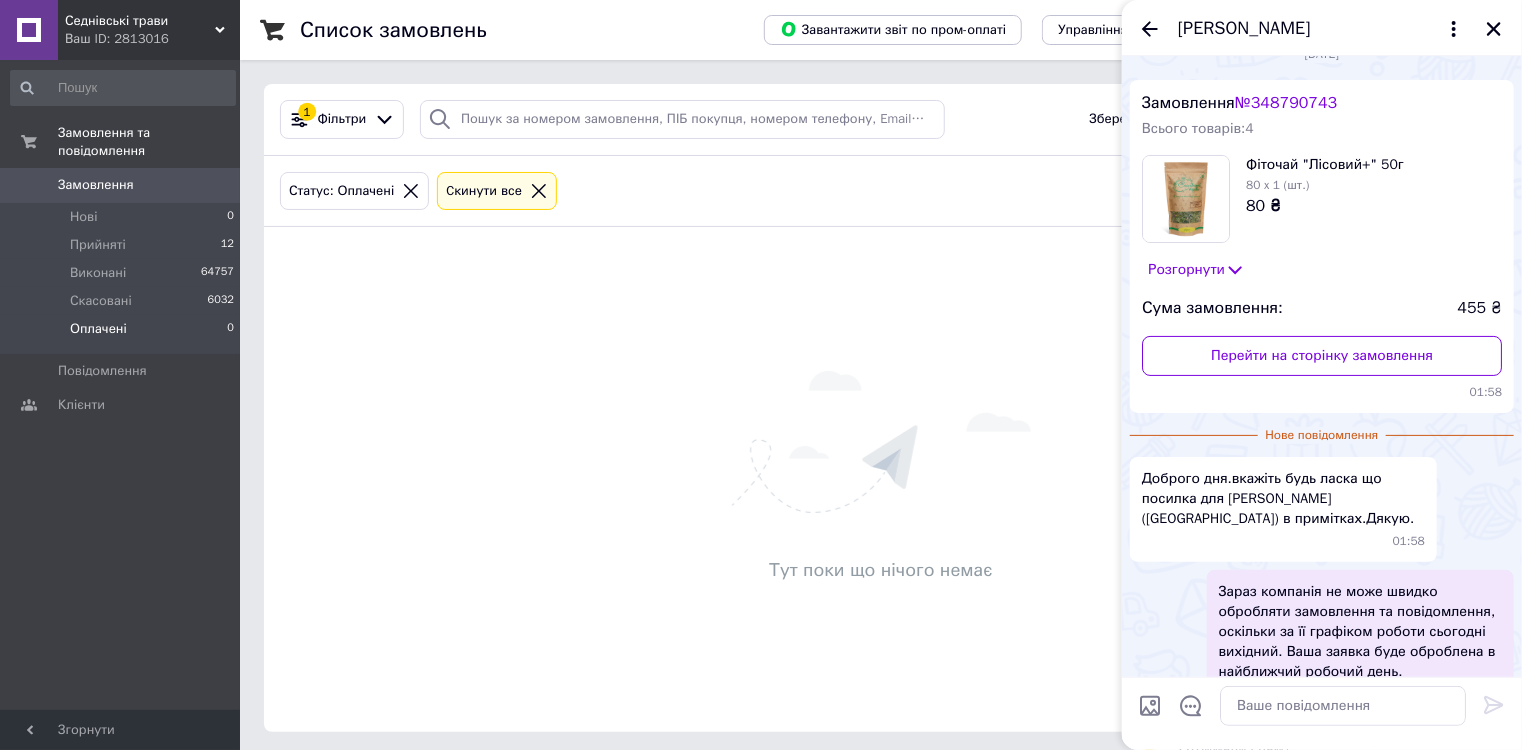 scroll, scrollTop: 0, scrollLeft: 0, axis: both 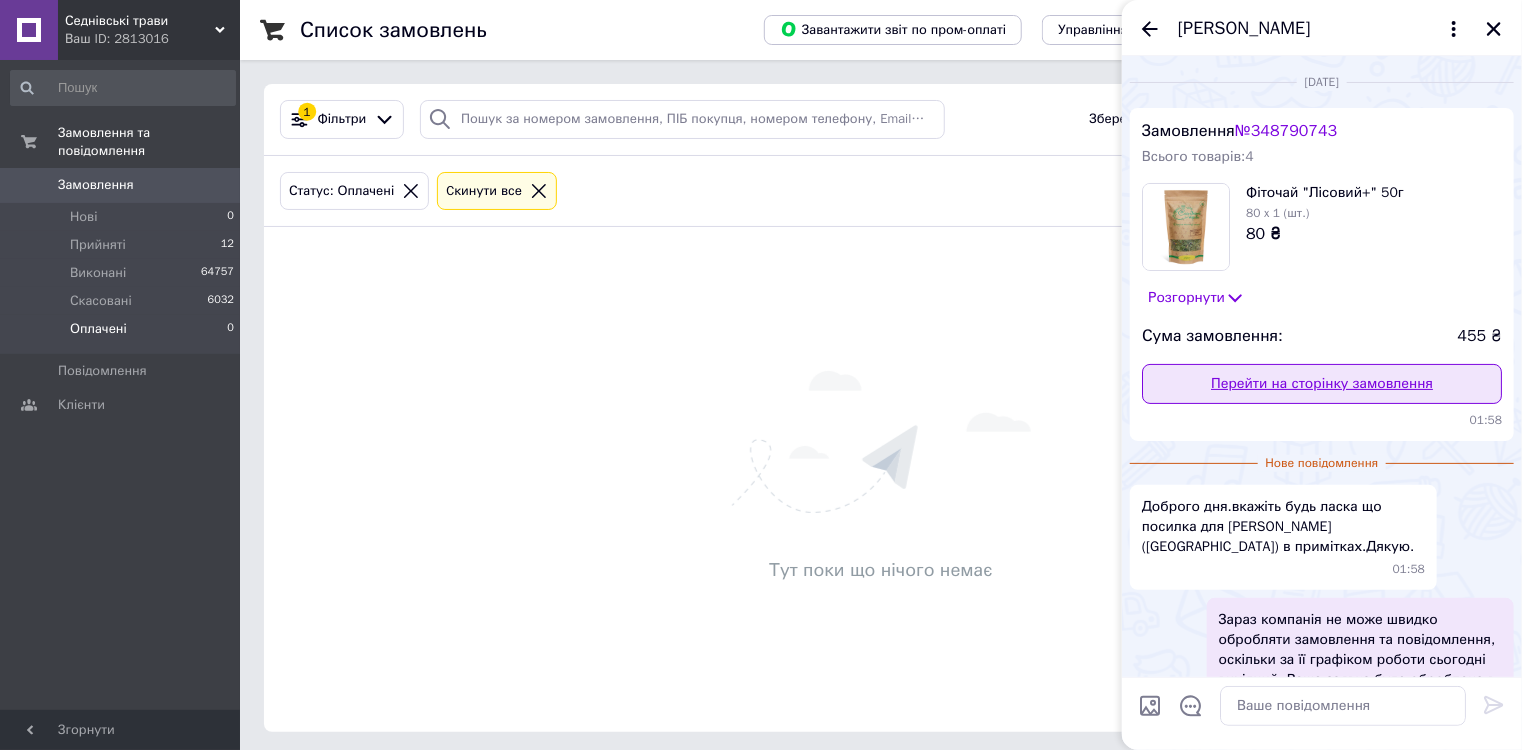 click on "Перейти на сторінку замовлення" at bounding box center [1322, 384] 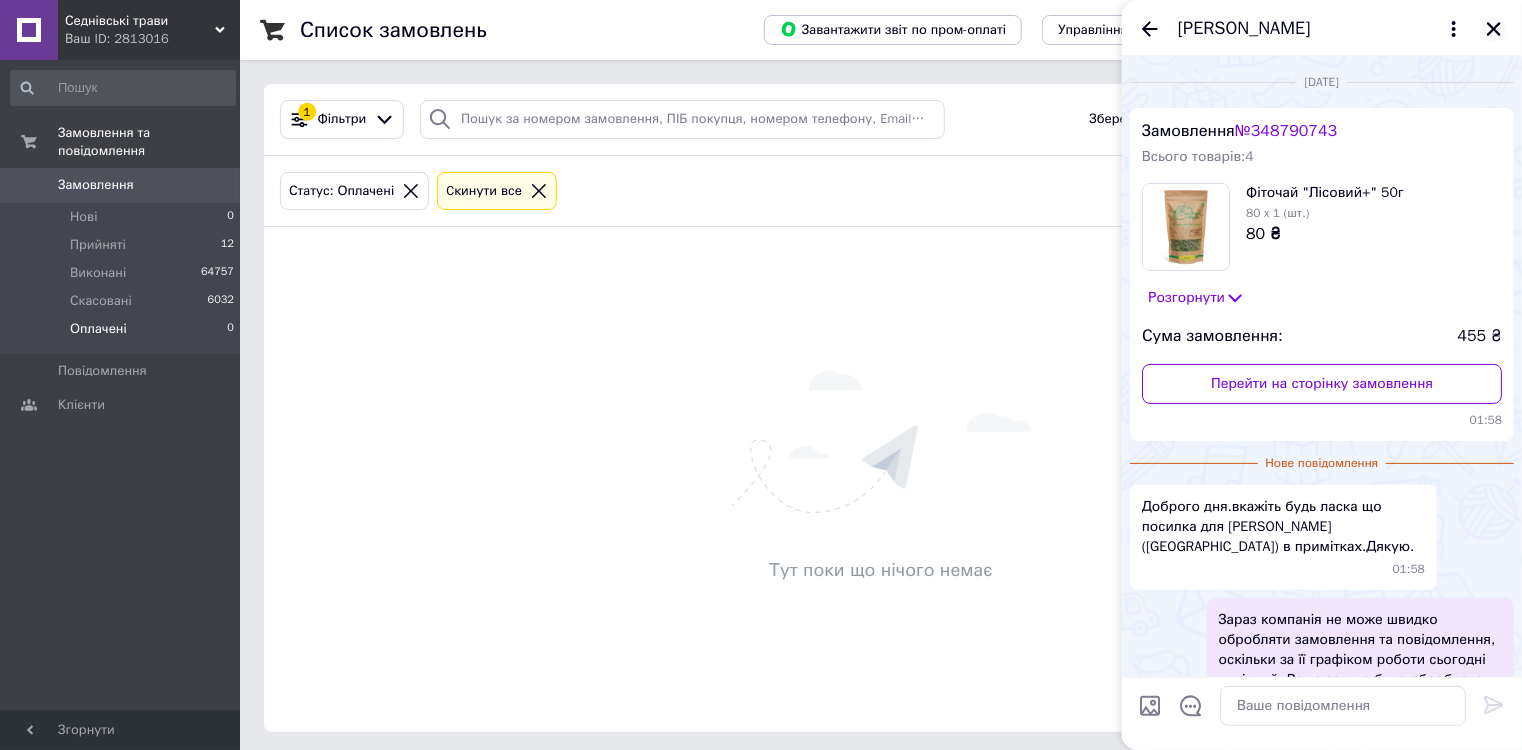 click 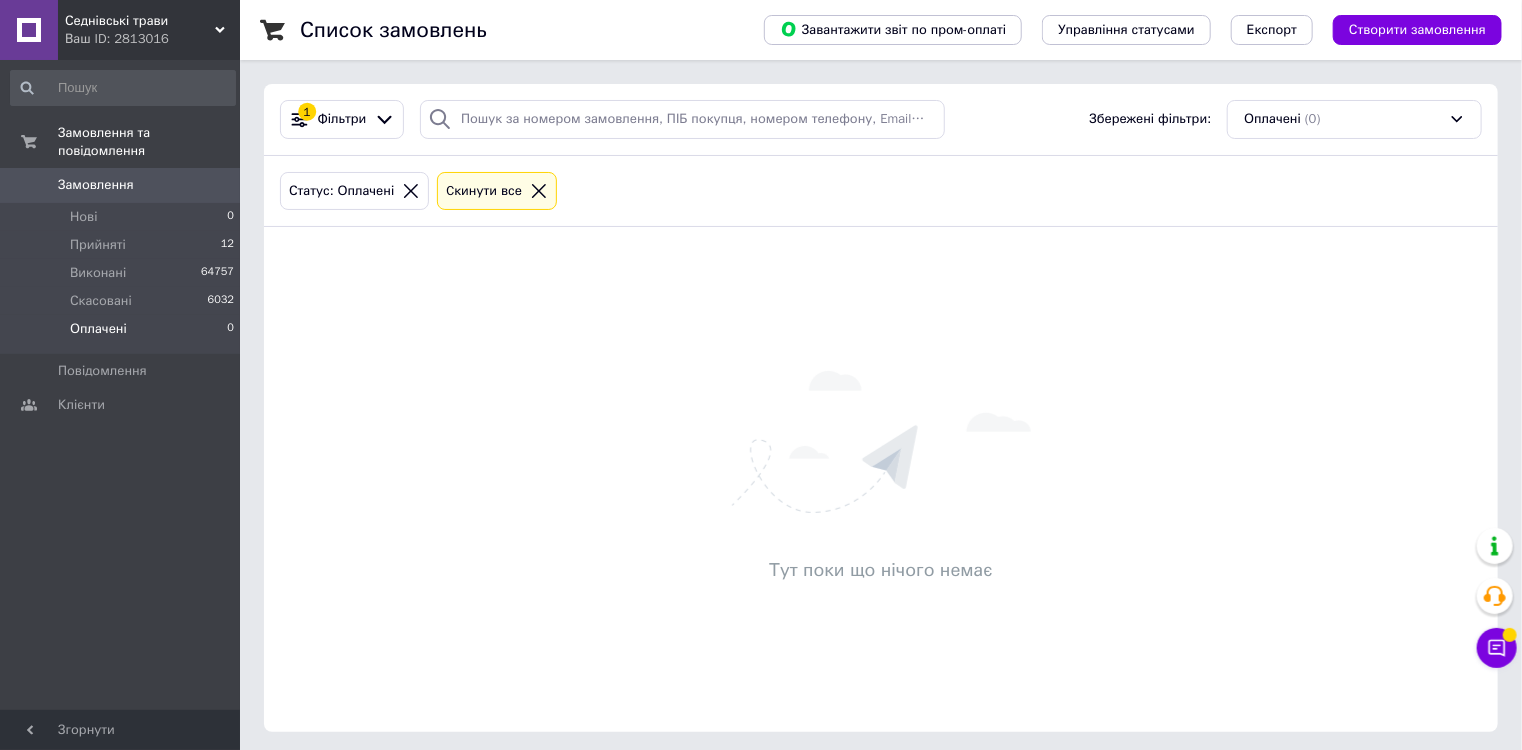 click on "Замовлення" at bounding box center (96, 185) 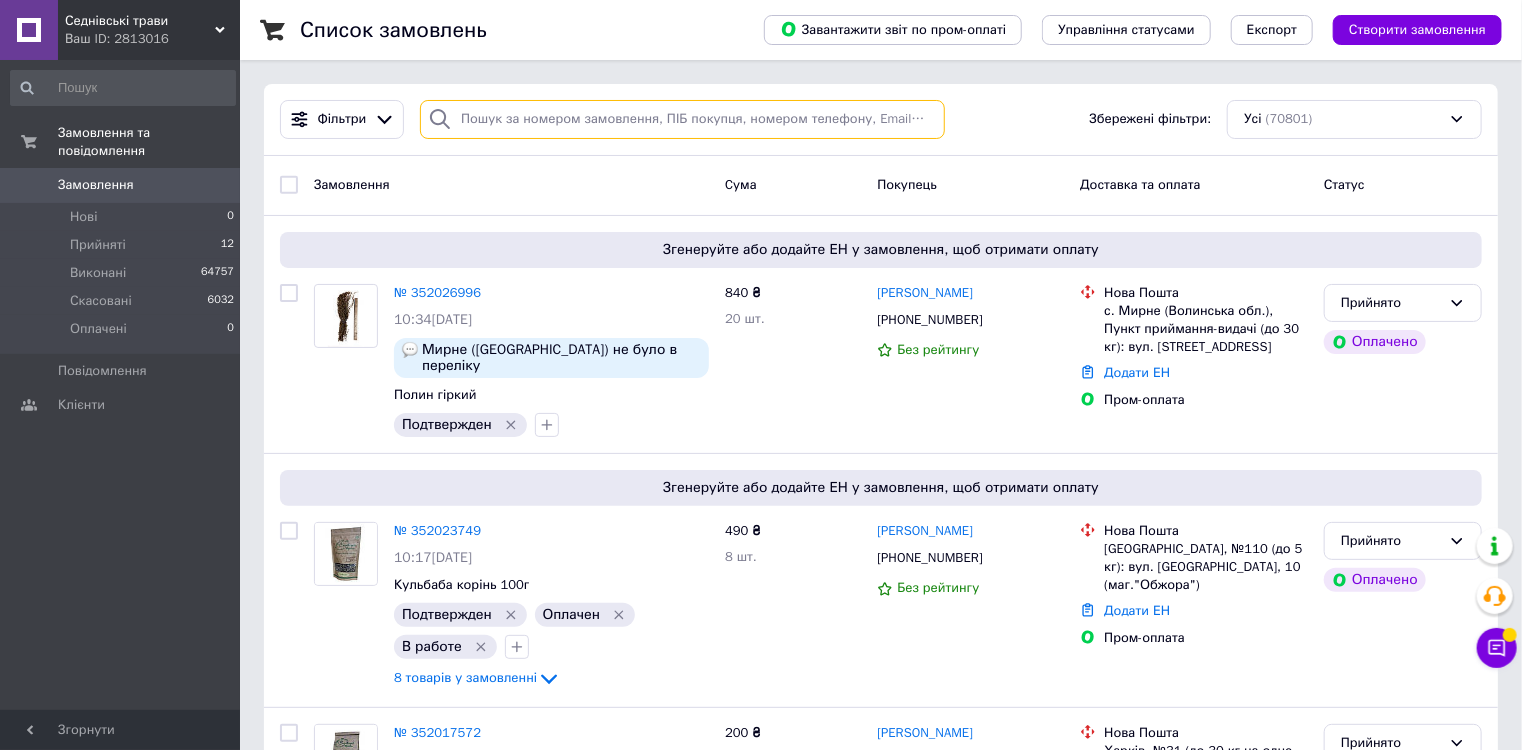 click at bounding box center (682, 119) 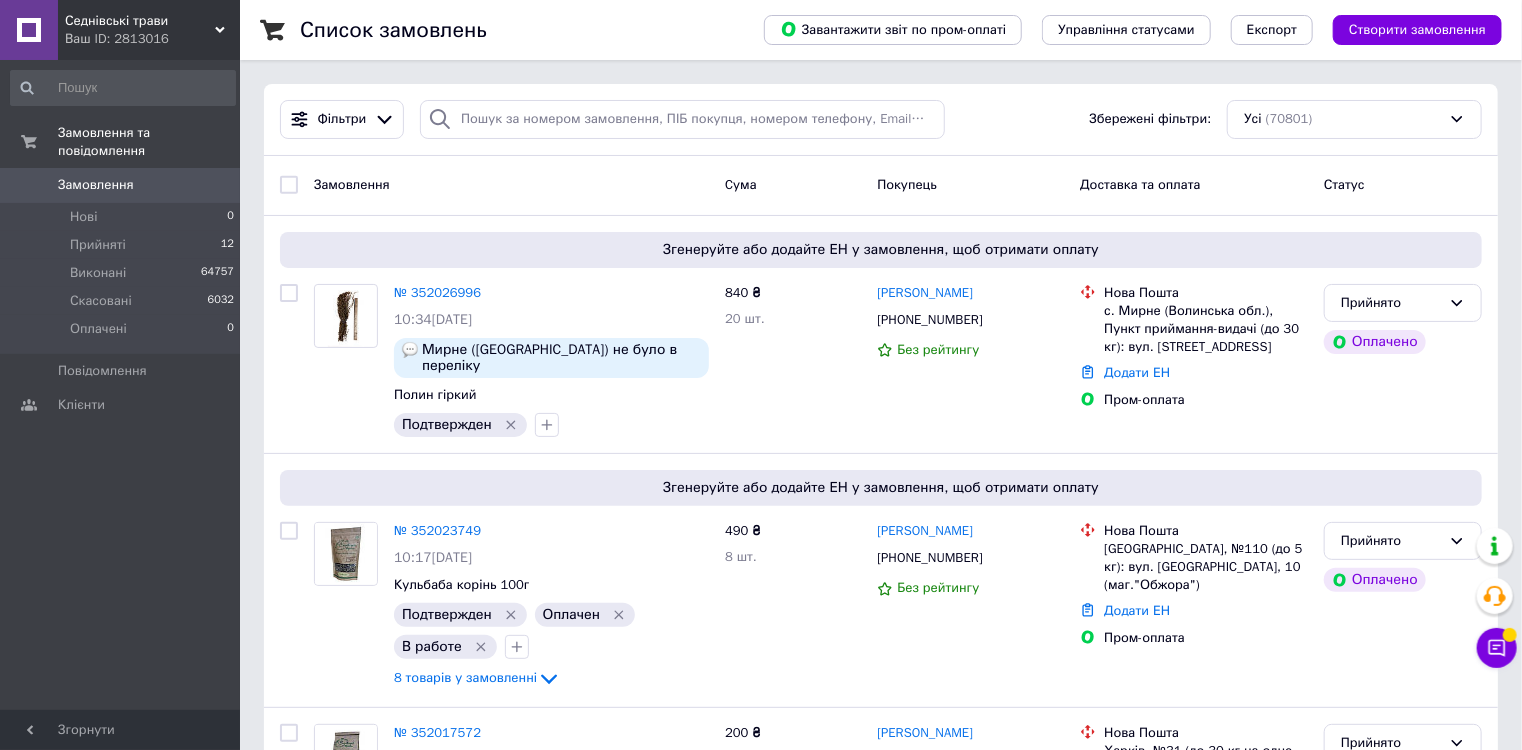 click on "Замовлення" at bounding box center (121, 185) 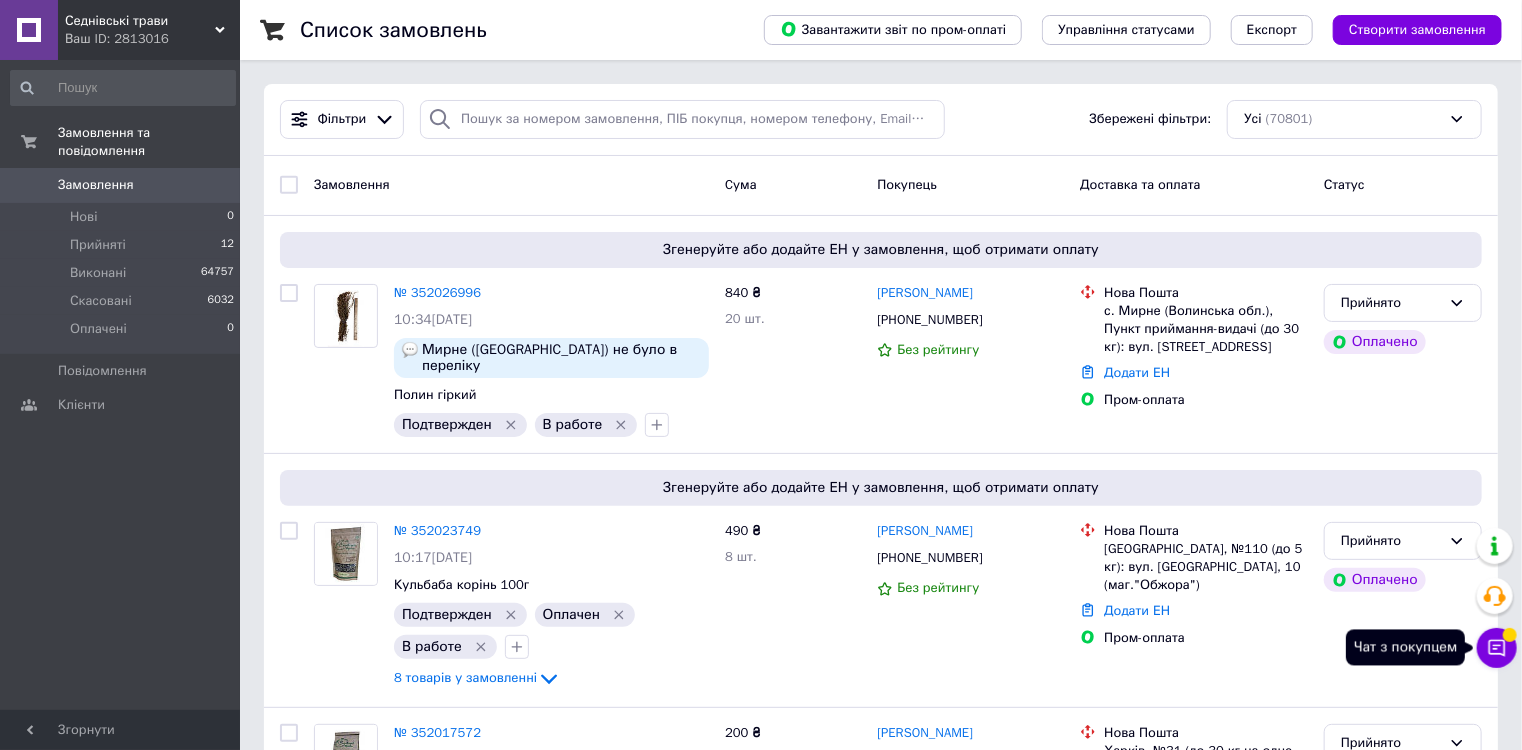 click on "Чат з покупцем" at bounding box center (1497, 648) 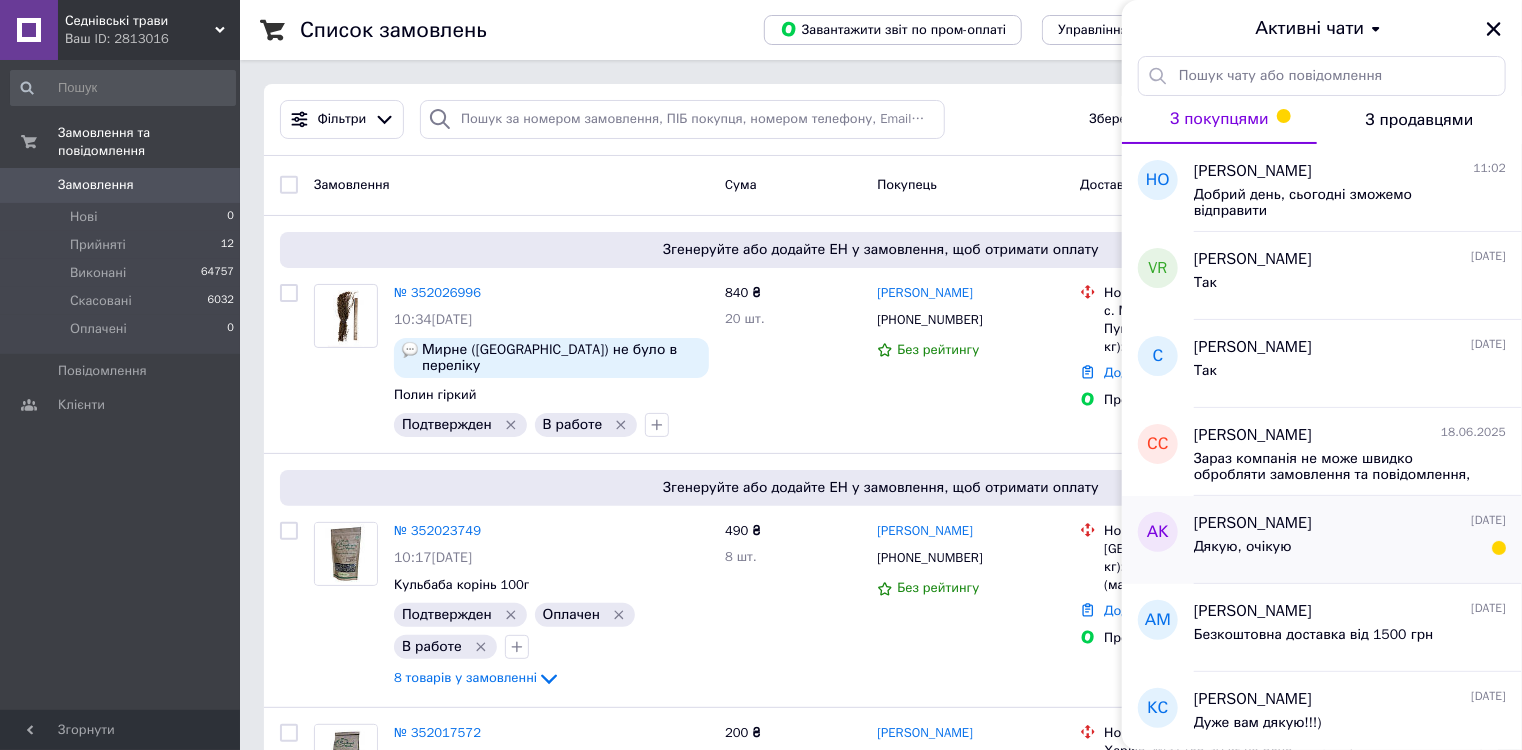 click on "Дякую, очікую" at bounding box center [1350, 551] 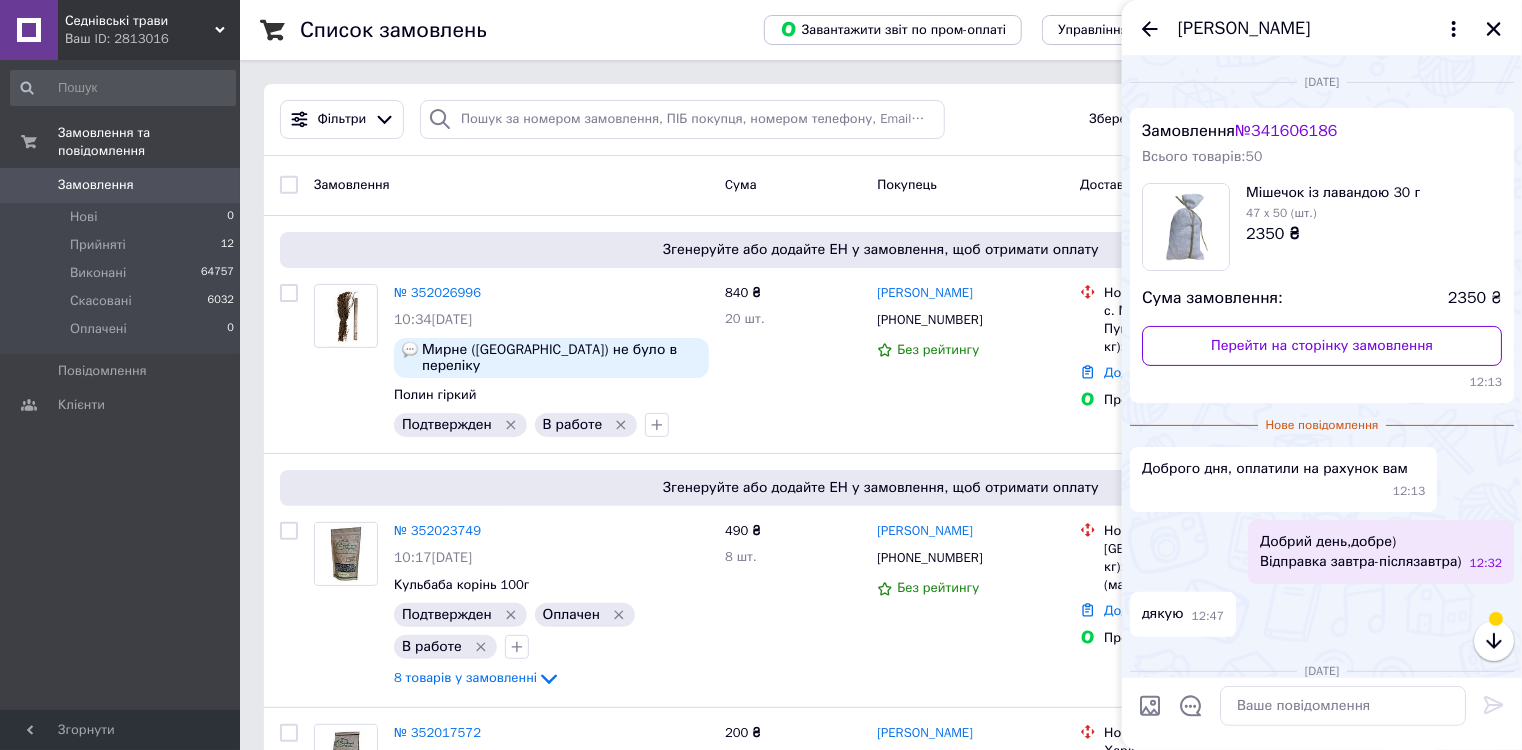 scroll, scrollTop: 245, scrollLeft: 0, axis: vertical 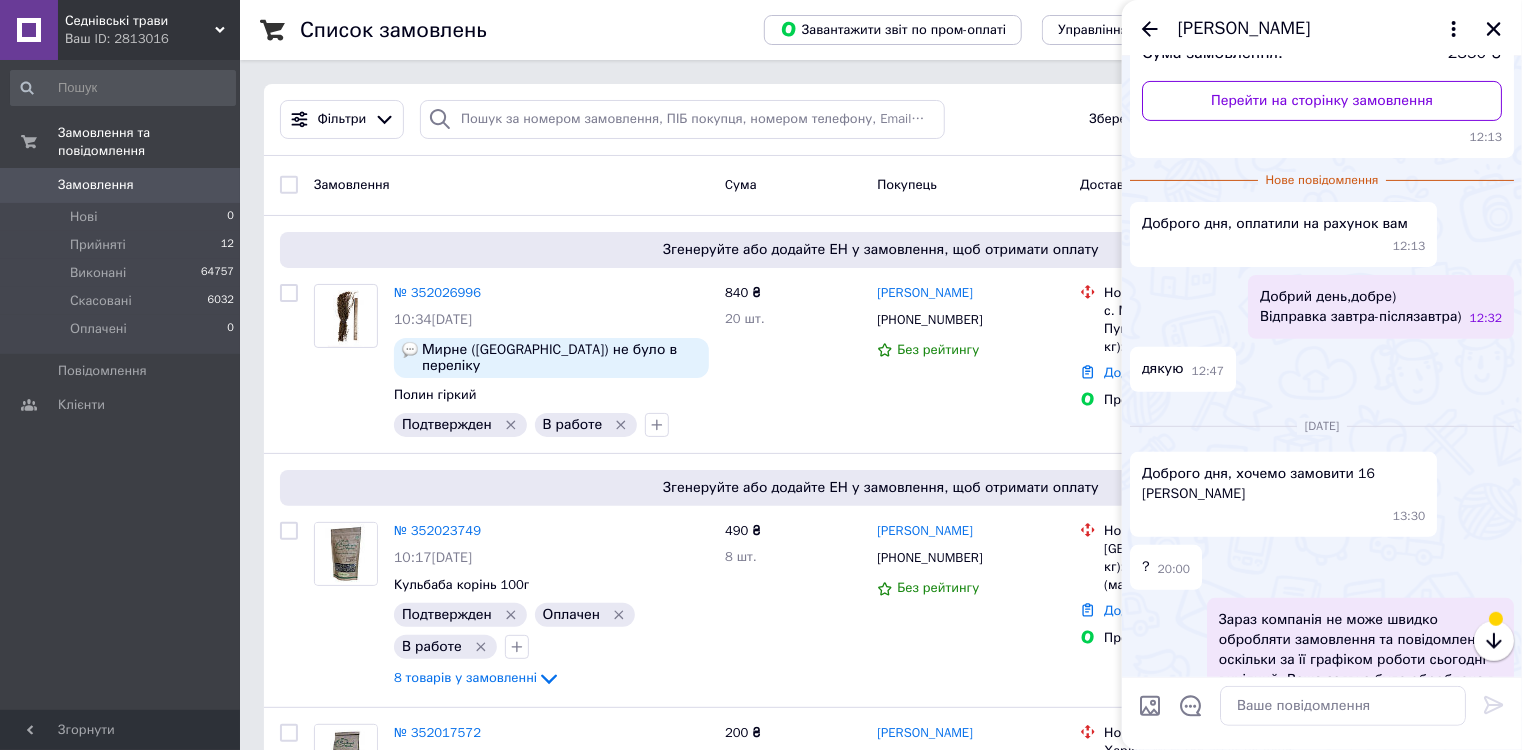 drag, startPoint x: 1495, startPoint y: 29, endPoint x: 788, endPoint y: 3, distance: 707.4779 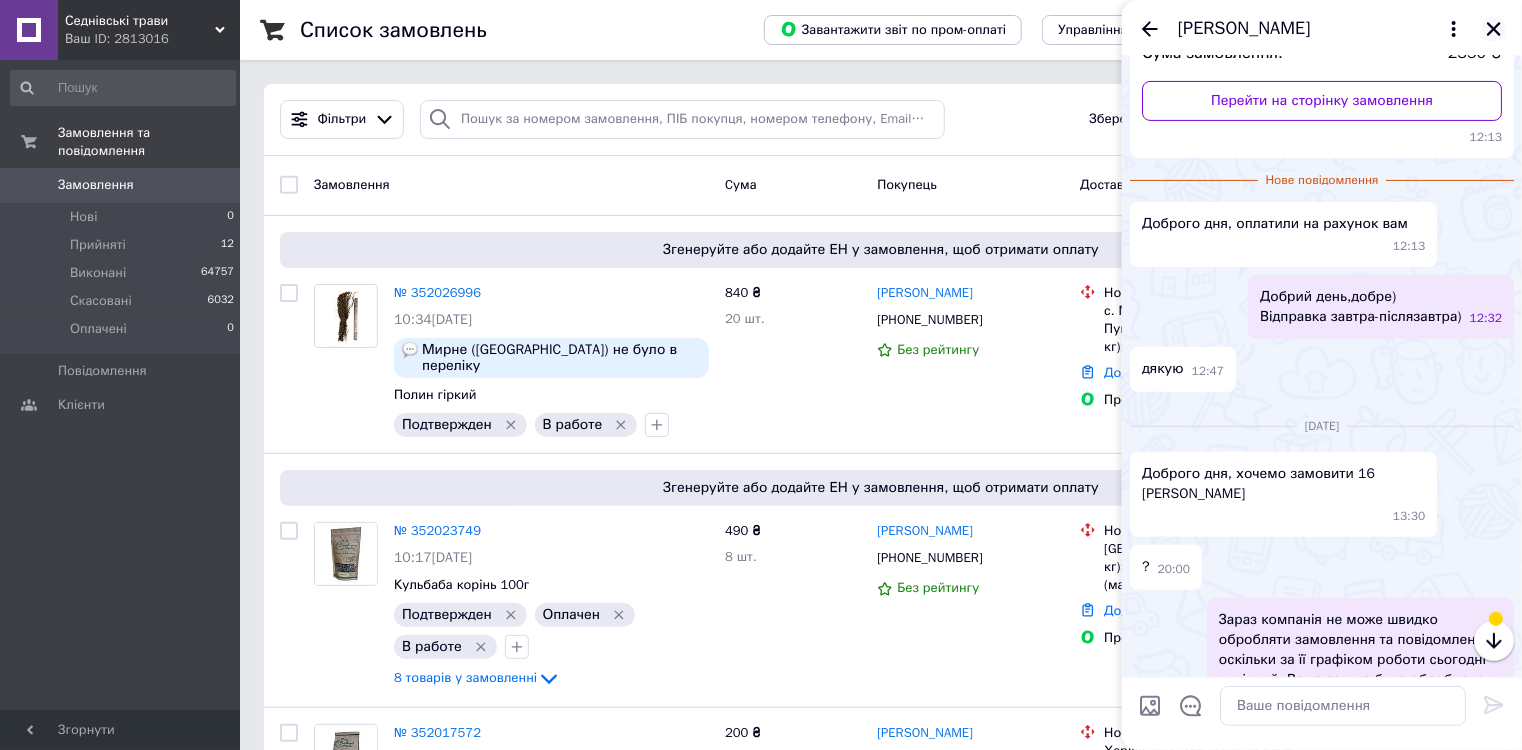 click 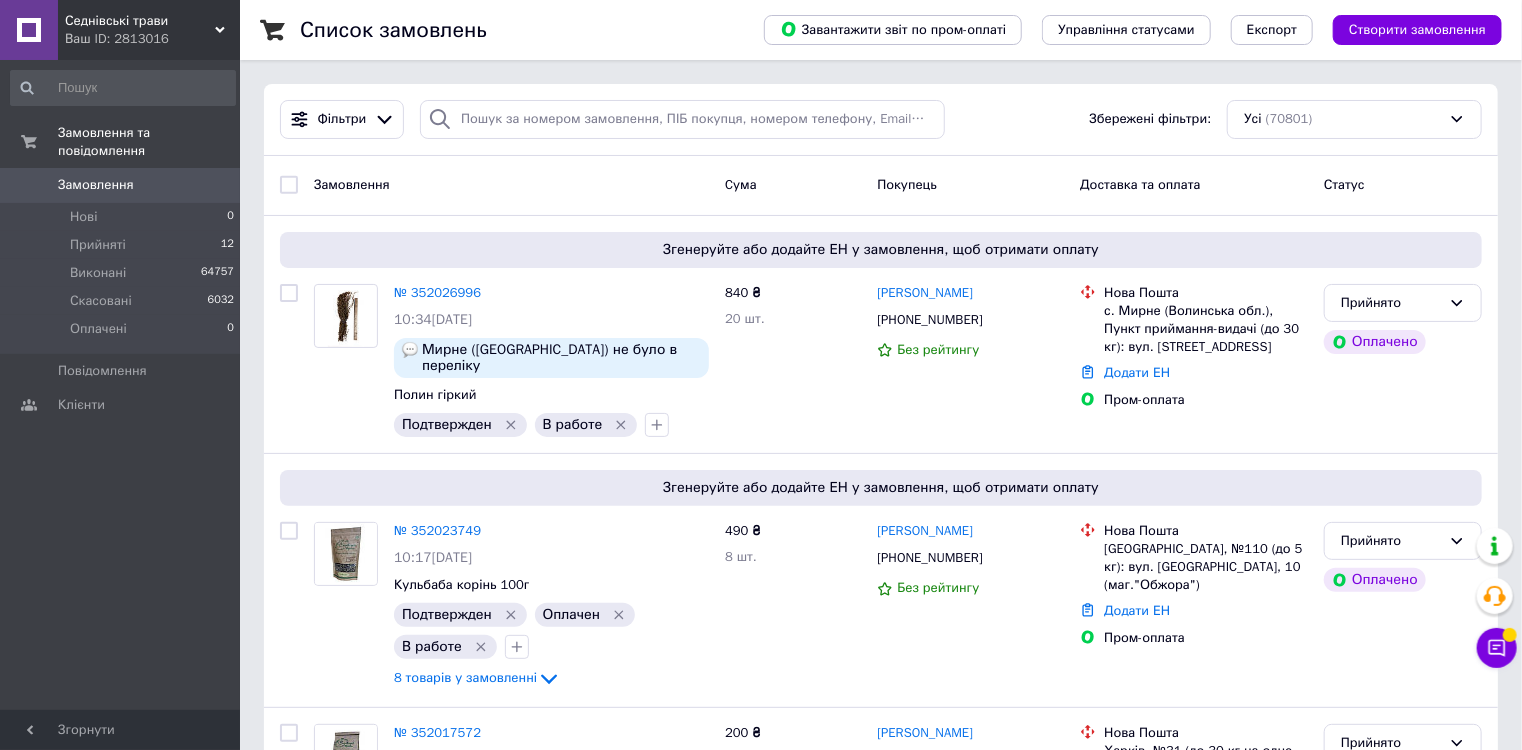 click on "Фільтри Збережені фільтри: Усі (70801)" at bounding box center (881, 119) 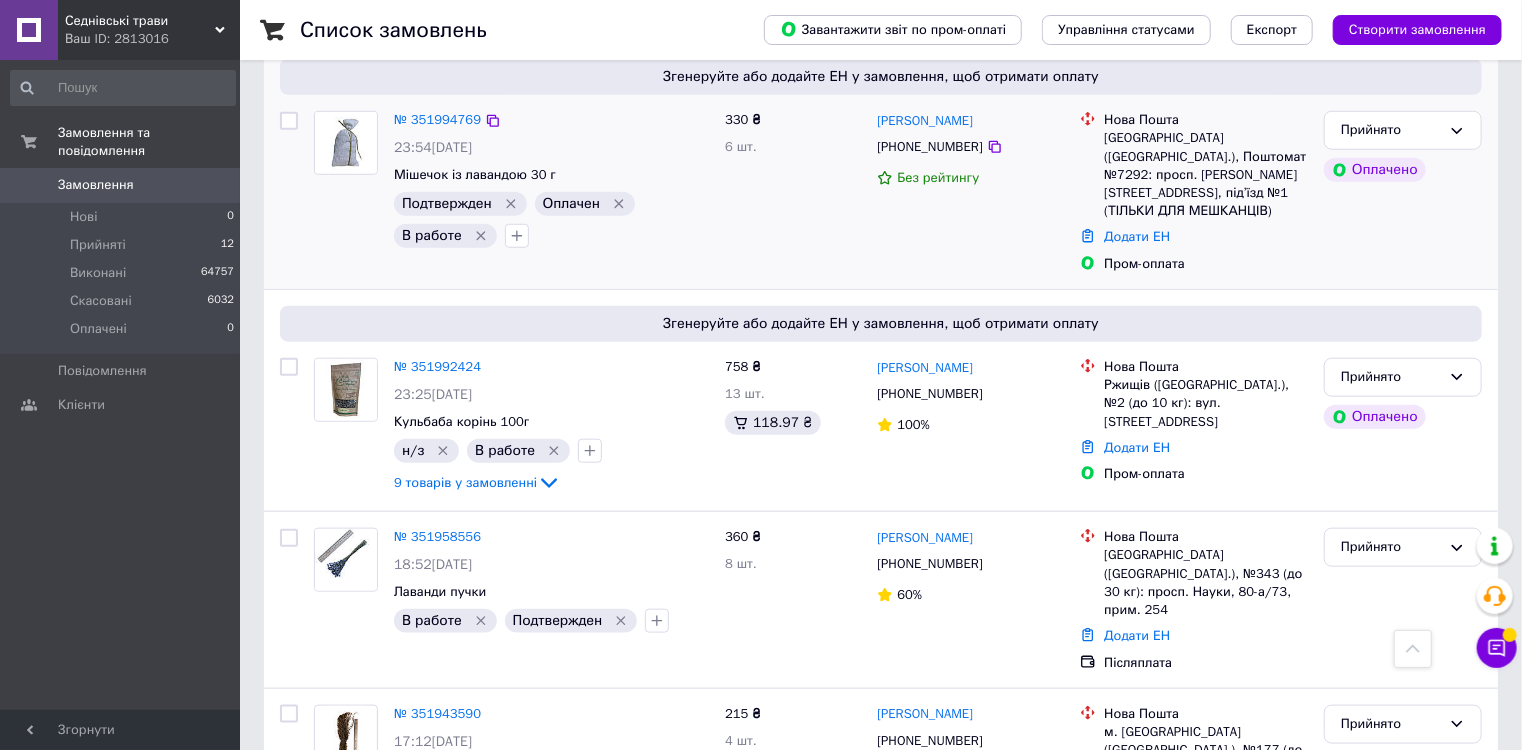 scroll, scrollTop: 880, scrollLeft: 0, axis: vertical 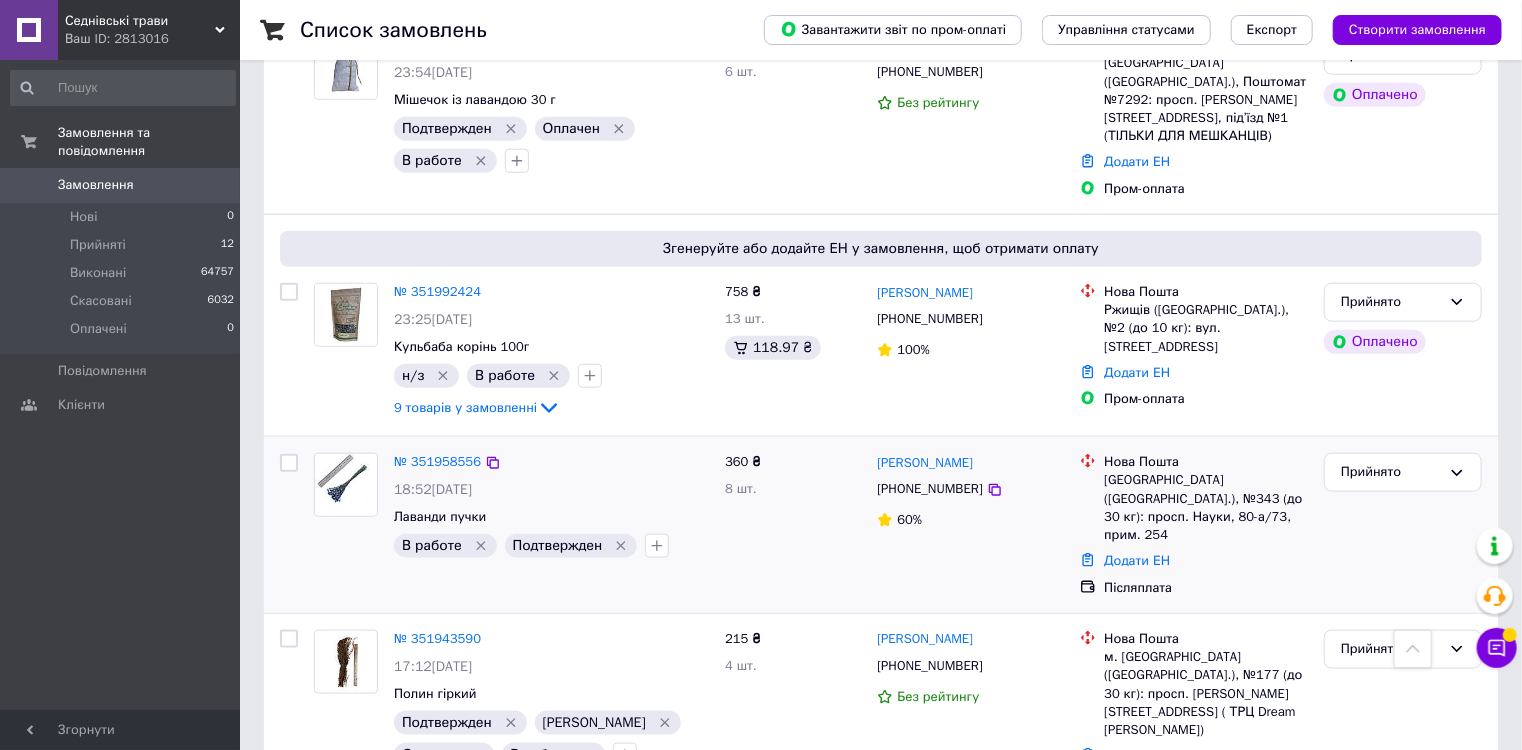 click on "18:52[DATE]" at bounding box center (551, 490) 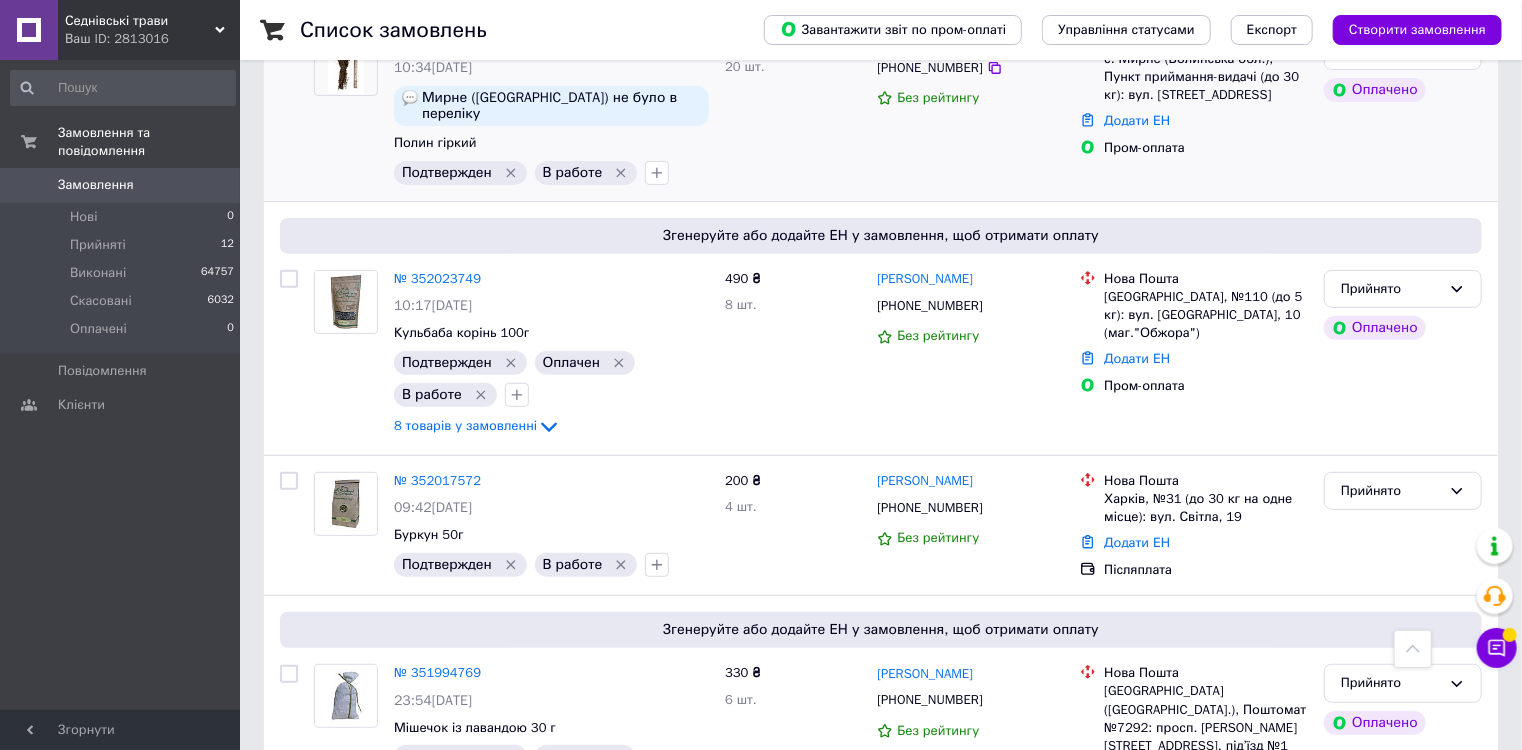 scroll, scrollTop: 0, scrollLeft: 0, axis: both 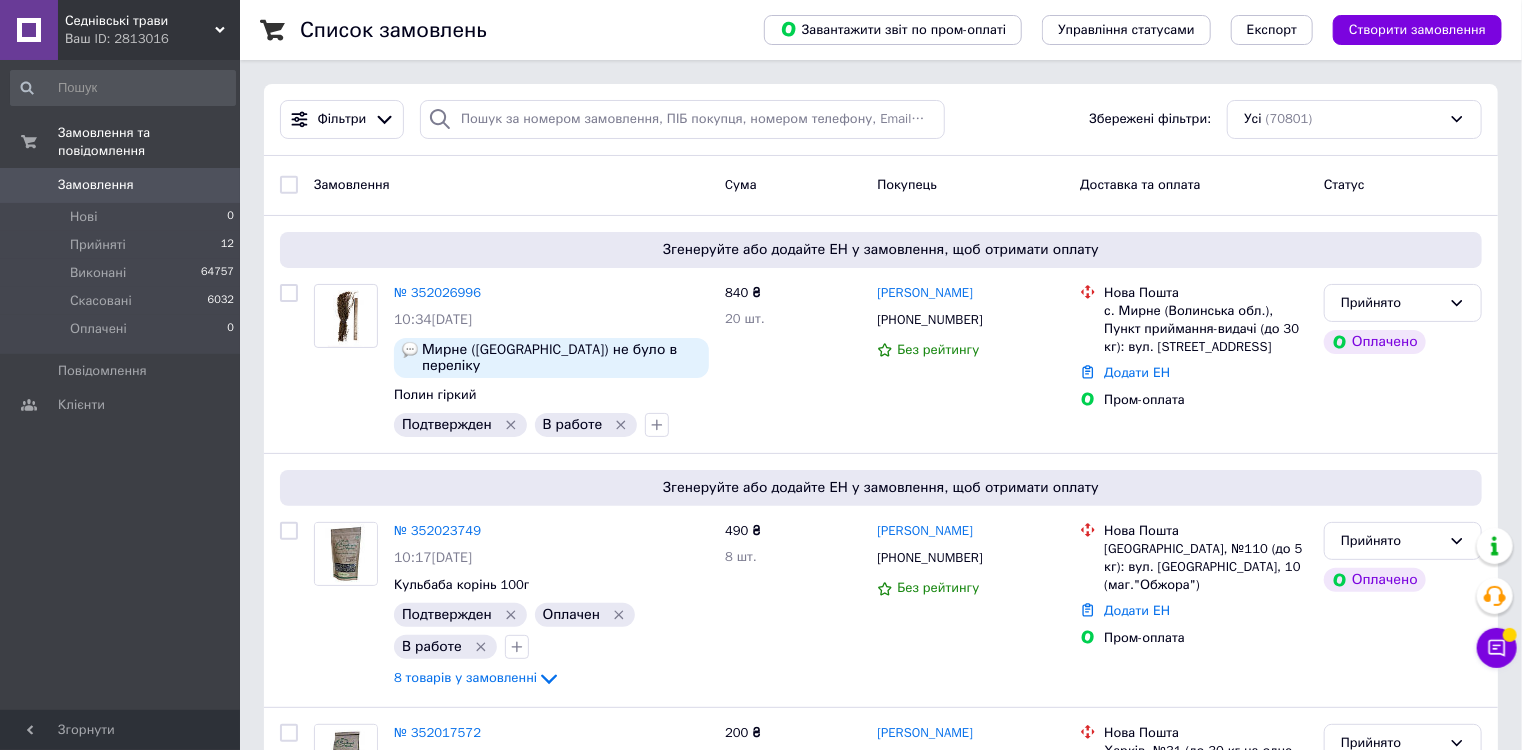 click on "Замовлення" at bounding box center [121, 185] 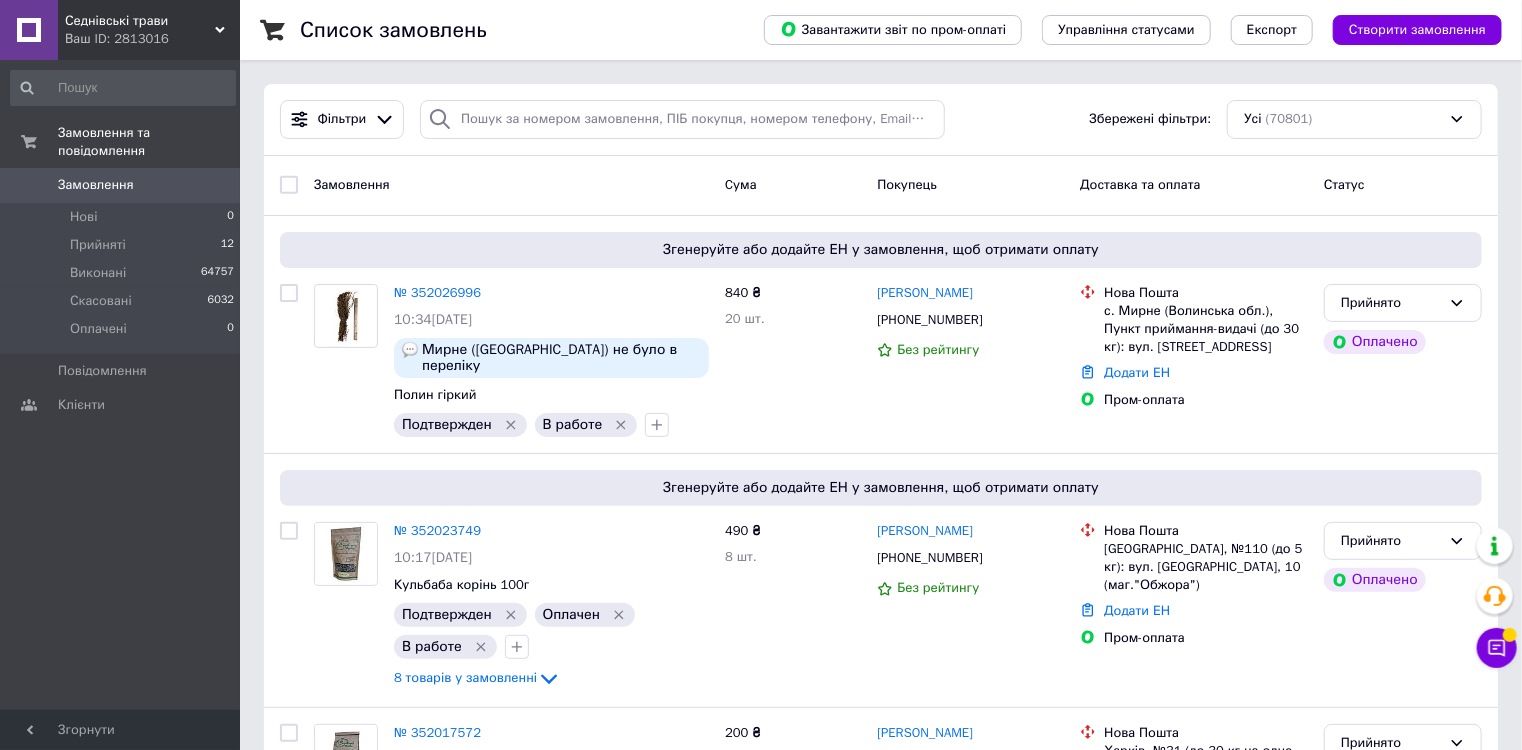 click on "Фільтри Збережені фільтри: Усі (70801)" at bounding box center (881, 119) 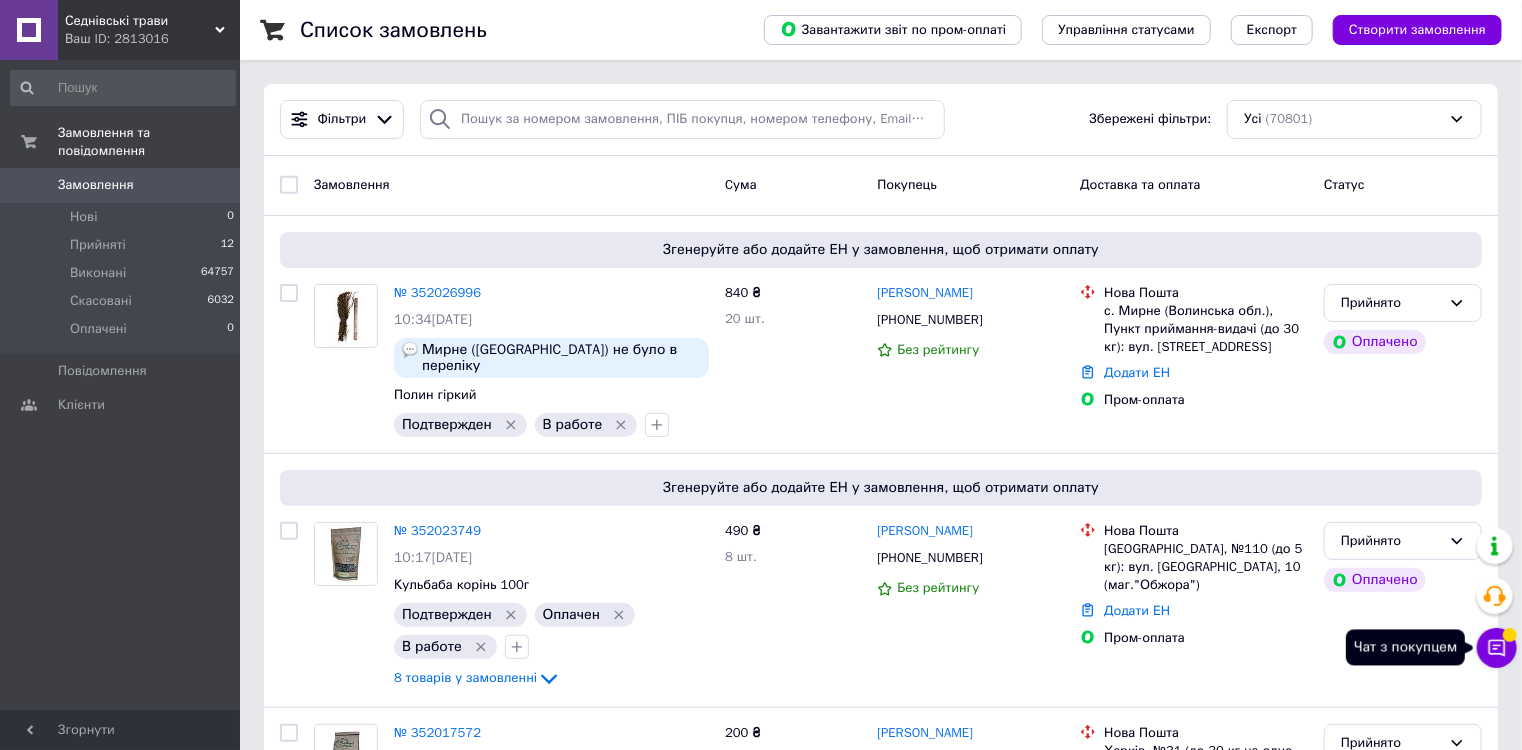 click 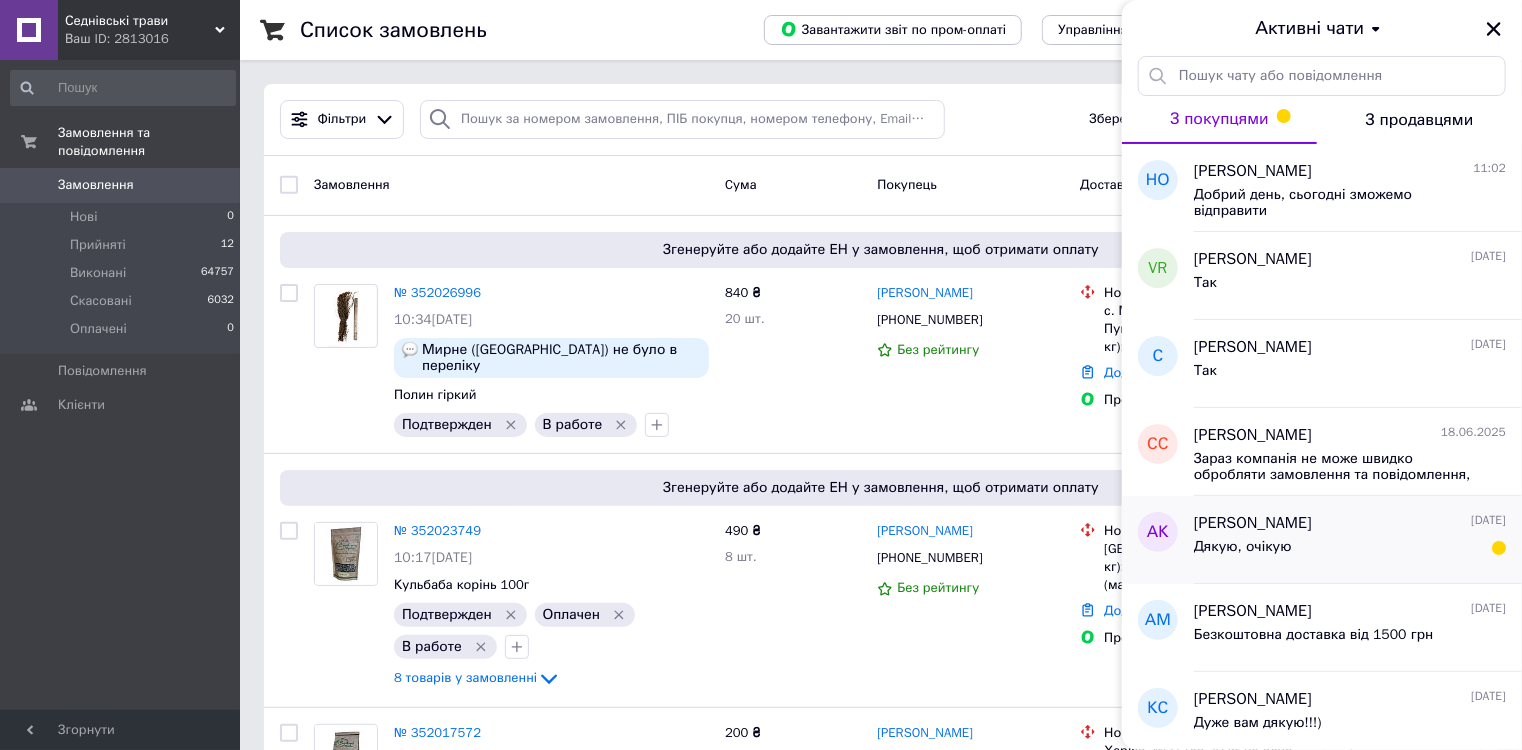 click on "Дякую, очікую" at bounding box center (1350, 551) 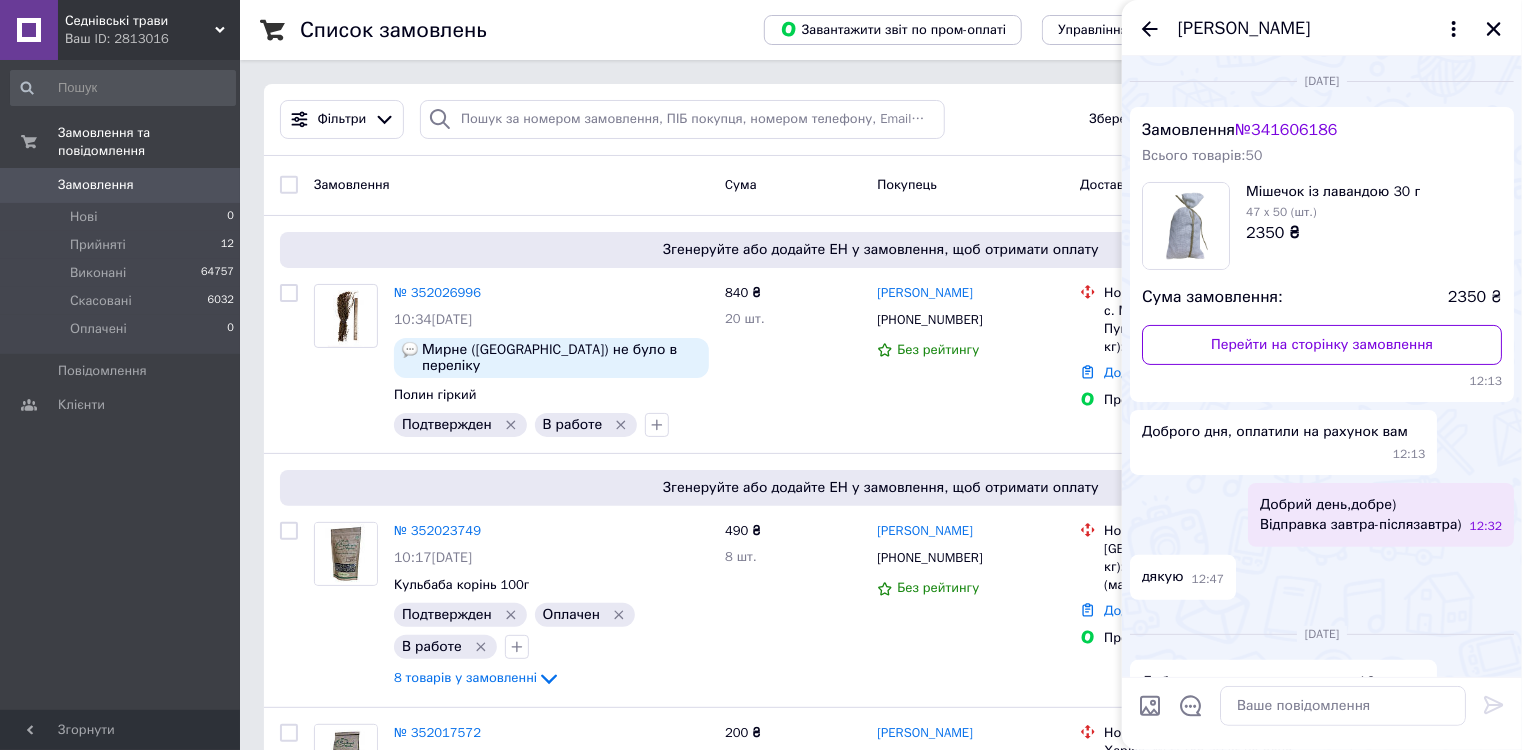 scroll, scrollTop: 0, scrollLeft: 0, axis: both 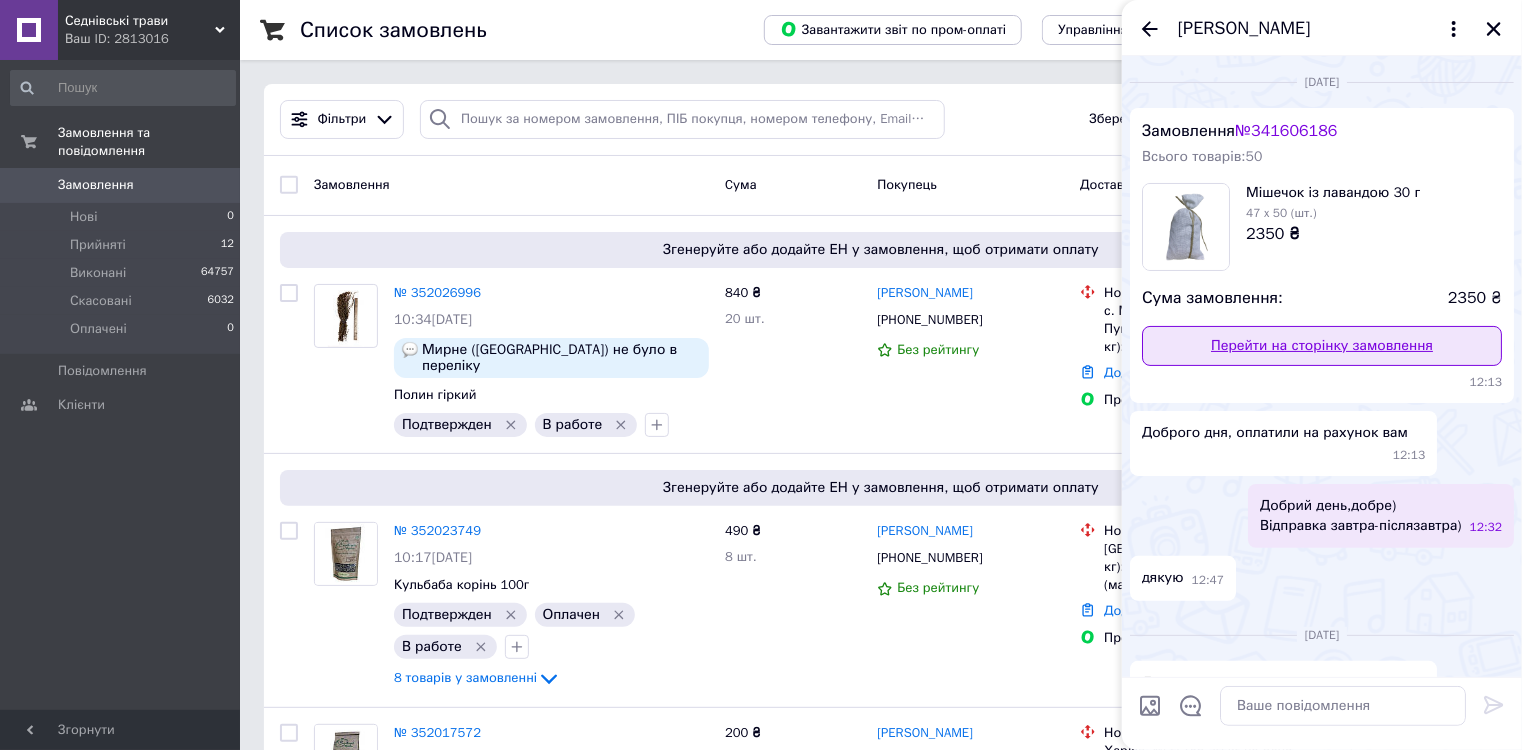 click on "Перейти на сторінку замовлення" at bounding box center (1322, 346) 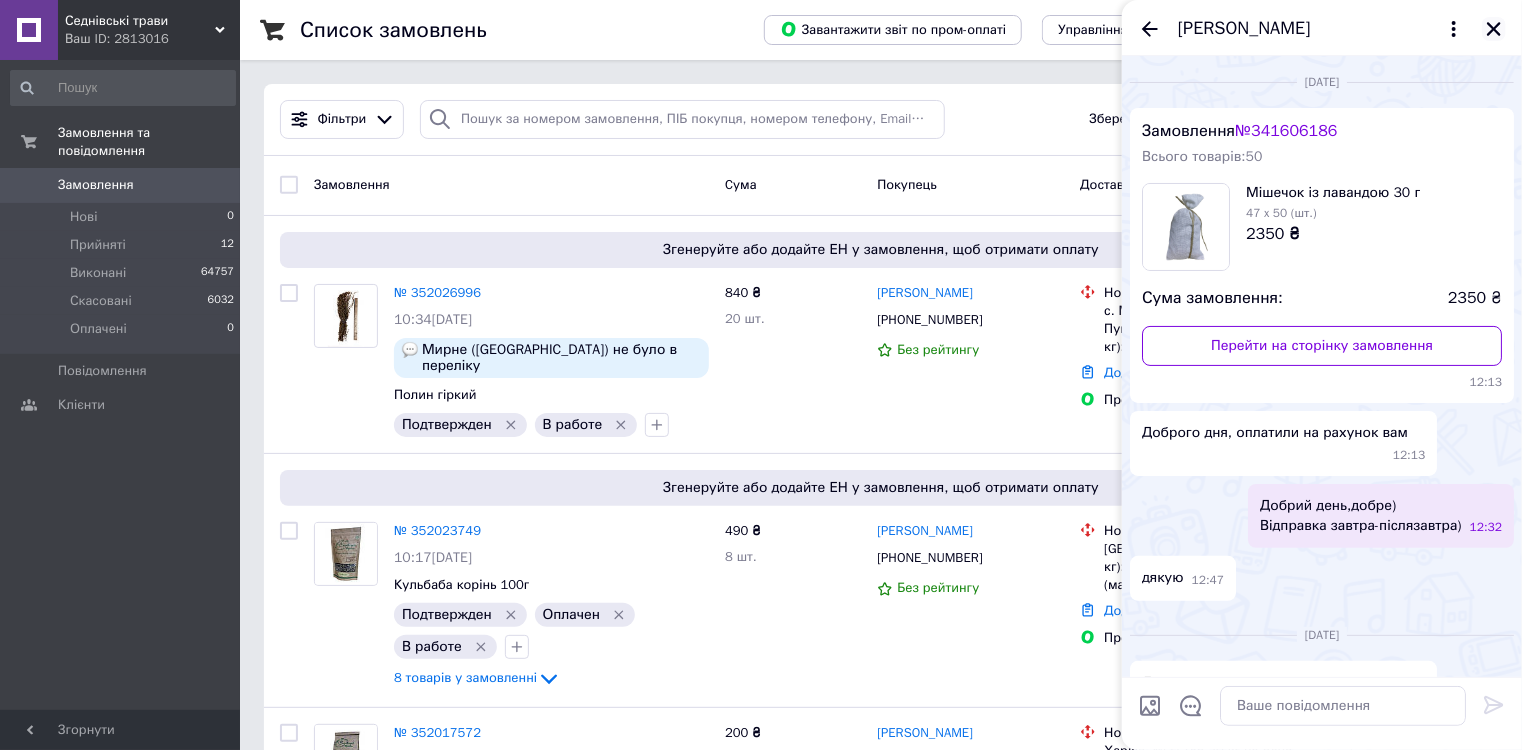 click 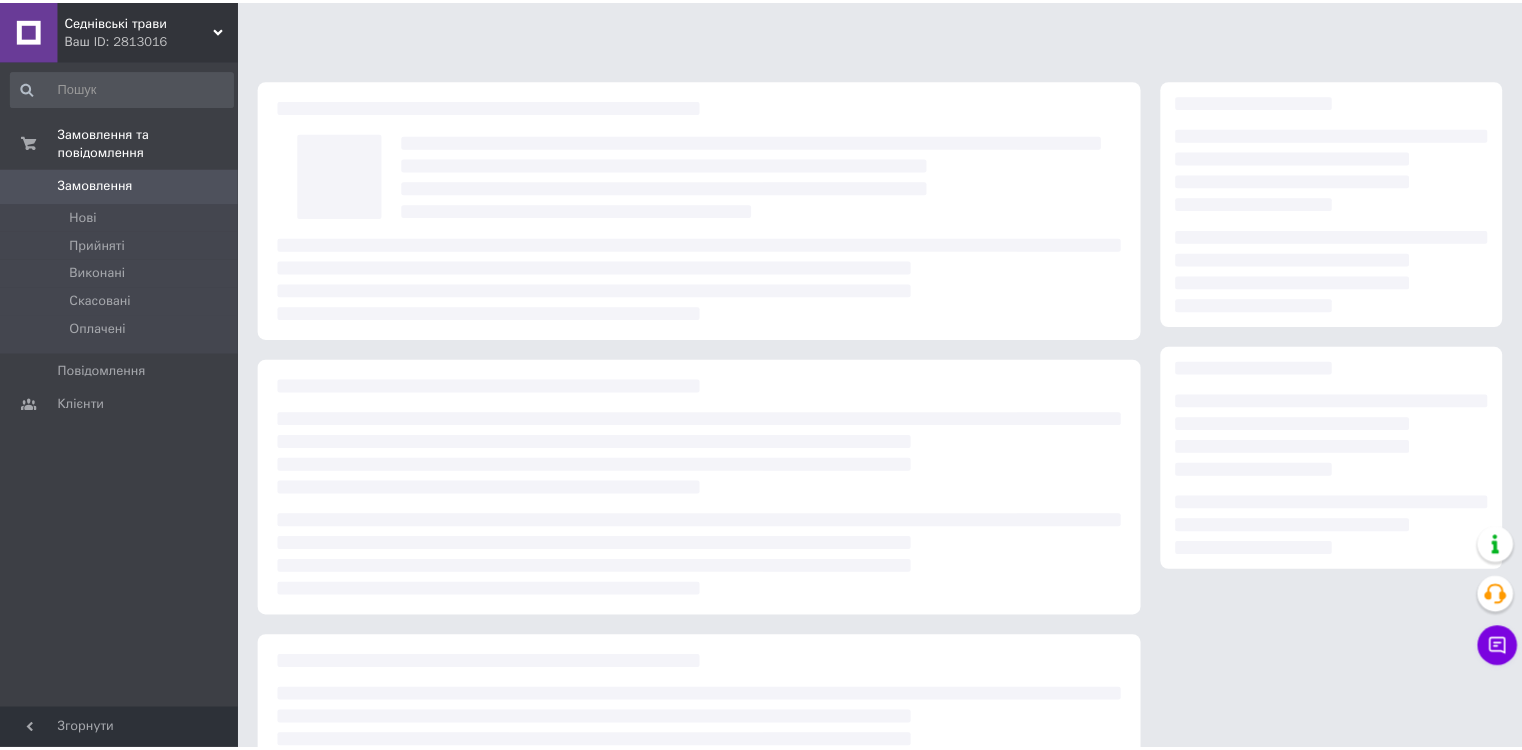 scroll, scrollTop: 0, scrollLeft: 0, axis: both 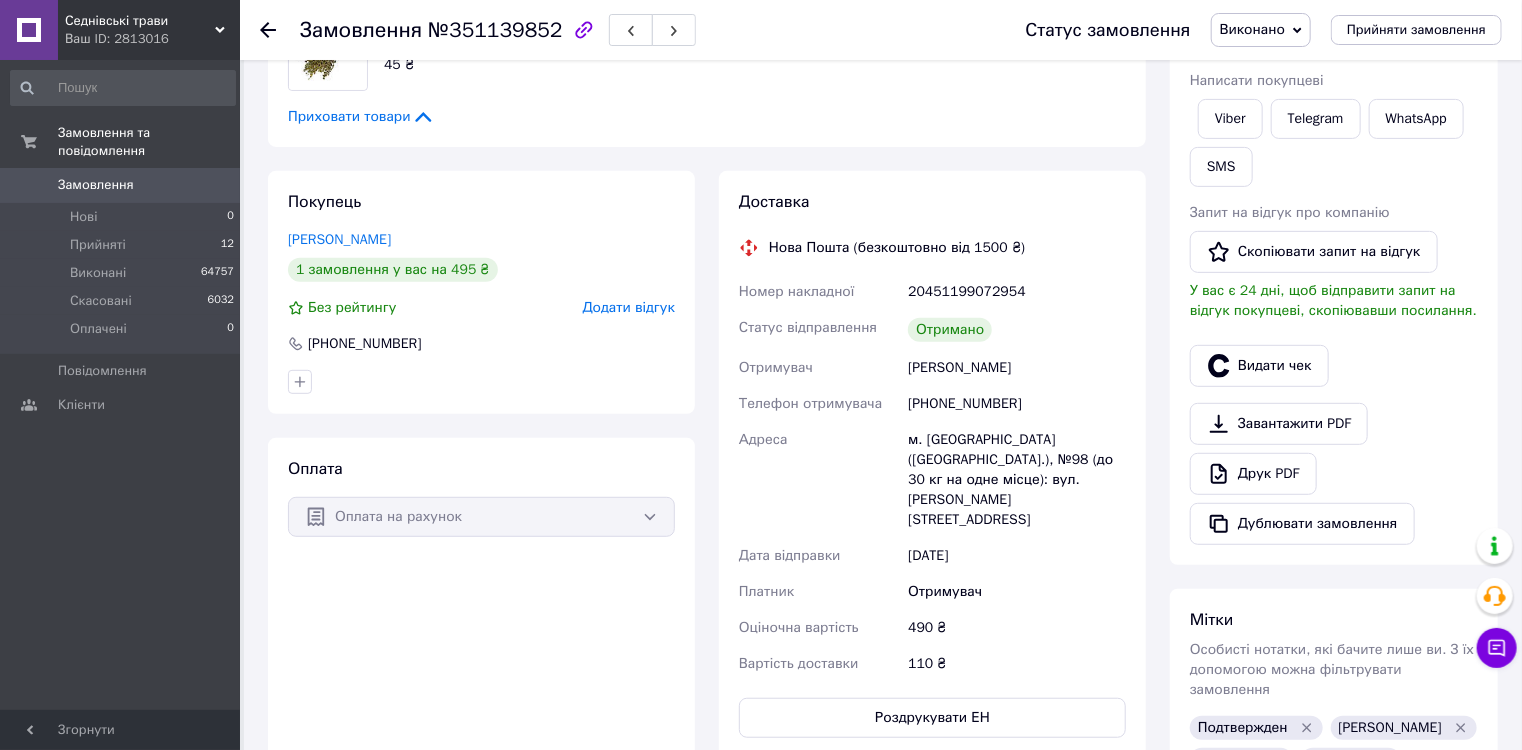 click on "Оплата Оплата на рахунок" at bounding box center (481, 598) 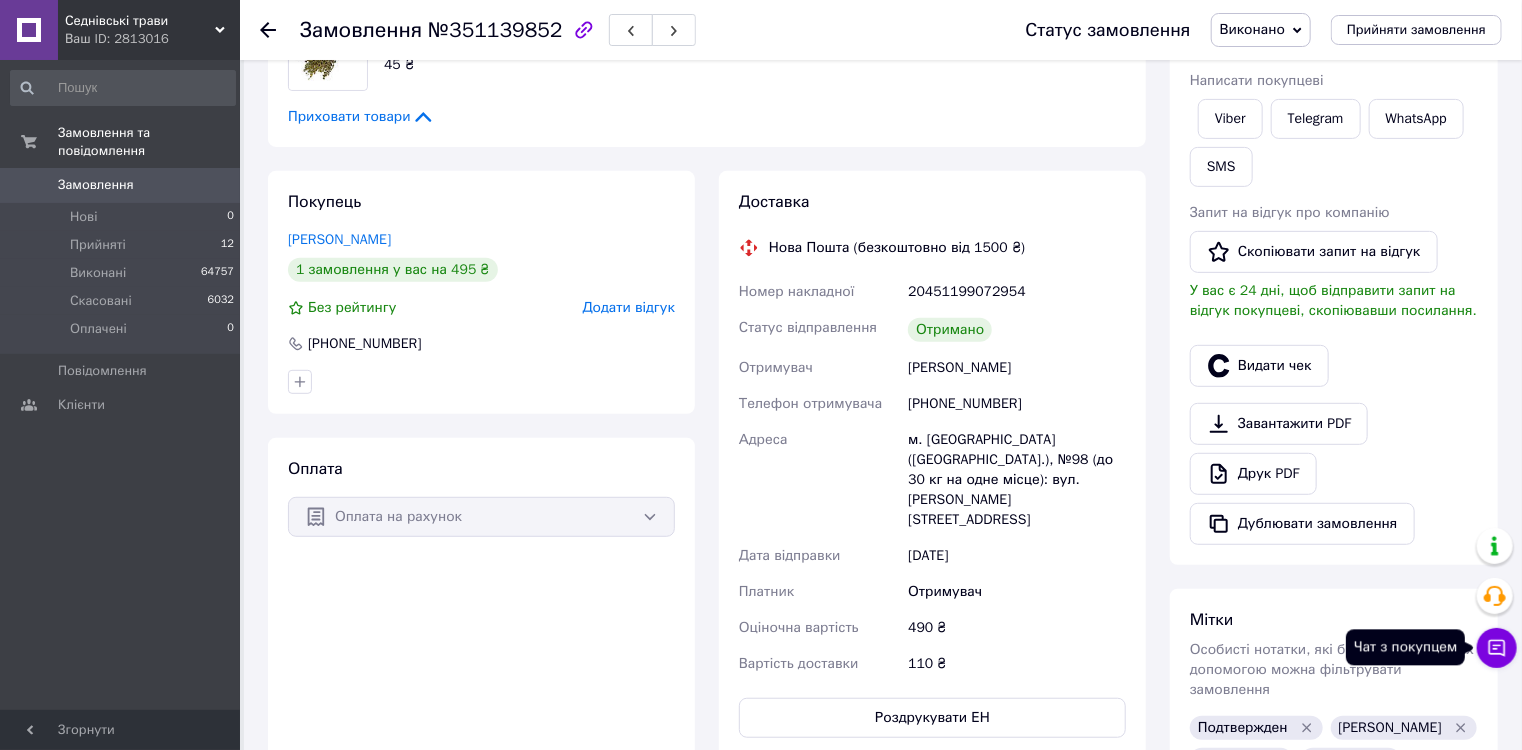 click 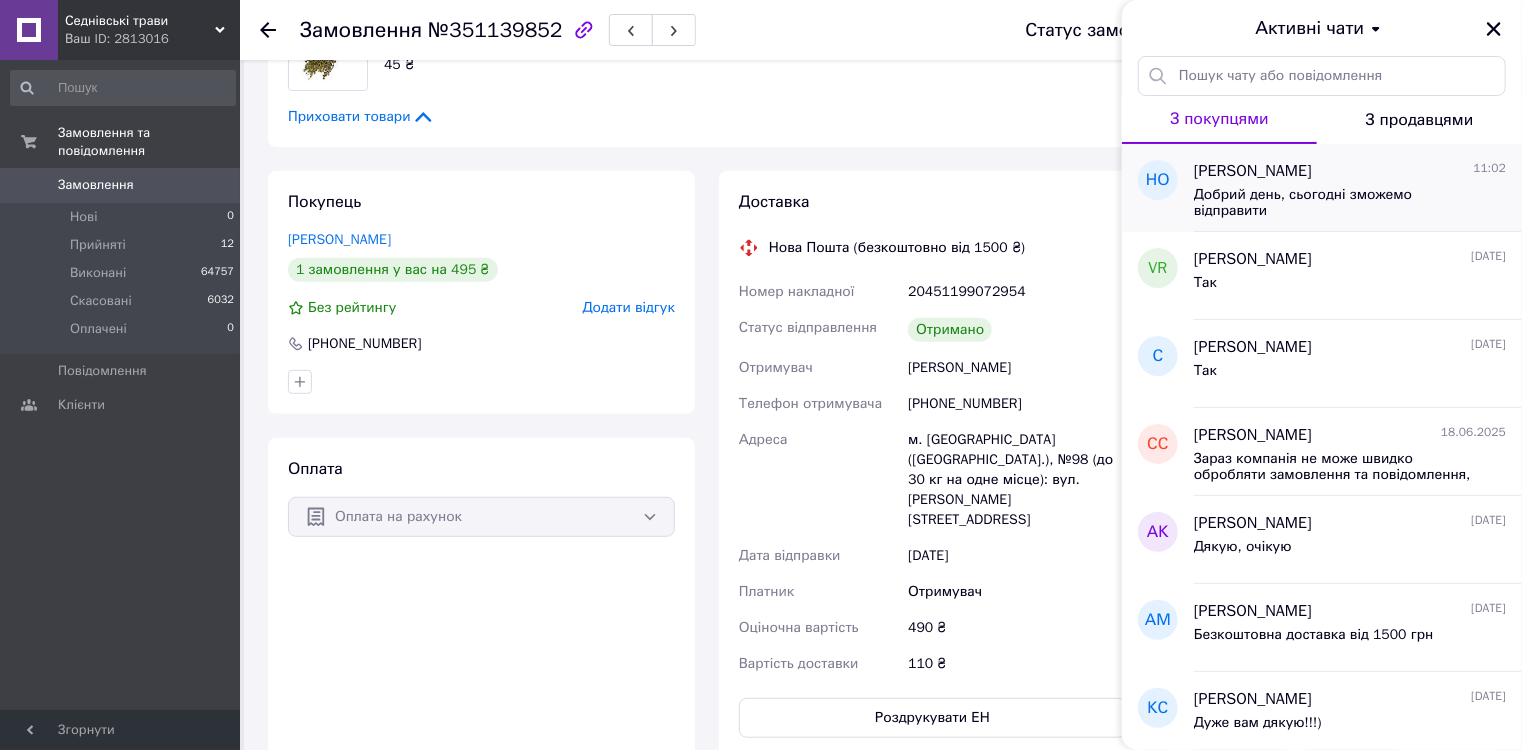 click on "Добрий день, сьогодні зможемо відправити" at bounding box center (1336, 203) 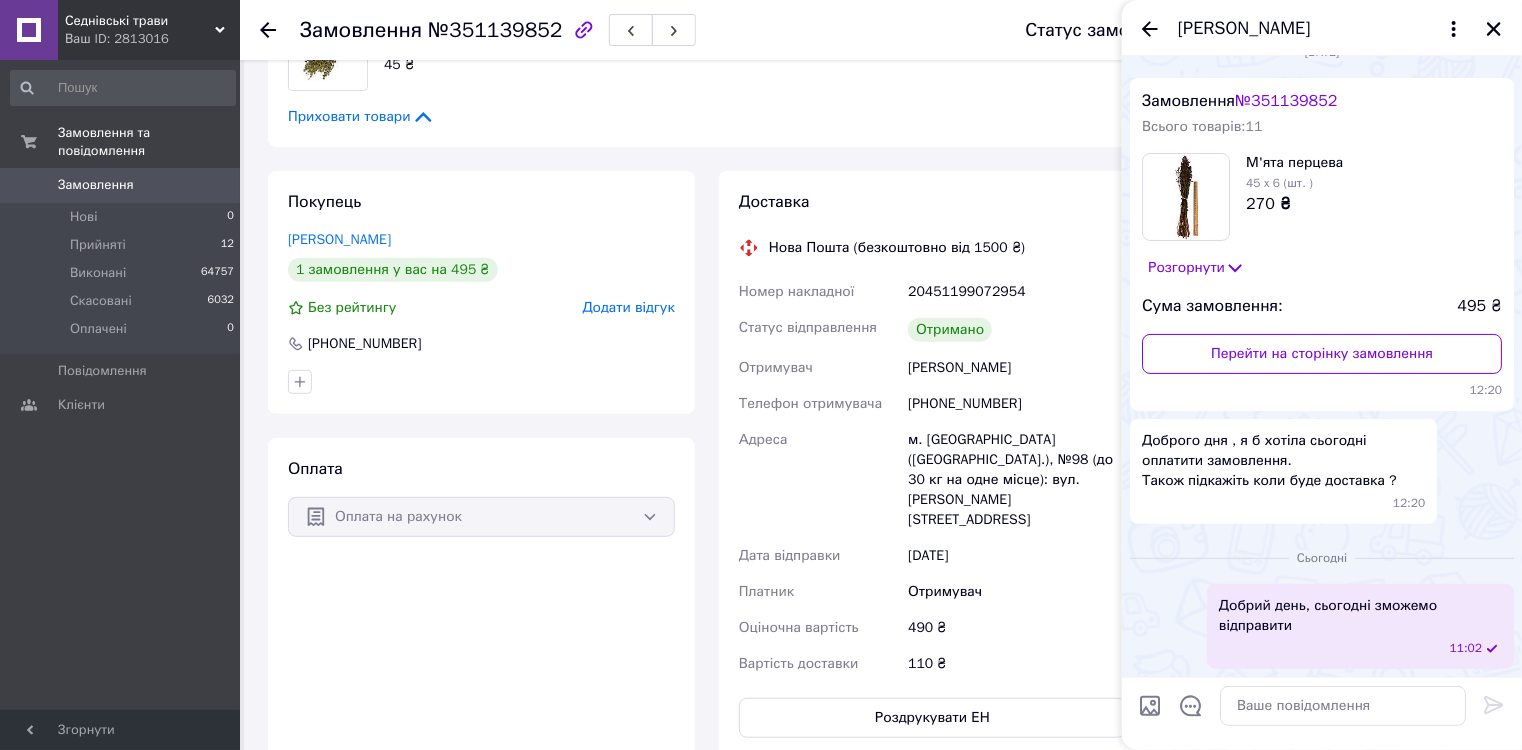 scroll, scrollTop: 0, scrollLeft: 0, axis: both 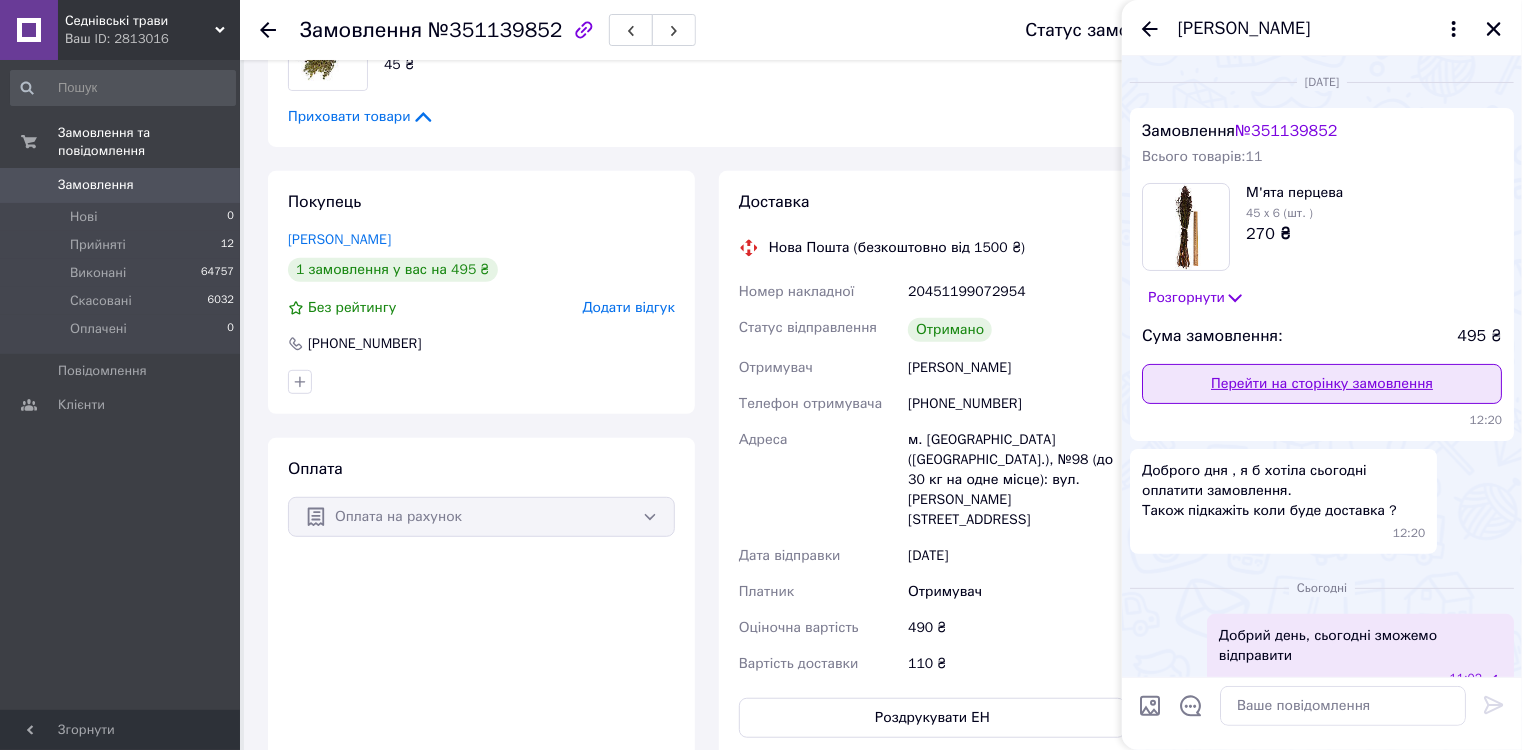 click on "Перейти на сторінку замовлення" at bounding box center [1322, 384] 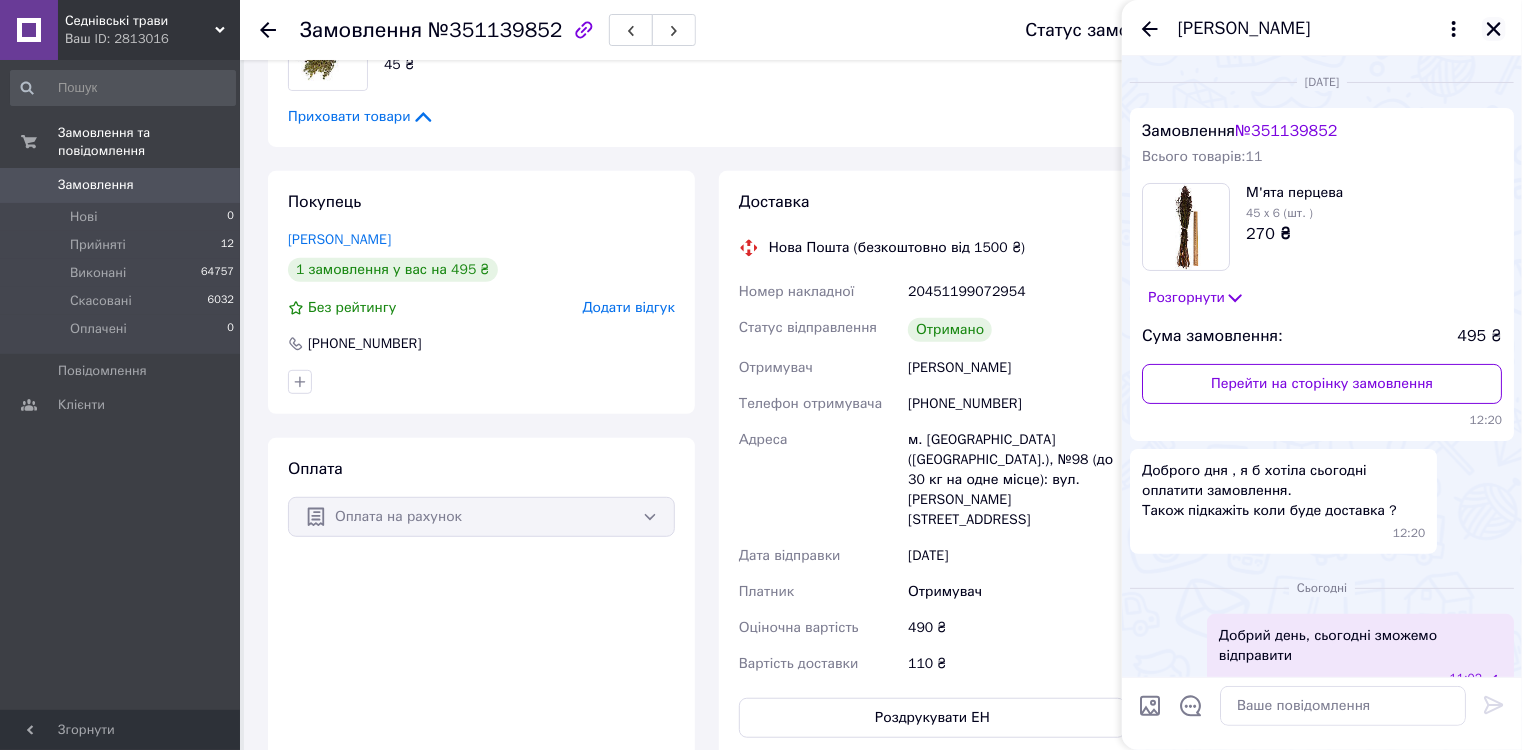 click 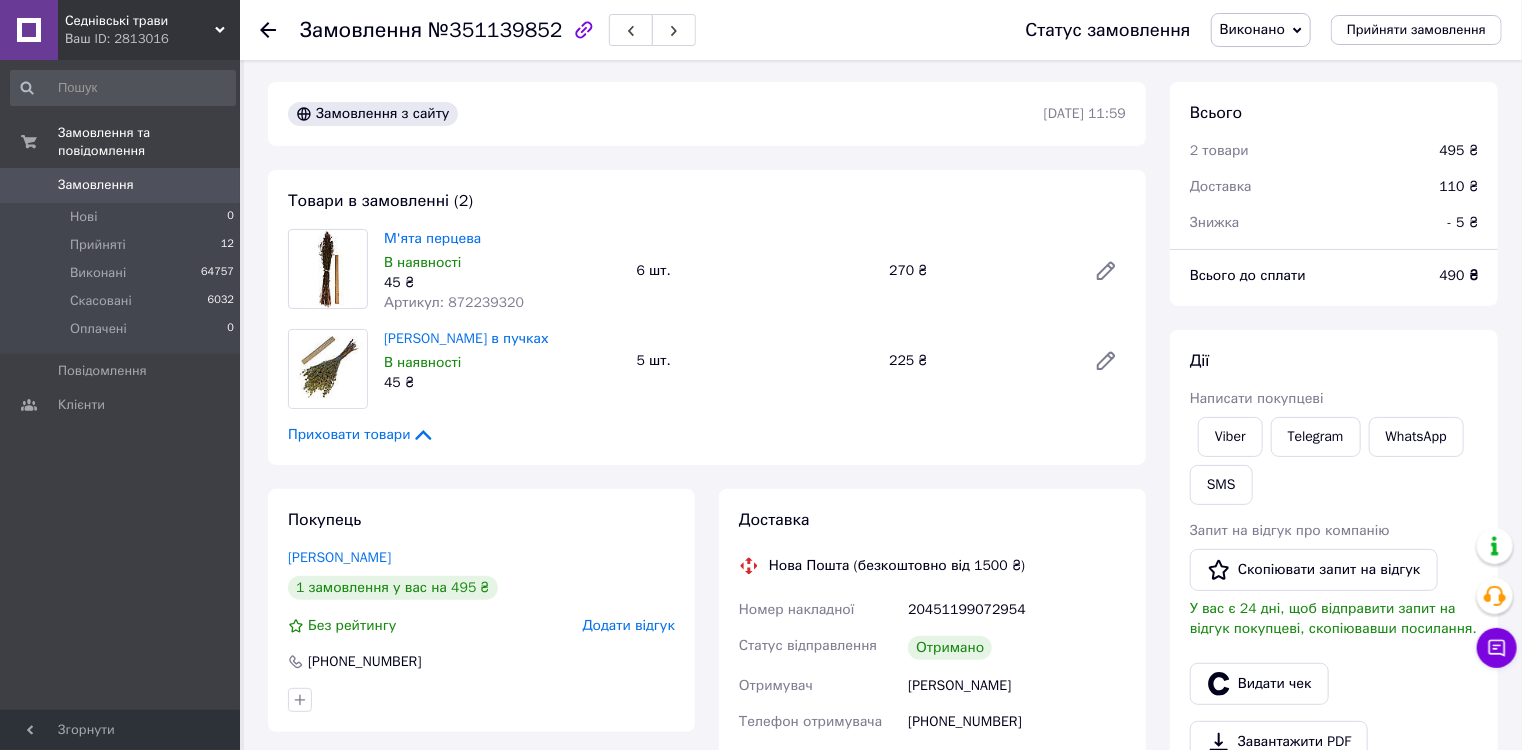 scroll, scrollTop: 0, scrollLeft: 0, axis: both 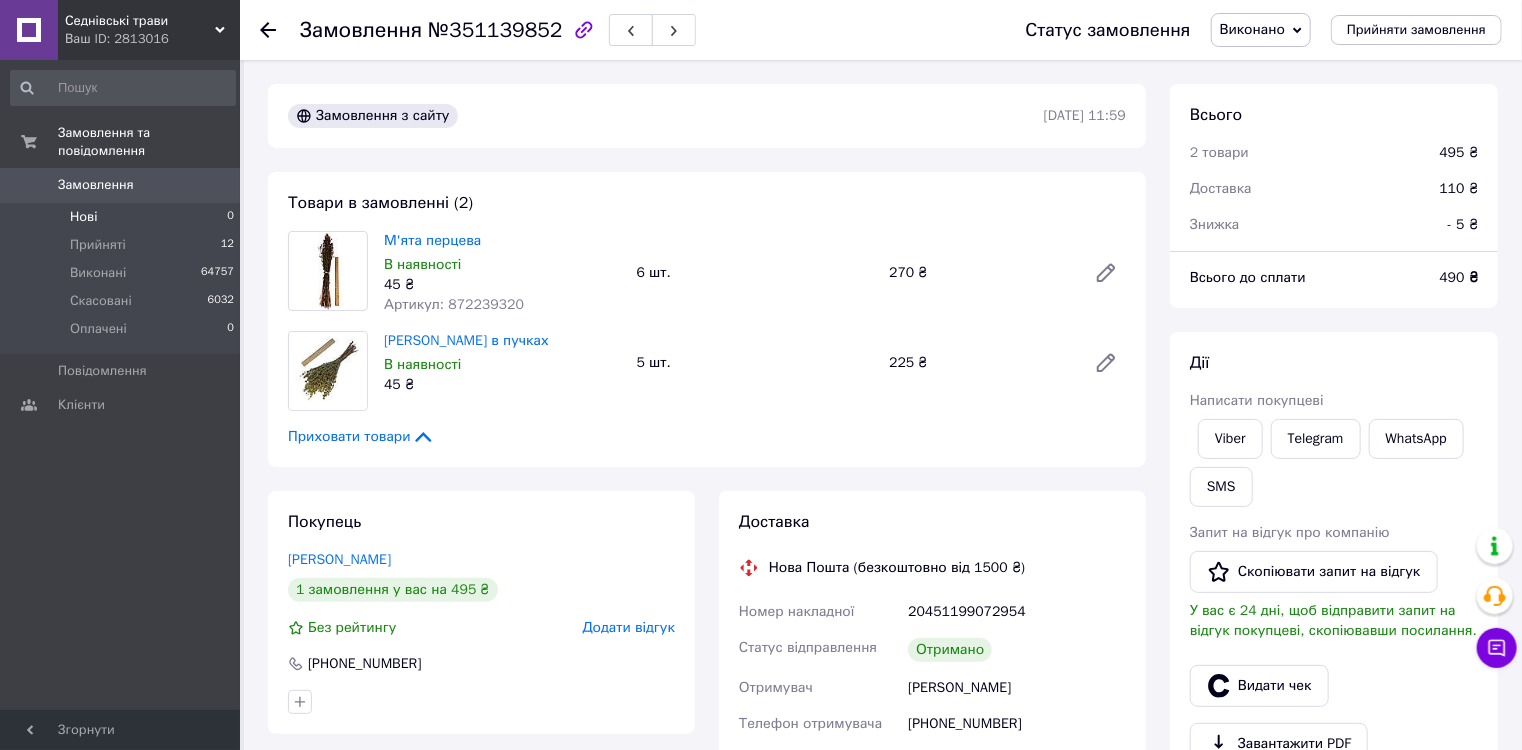 click on "Нові 0" at bounding box center (123, 217) 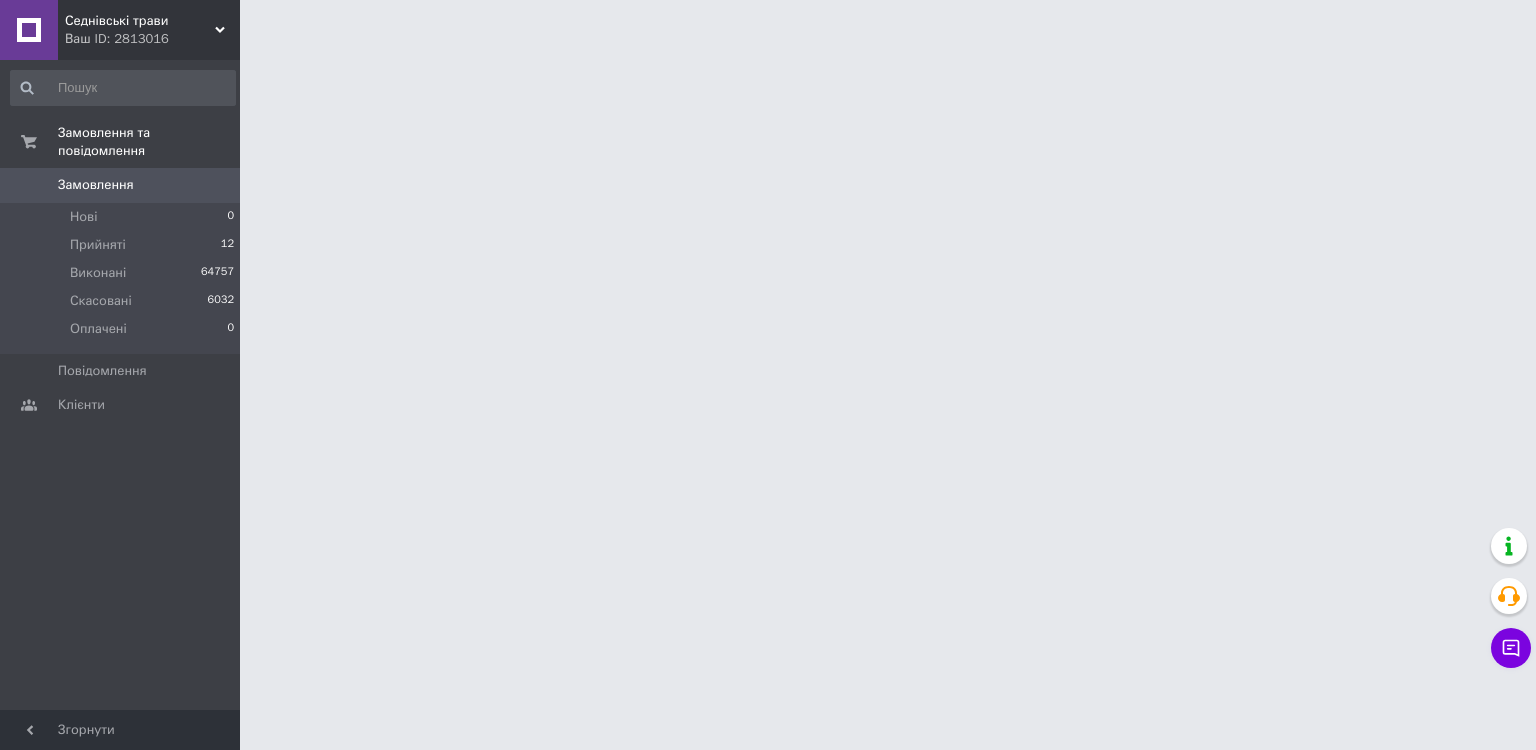 click on "Замовлення" at bounding box center [96, 185] 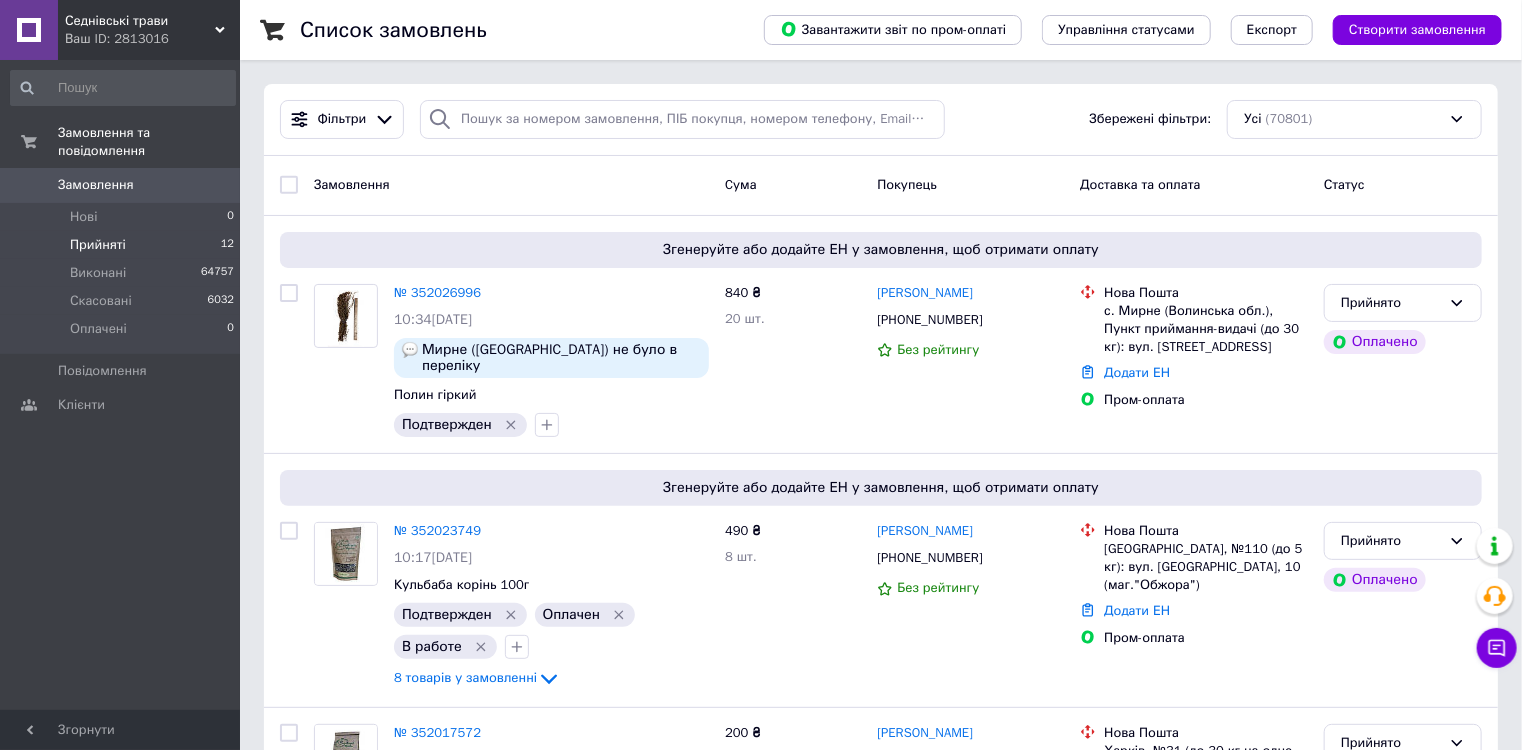 click on "Прийняті" at bounding box center [98, 245] 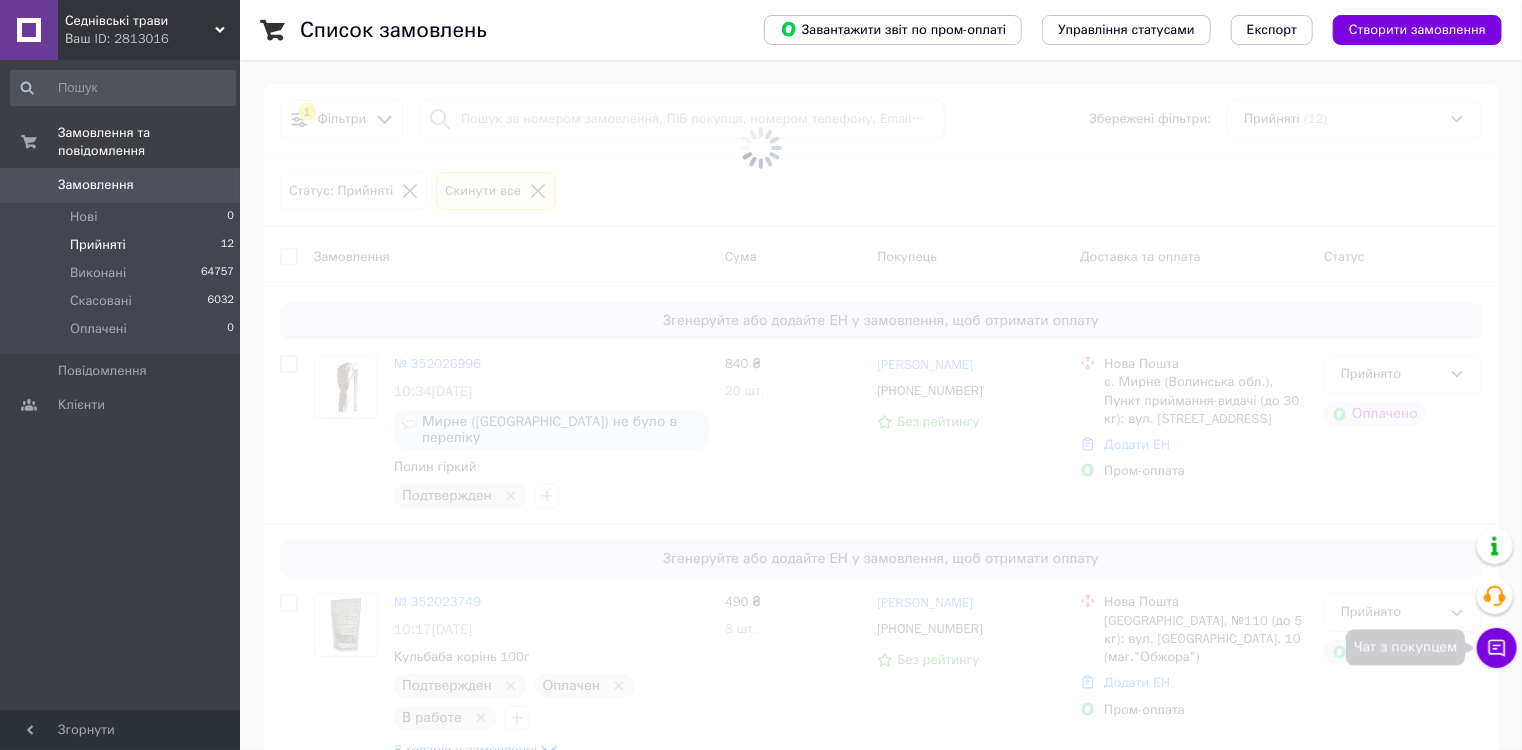 click 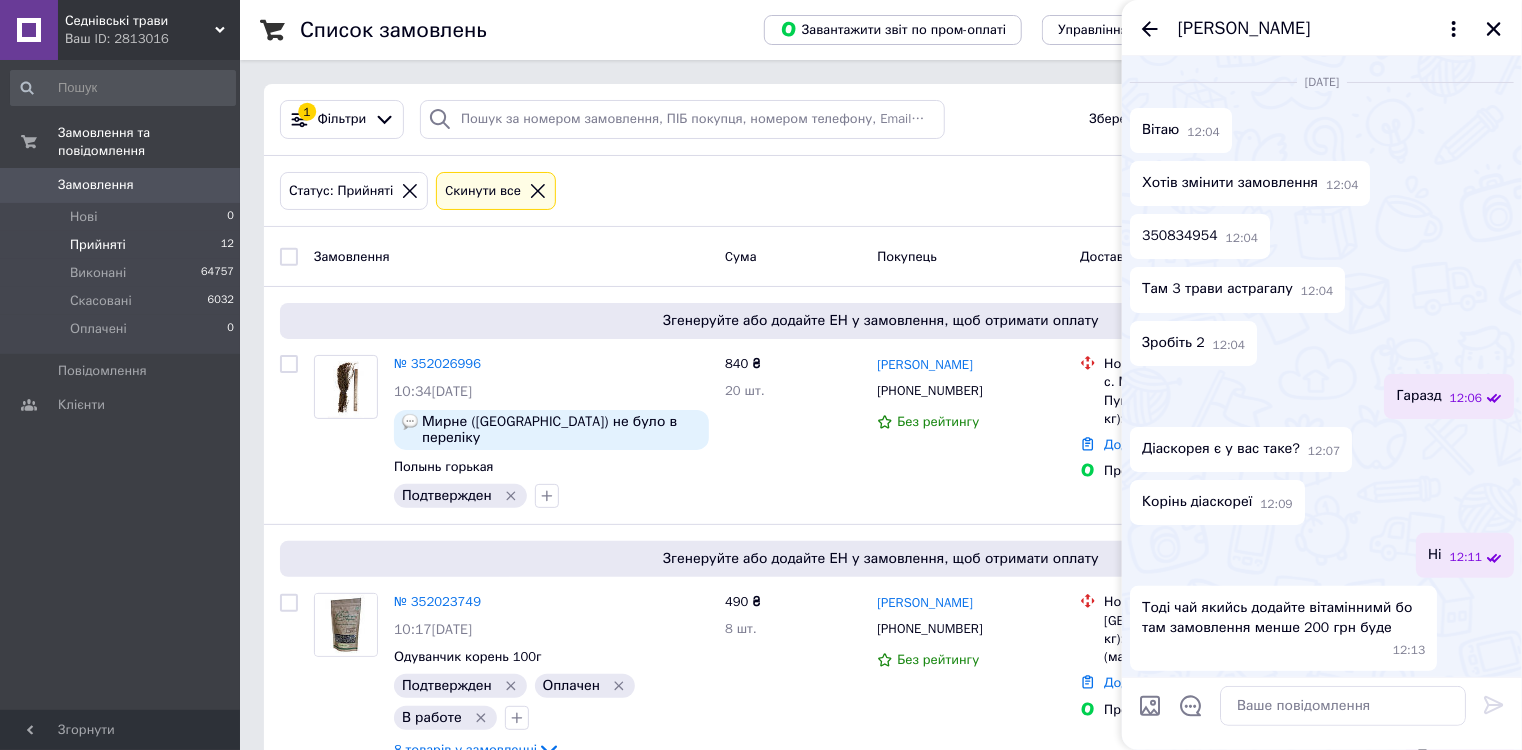 scroll, scrollTop: 108, scrollLeft: 0, axis: vertical 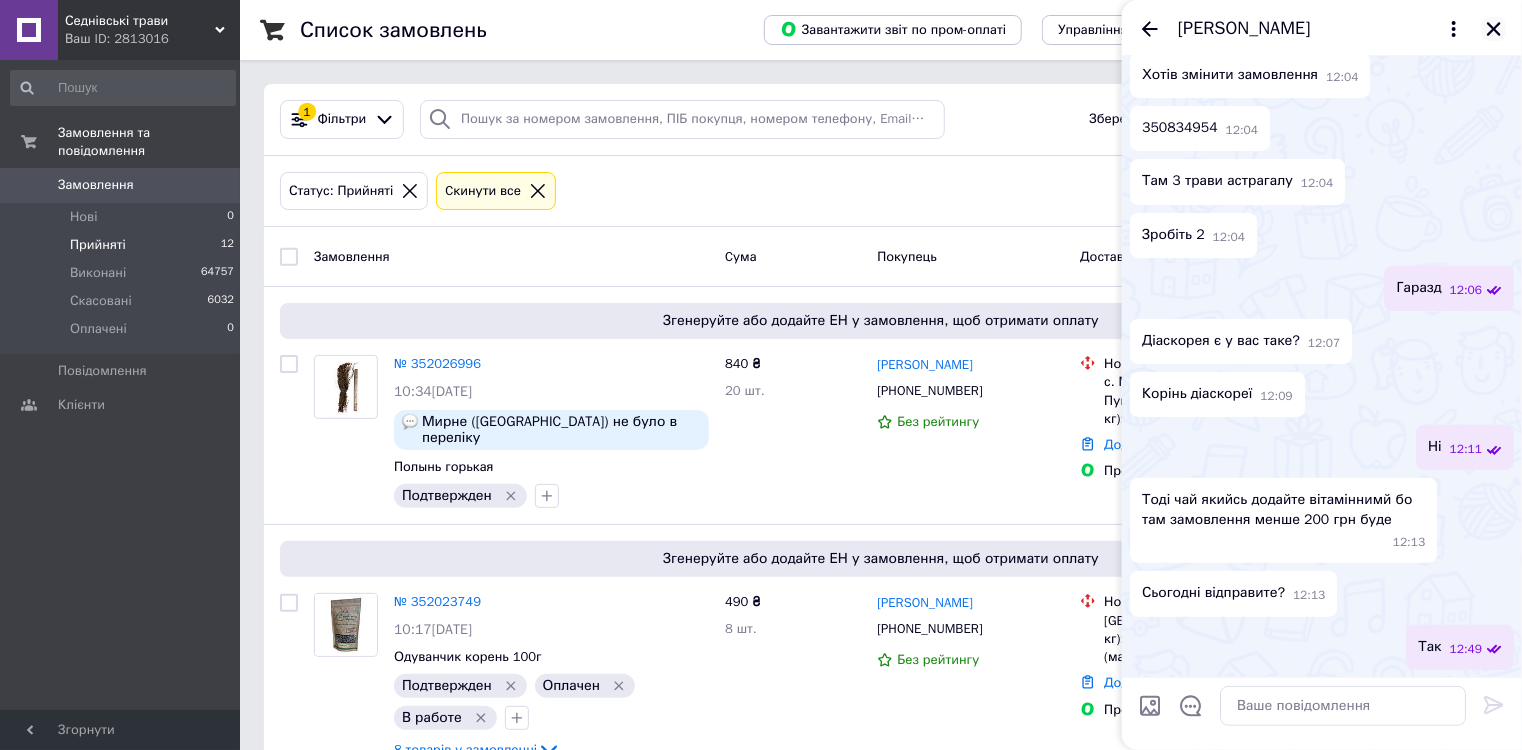 click 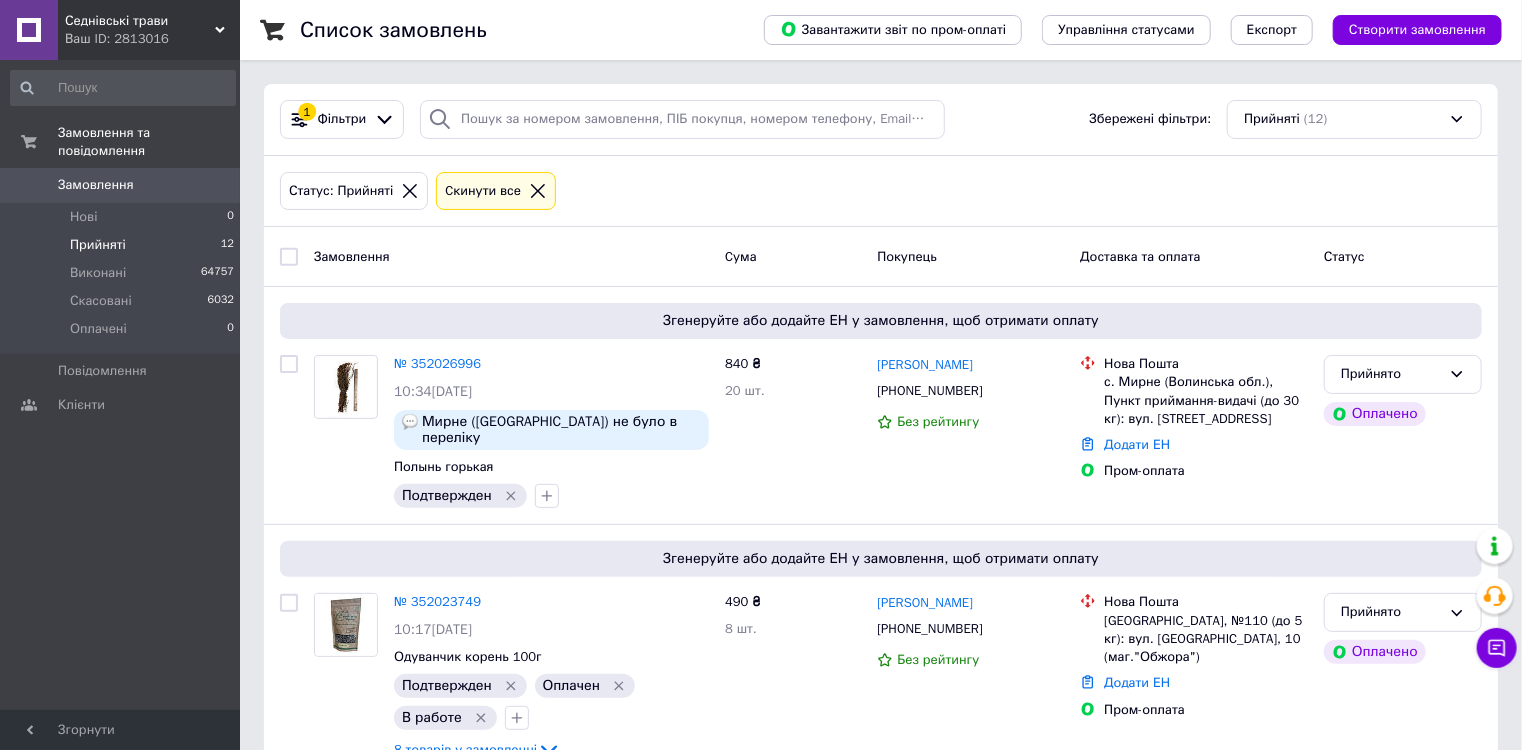 click on "Статус: Прийняті Cкинути все" at bounding box center (881, 191) 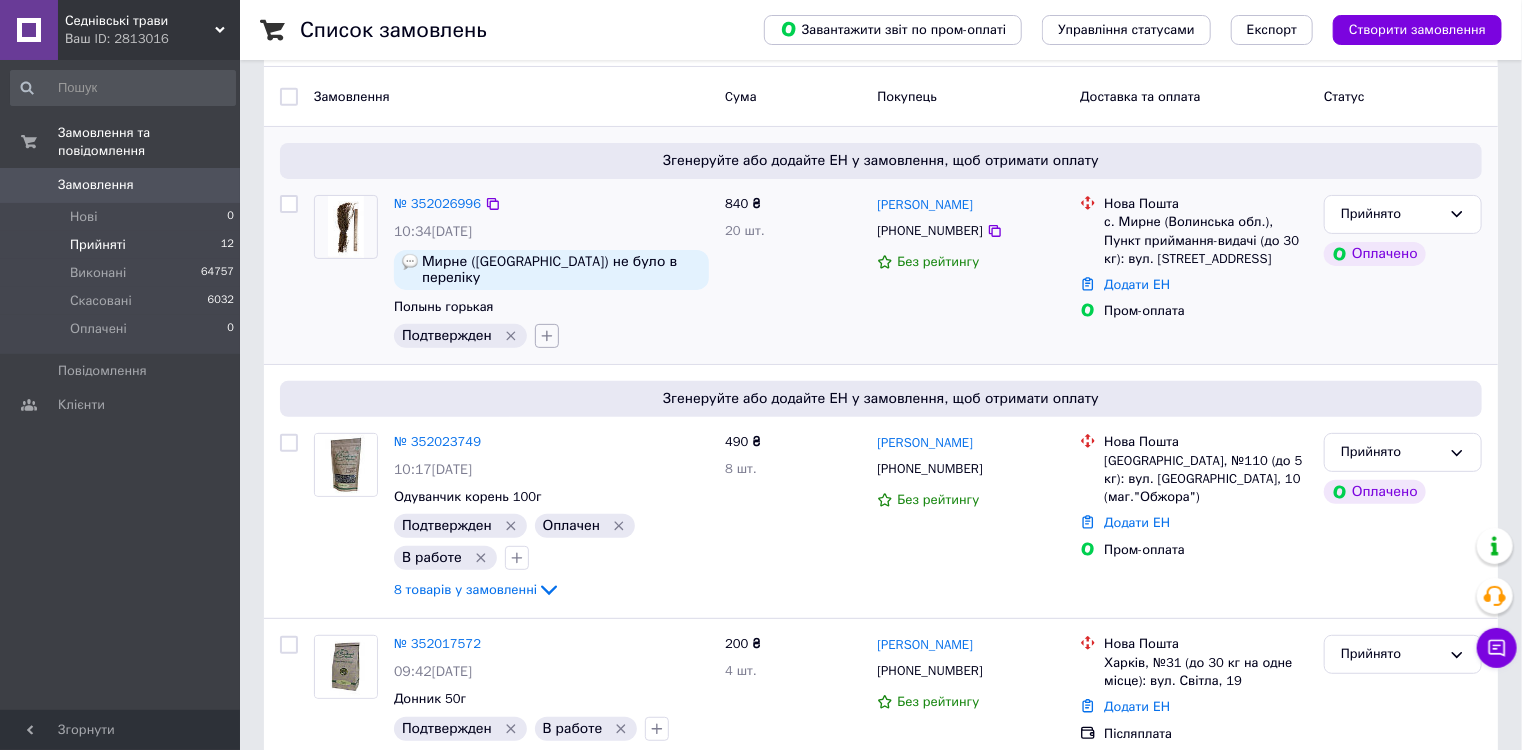 click 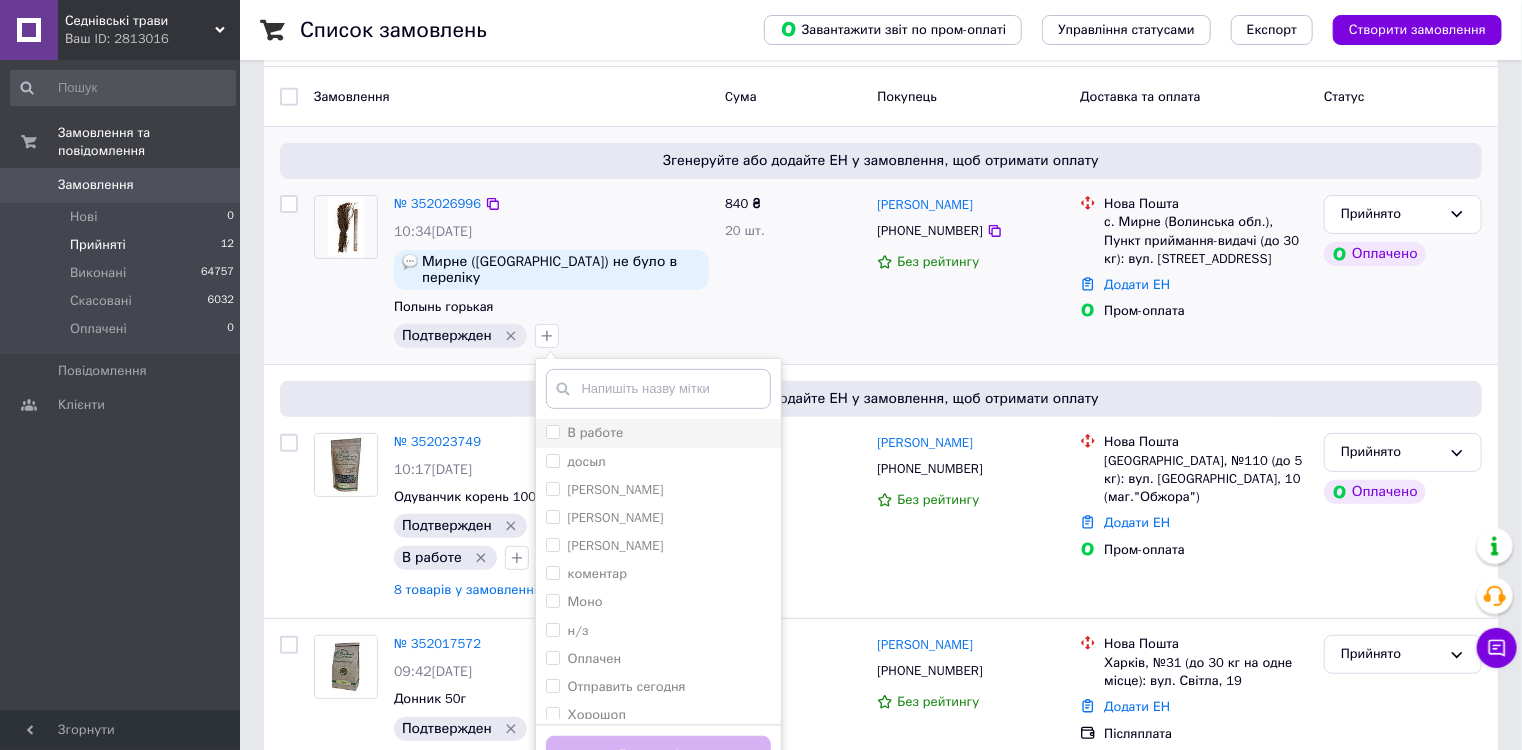 click on "В работе" at bounding box center (552, 431) 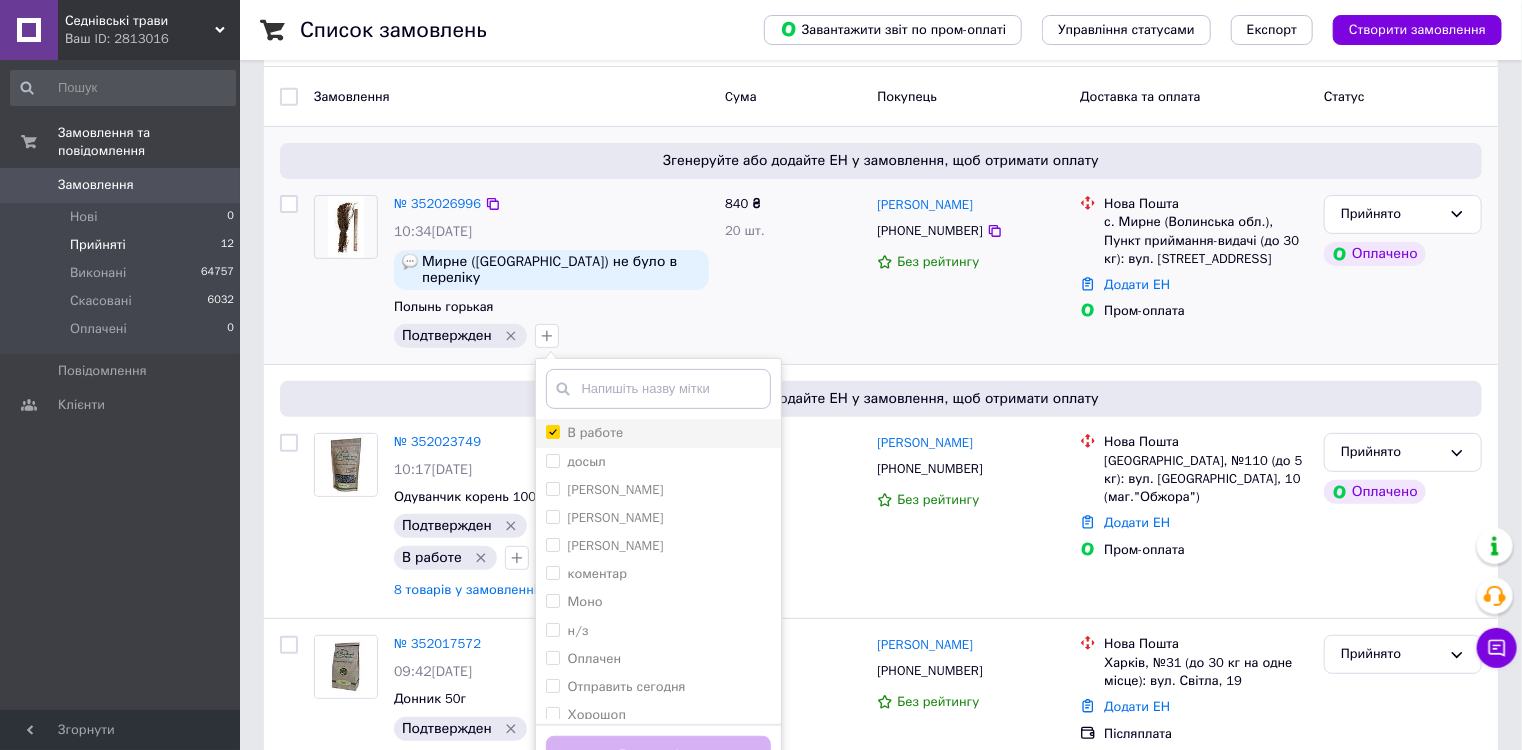 checkbox on "true" 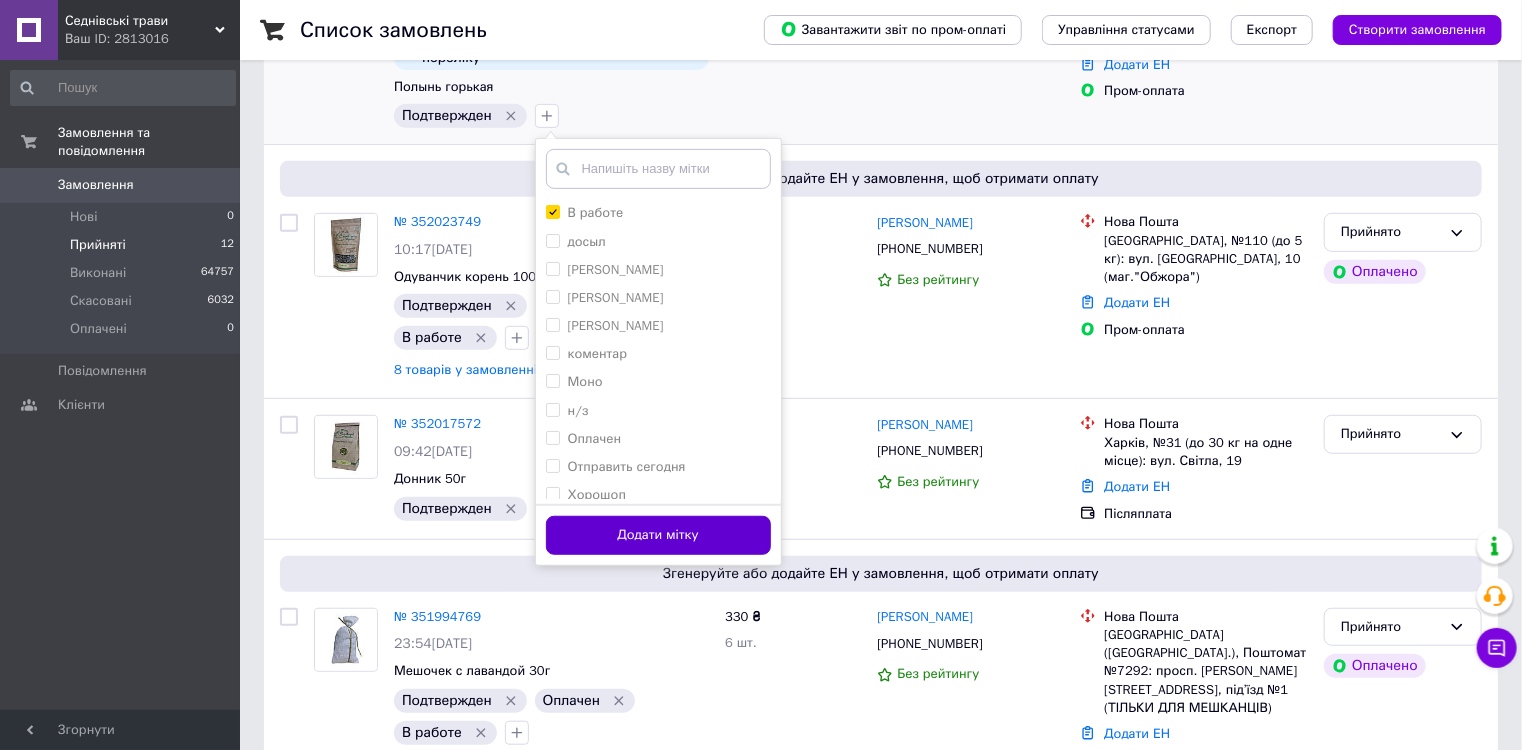 scroll, scrollTop: 400, scrollLeft: 0, axis: vertical 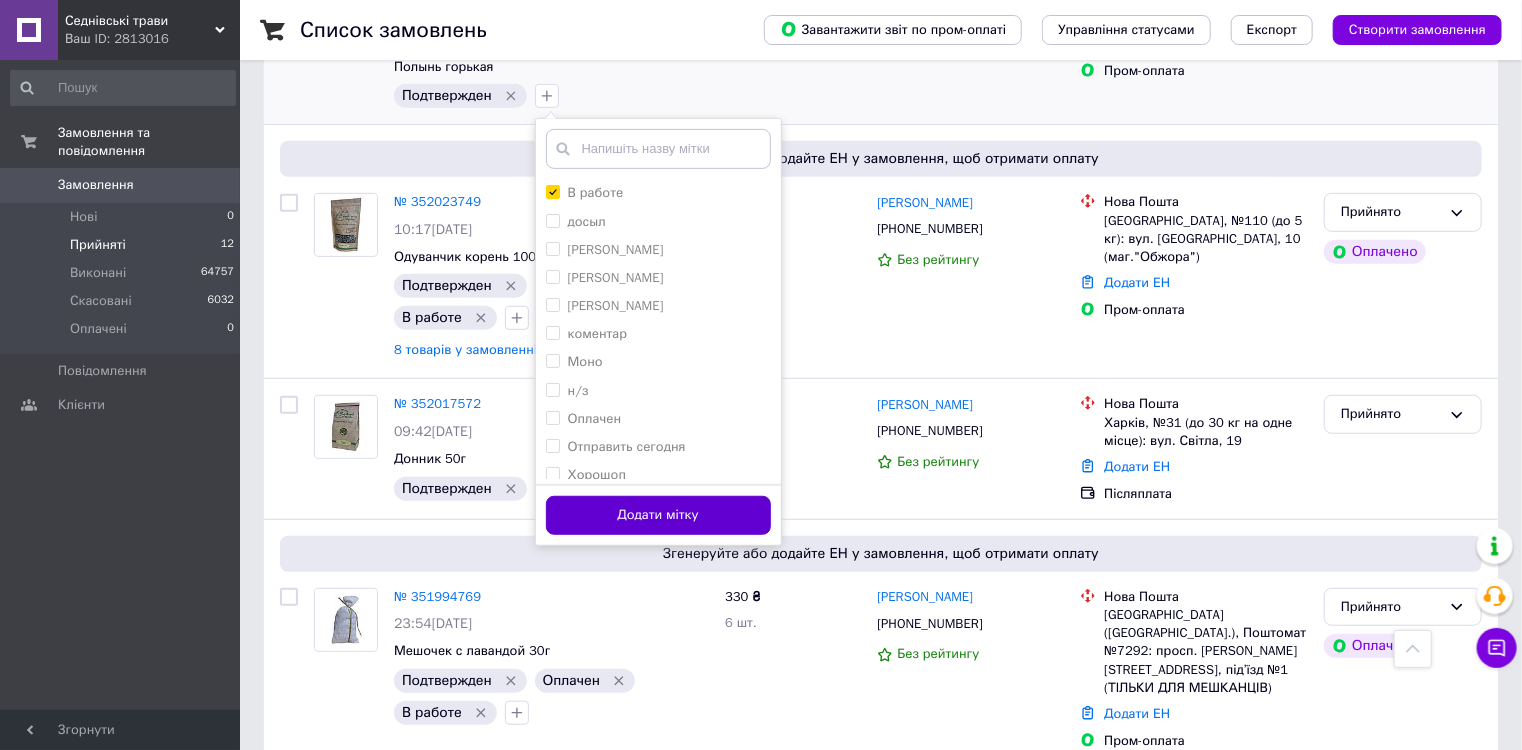 click on "Додати мітку" at bounding box center (658, 515) 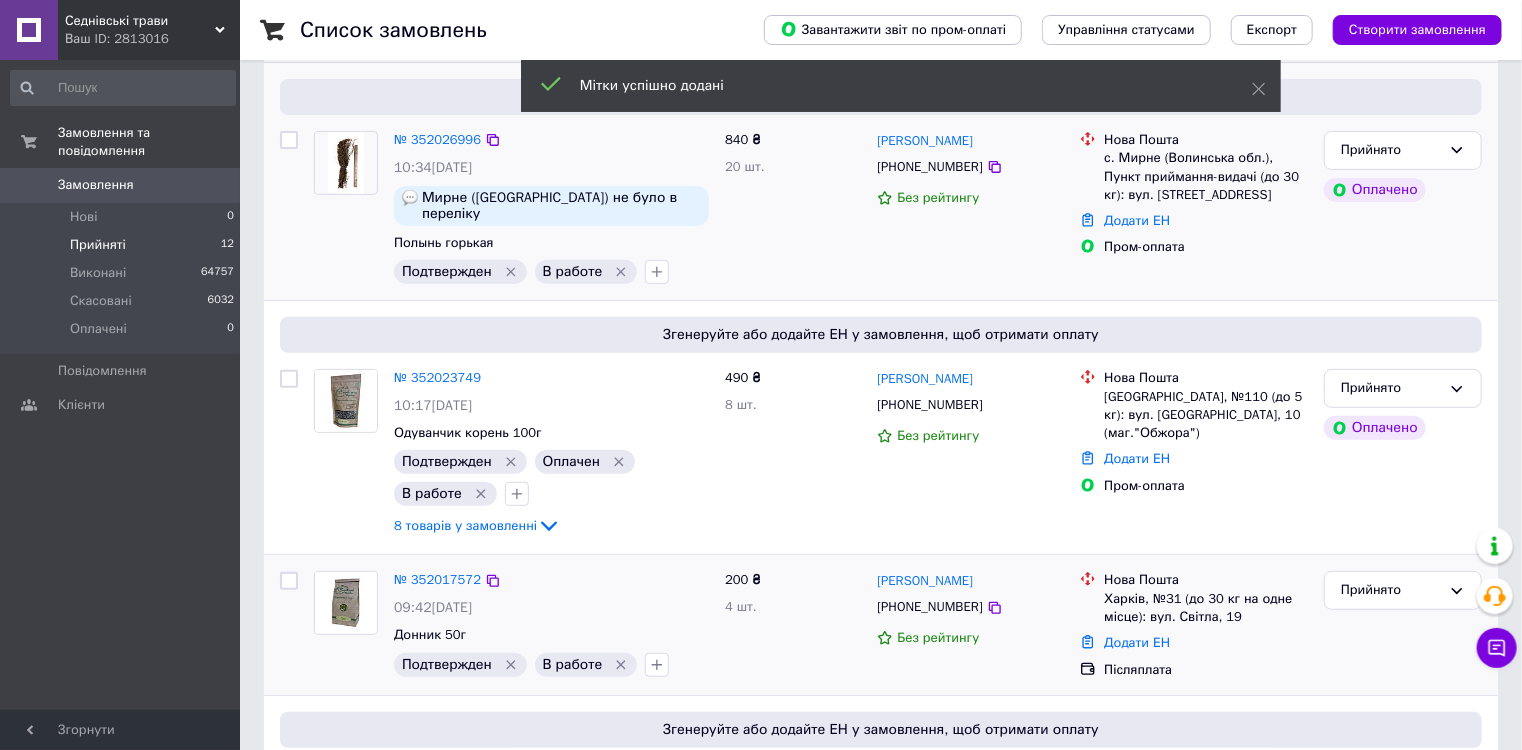 scroll, scrollTop: 0, scrollLeft: 0, axis: both 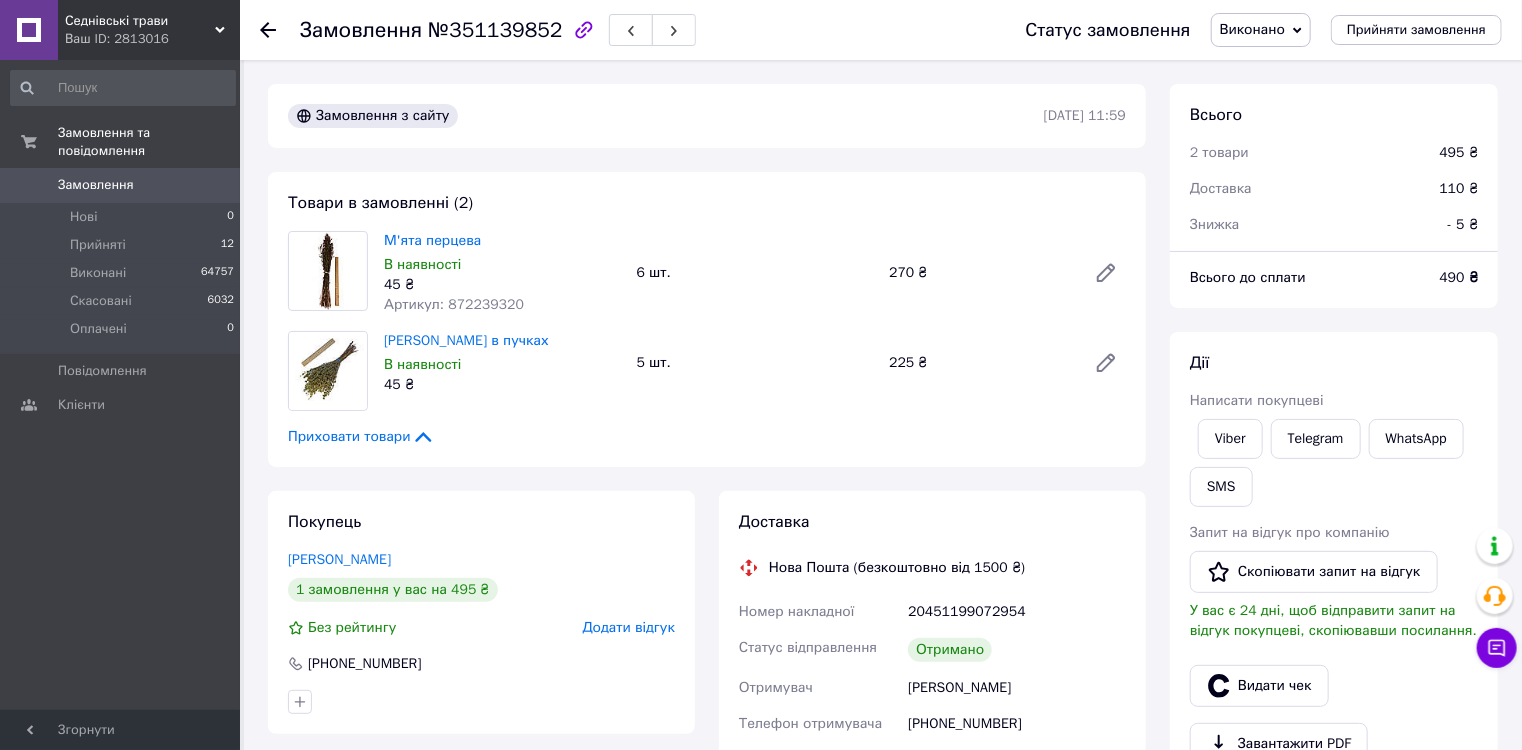 click on "М'ята перцева В наявності 45 ₴ Артикул: 872239320 6 шт. 270 ₴" at bounding box center (755, 273) 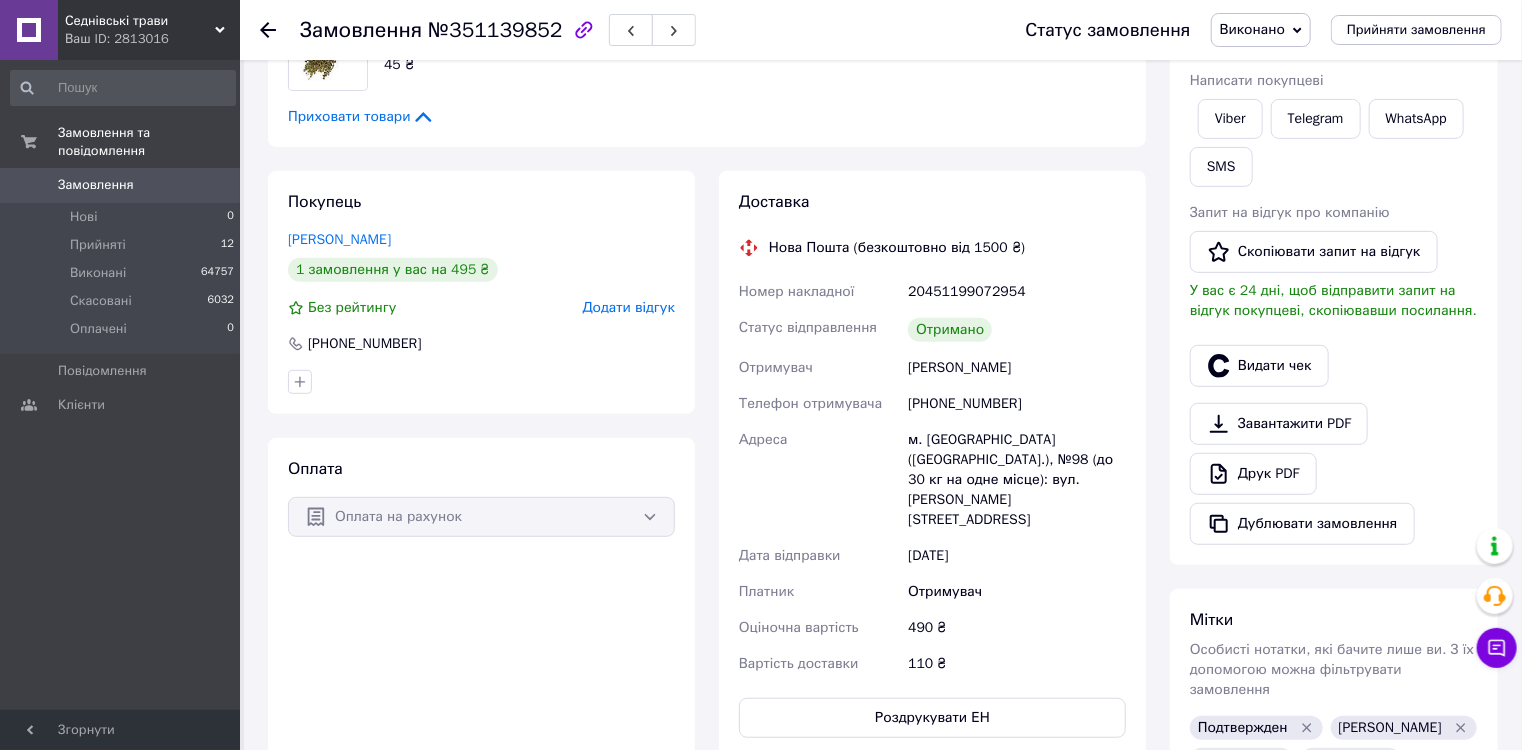 scroll, scrollTop: 320, scrollLeft: 0, axis: vertical 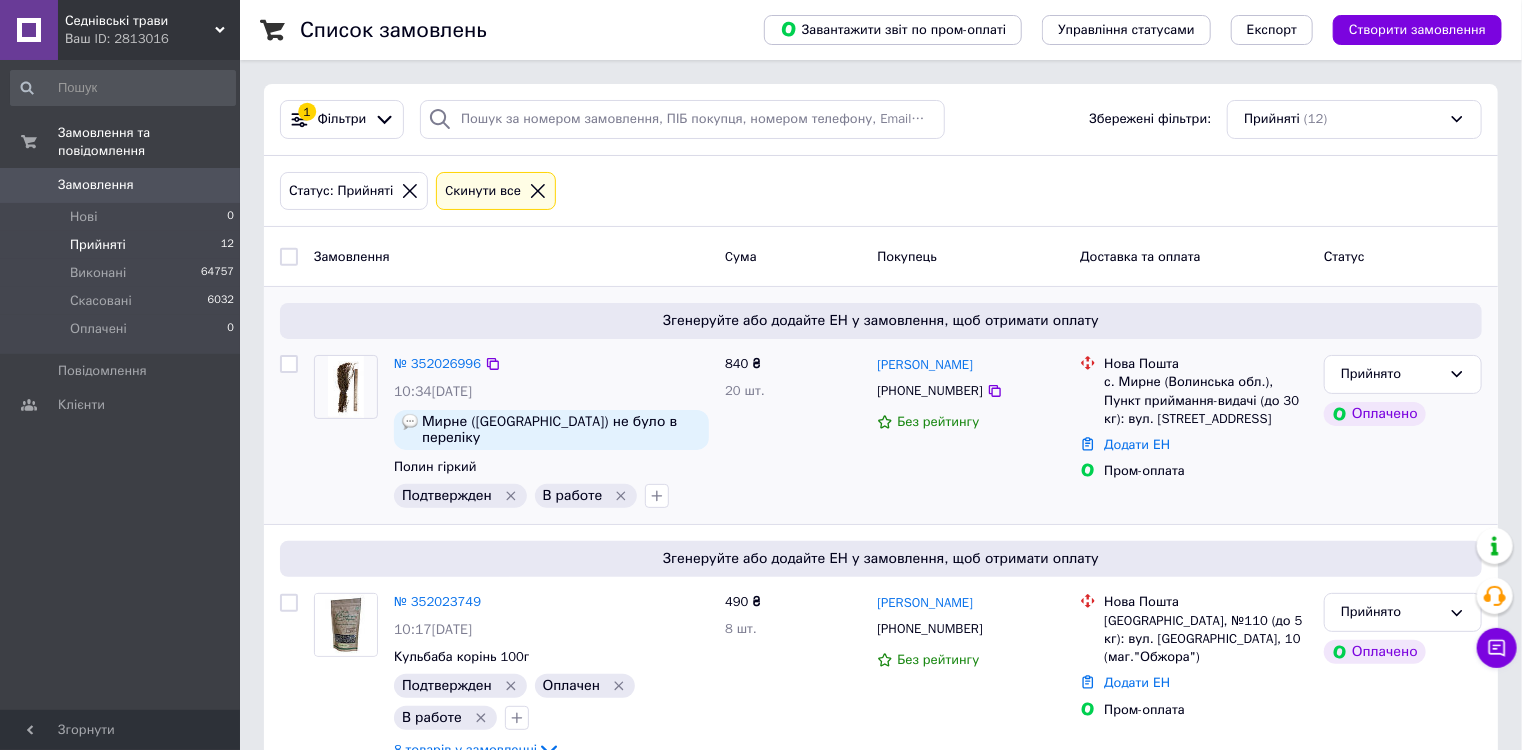 click on "840 ₴ 20 шт." at bounding box center [793, 431] 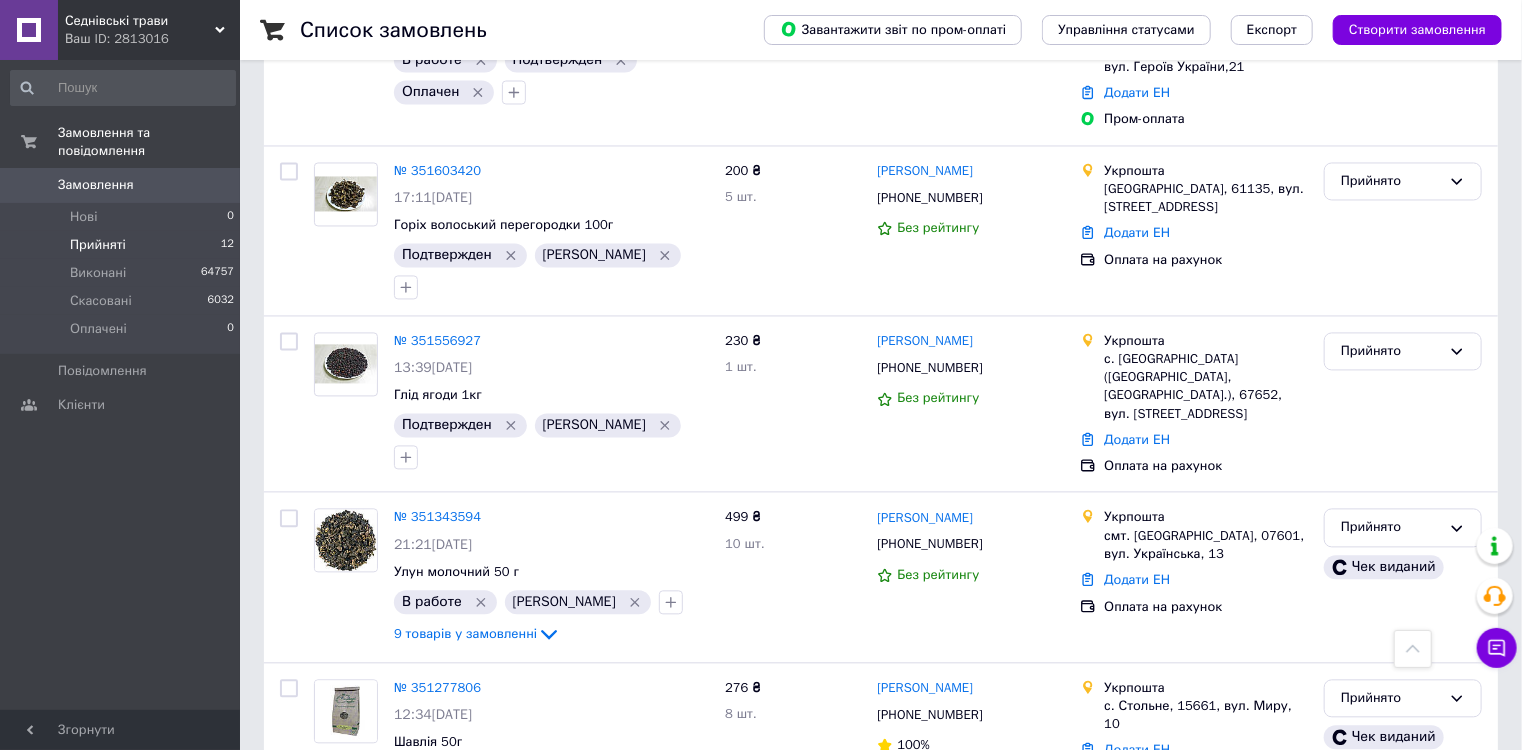 scroll, scrollTop: 1883, scrollLeft: 0, axis: vertical 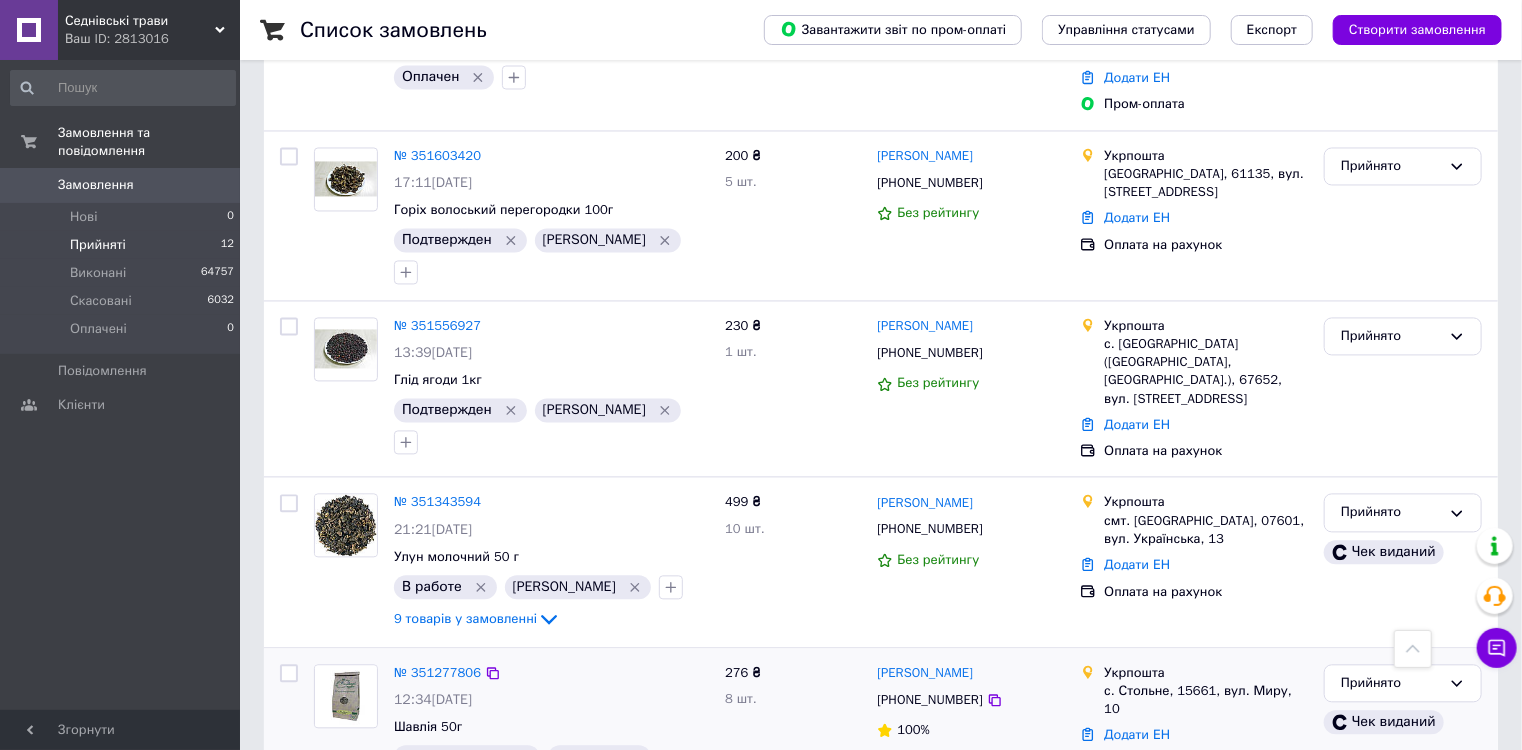 click on "276 ₴ 8 шт." at bounding box center [793, 749] 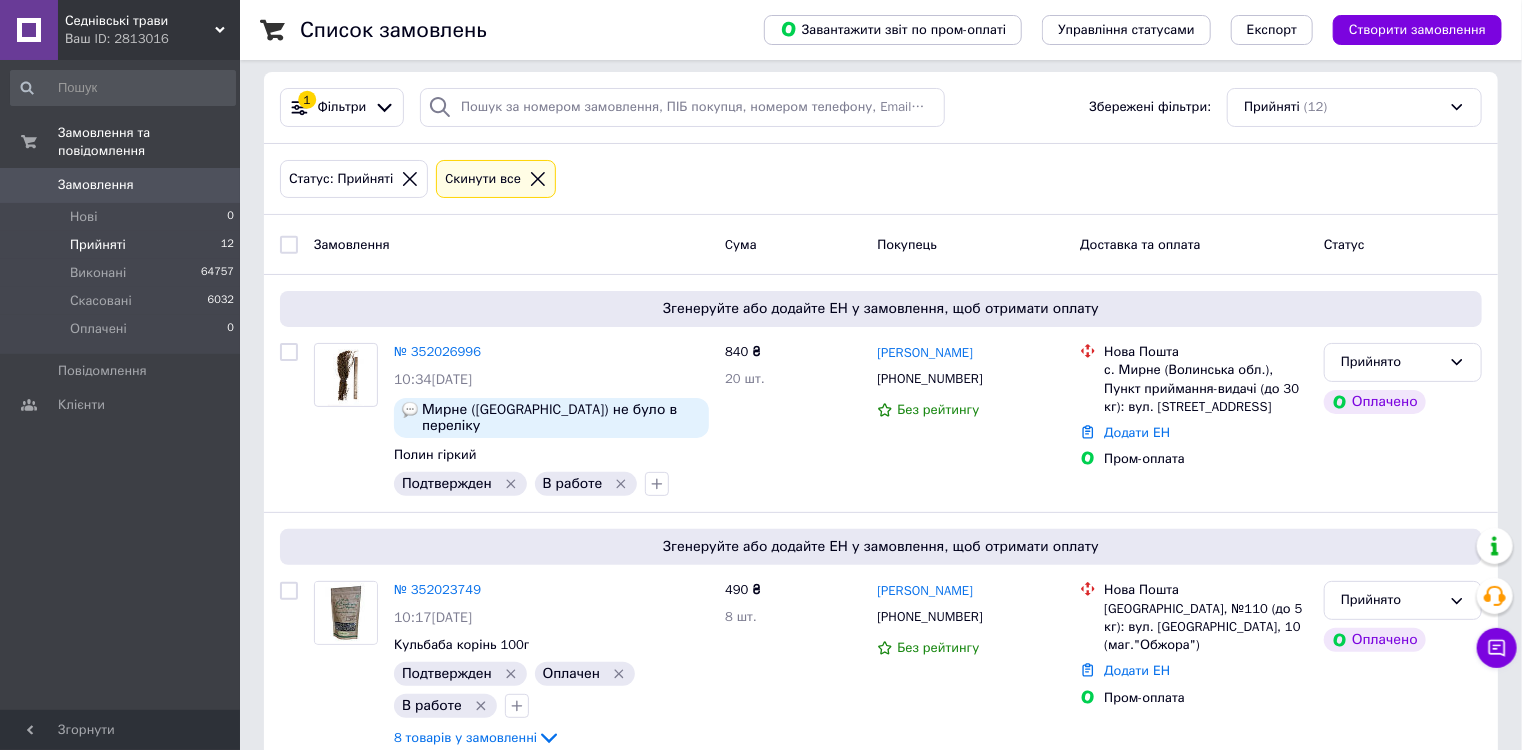 scroll, scrollTop: 0, scrollLeft: 0, axis: both 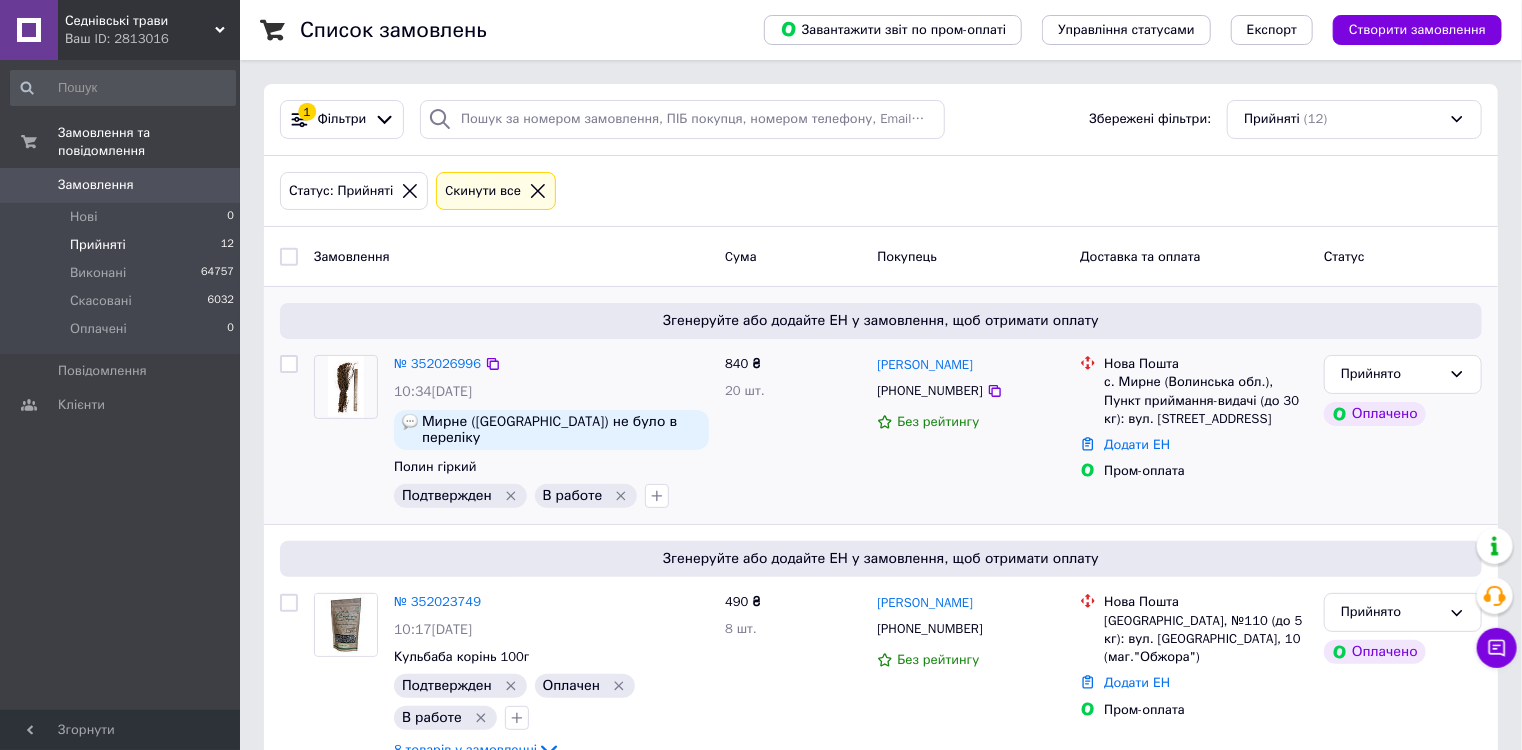 click on "840 ₴ 20 шт." at bounding box center (793, 431) 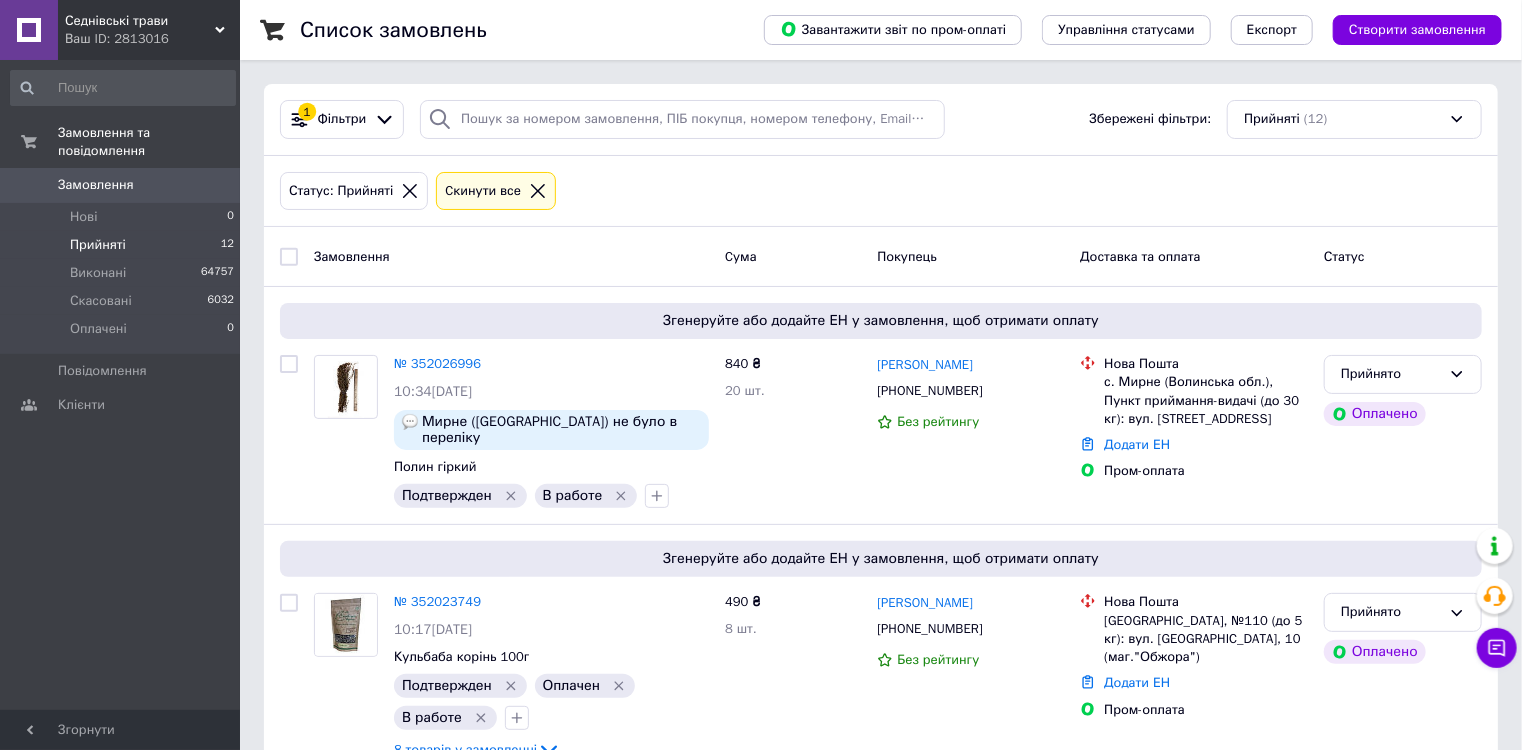 click on "Статус: Прийняті Cкинути все" at bounding box center (881, 191) 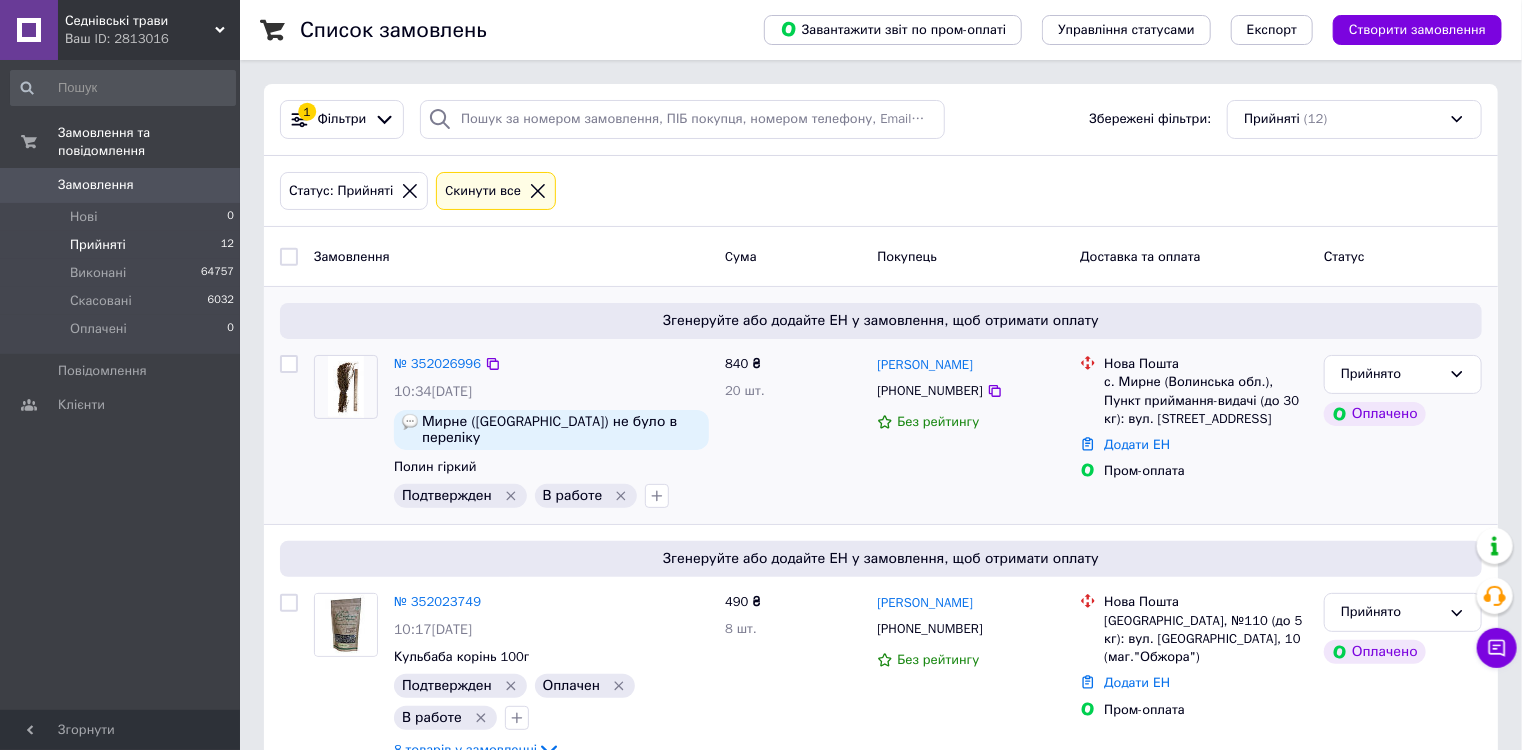 click on "840 ₴ 20 шт." at bounding box center [793, 431] 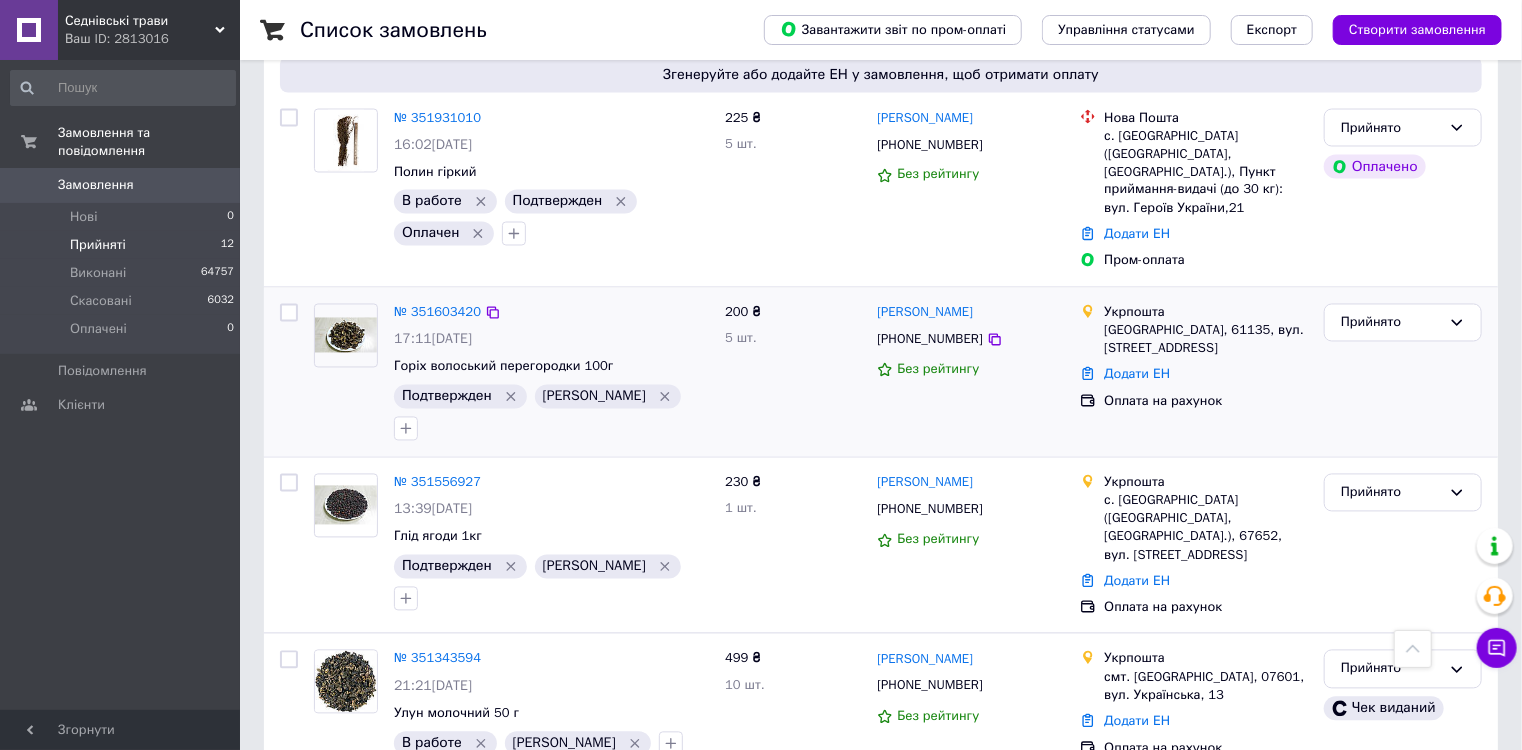 scroll, scrollTop: 1883, scrollLeft: 0, axis: vertical 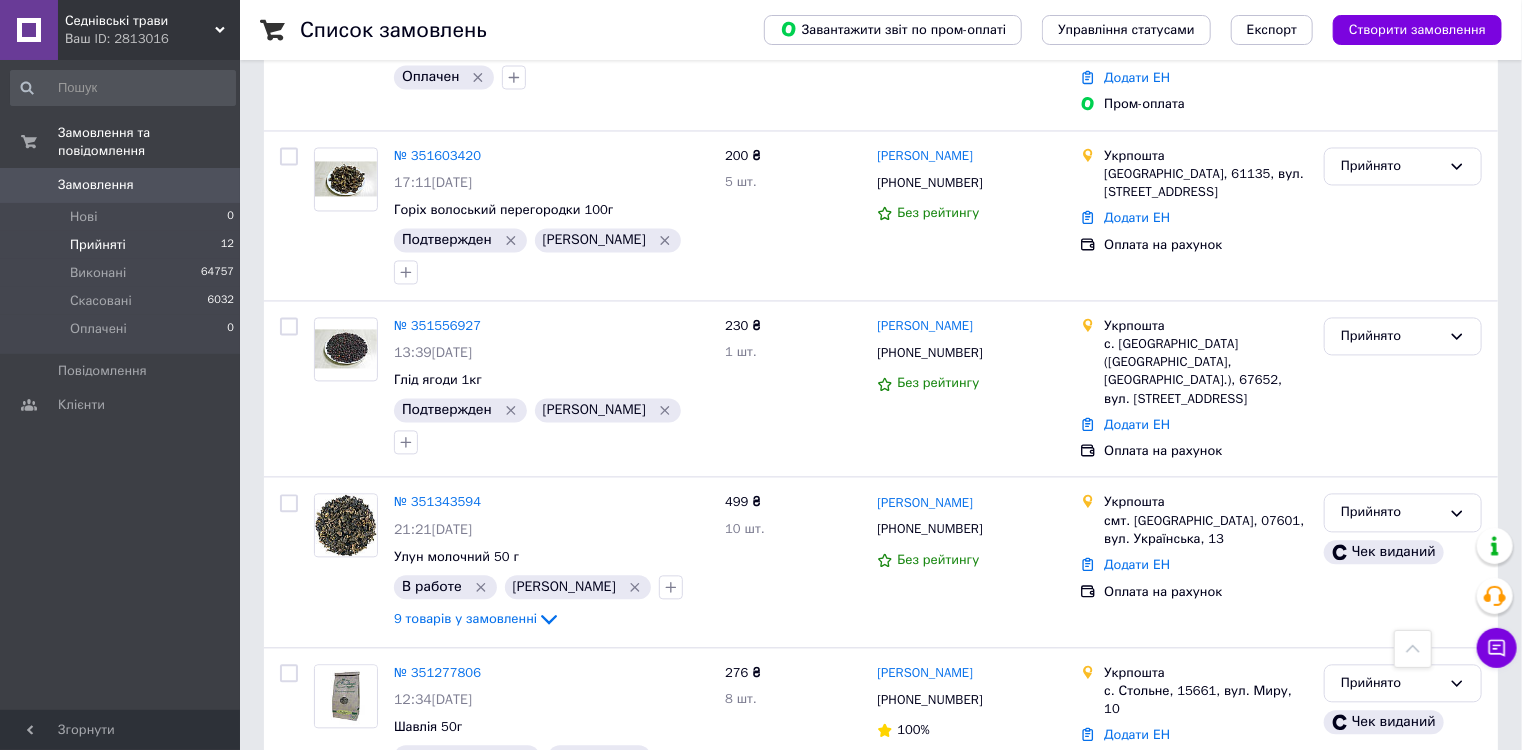 click on "Замовлення" at bounding box center [121, 185] 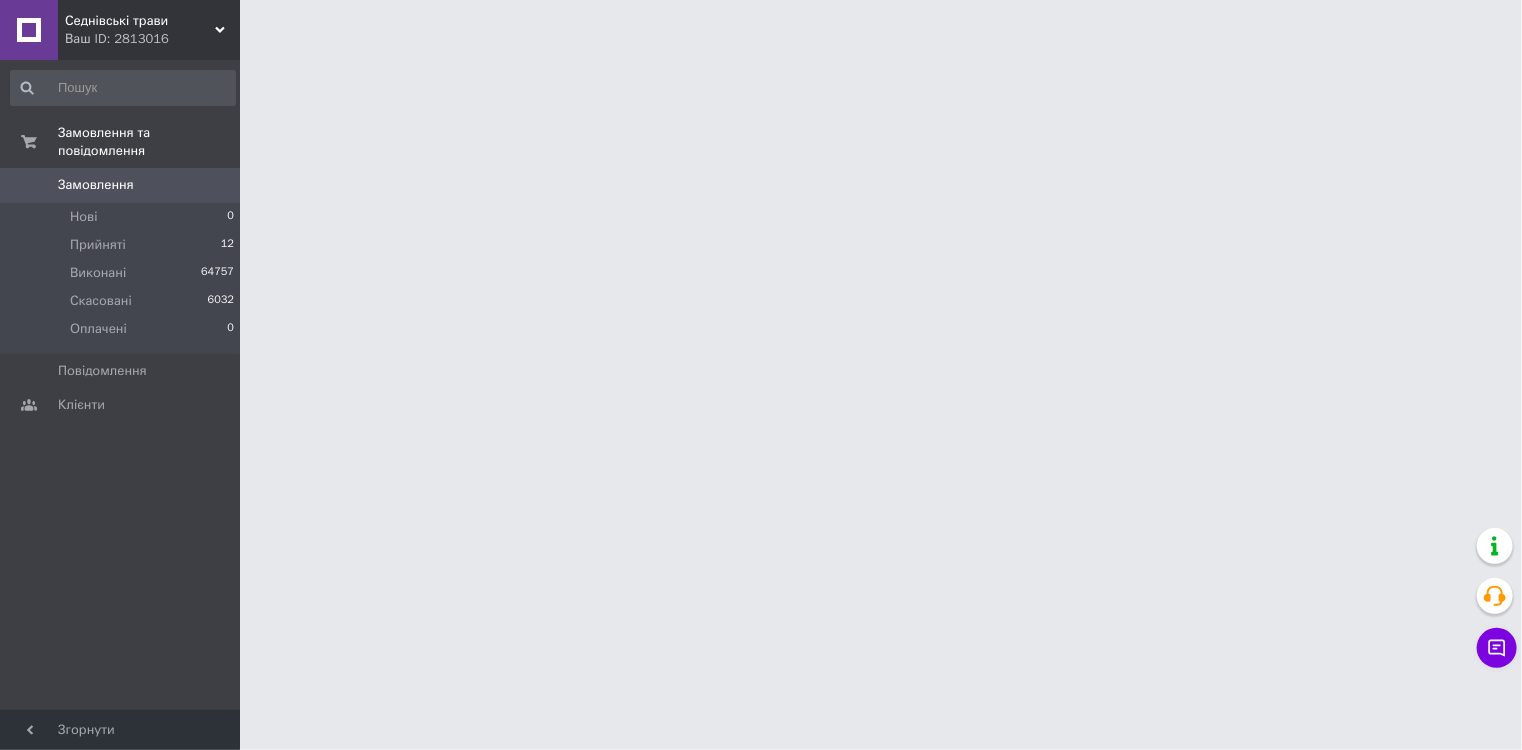 scroll, scrollTop: 0, scrollLeft: 0, axis: both 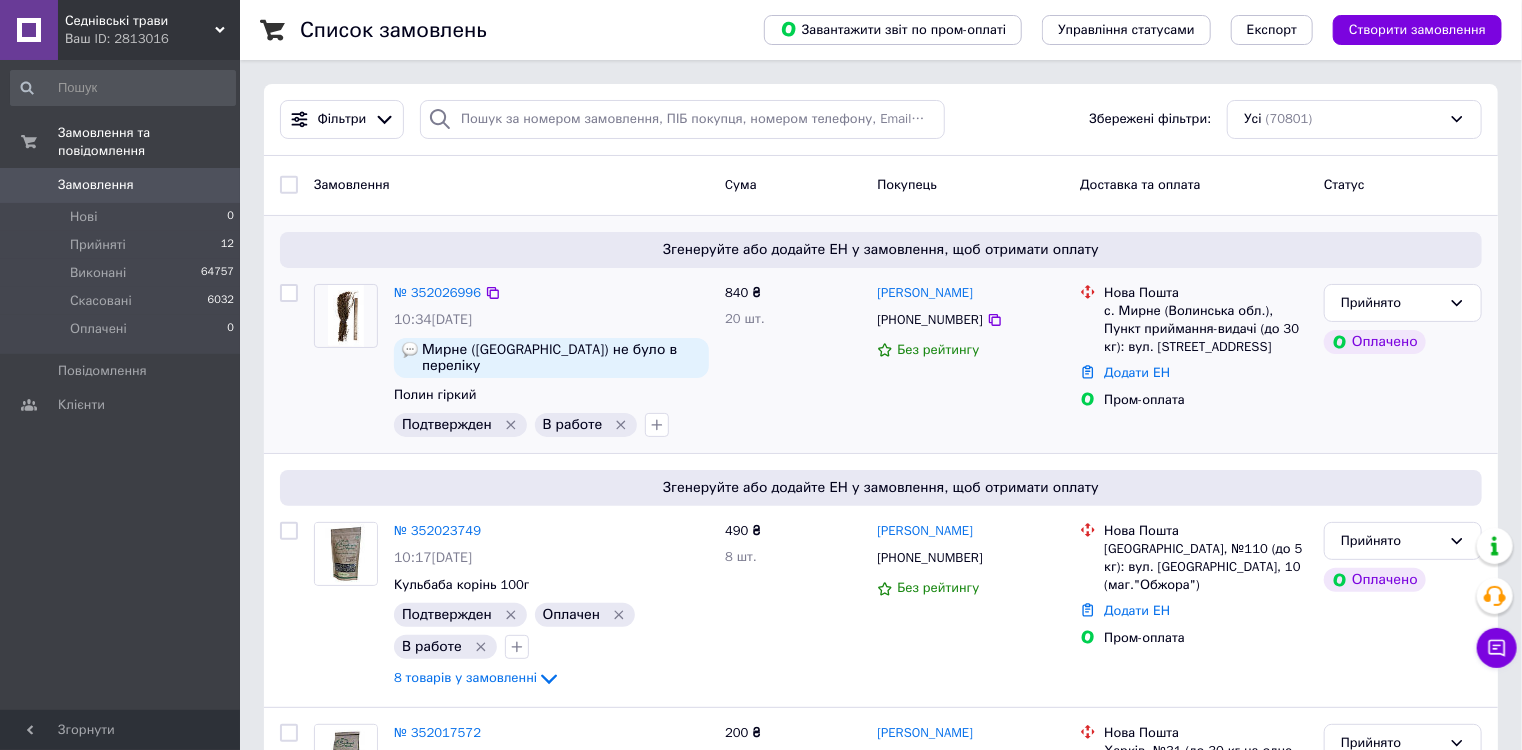 click on "840 ₴ 20 шт." at bounding box center (793, 360) 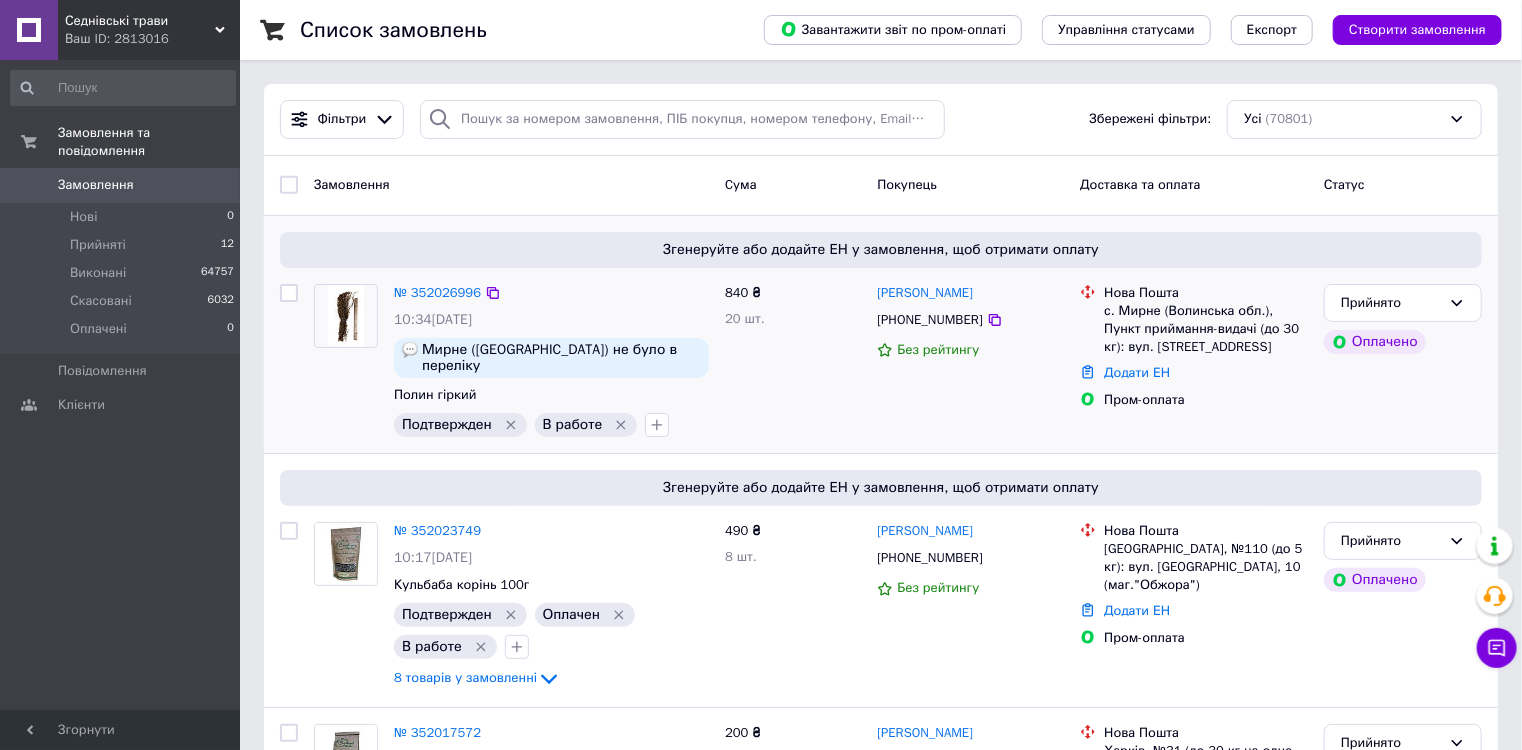 click on "840 ₴ 20 шт." at bounding box center [793, 360] 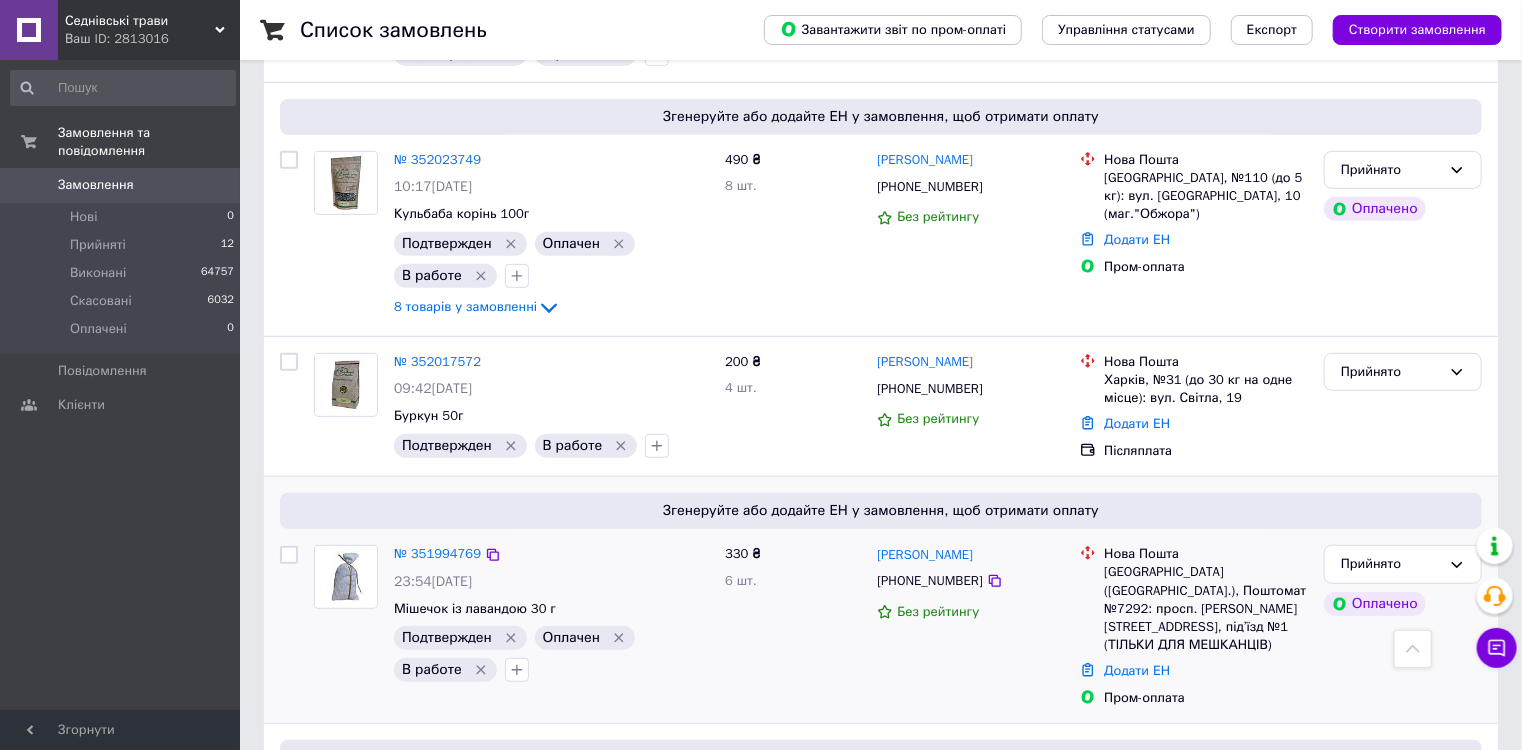 scroll, scrollTop: 320, scrollLeft: 0, axis: vertical 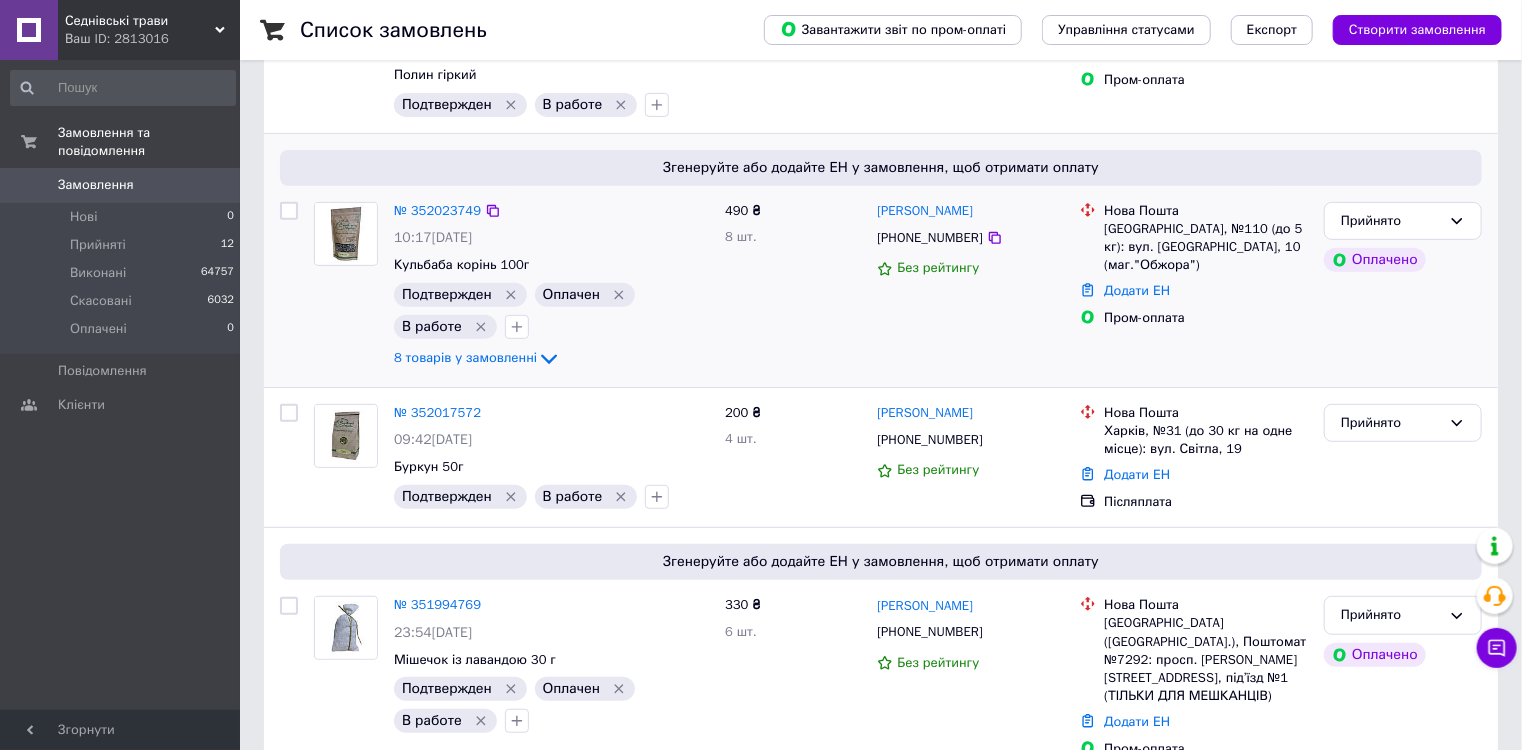 click on "8 товарів у замовленні" 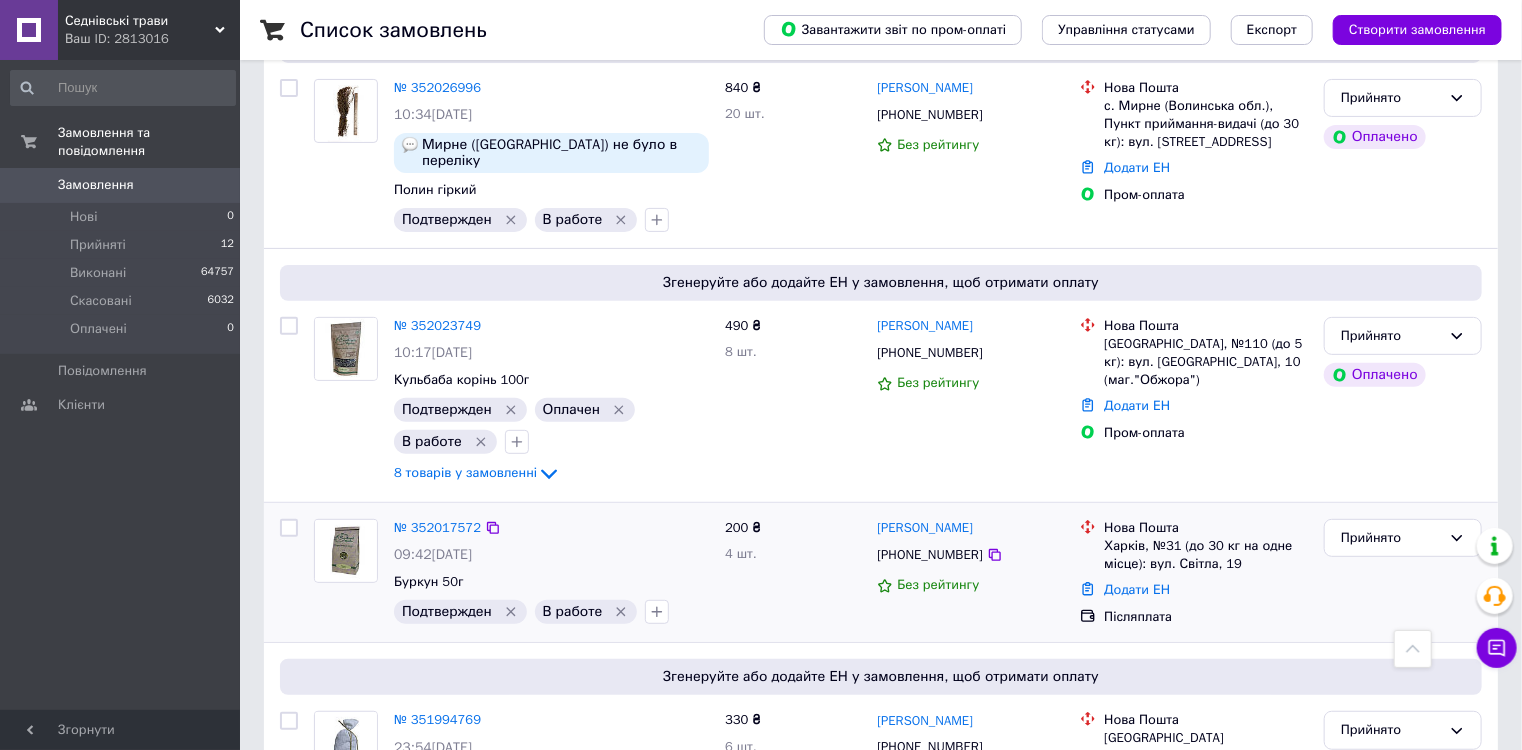 scroll, scrollTop: 0, scrollLeft: 0, axis: both 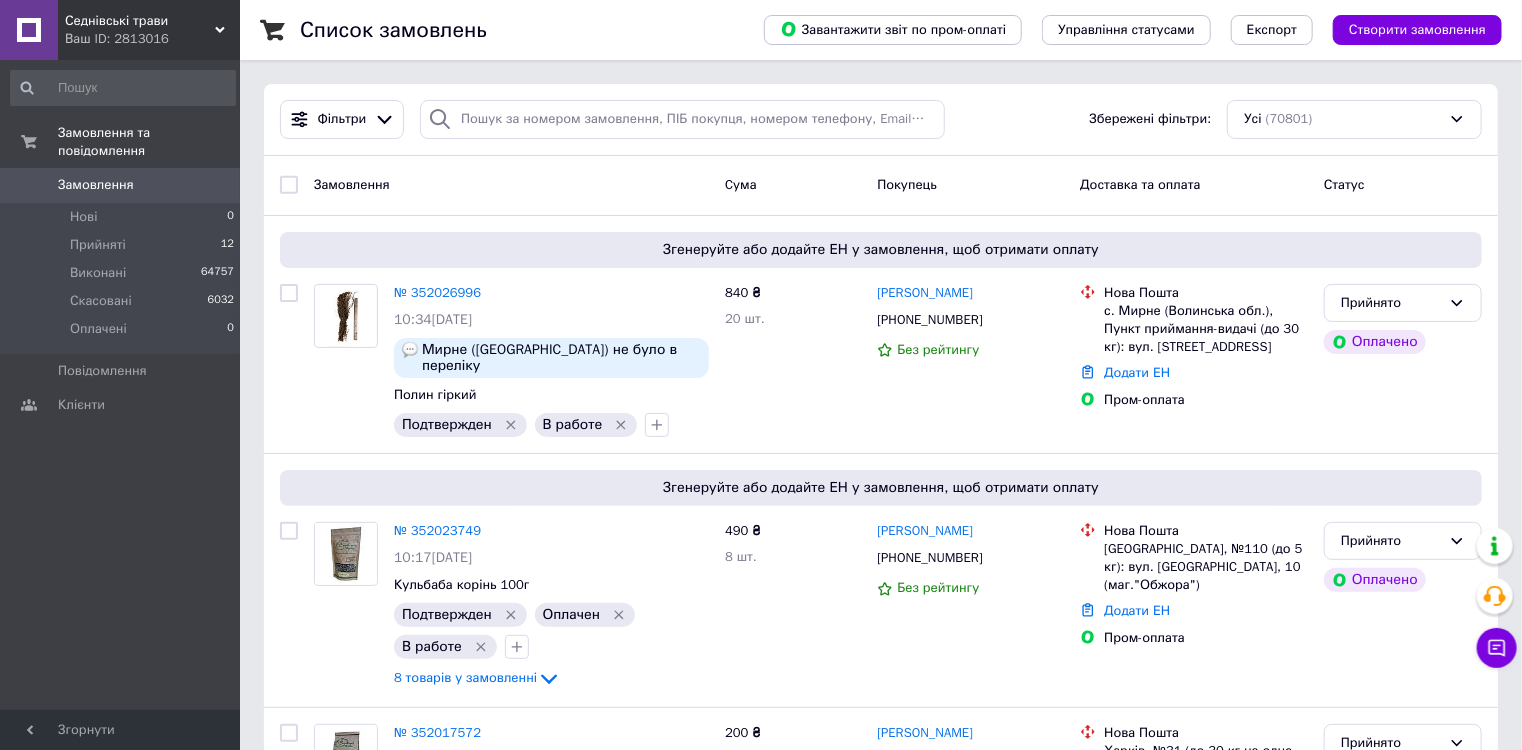click on "Замовлення" at bounding box center (121, 185) 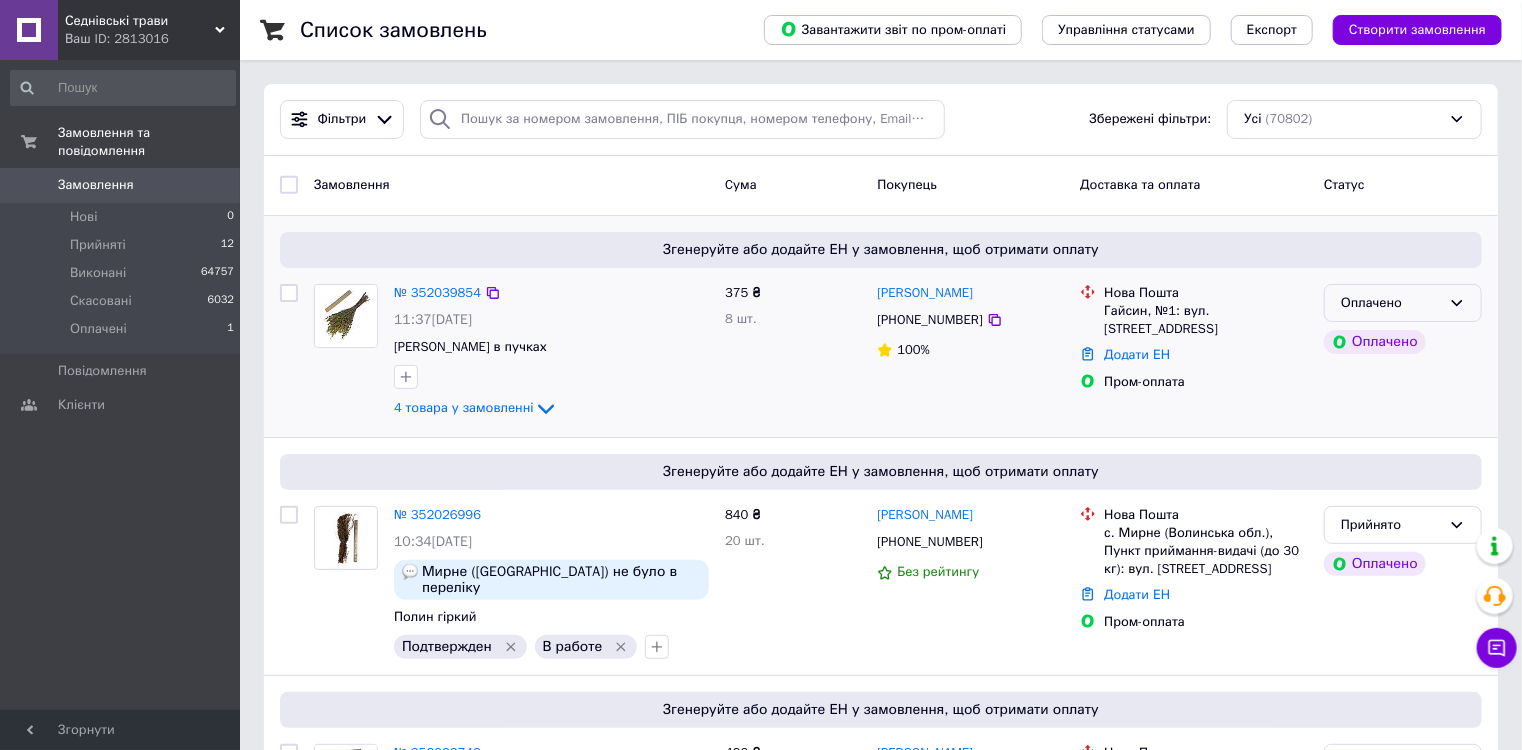 click on "Оплачено" at bounding box center (1391, 303) 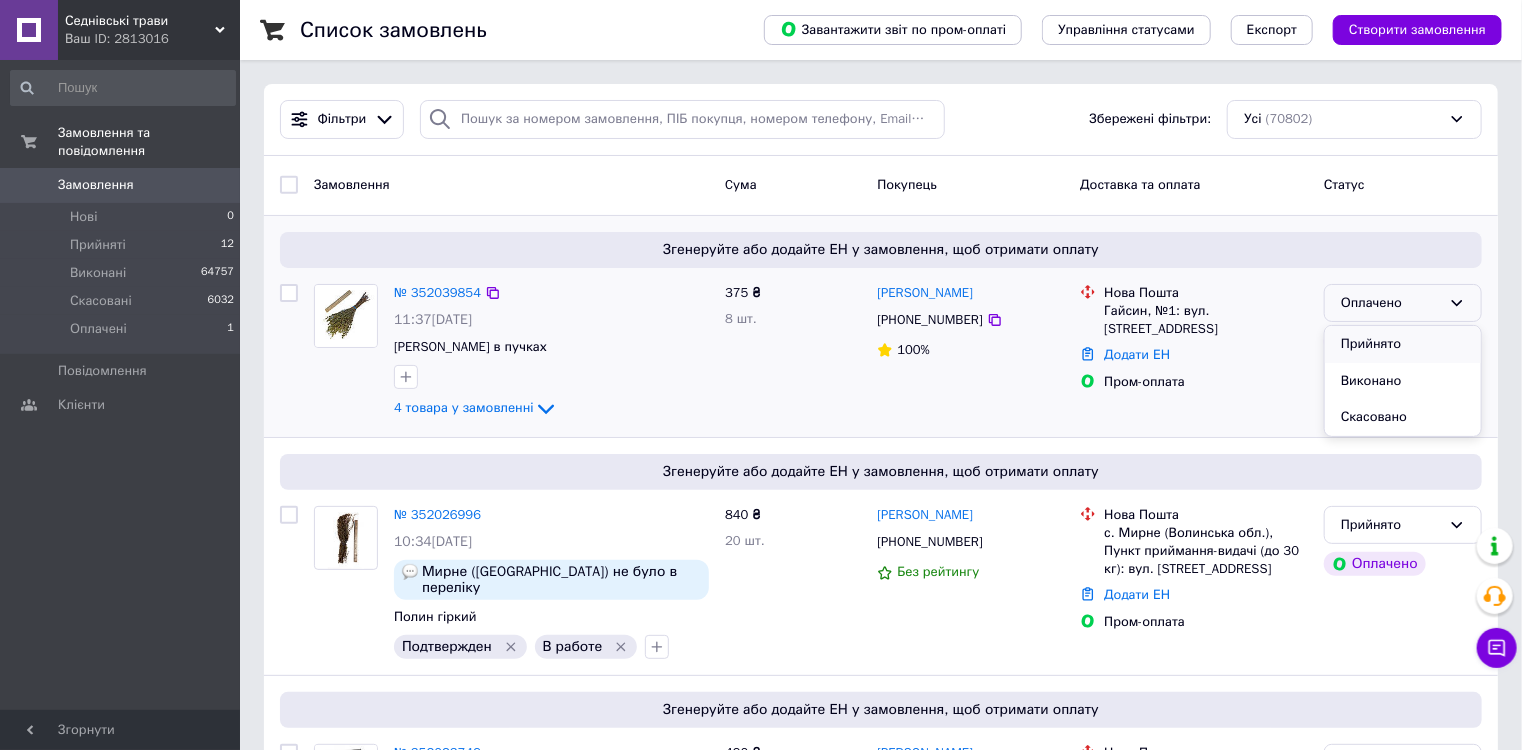 click on "Прийнято" at bounding box center [1403, 344] 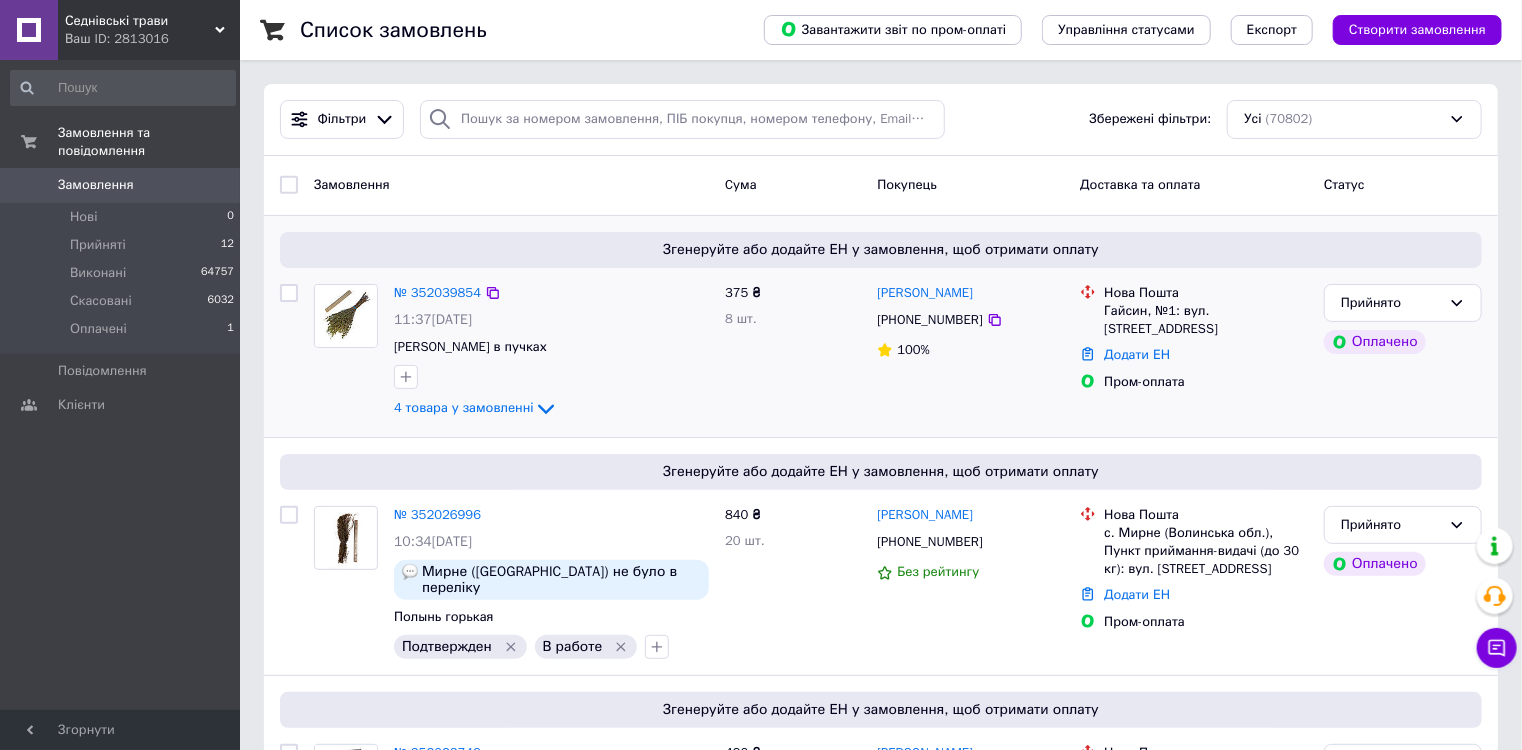 click on "375 ₴ 8 шт." at bounding box center (793, 352) 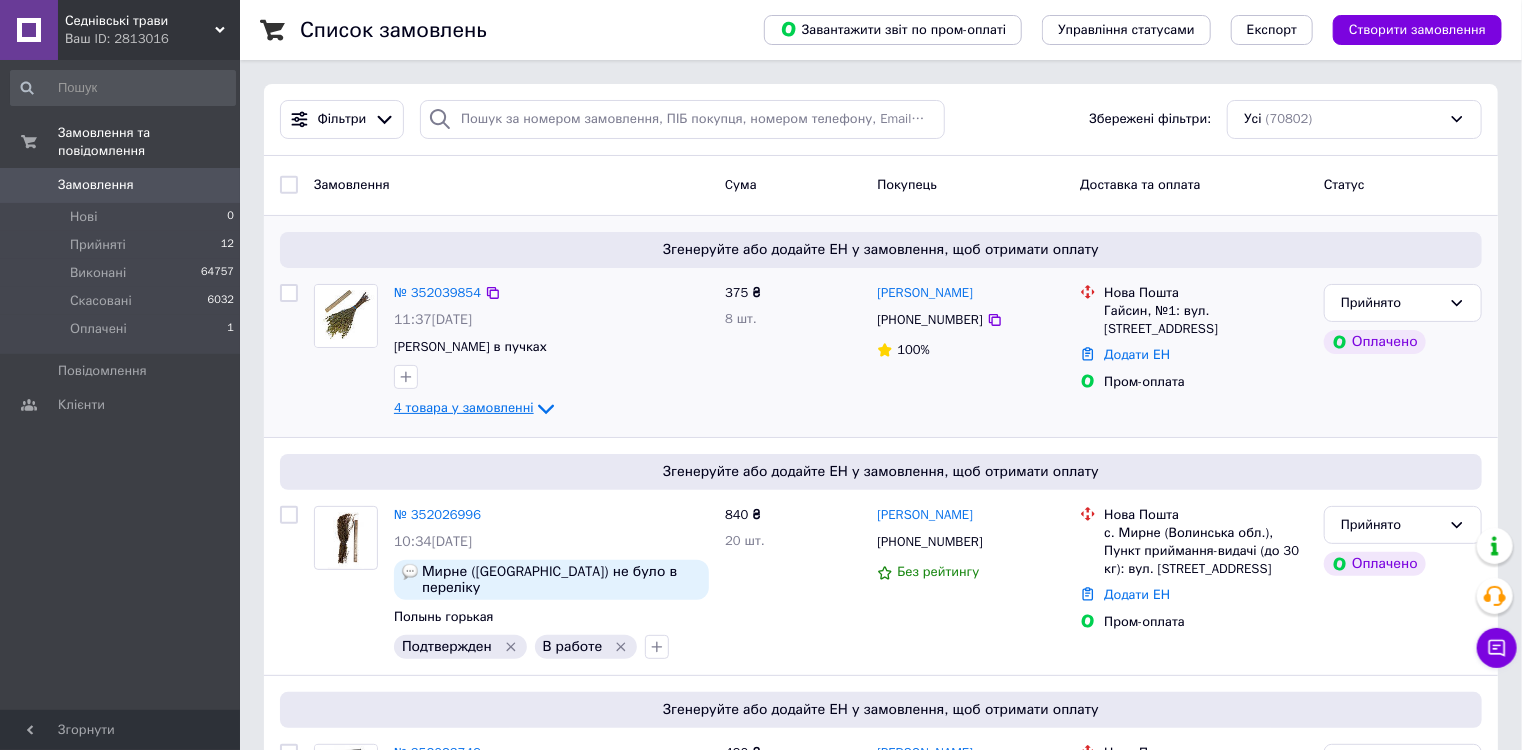 click on "4 товара у замовленні" at bounding box center (464, 407) 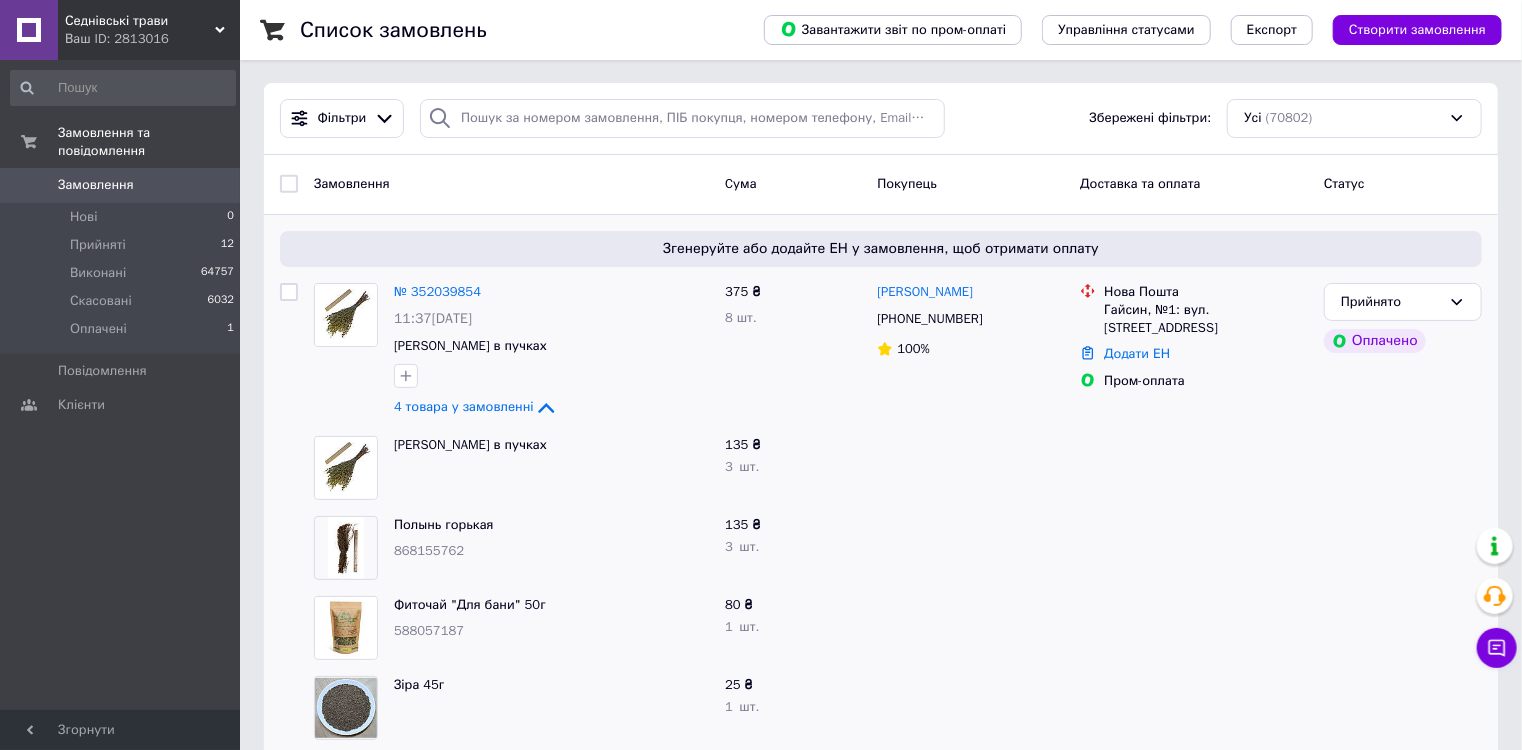 scroll, scrollTop: 0, scrollLeft: 0, axis: both 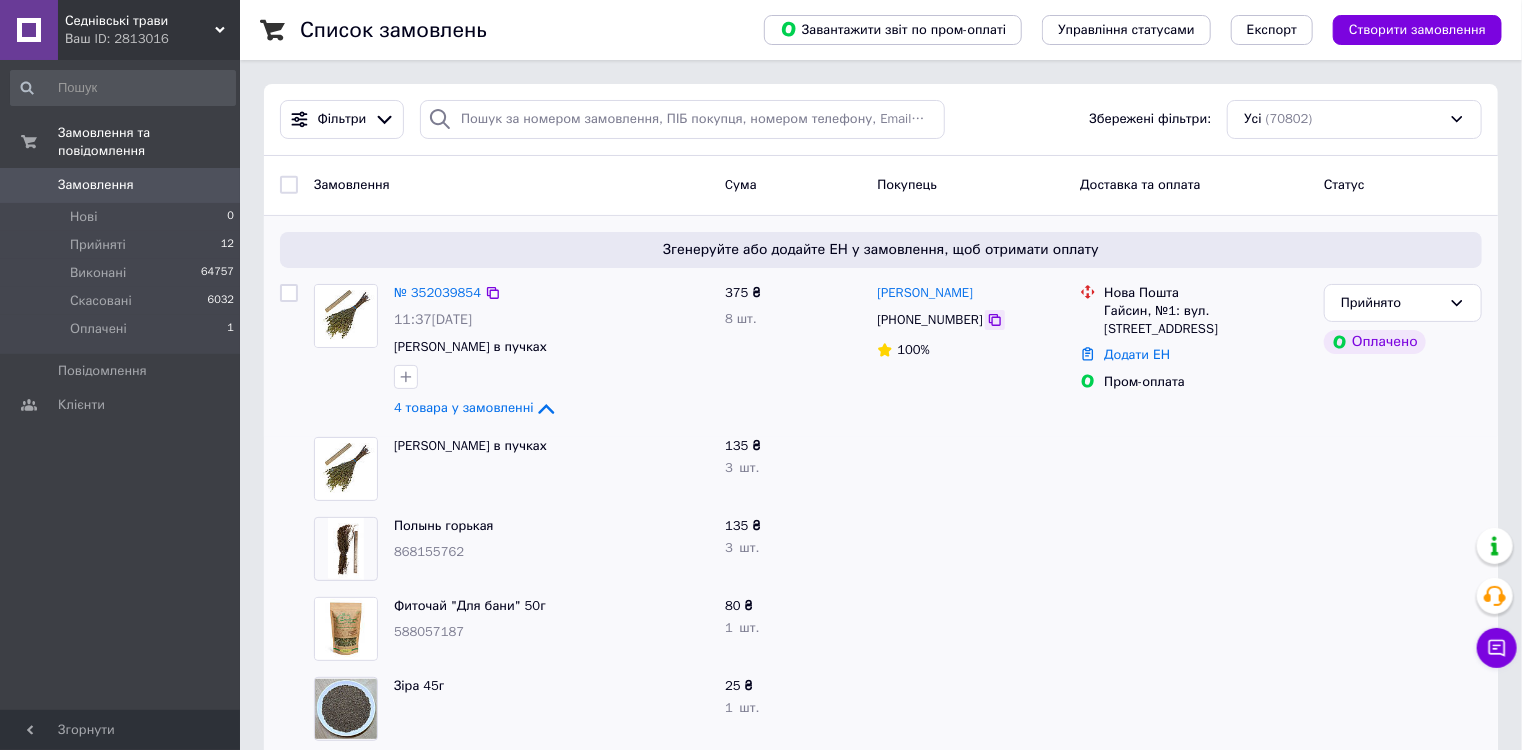 click 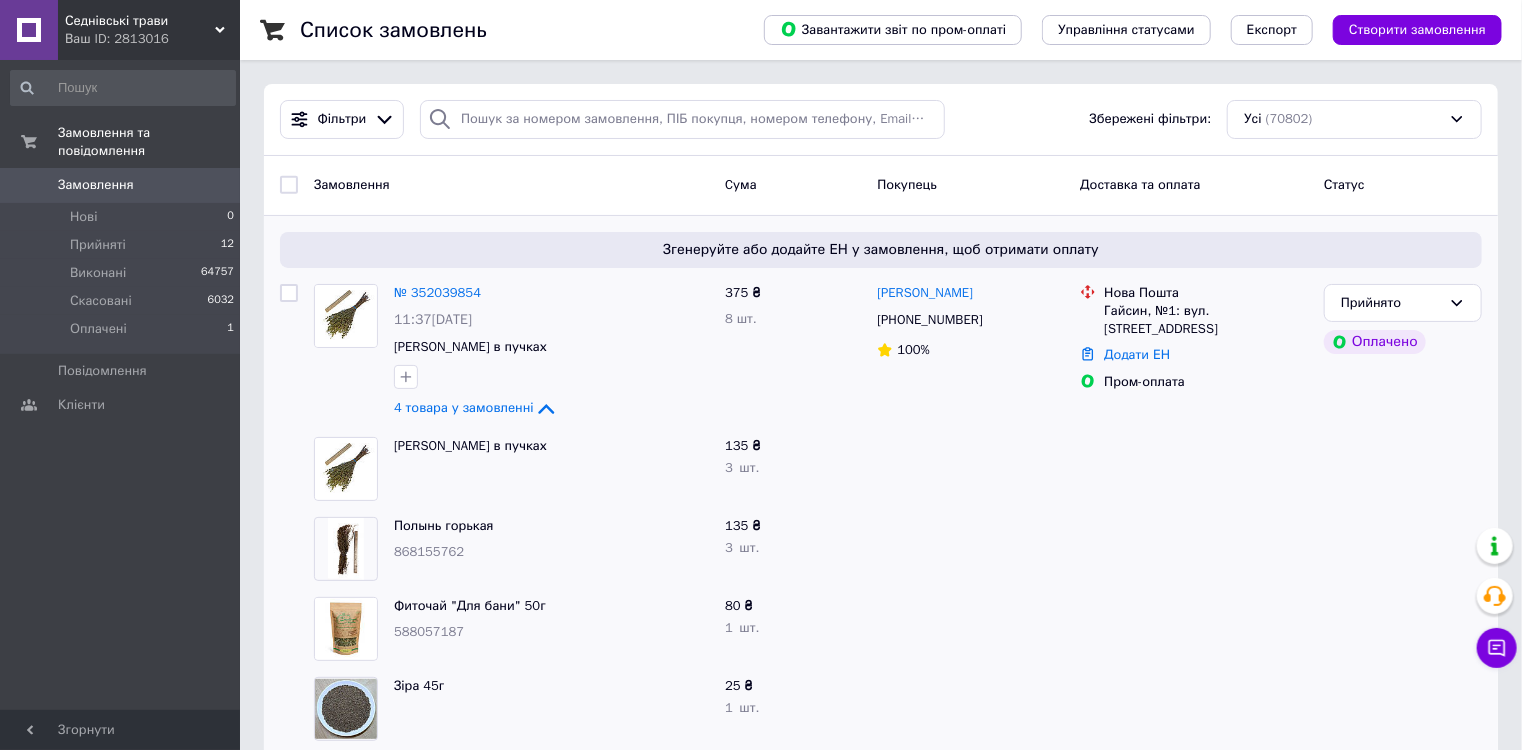 click at bounding box center [970, 469] 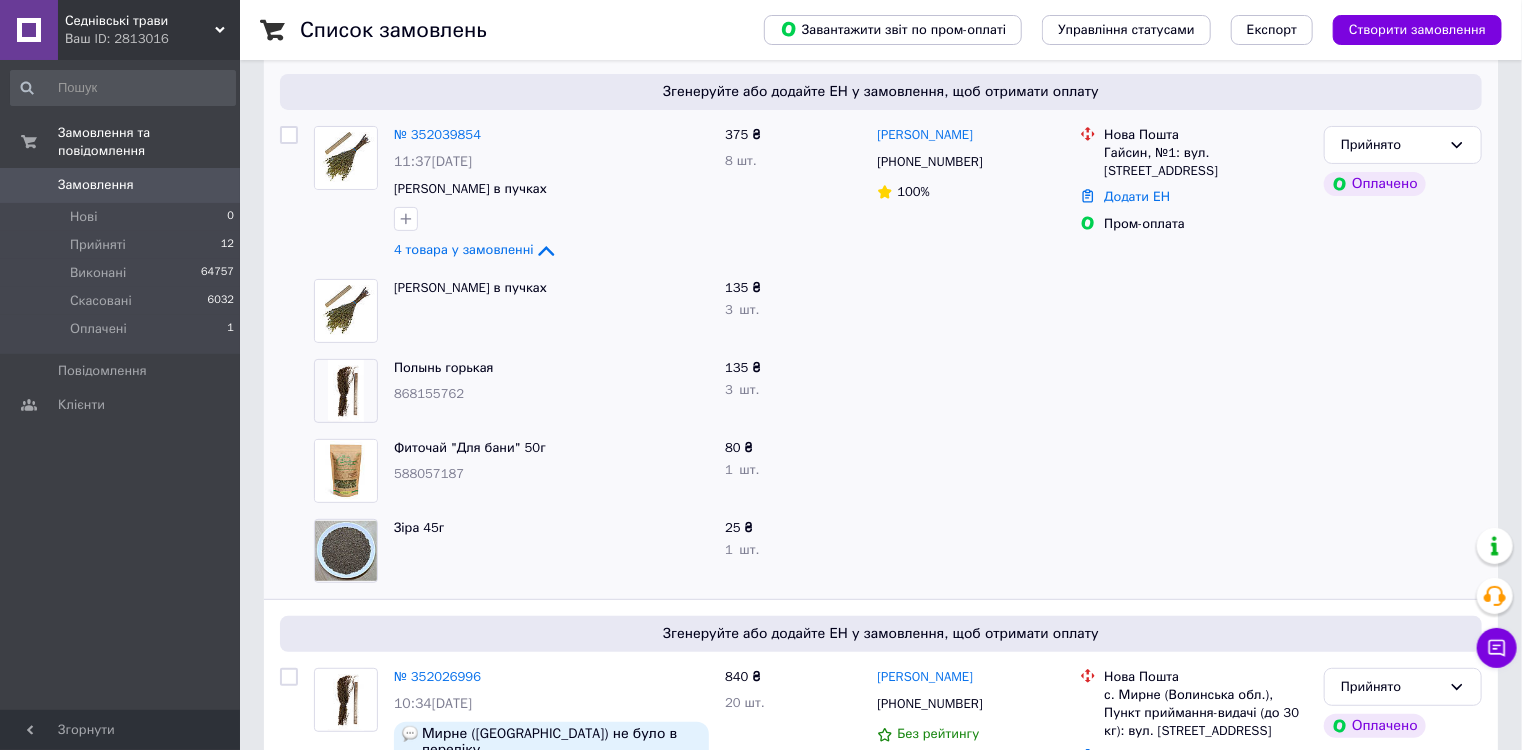 scroll, scrollTop: 160, scrollLeft: 0, axis: vertical 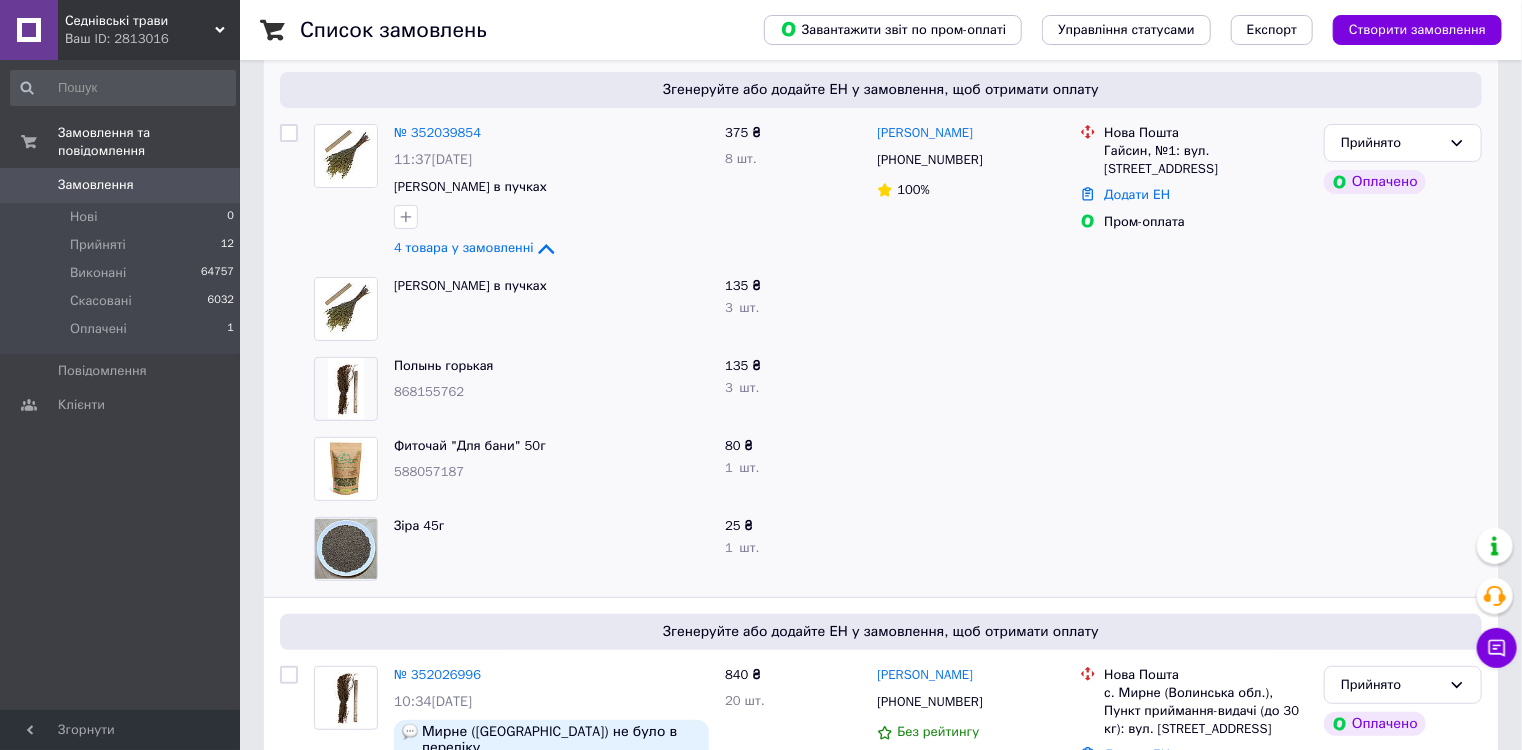 click on "Зіра 45г" at bounding box center [551, 549] 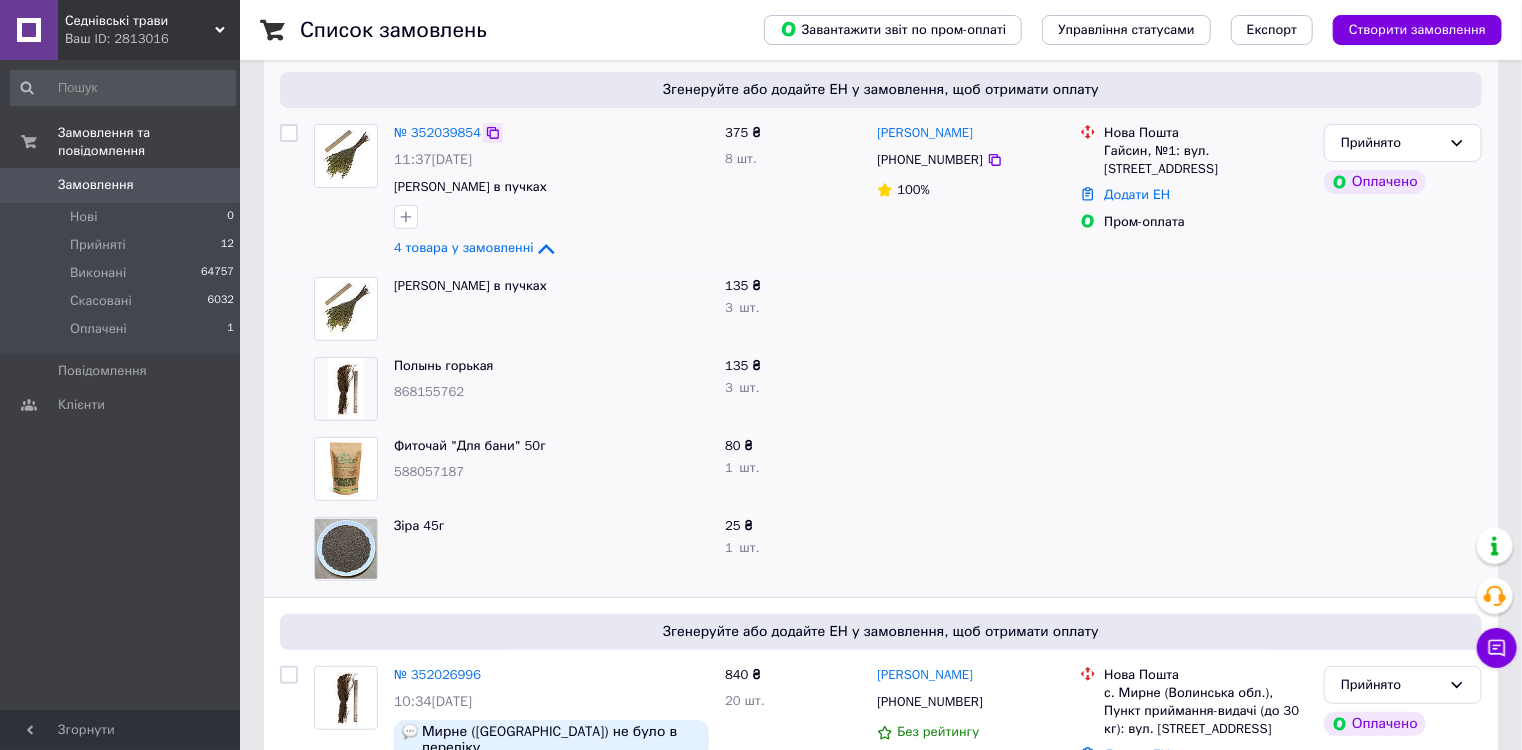click 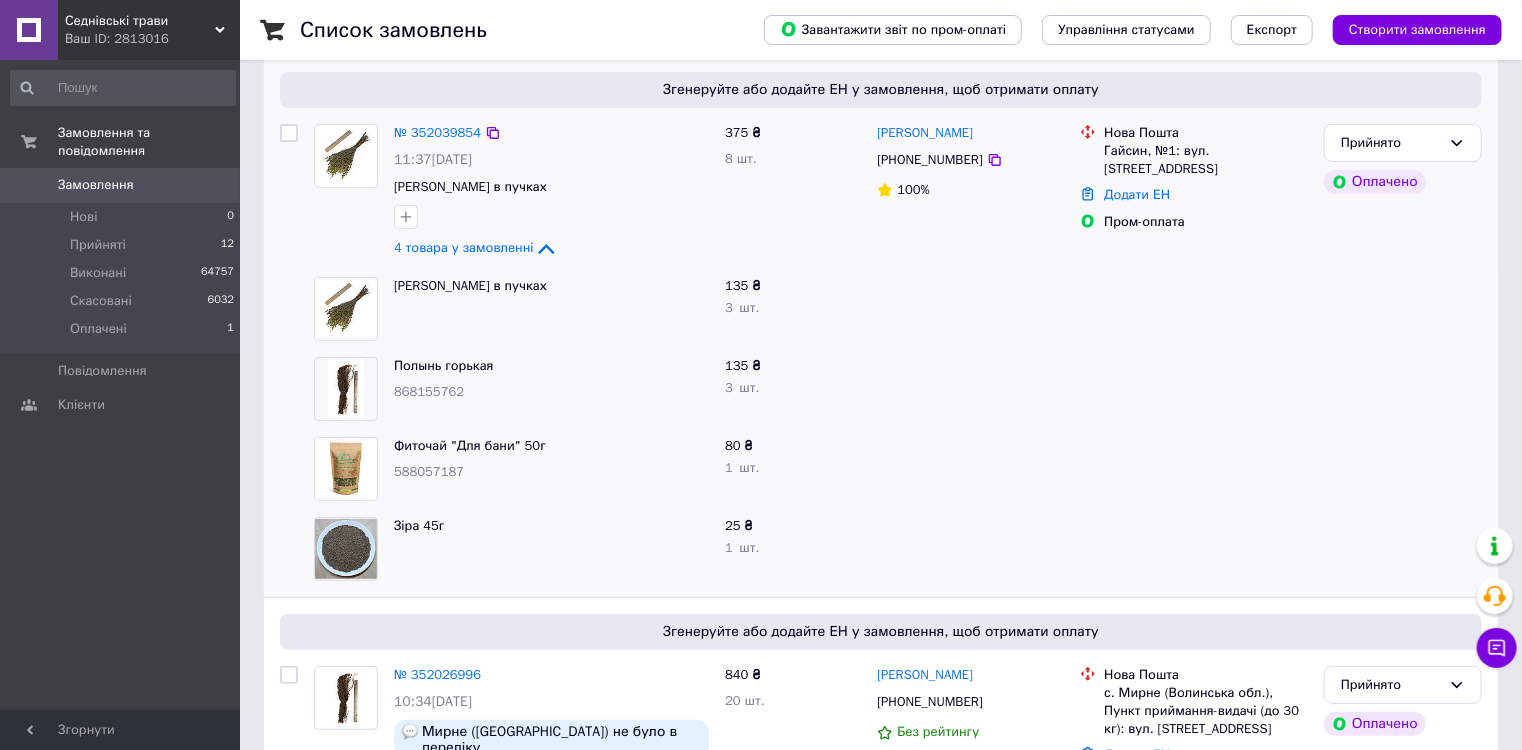 click on "4 товара у замовленні" 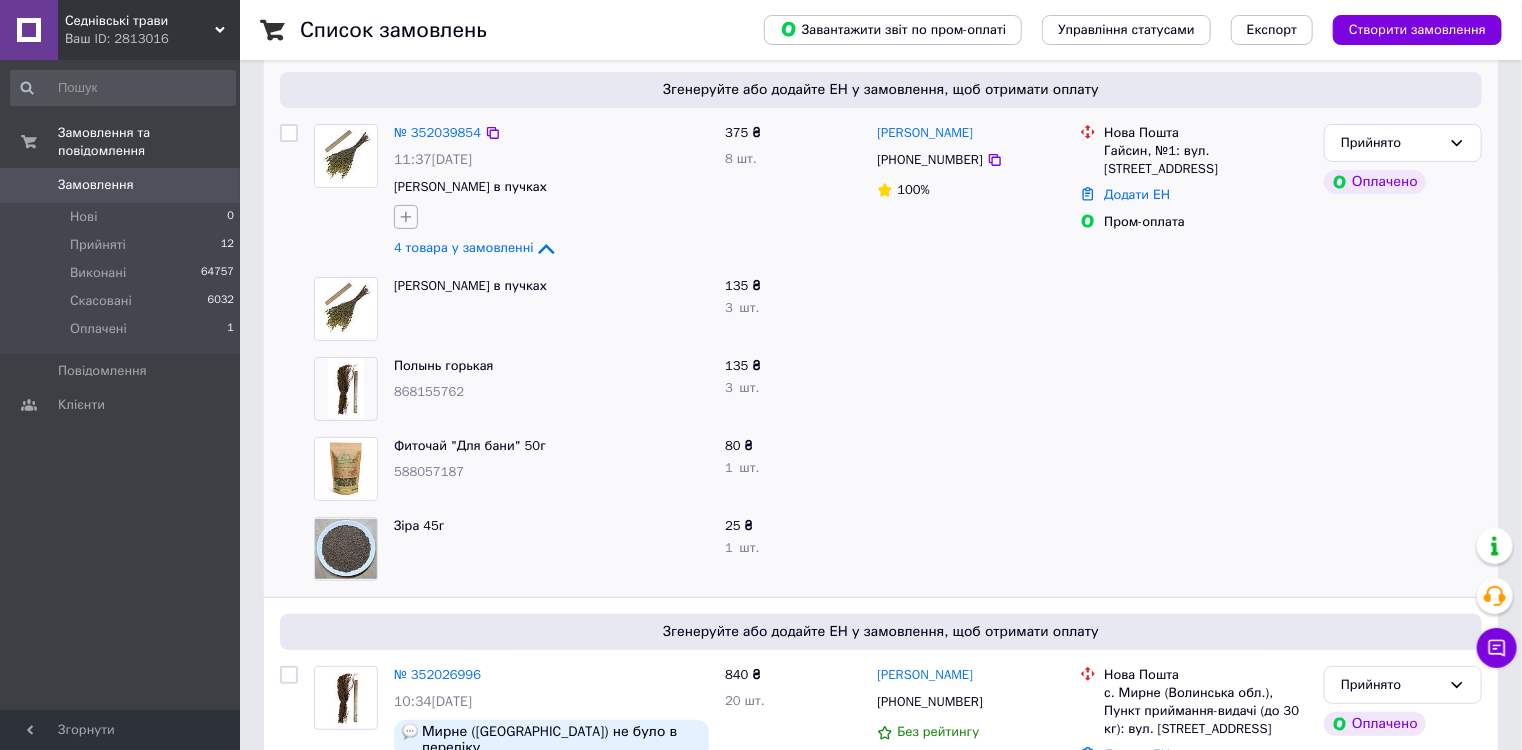 click 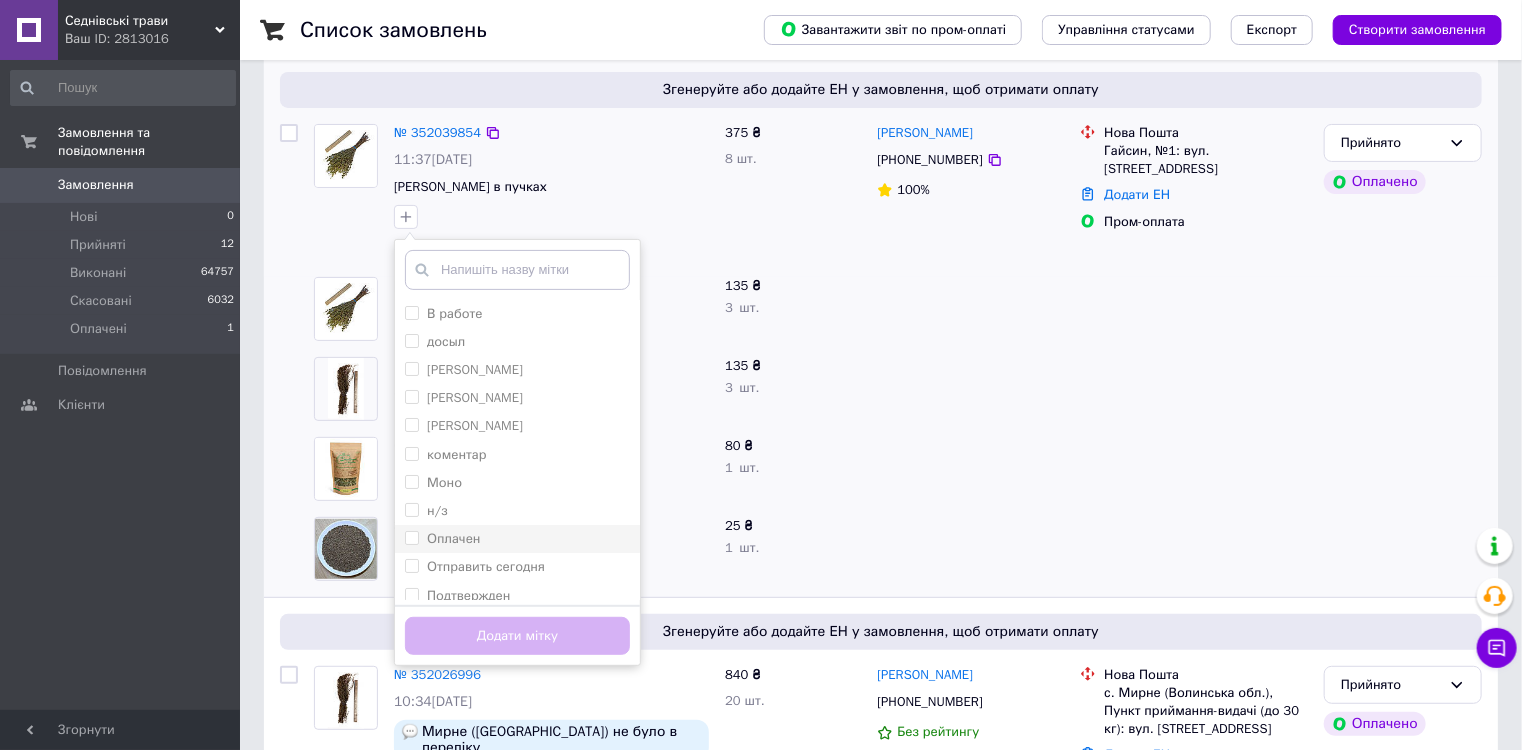 drag, startPoint x: 411, startPoint y: 593, endPoint x: 408, endPoint y: 525, distance: 68.06615 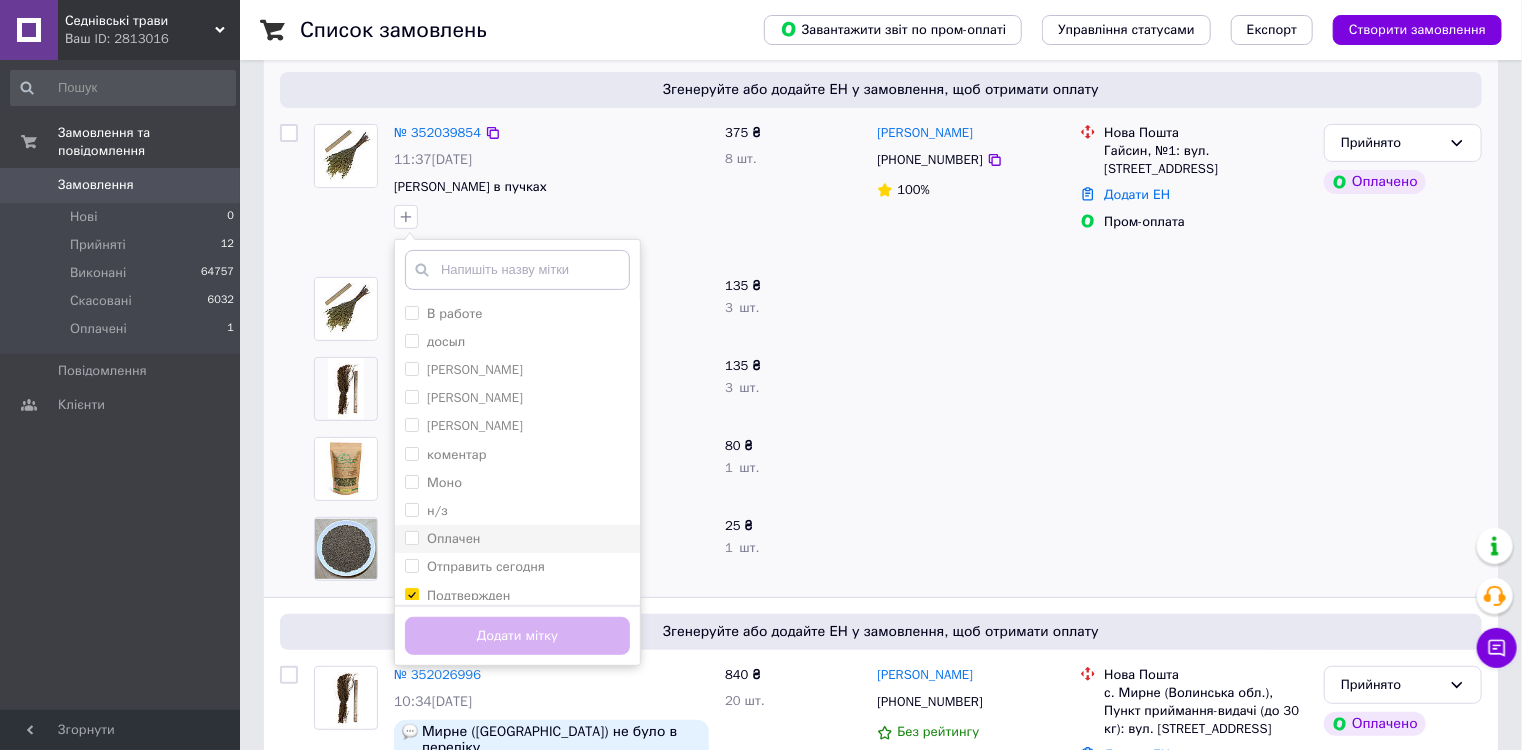 checkbox on "true" 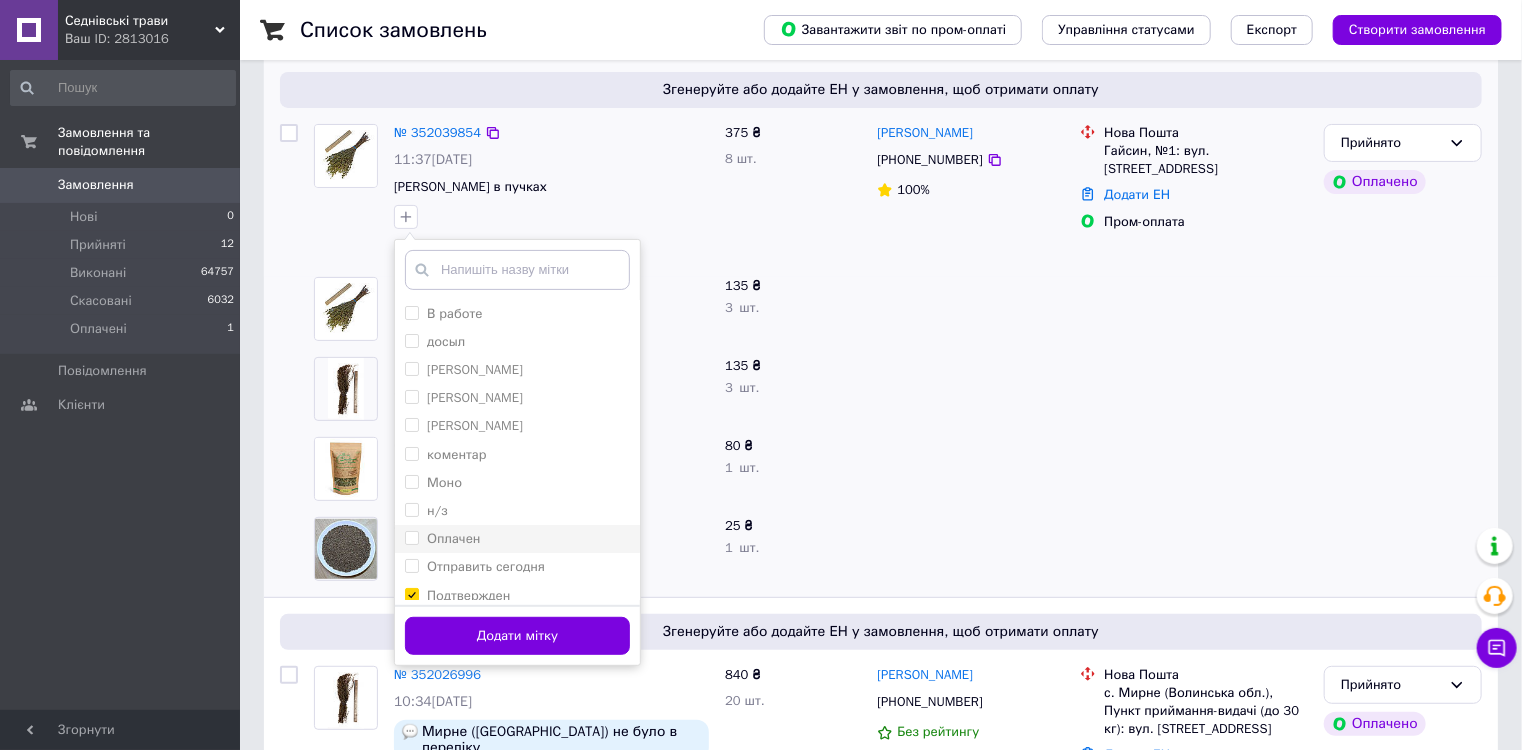 click on "Оплачен" at bounding box center [411, 537] 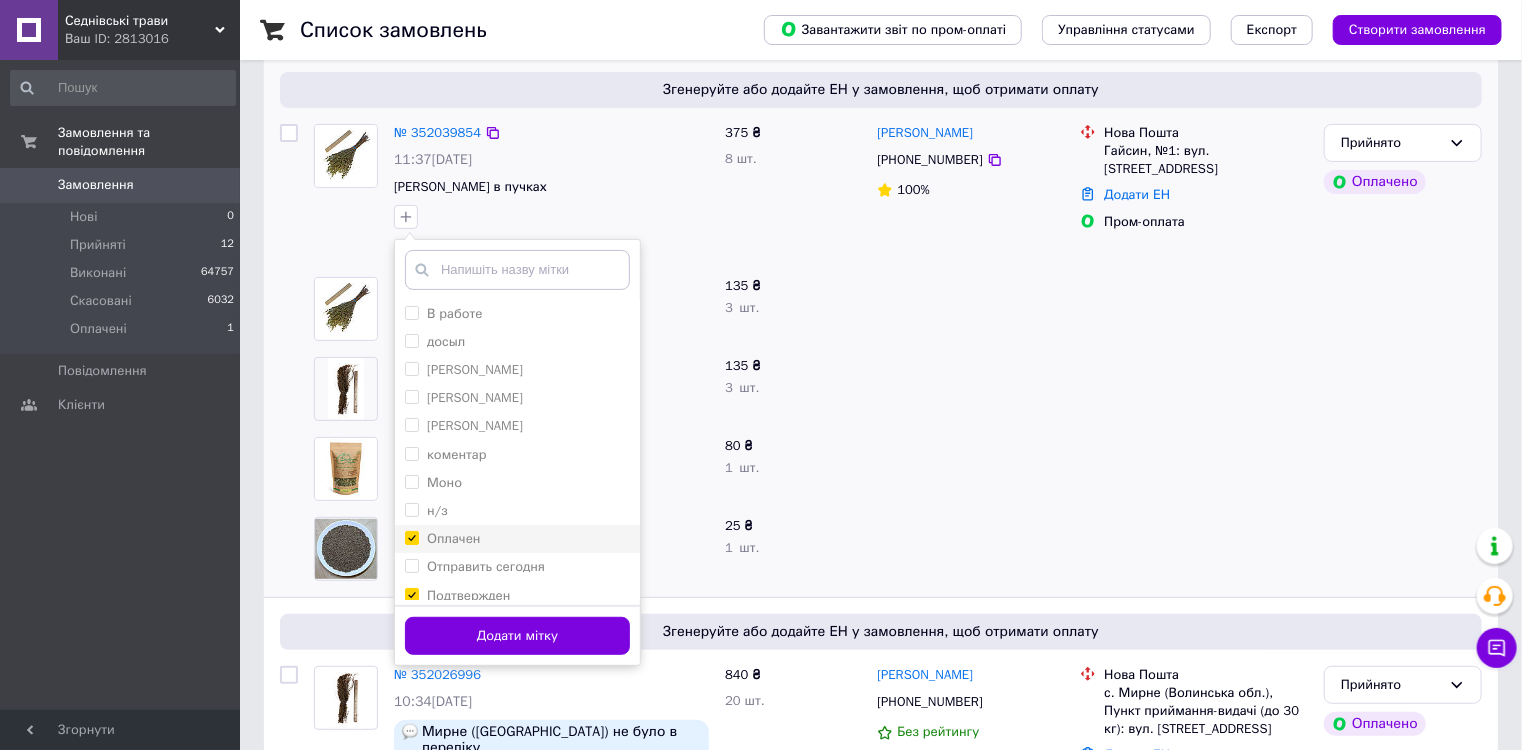 checkbox on "true" 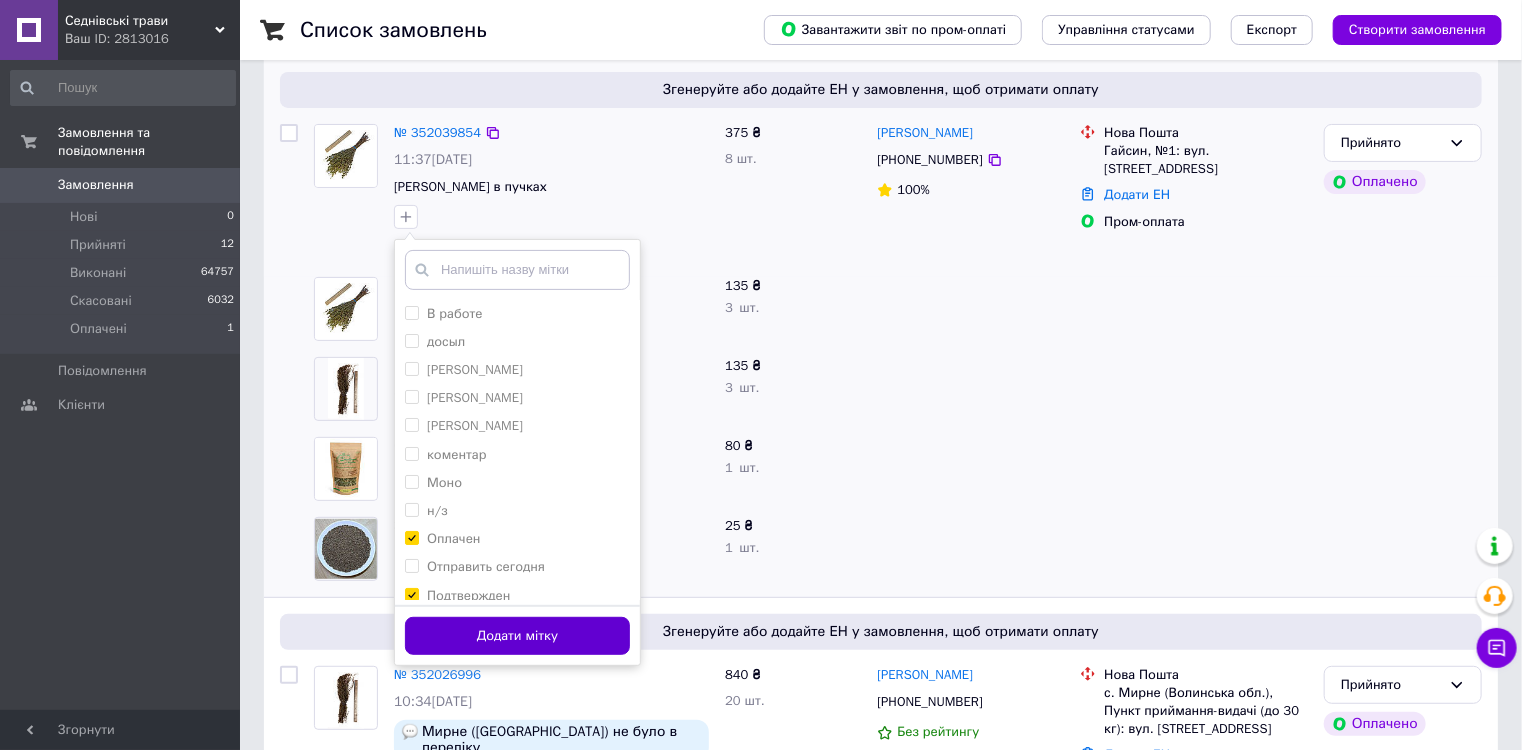 click on "Додати мітку" at bounding box center [517, 636] 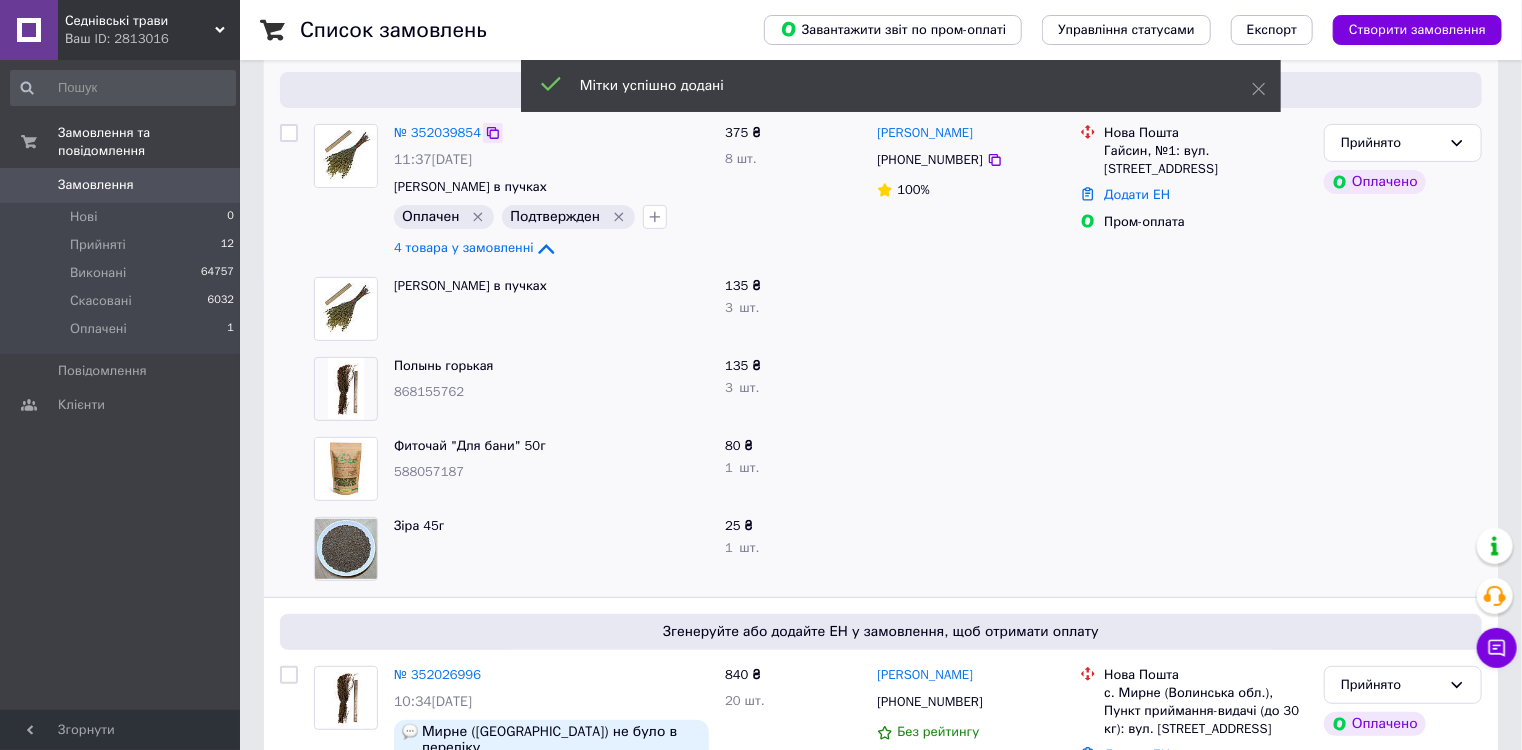 click 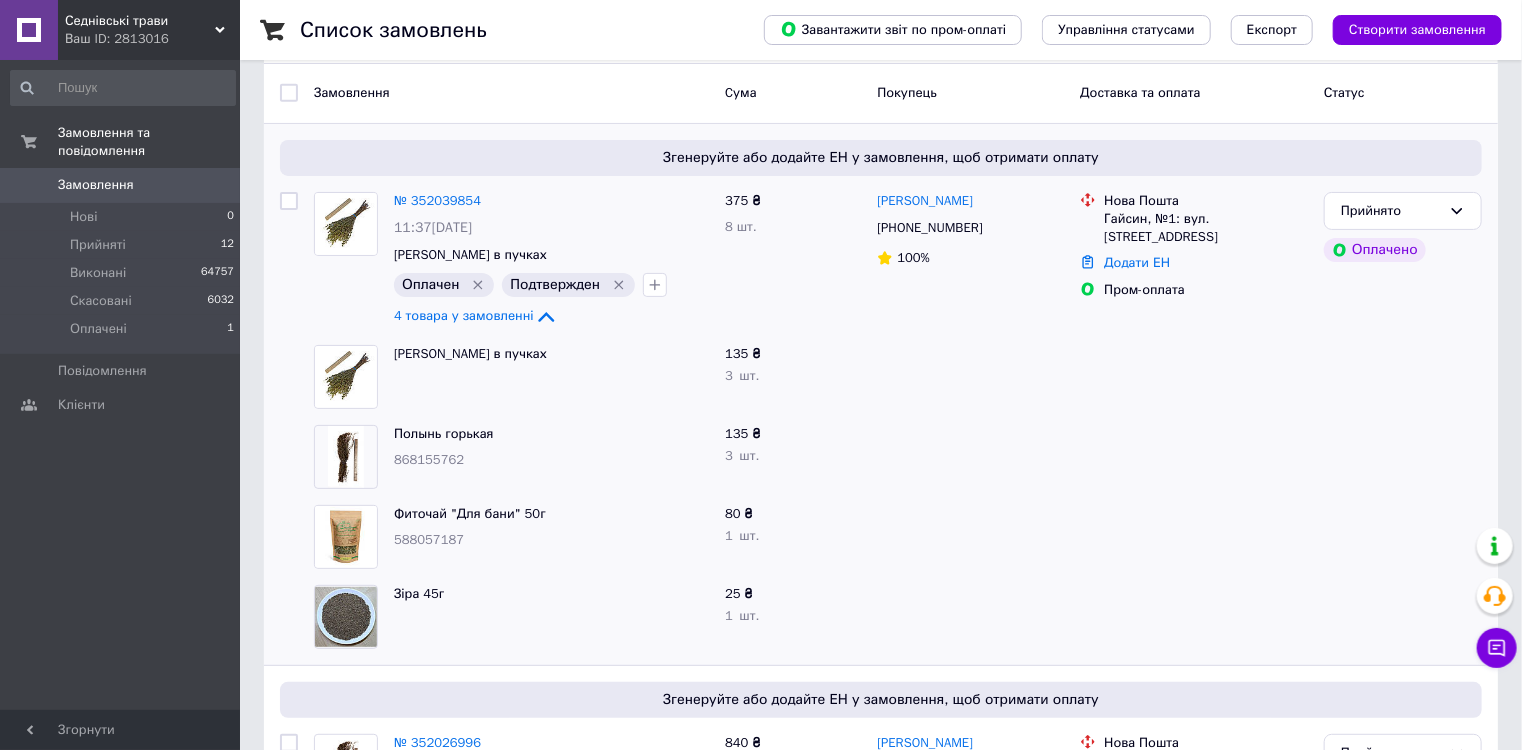 scroll, scrollTop: 0, scrollLeft: 0, axis: both 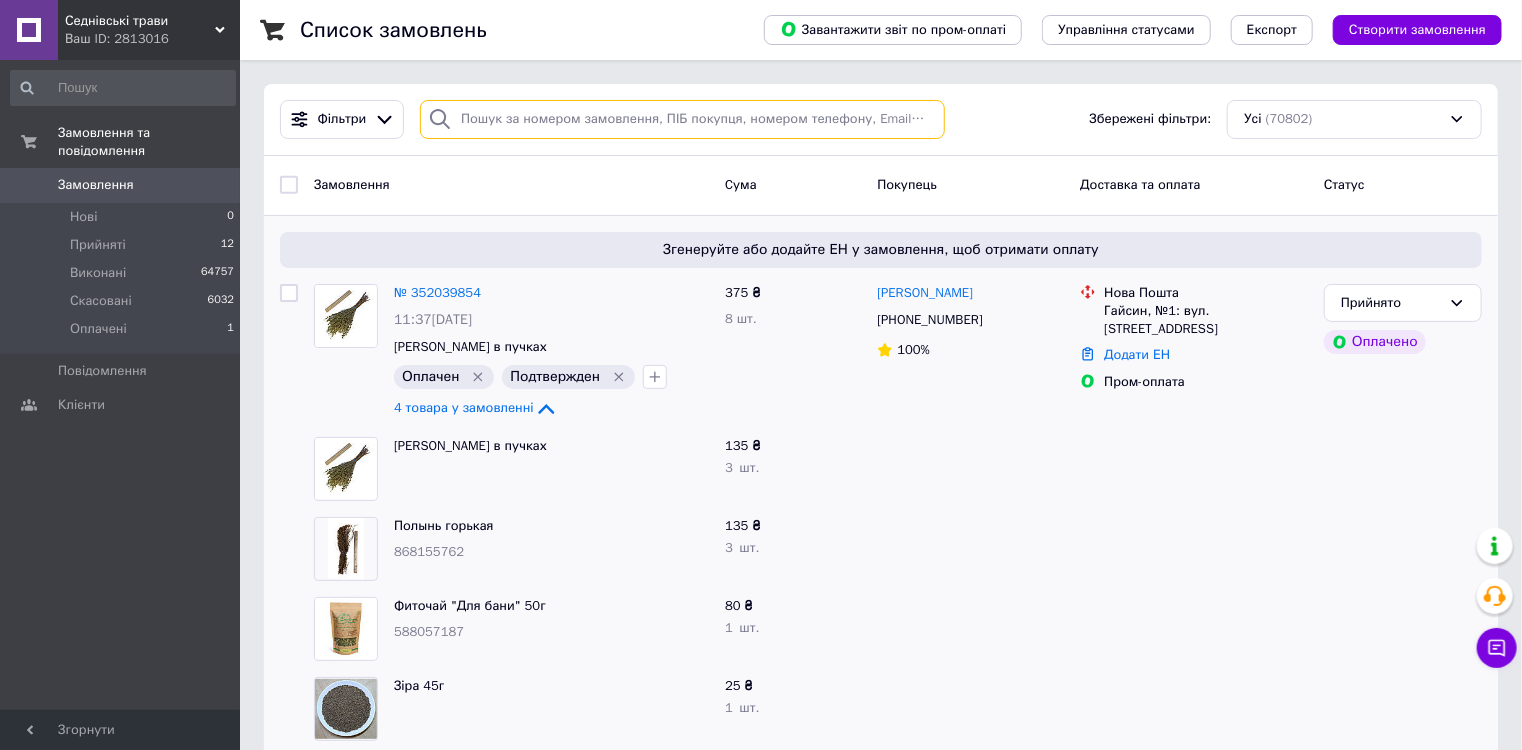 paste on "352039854" 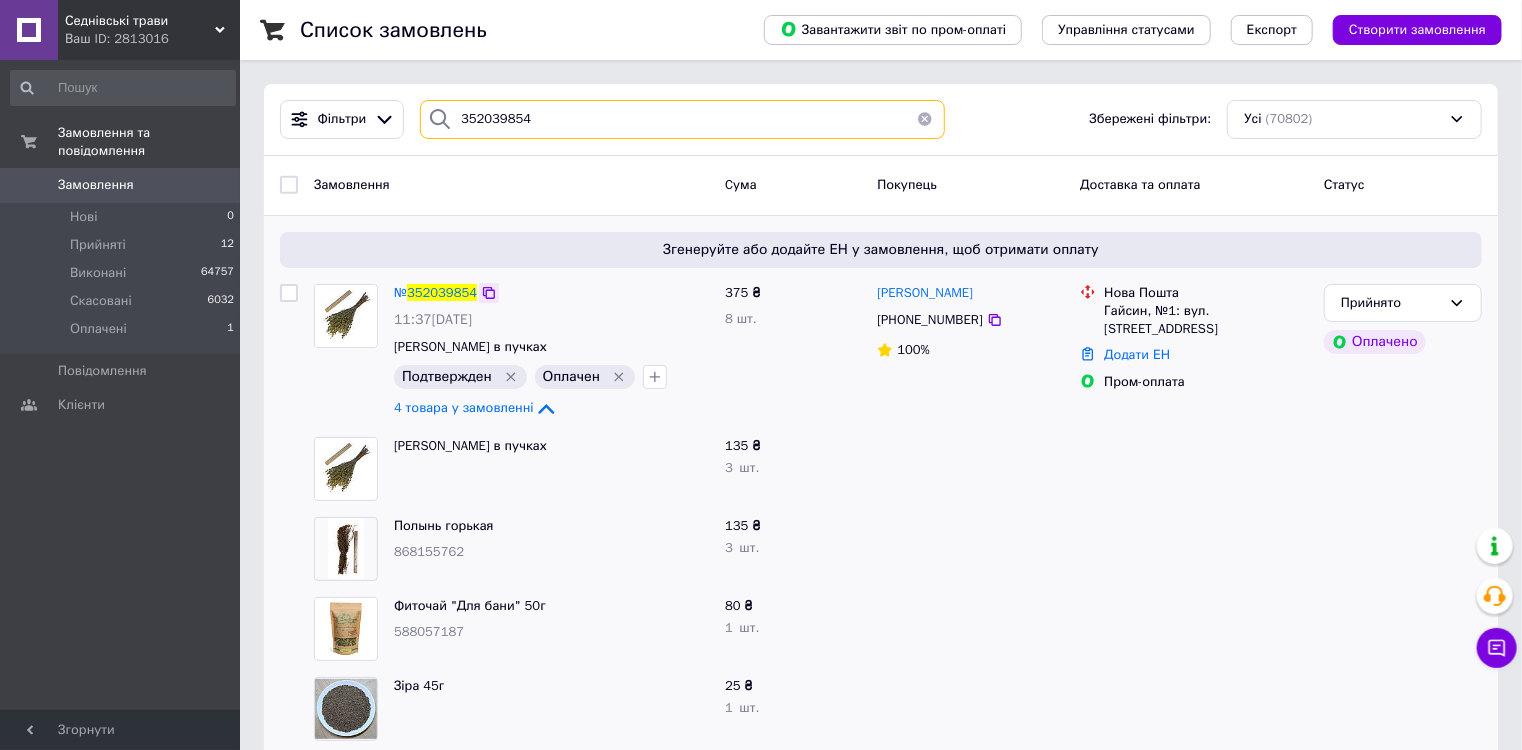 type on "352039854" 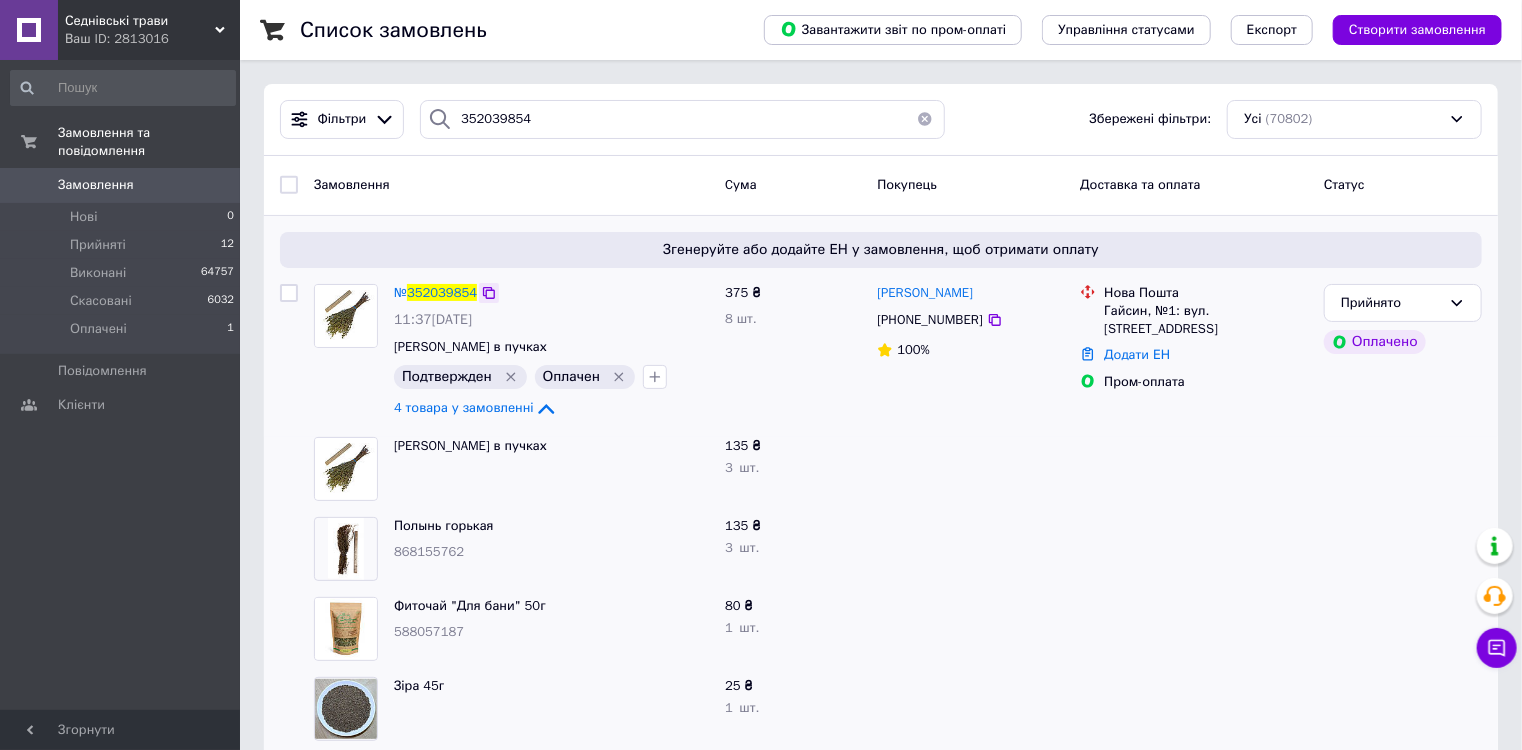 click 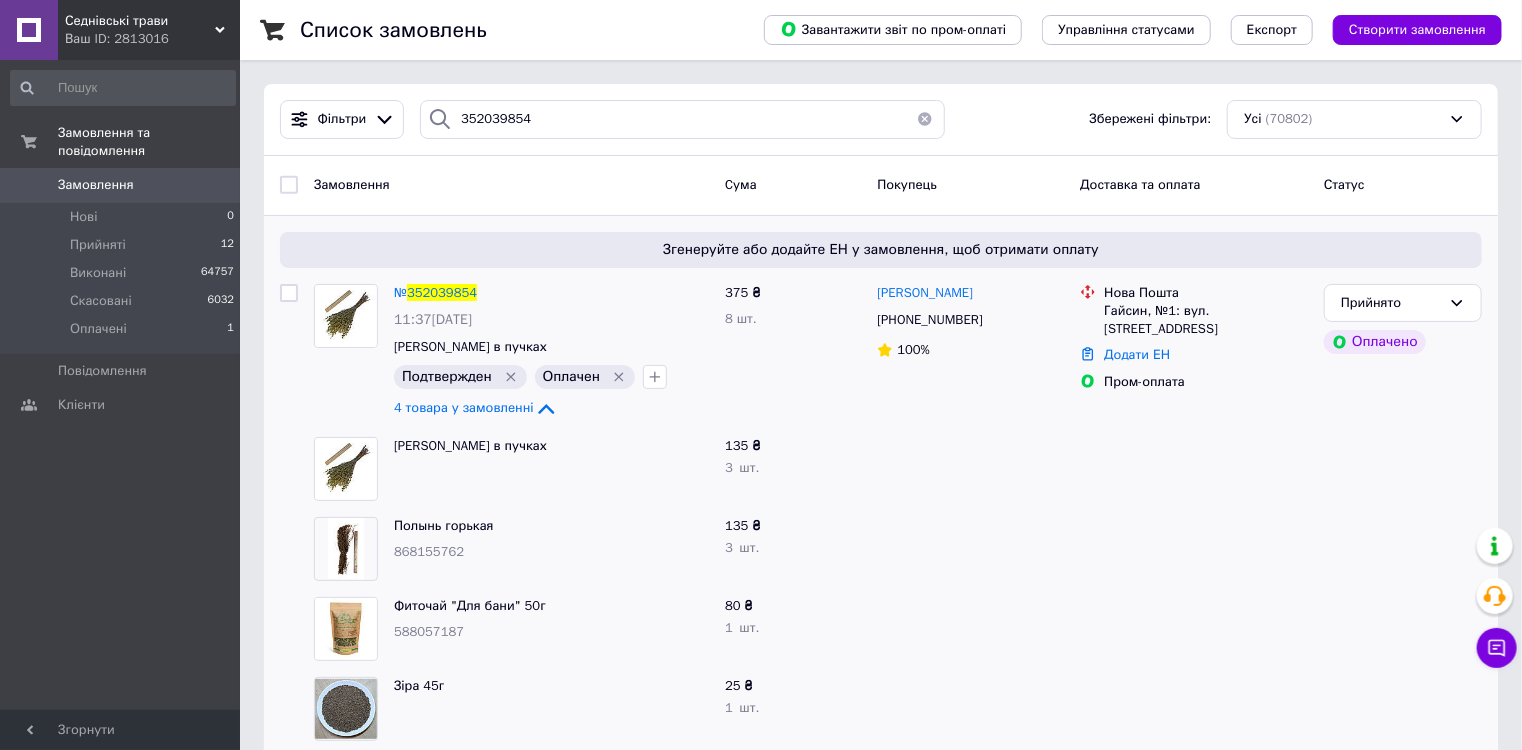 click on "25 ₴" at bounding box center [793, 686] 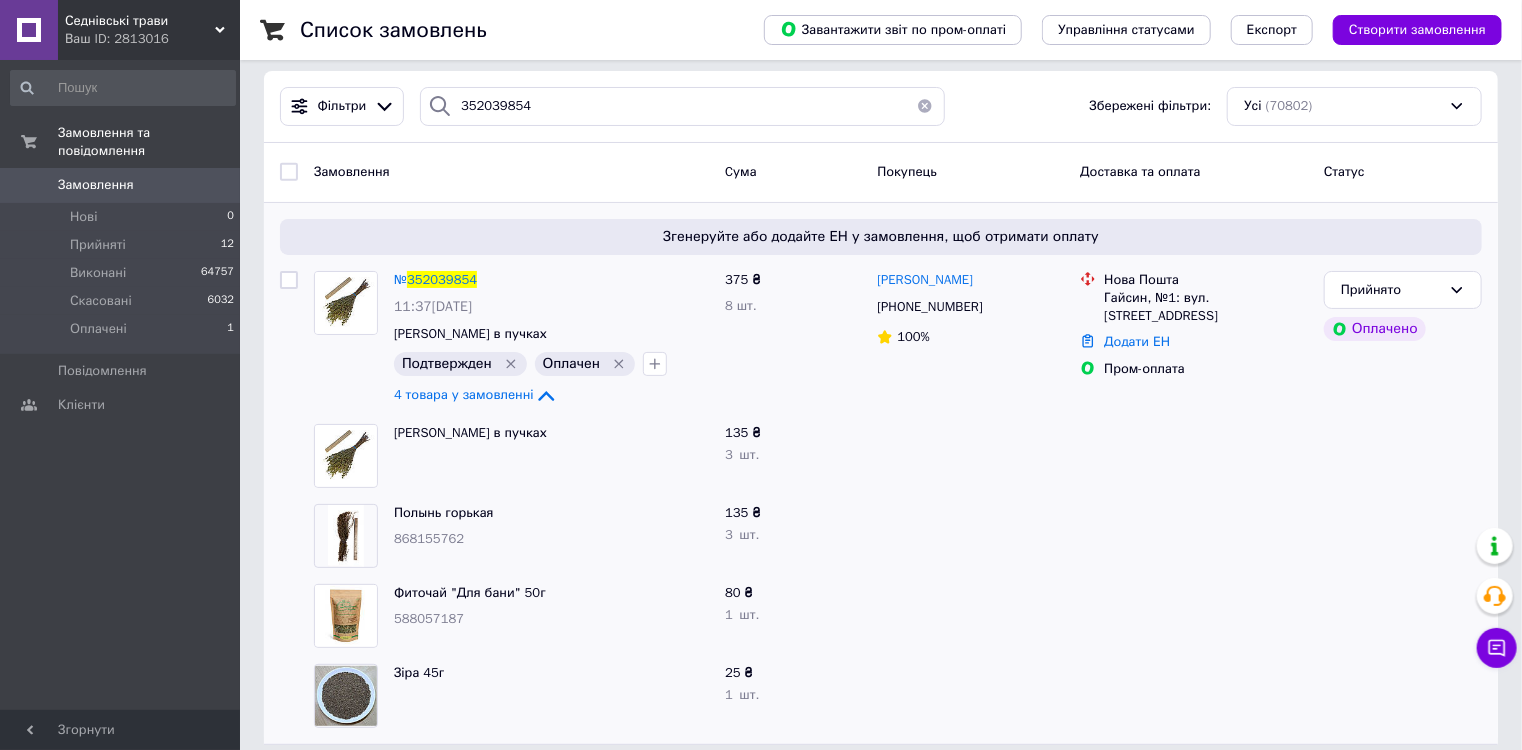 scroll, scrollTop: 0, scrollLeft: 0, axis: both 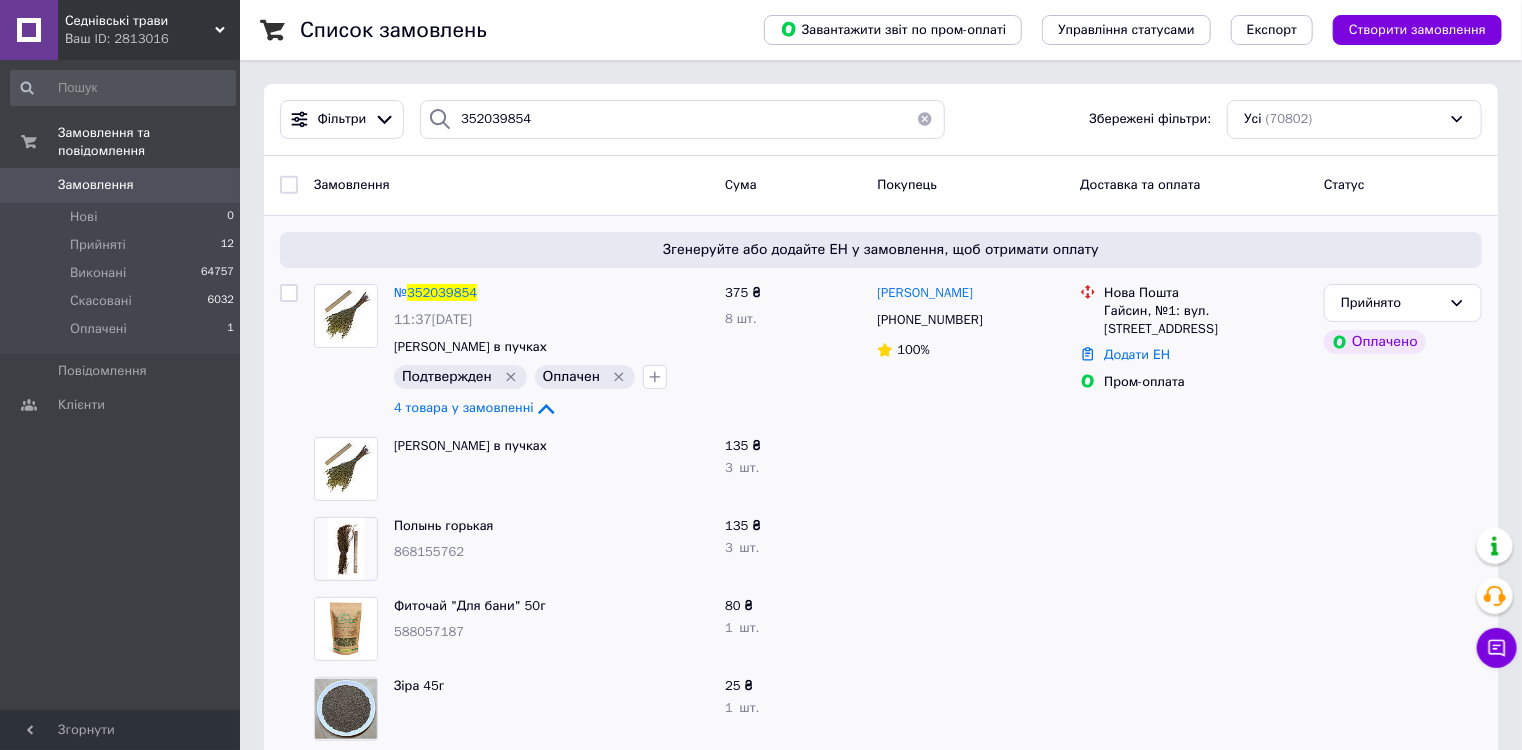 click on "Фільтри 352039854 Збережені фільтри: Усі (70802)" at bounding box center [881, 119] 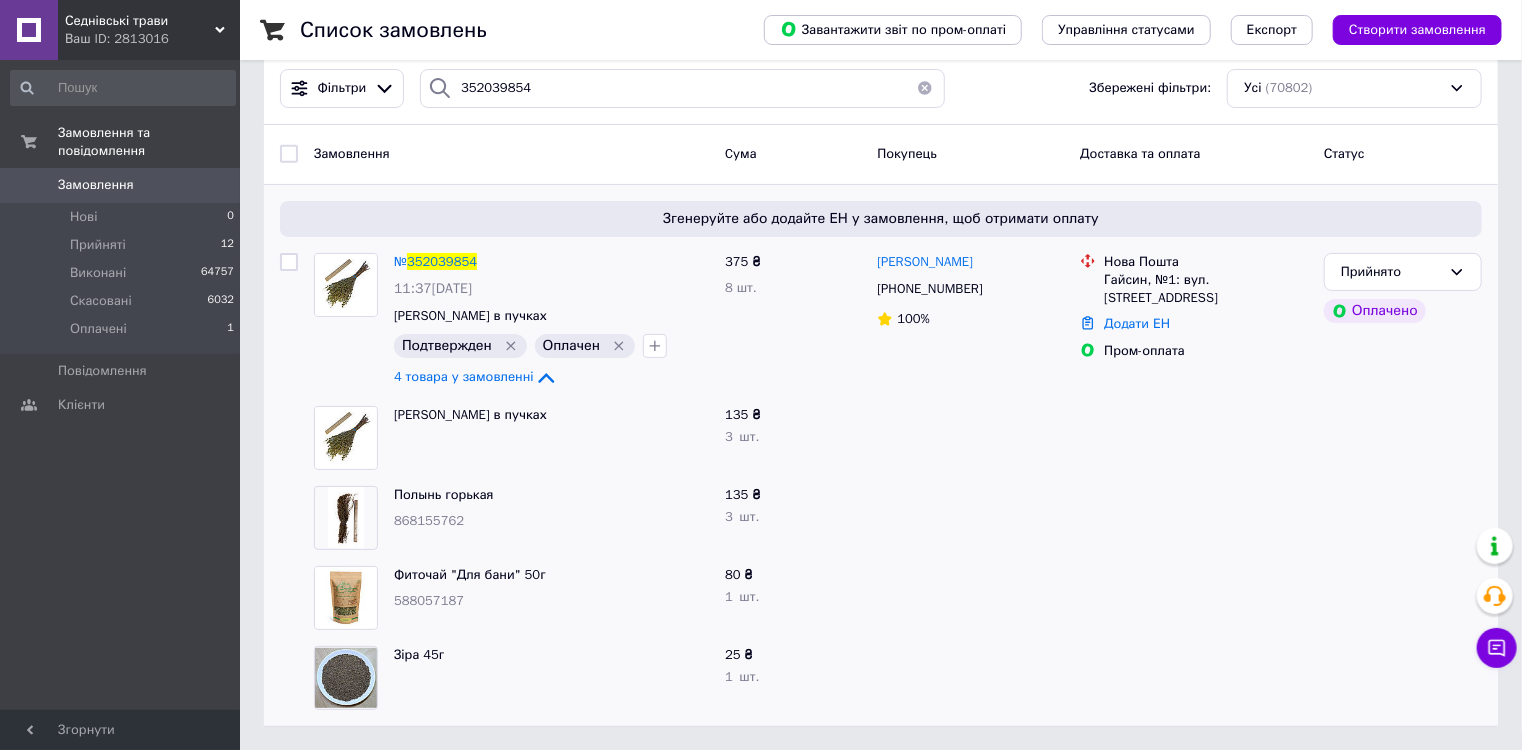 scroll, scrollTop: 0, scrollLeft: 0, axis: both 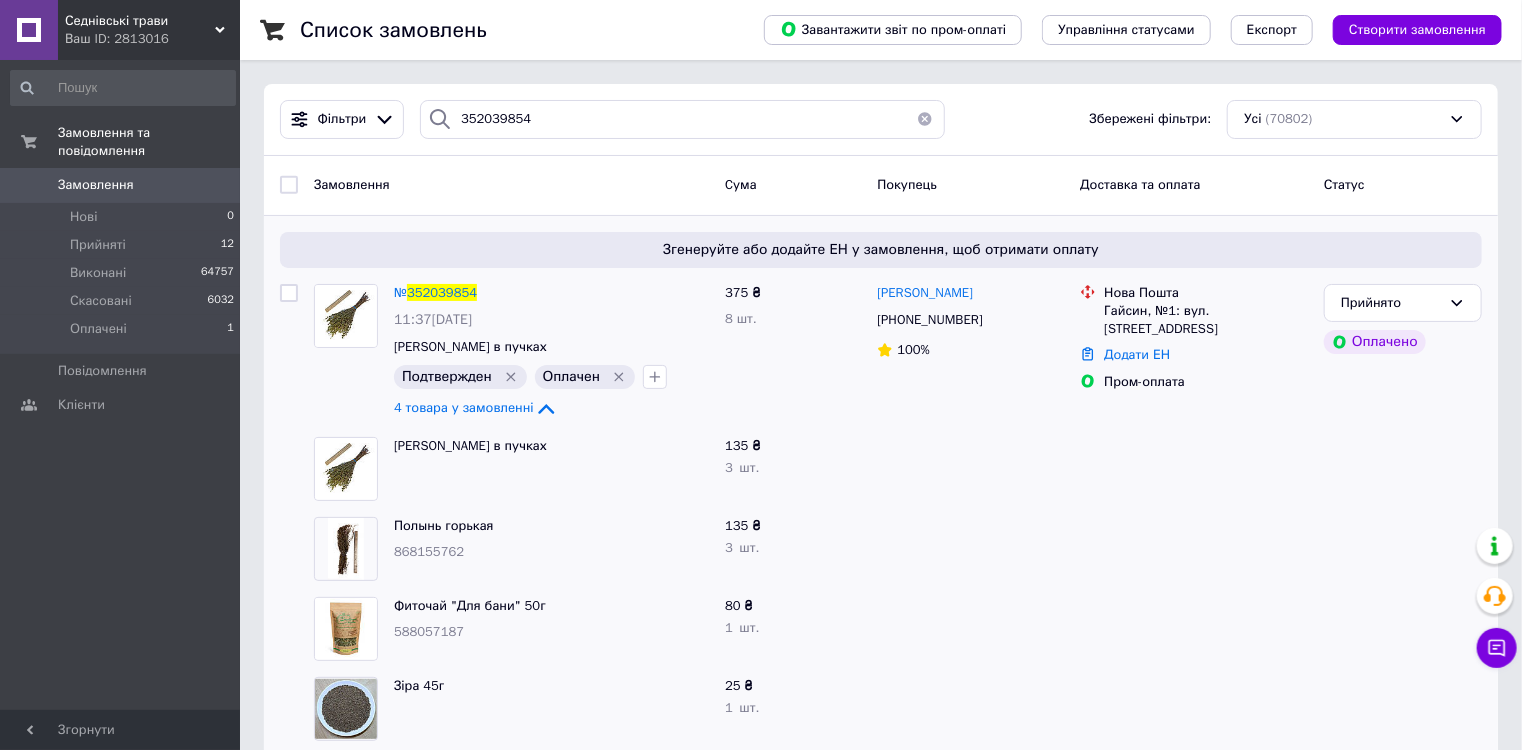 click at bounding box center (970, 629) 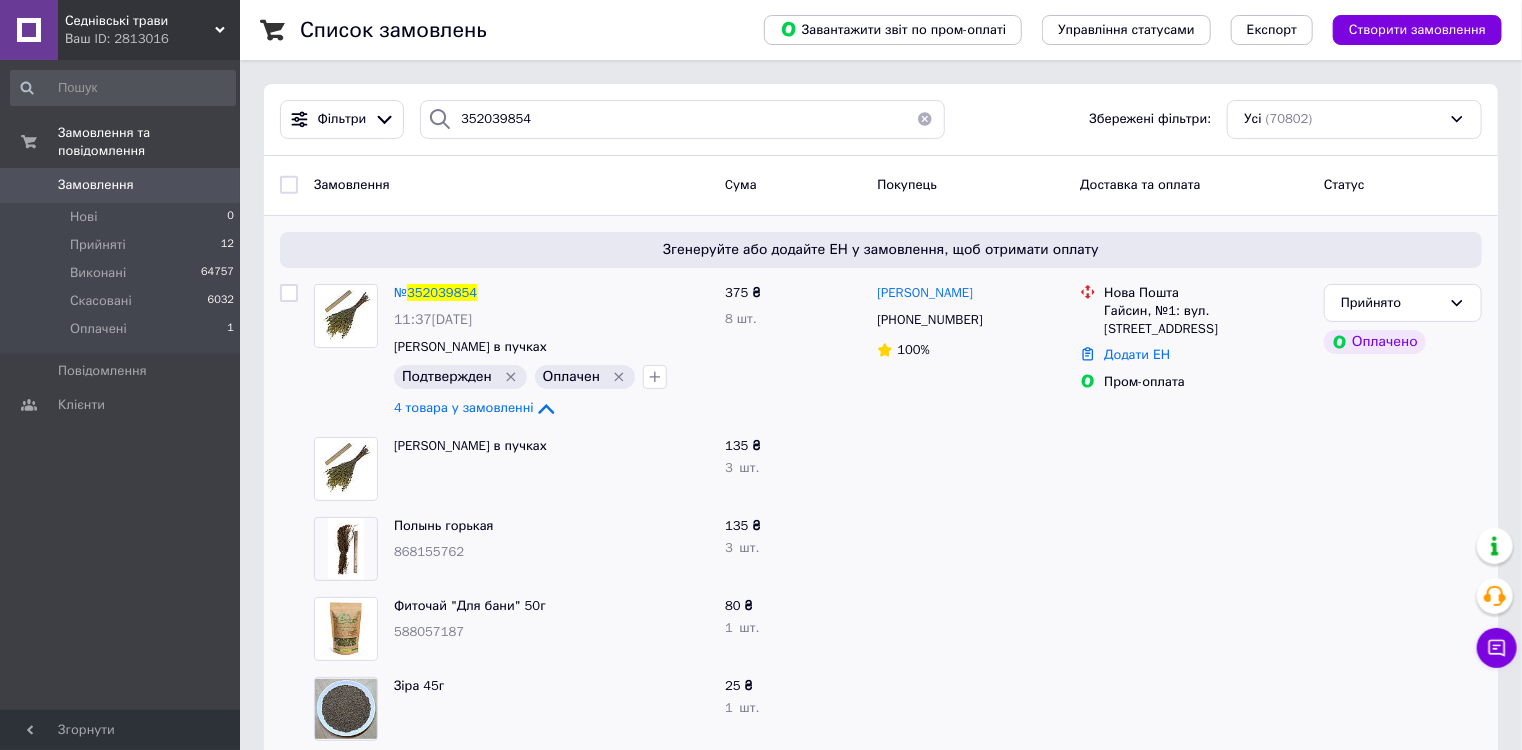 click at bounding box center [1194, 549] 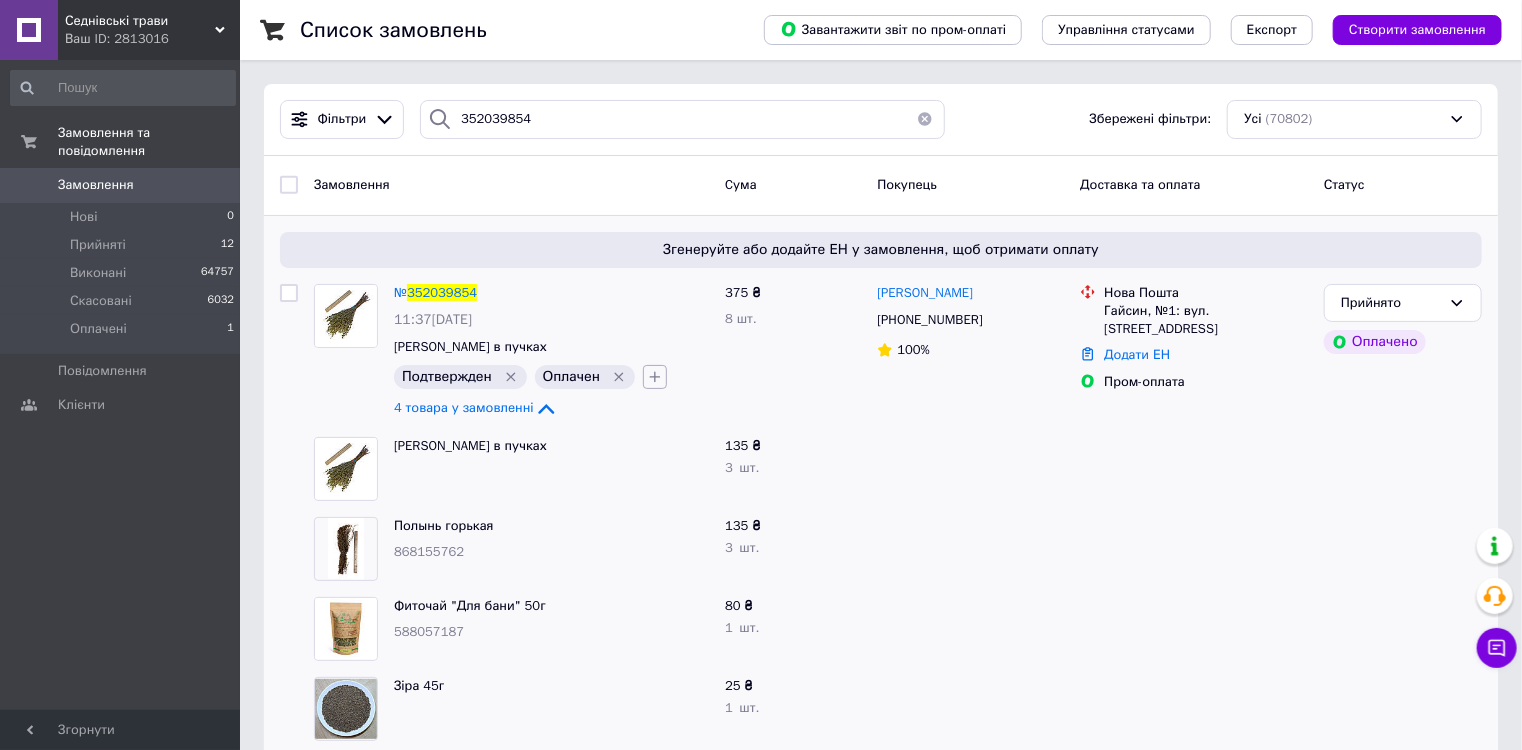 click 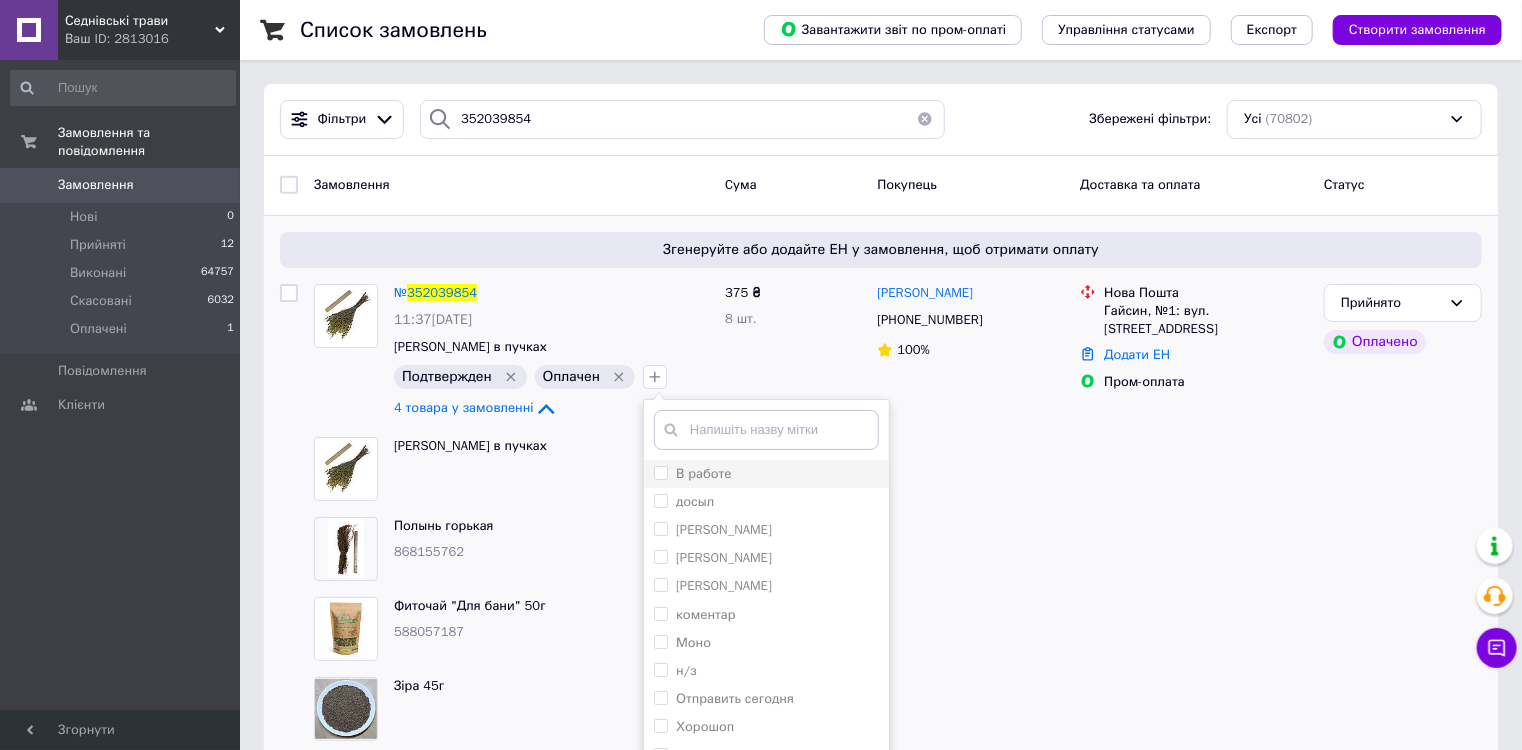 click on "В работе" at bounding box center [660, 472] 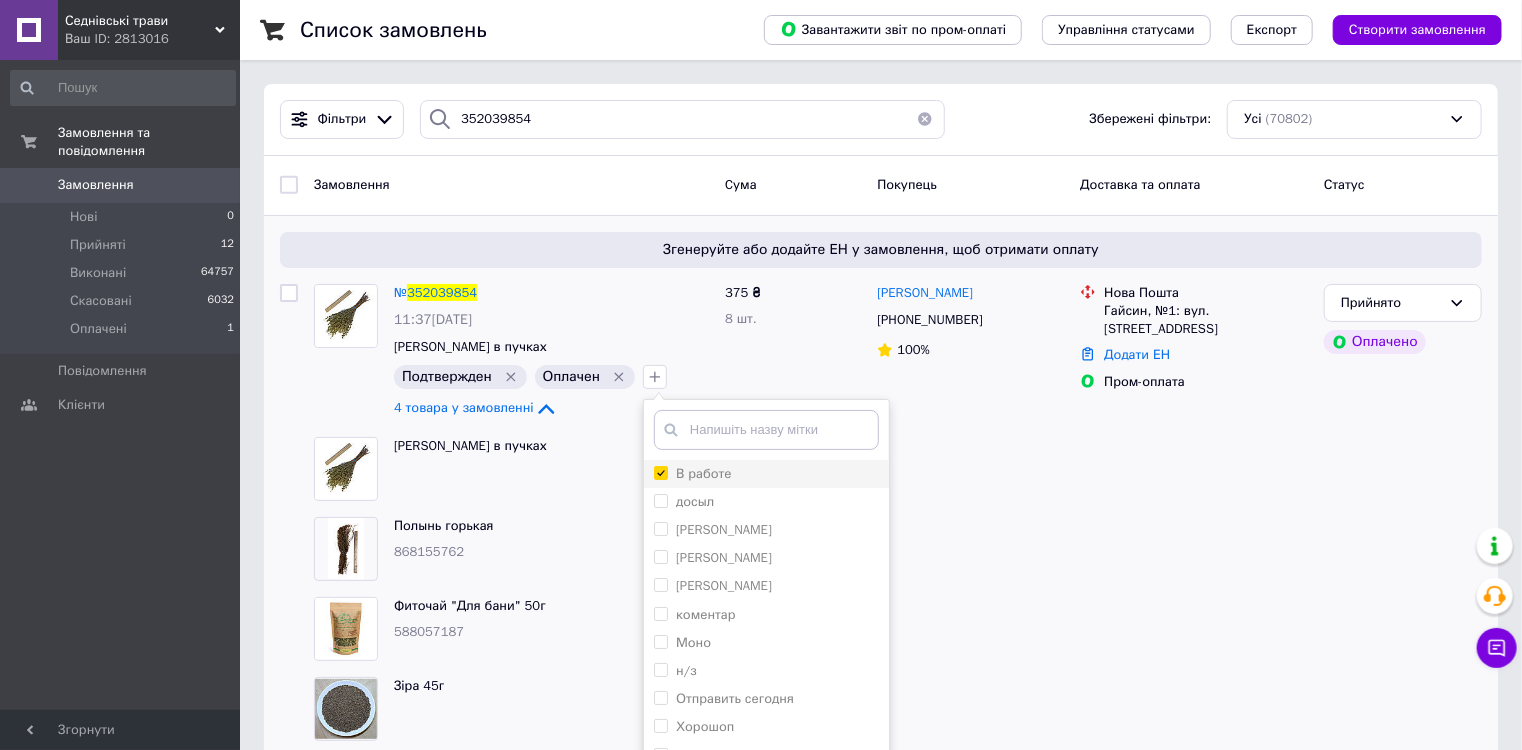 checkbox on "true" 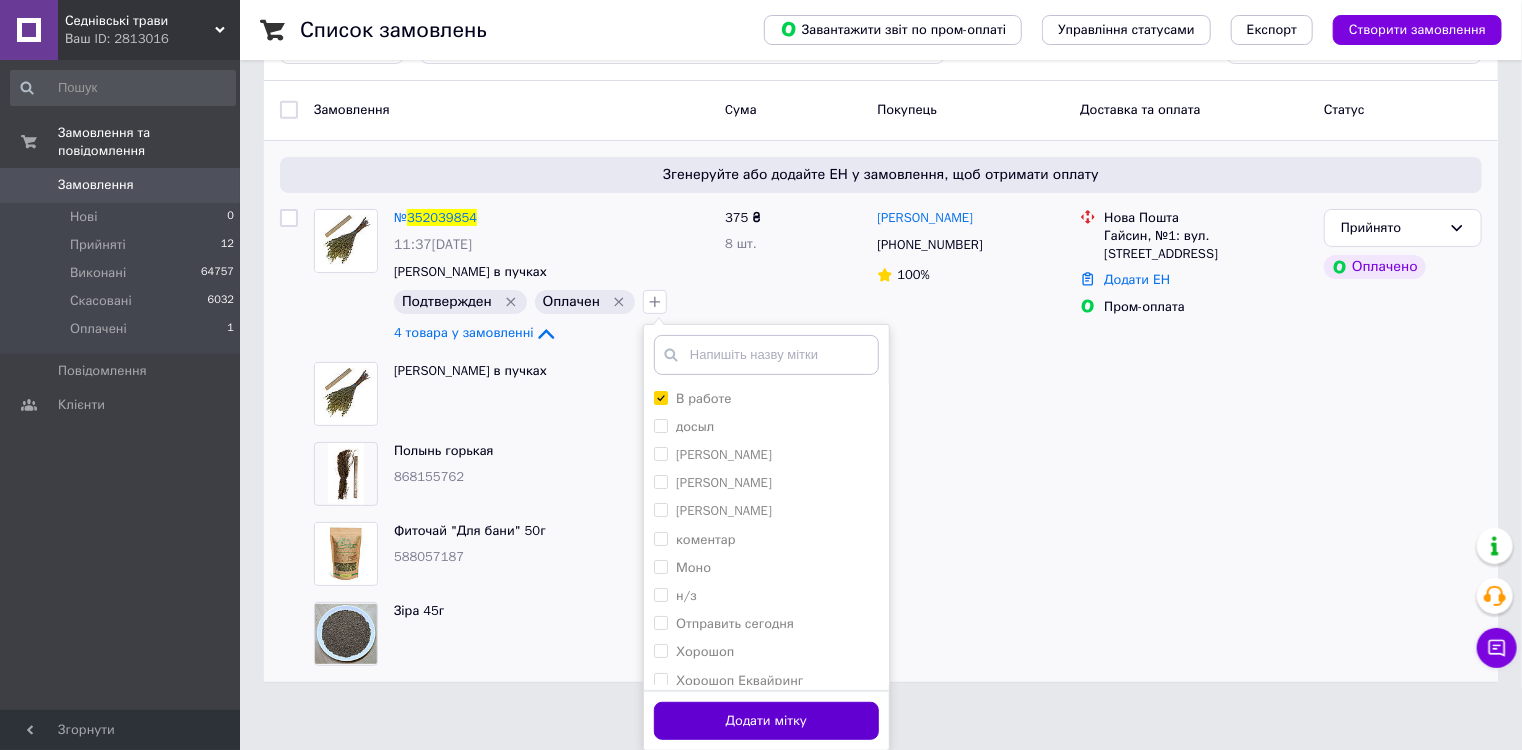 click on "Додати мітку" at bounding box center (766, 721) 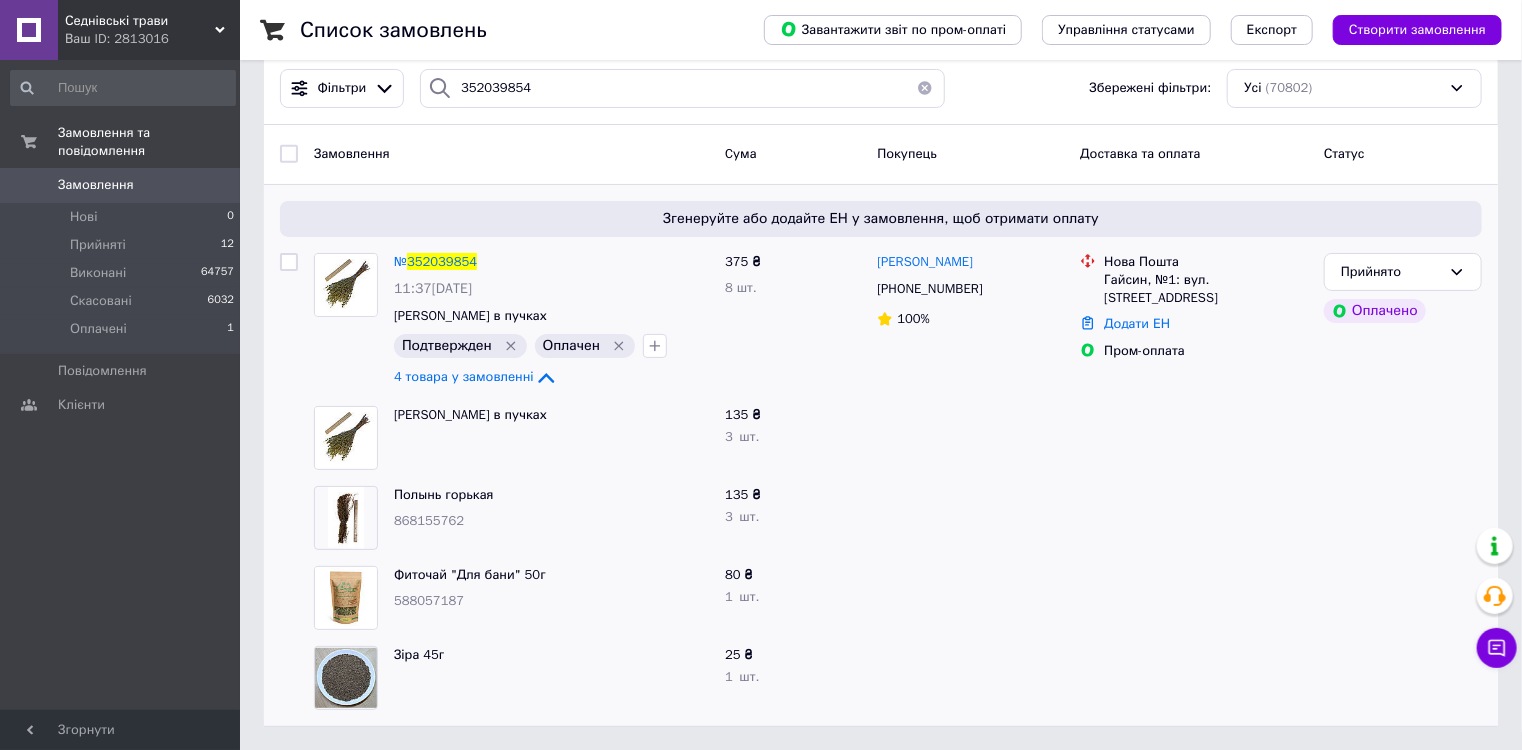 scroll, scrollTop: 63, scrollLeft: 0, axis: vertical 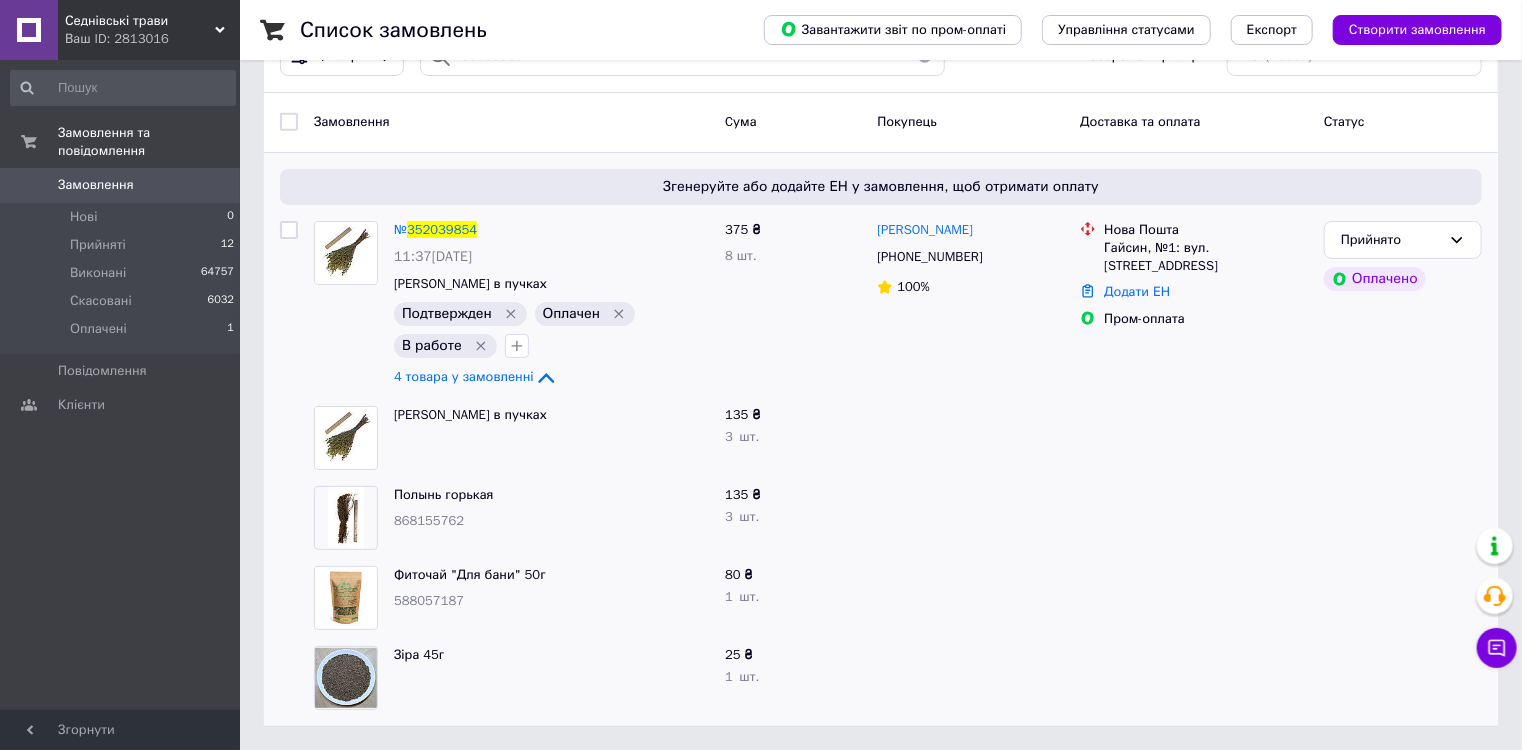 click at bounding box center (970, 678) 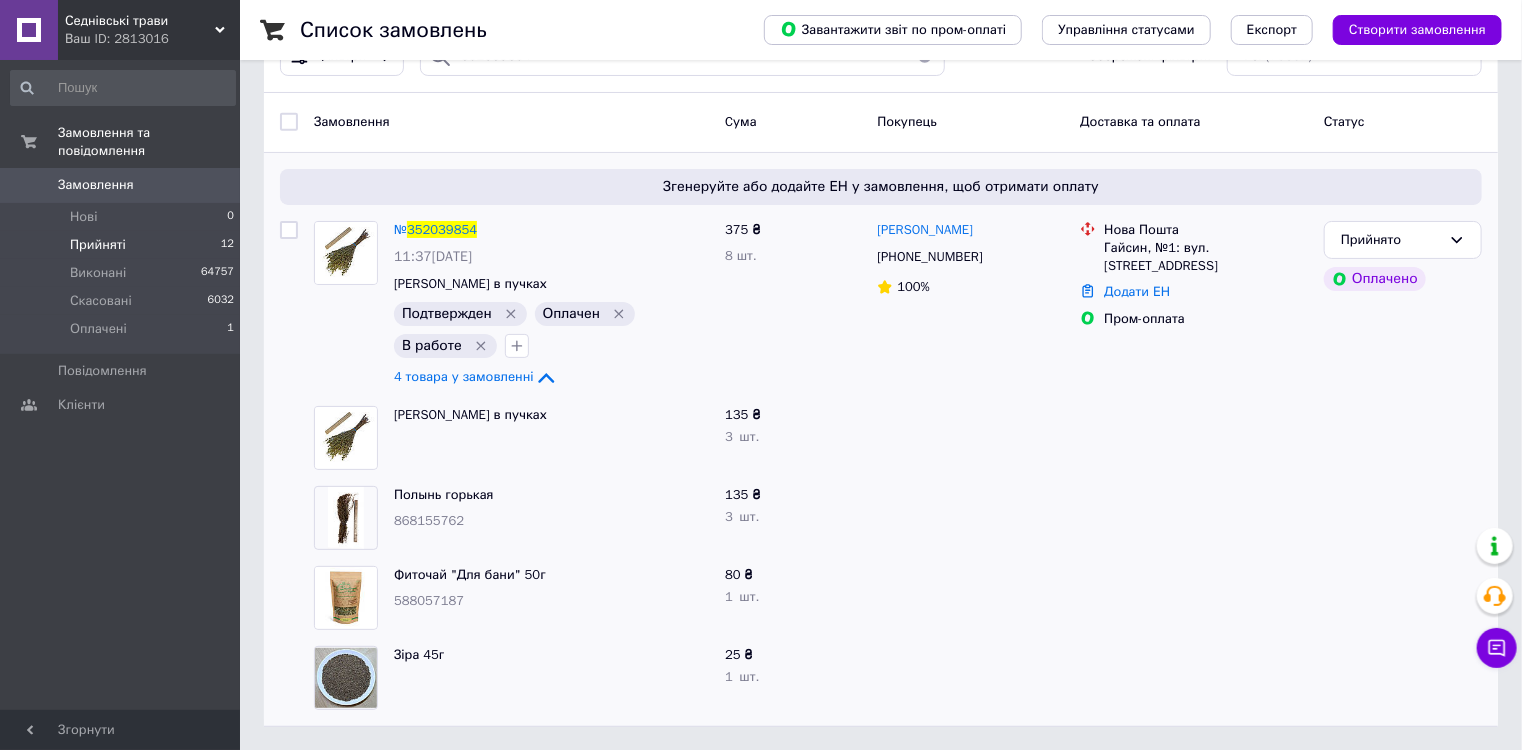 click on "Прийняті" at bounding box center [98, 245] 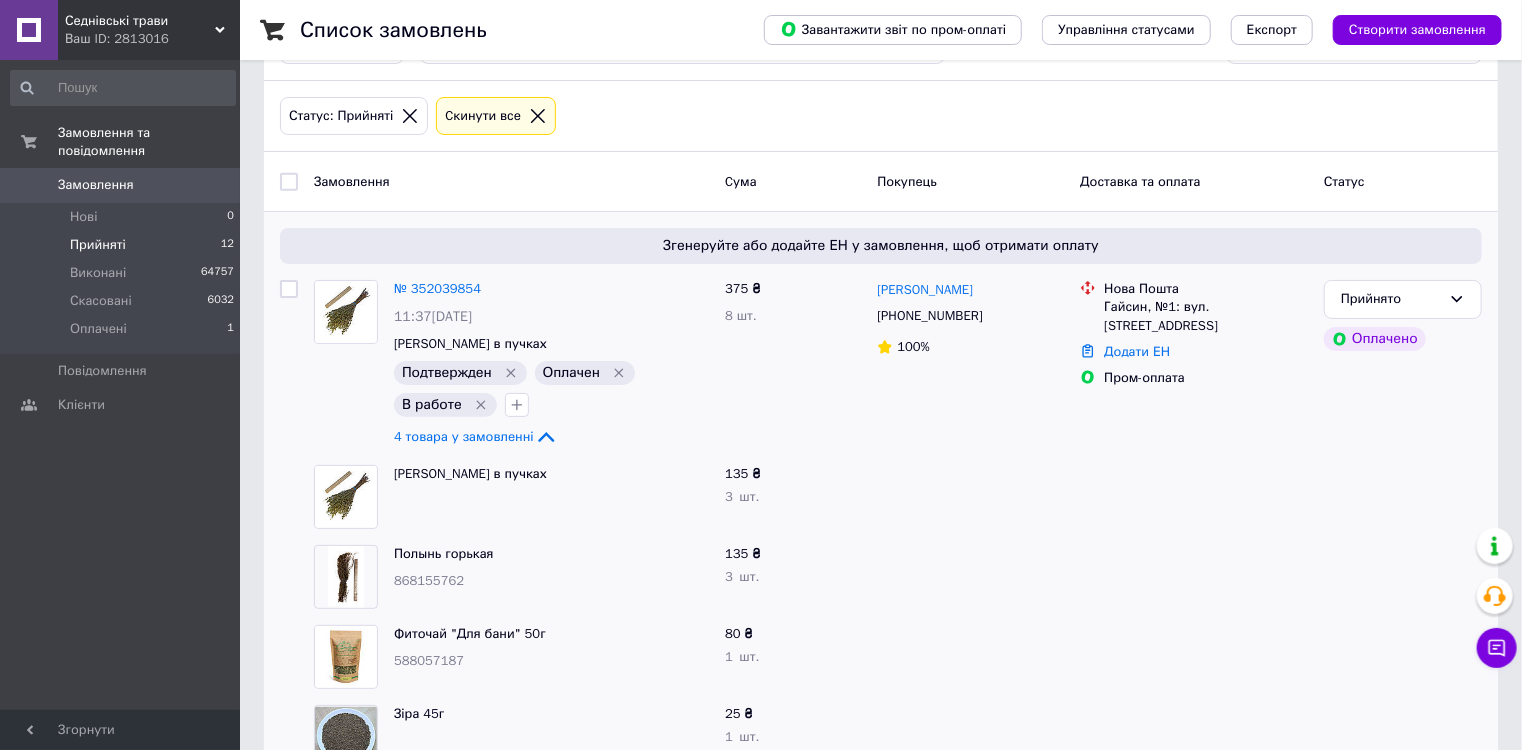 scroll, scrollTop: 0, scrollLeft: 0, axis: both 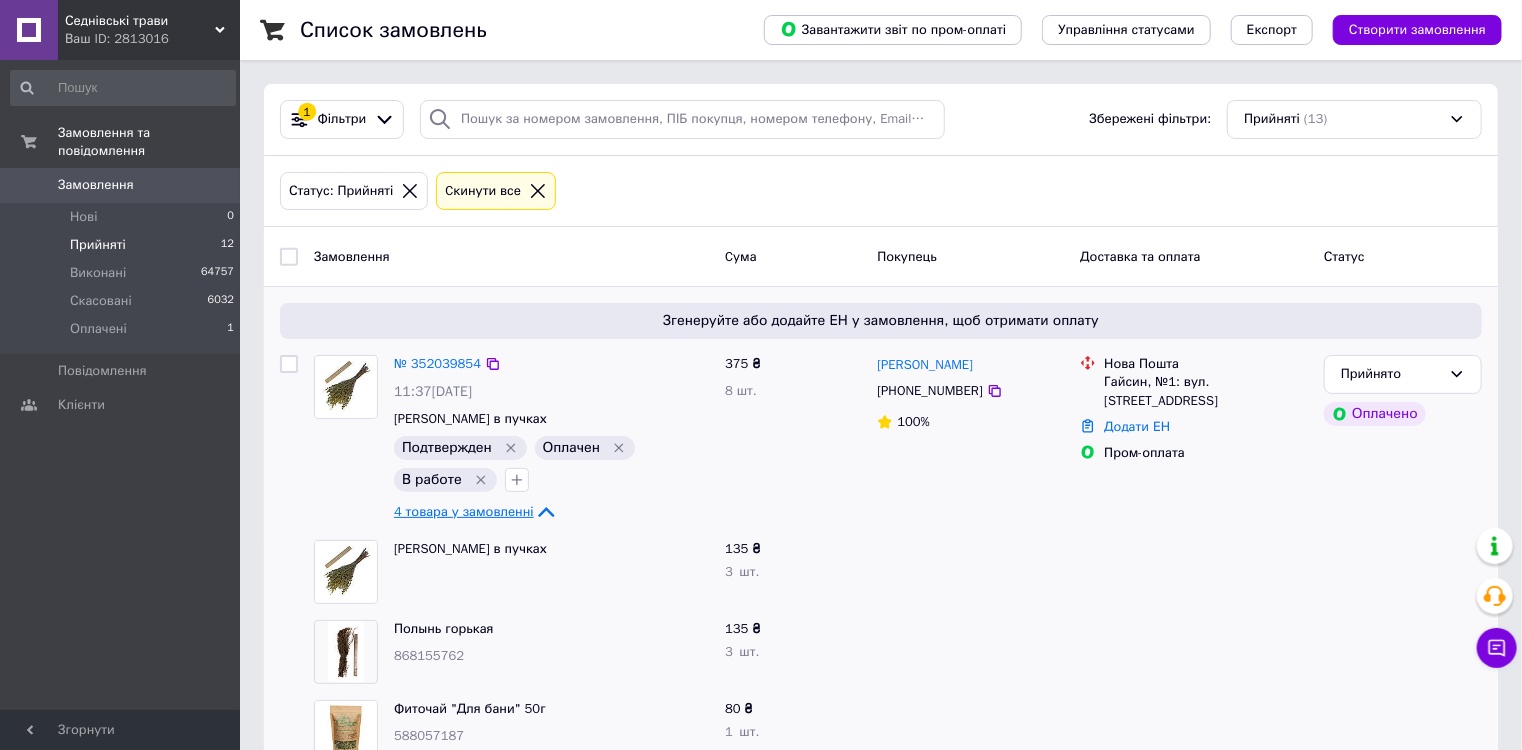 click on "4 товара у замовленні" at bounding box center (464, 511) 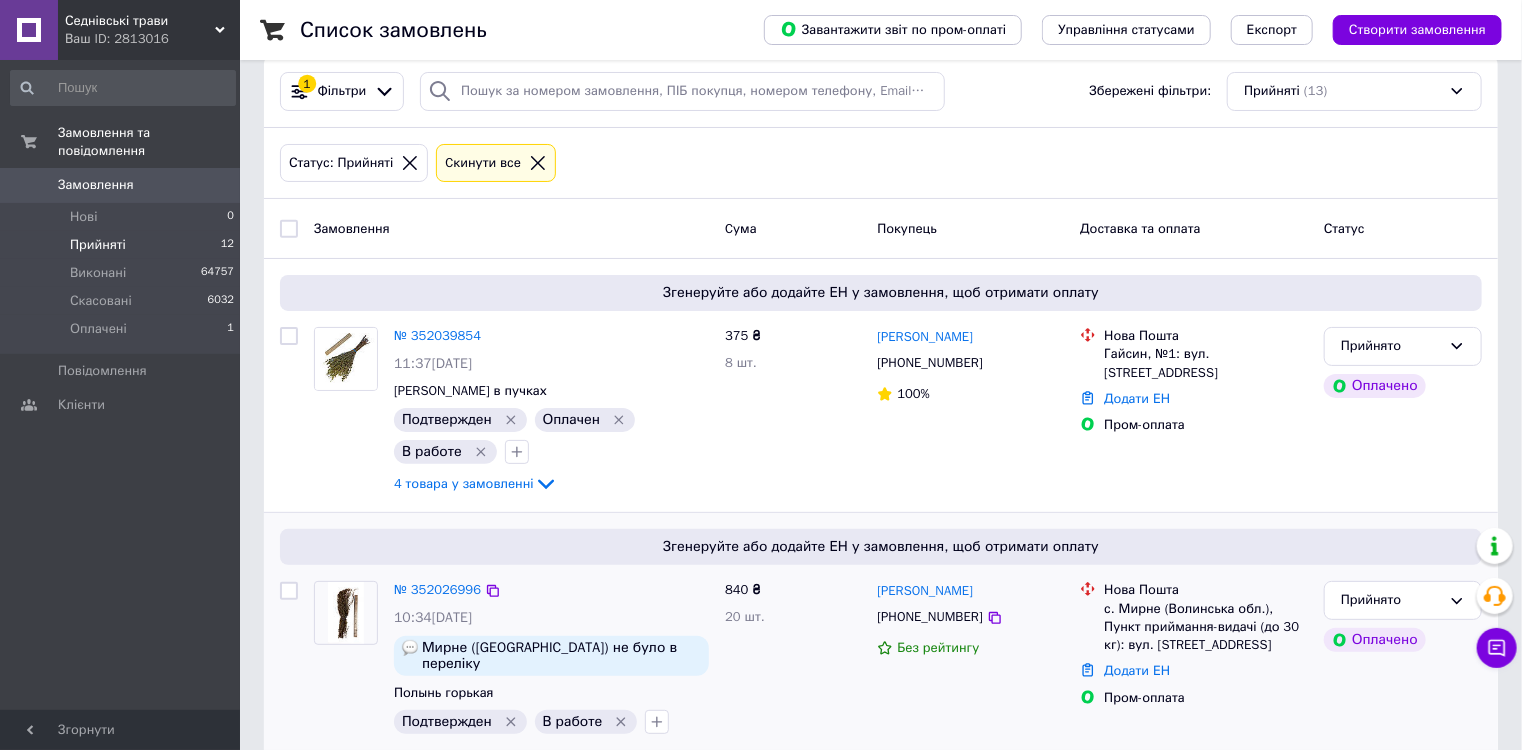 scroll, scrollTop: 0, scrollLeft: 0, axis: both 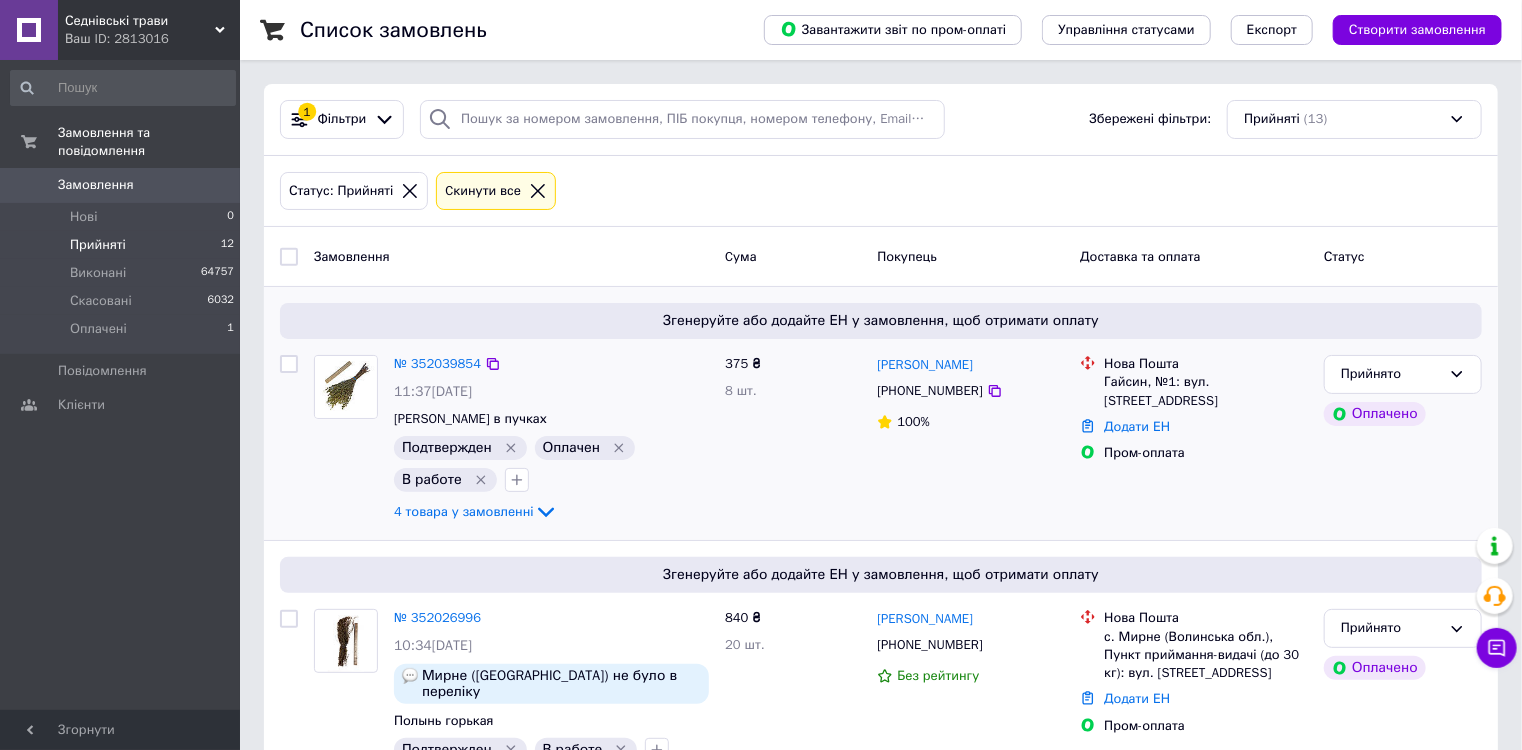 click on "СЕРГІЙ ЧОРНИЙ +380505589820 100%" at bounding box center [970, 439] 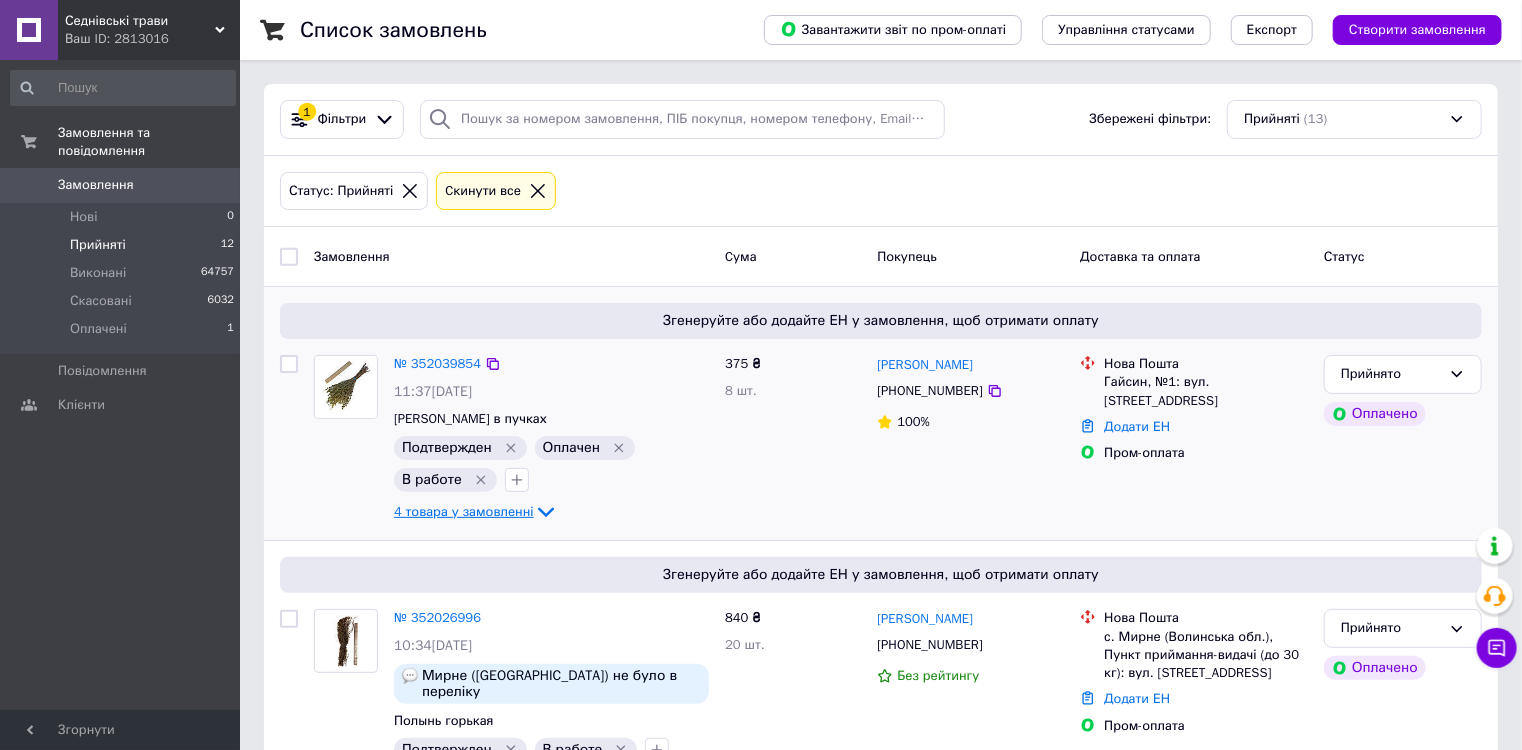 click on "4 товара у замовленні" at bounding box center (464, 511) 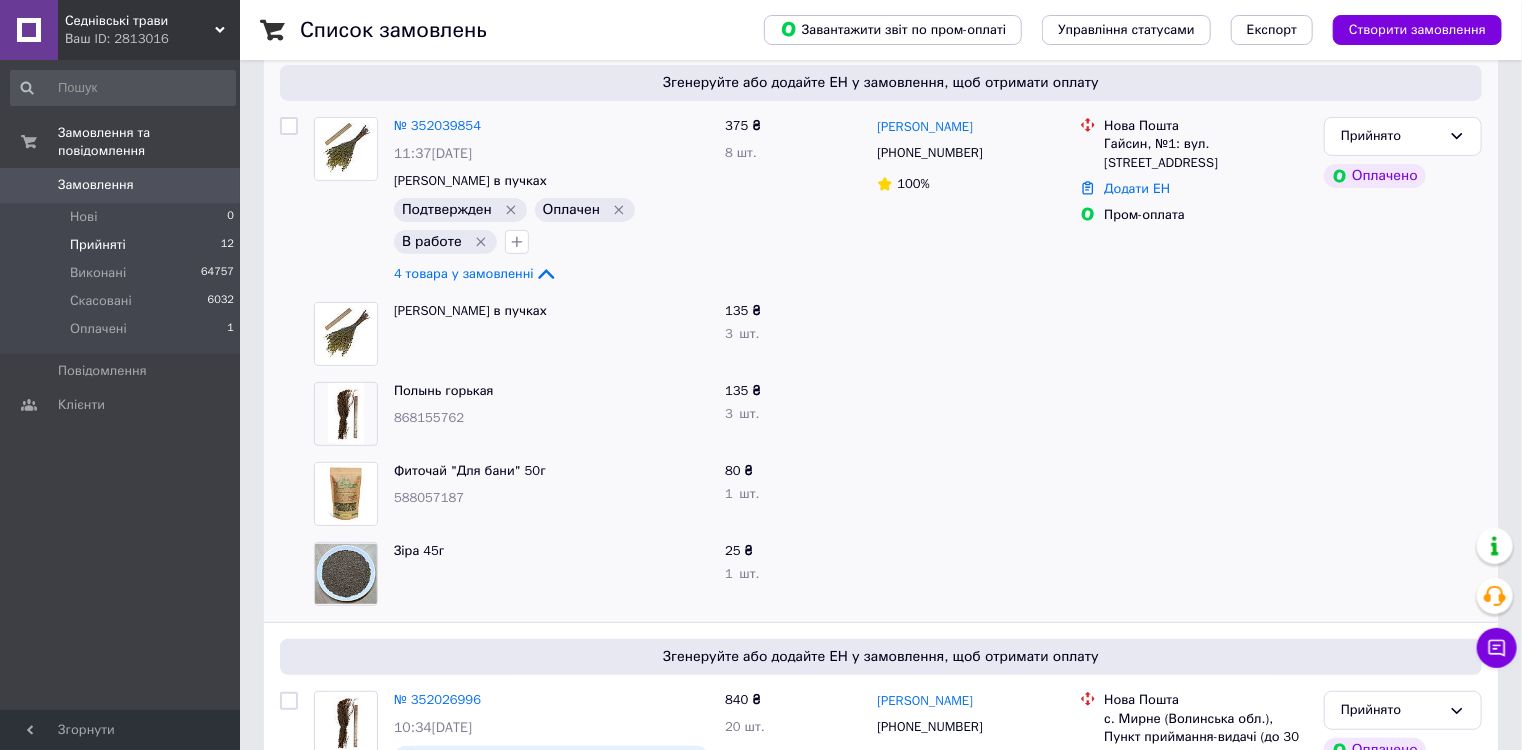scroll, scrollTop: 400, scrollLeft: 0, axis: vertical 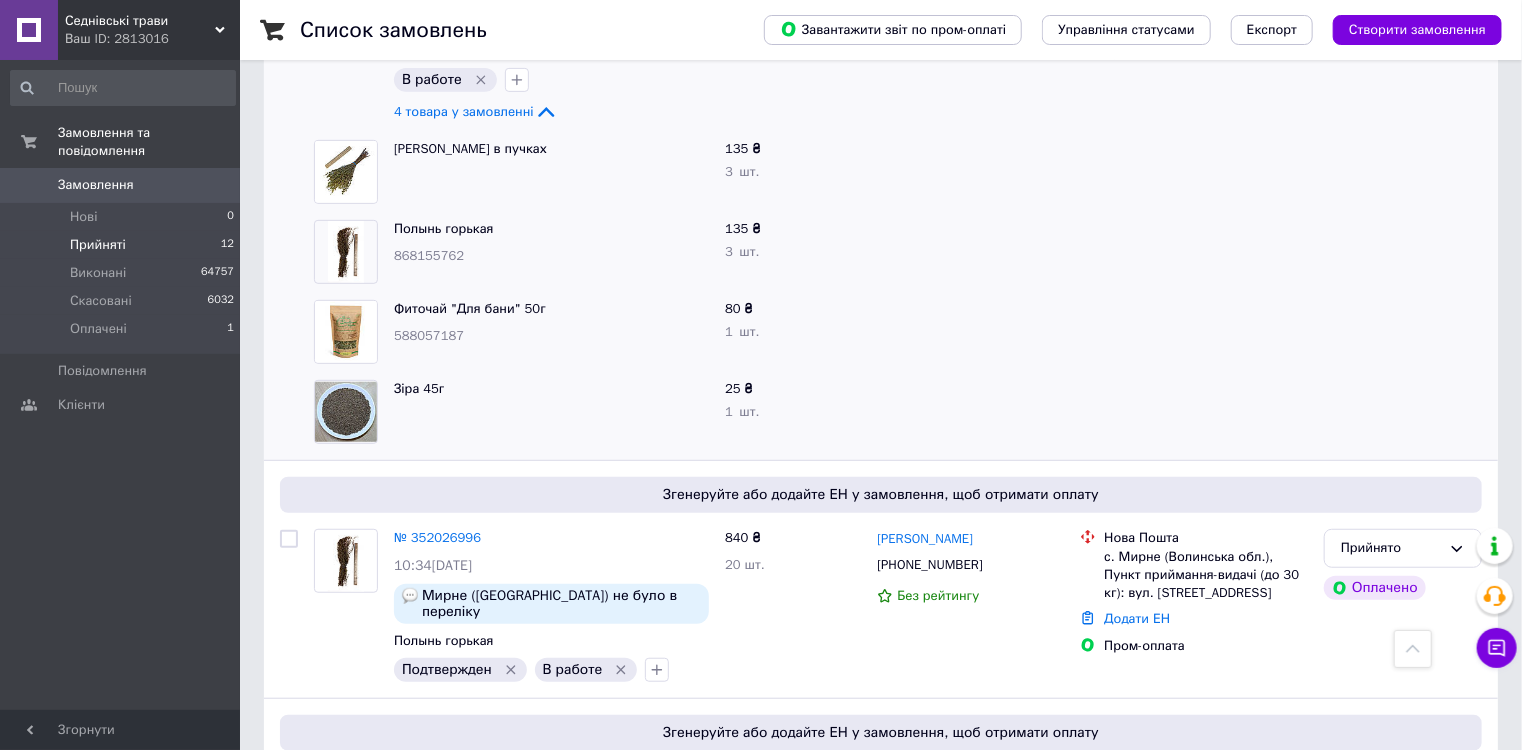 click on "Фиточай  "Для бани" 50г 588057187" at bounding box center [551, 332] 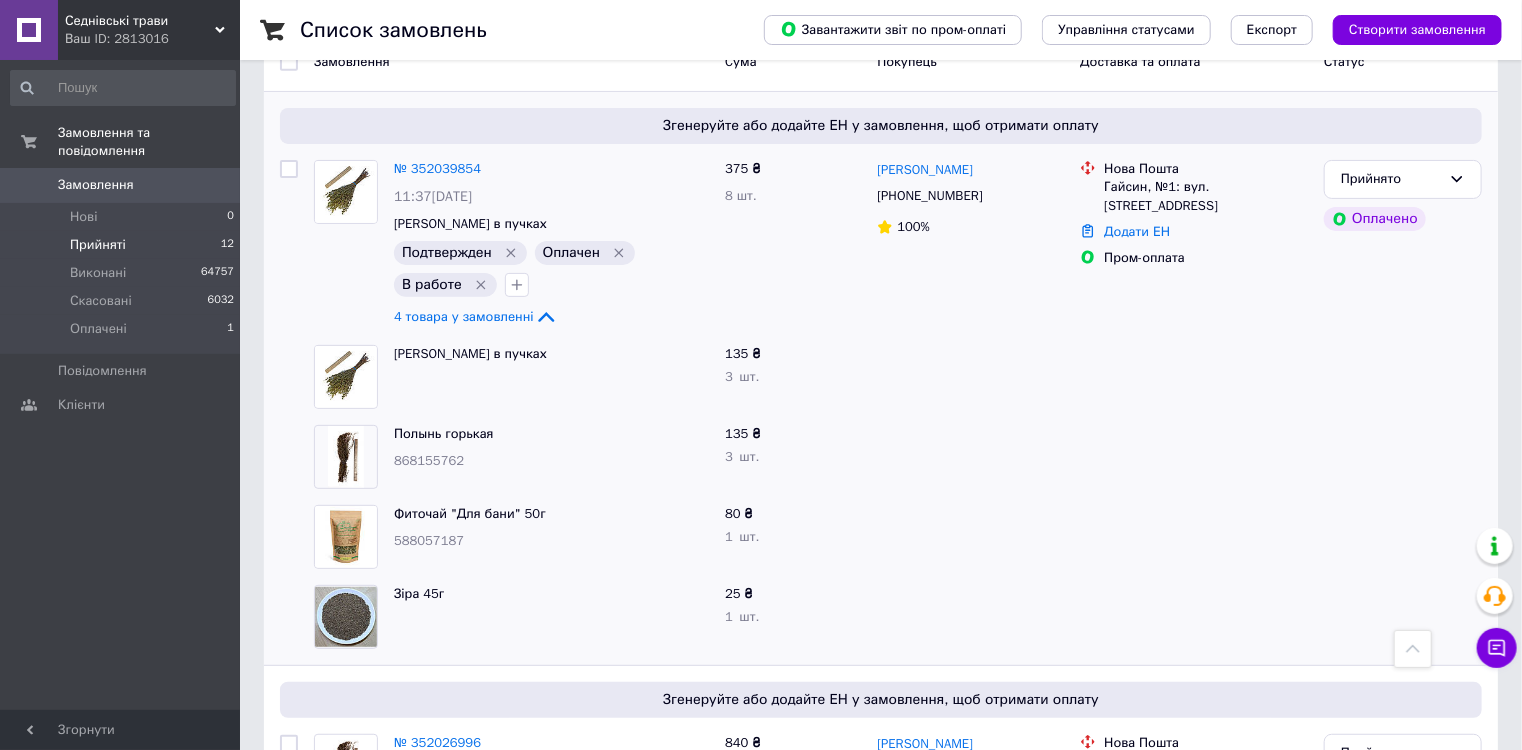 scroll, scrollTop: 160, scrollLeft: 0, axis: vertical 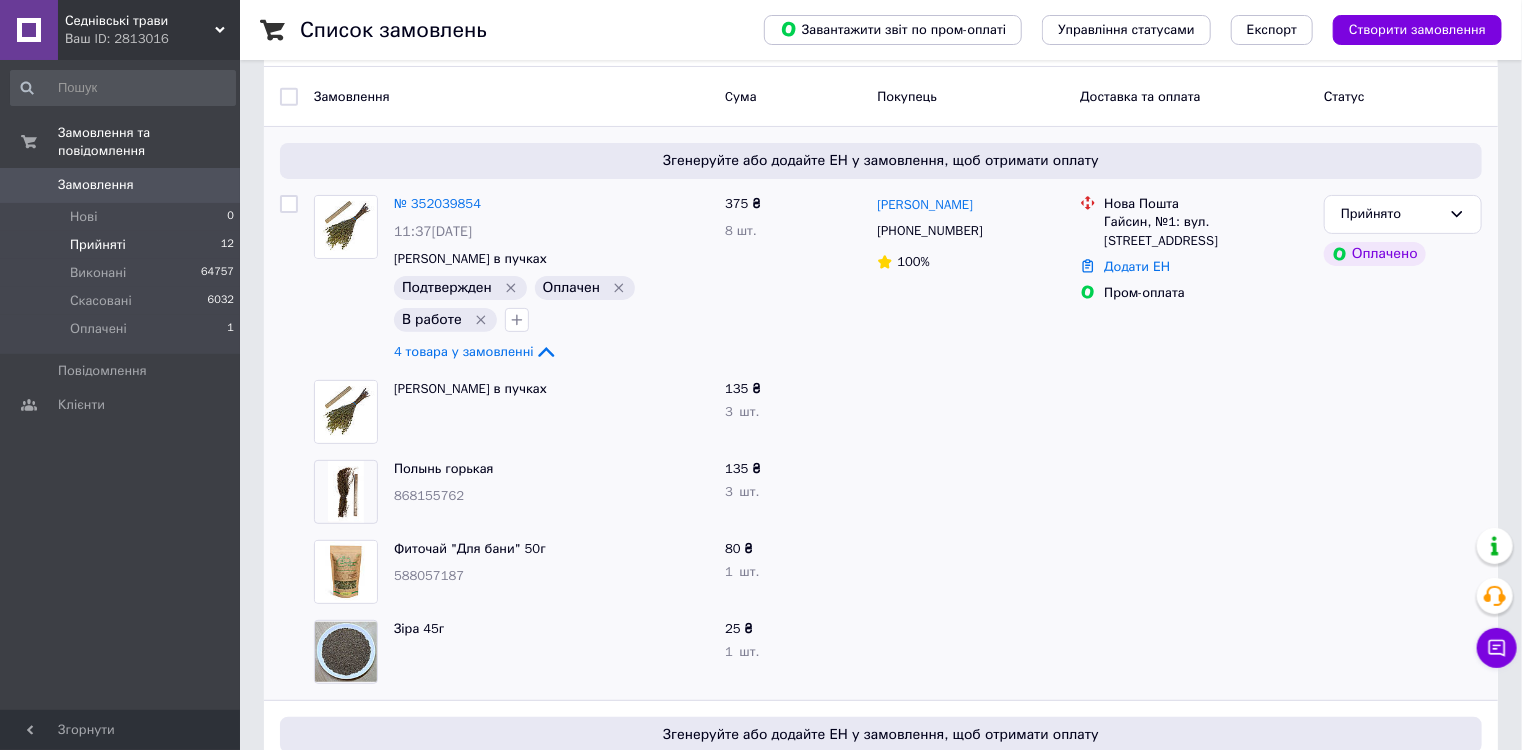 click on "Зіра 45г" at bounding box center (551, 652) 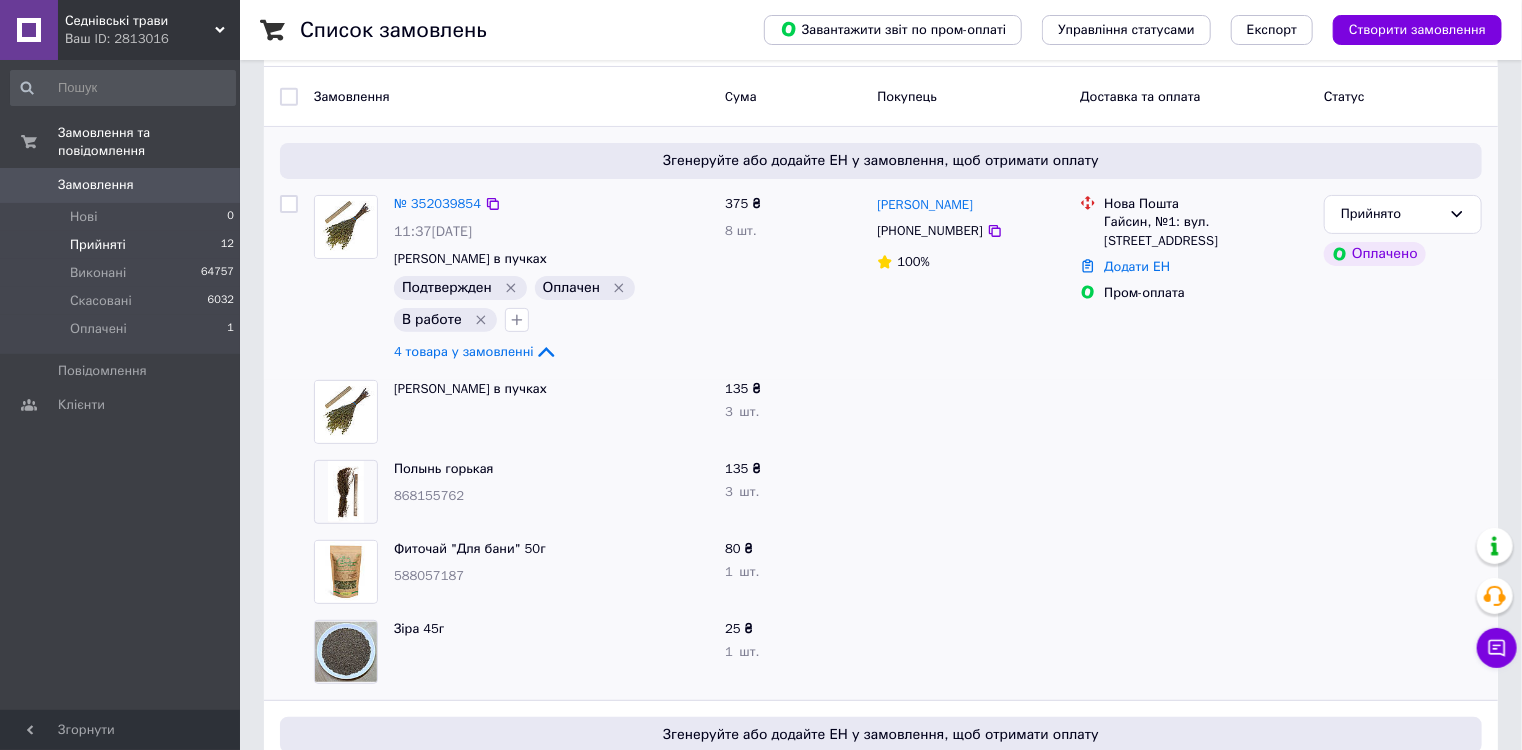 drag, startPoint x: 484, startPoint y: 205, endPoint x: 486, endPoint y: 219, distance: 14.142136 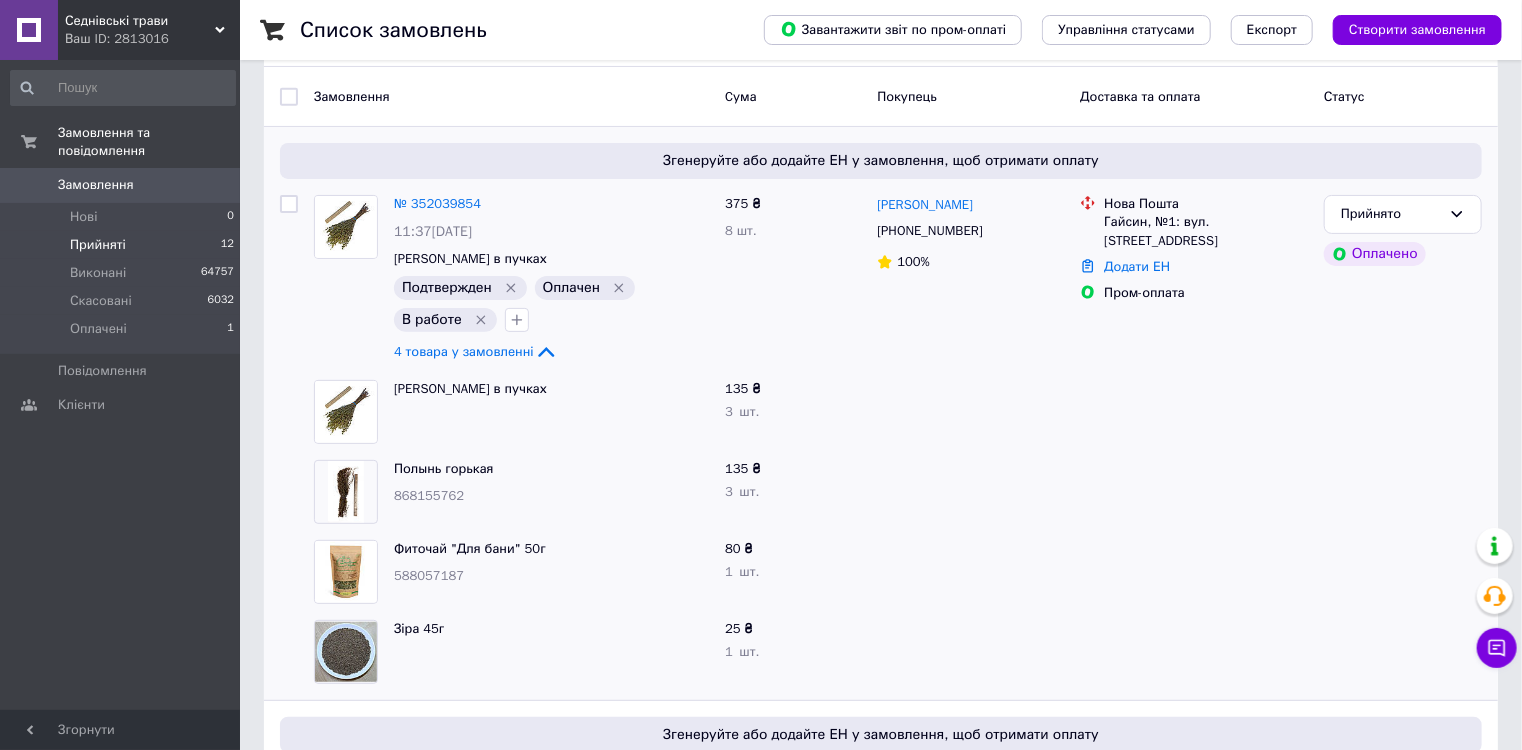 click at bounding box center [1403, 572] 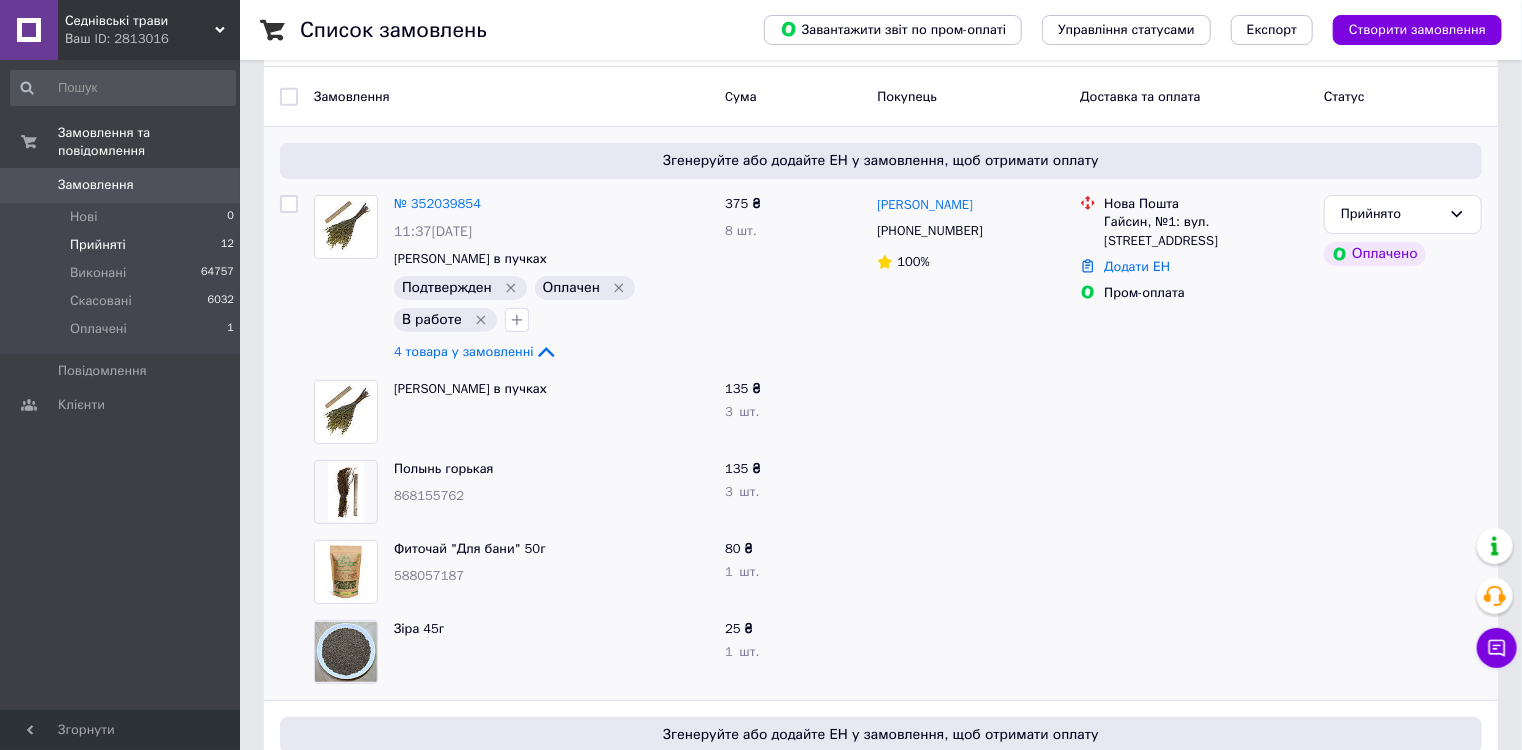 click 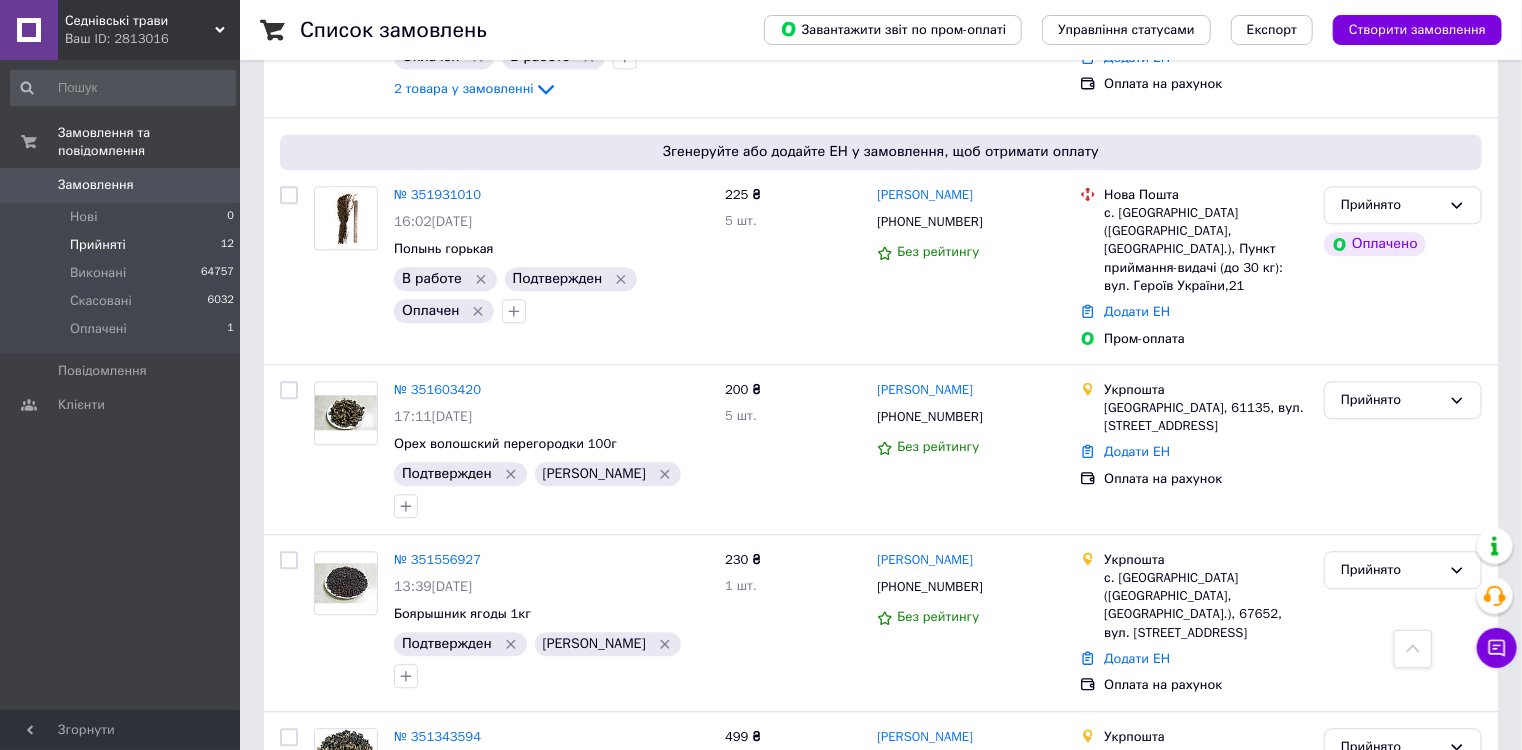 scroll, scrollTop: 2240, scrollLeft: 0, axis: vertical 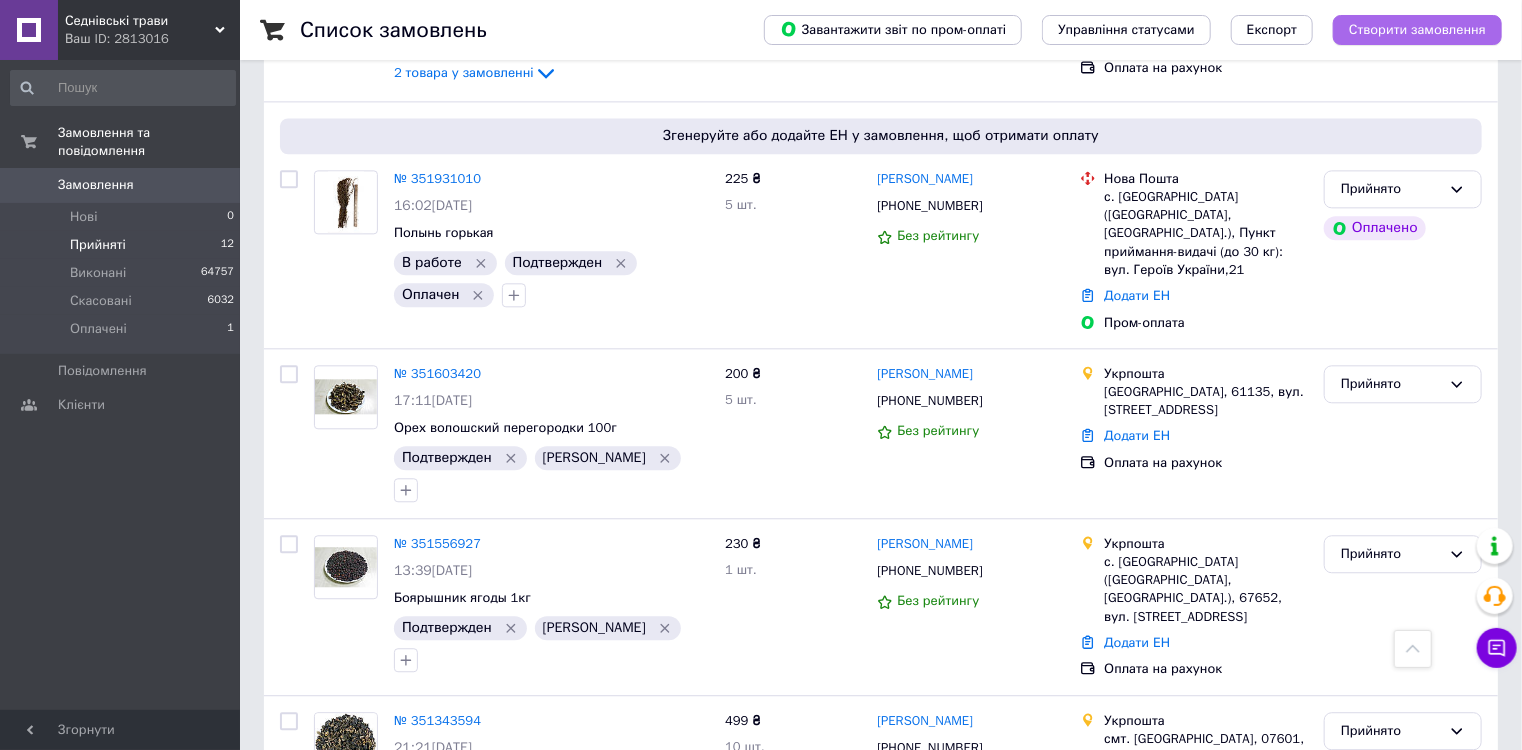click on "Створити замовлення" at bounding box center (1417, 30) 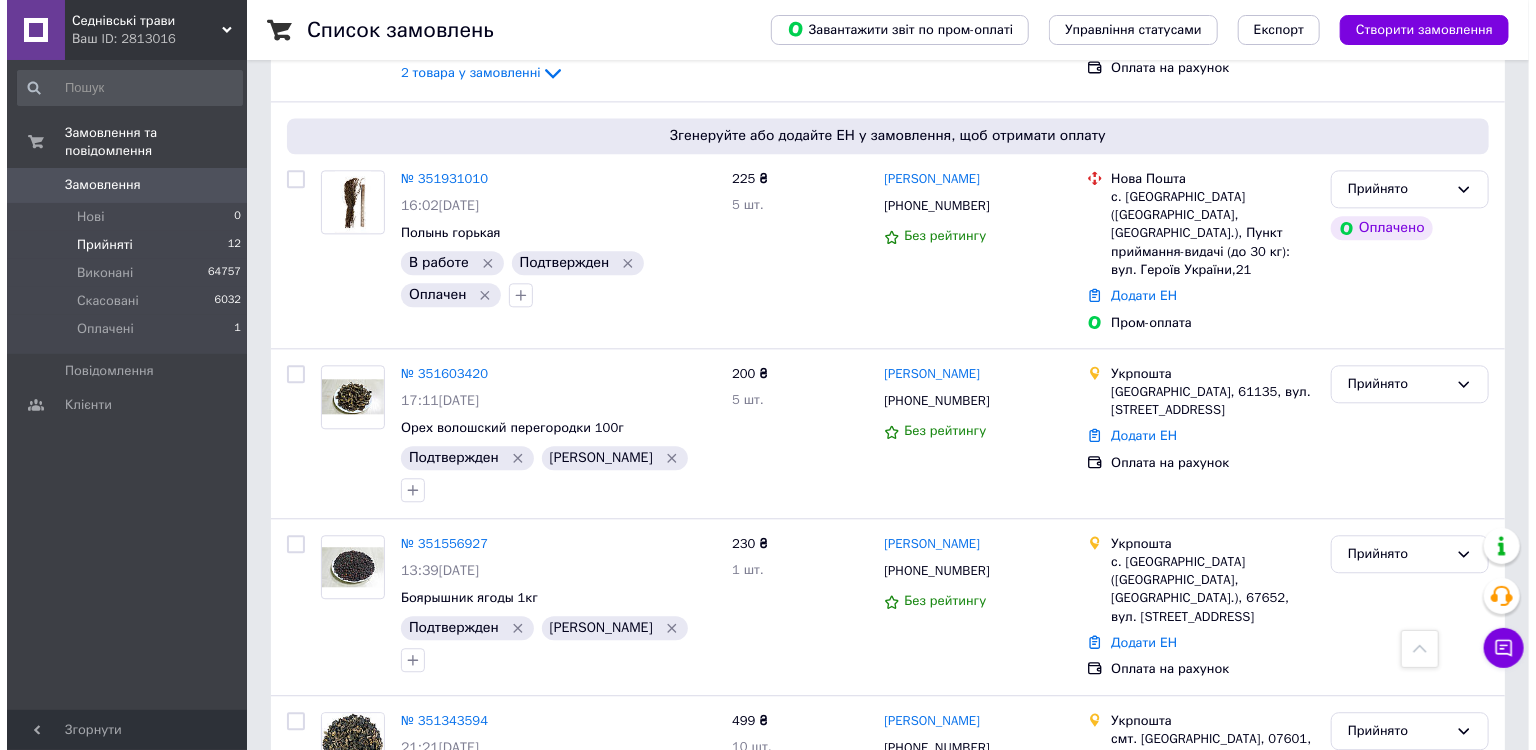 scroll, scrollTop: 0, scrollLeft: 0, axis: both 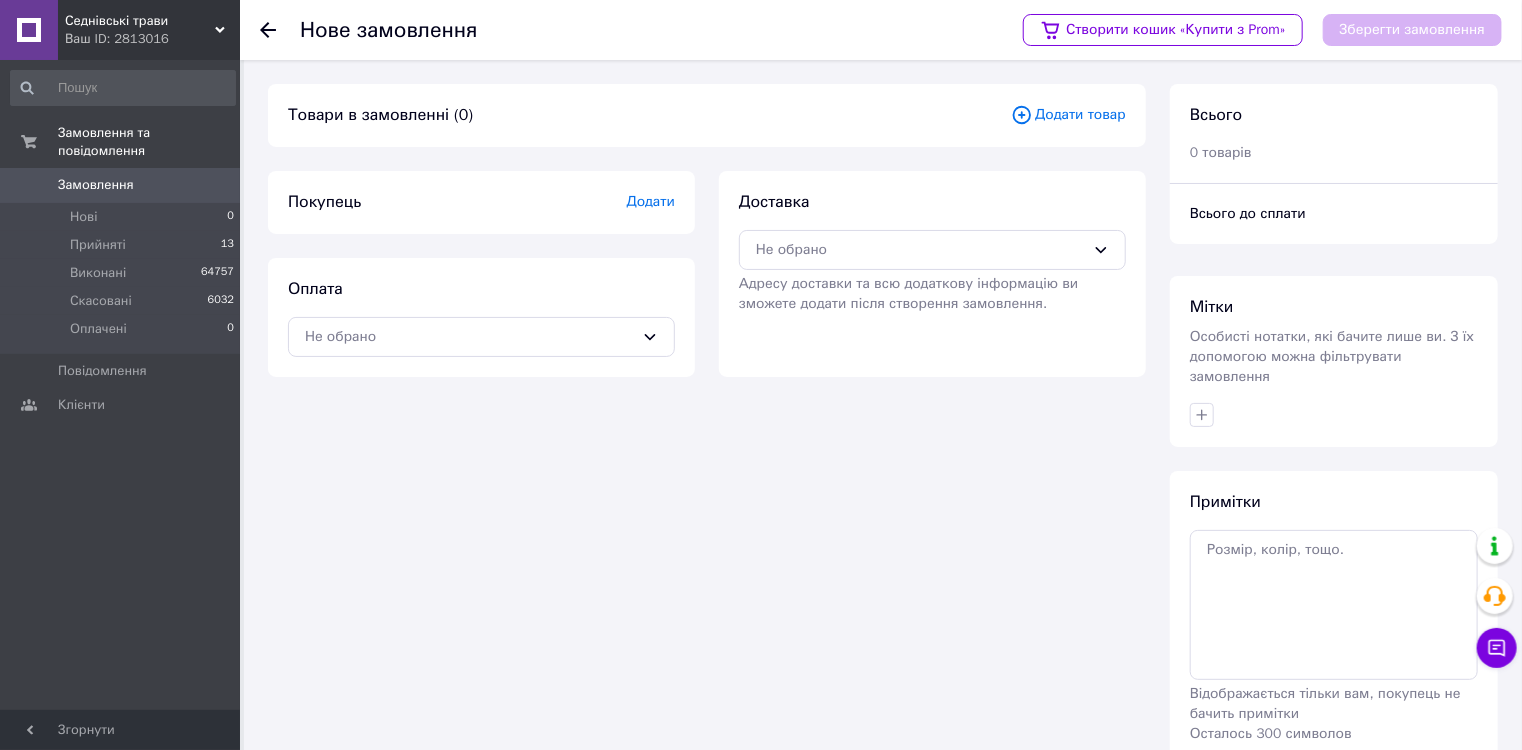 click on "Товари в замовленні (0) Додати товар" at bounding box center [707, 115] 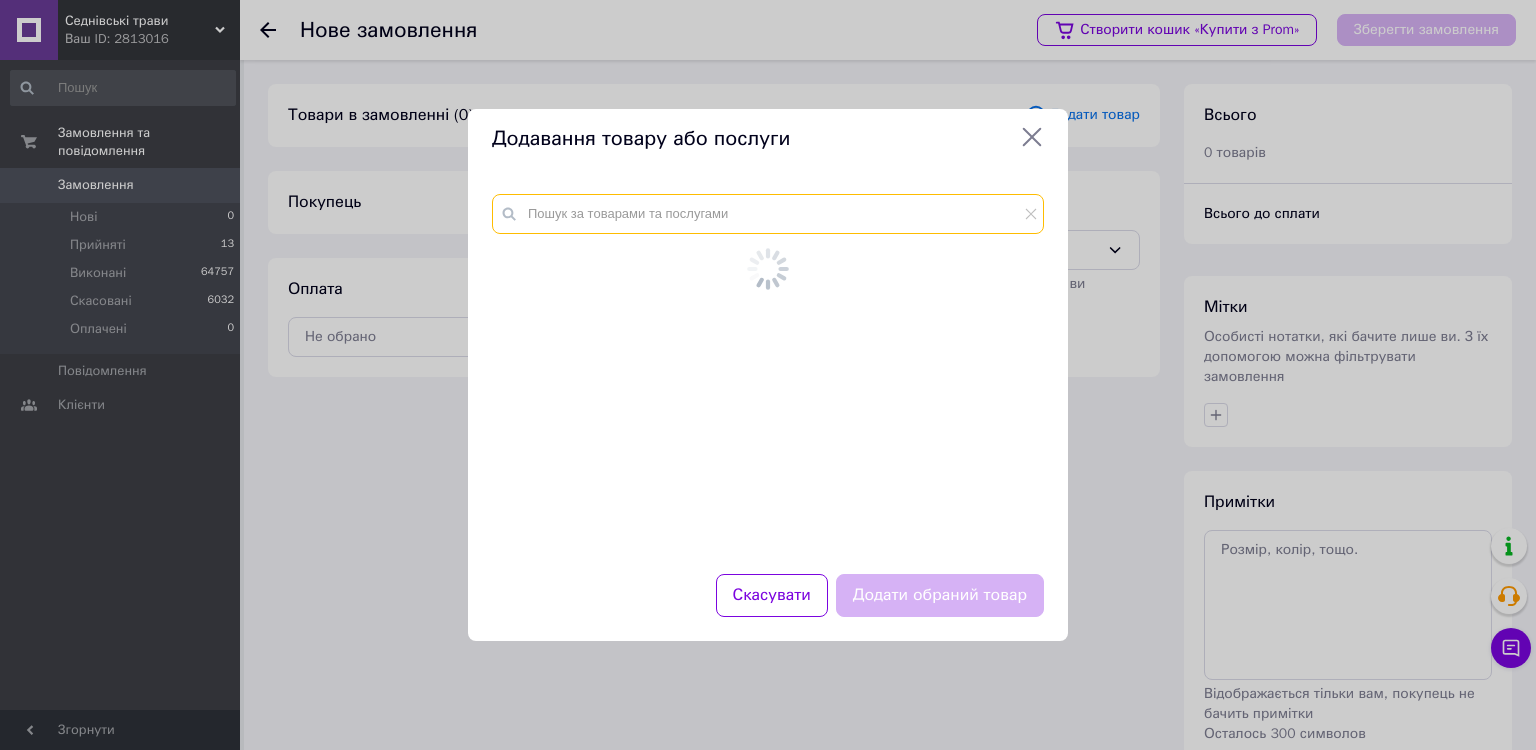 click at bounding box center [768, 214] 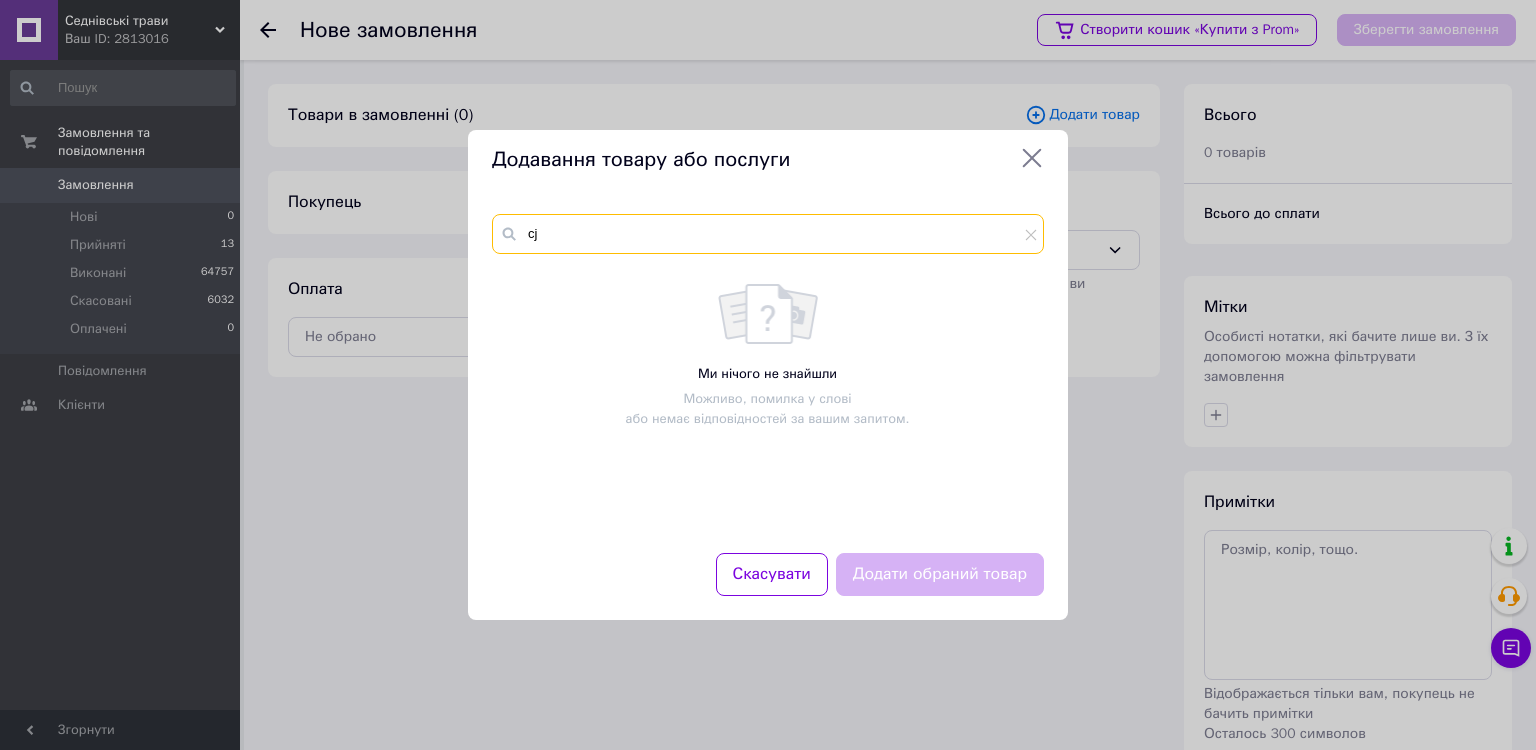 type on "c" 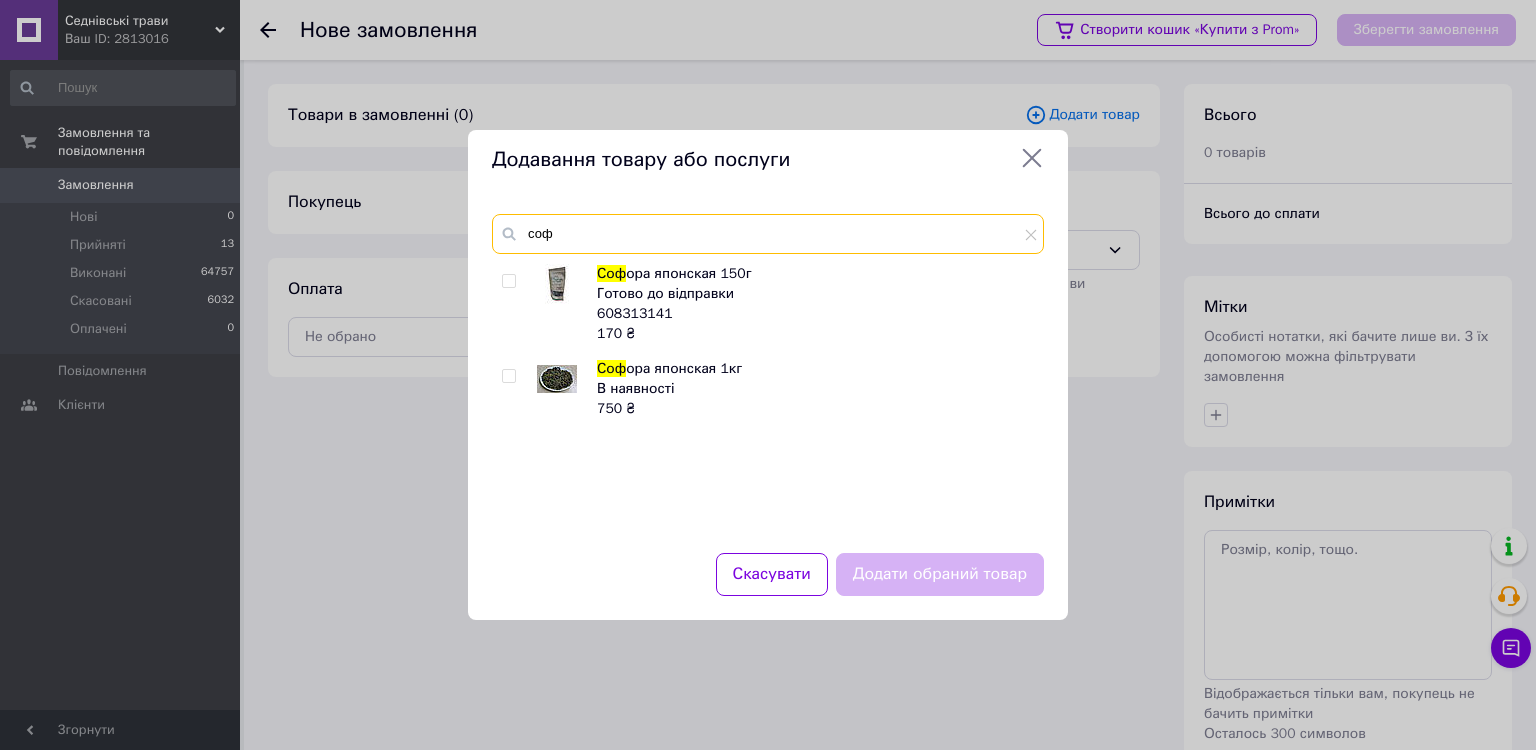 type on "соф" 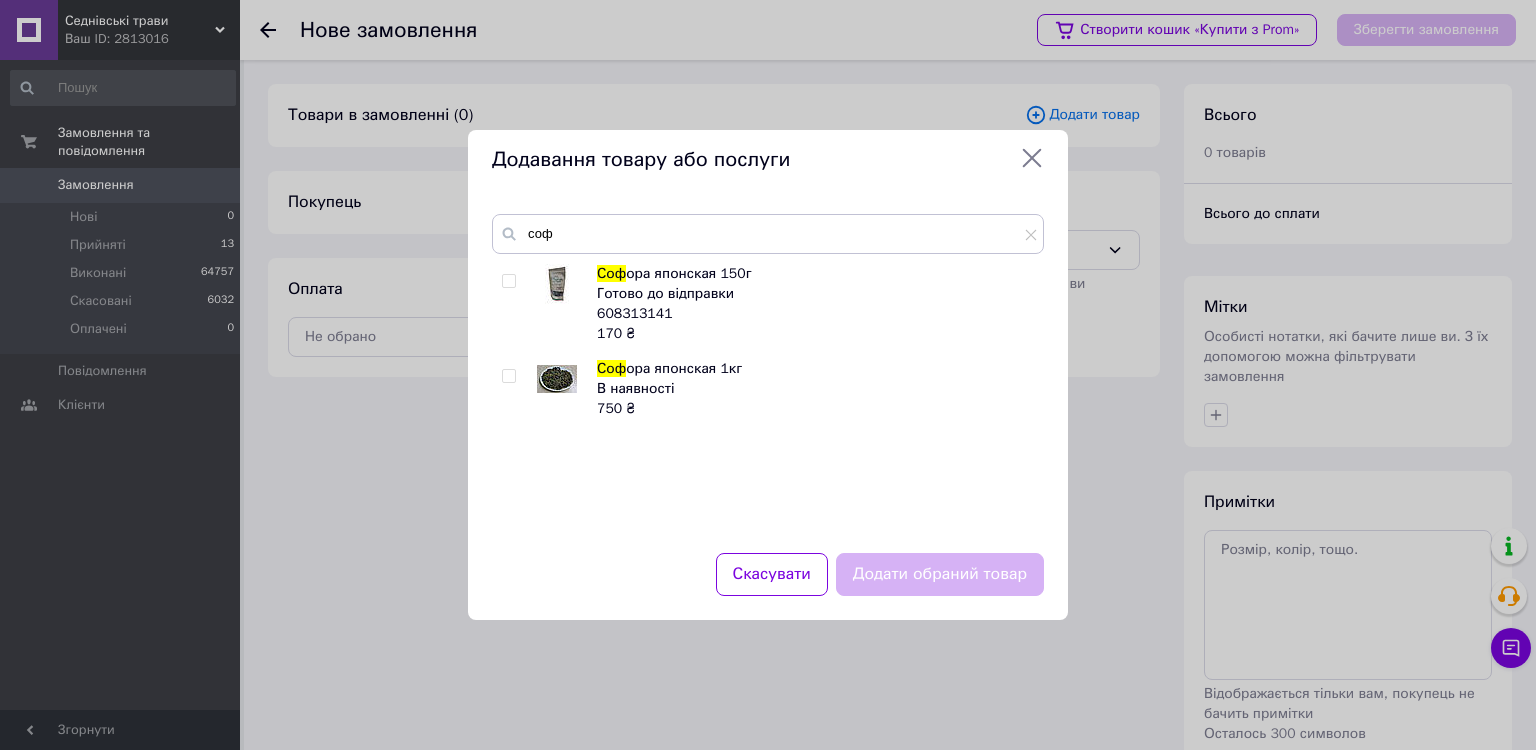 click at bounding box center [508, 281] 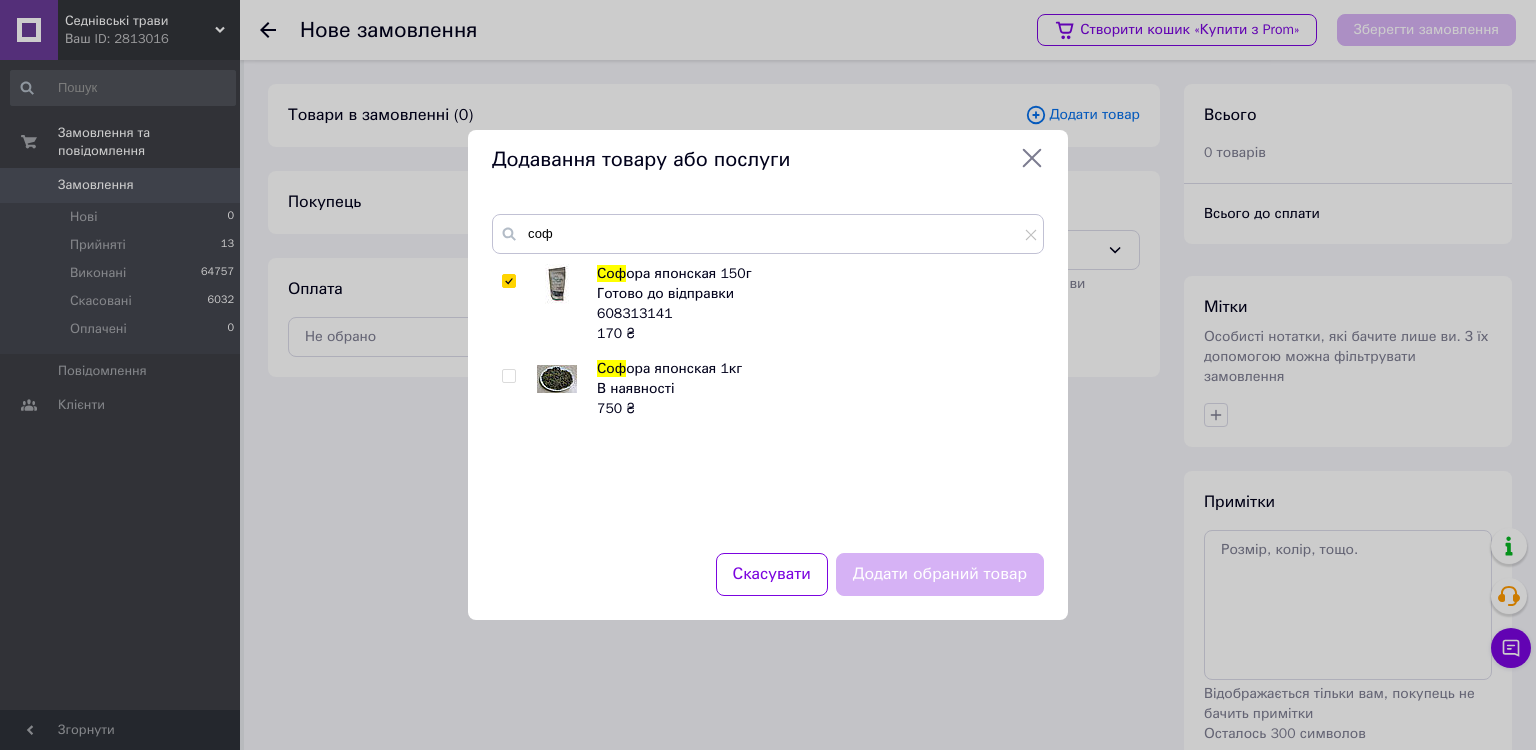 checkbox on "true" 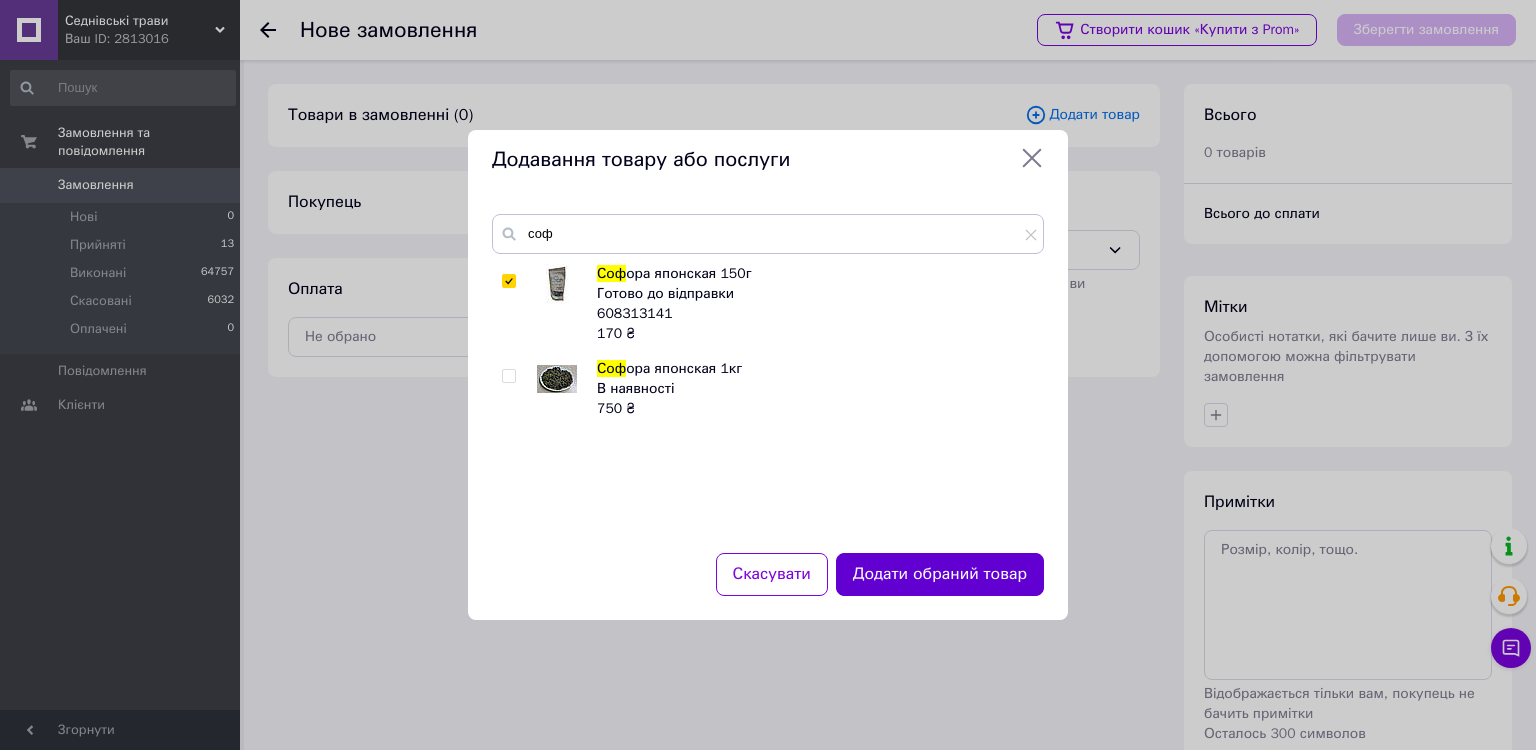 click on "Додати обраний товар" at bounding box center (940, 574) 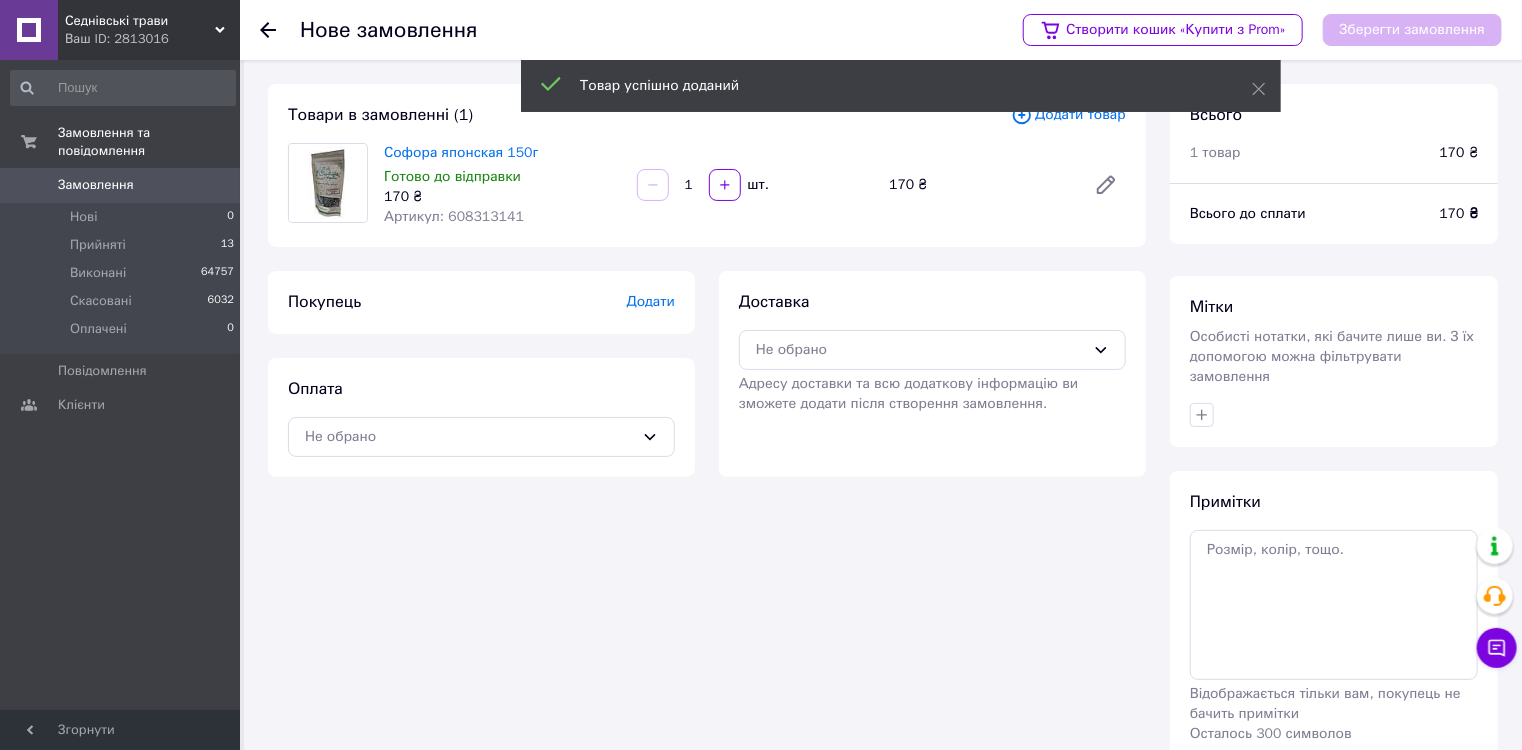 click on "Додати товар" at bounding box center (1068, 115) 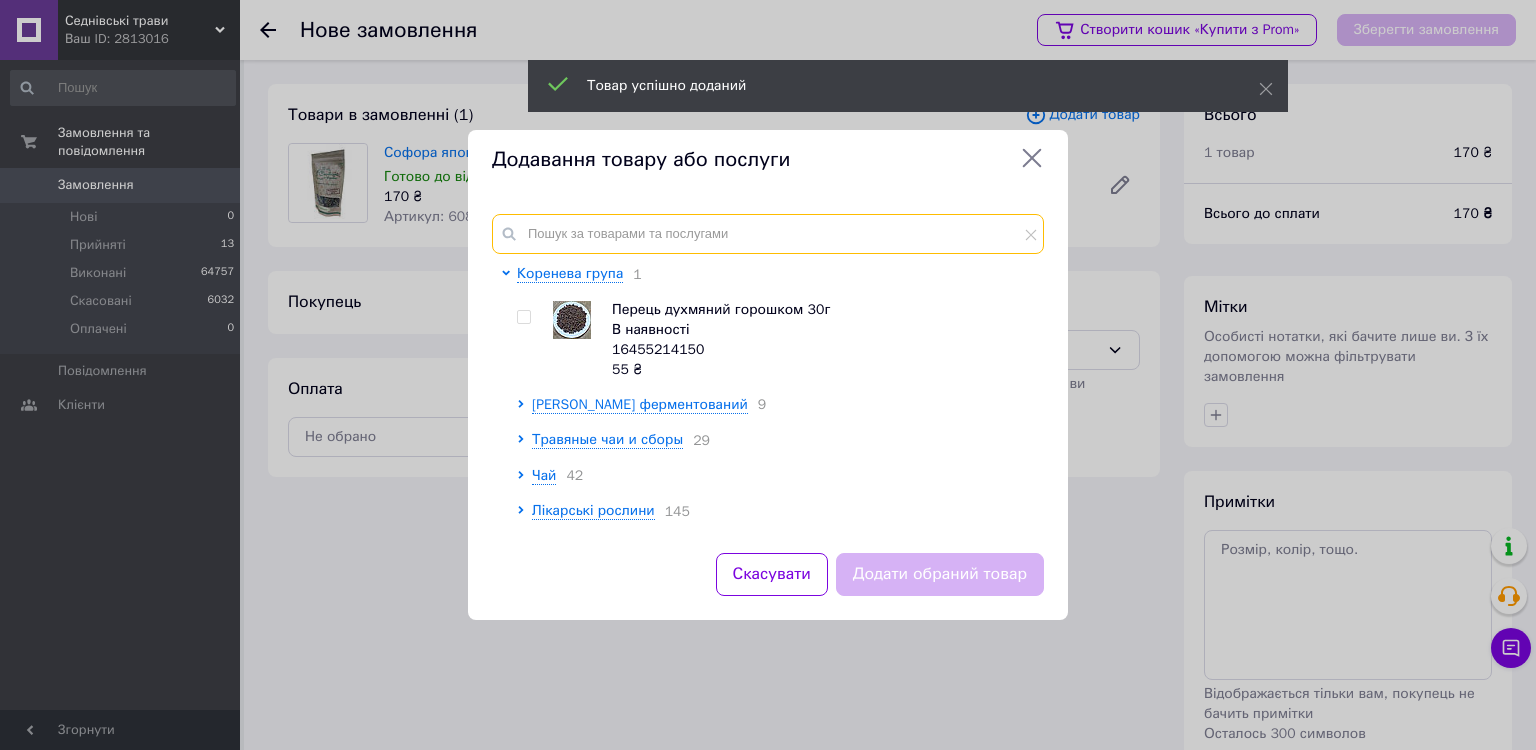 click at bounding box center [768, 234] 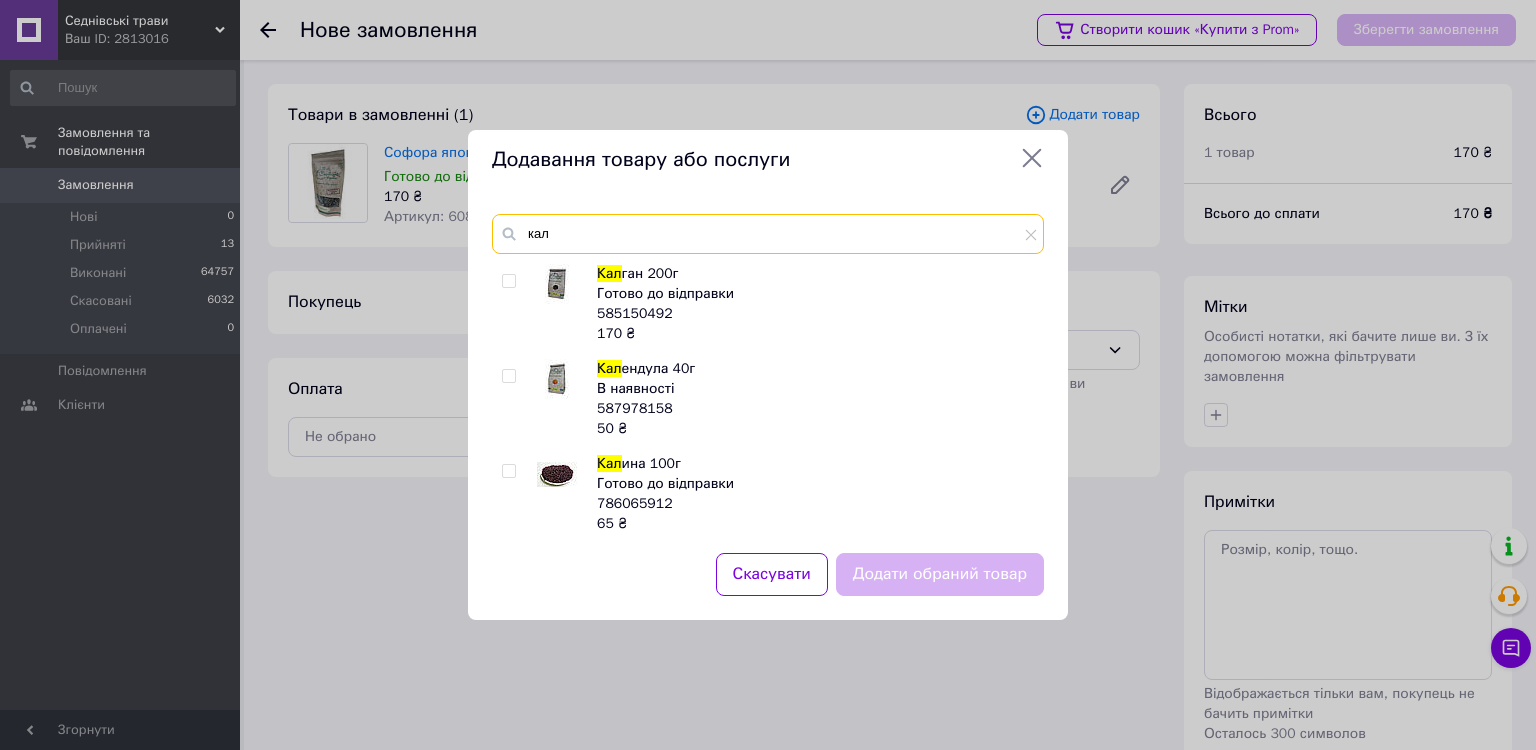 type on "кал" 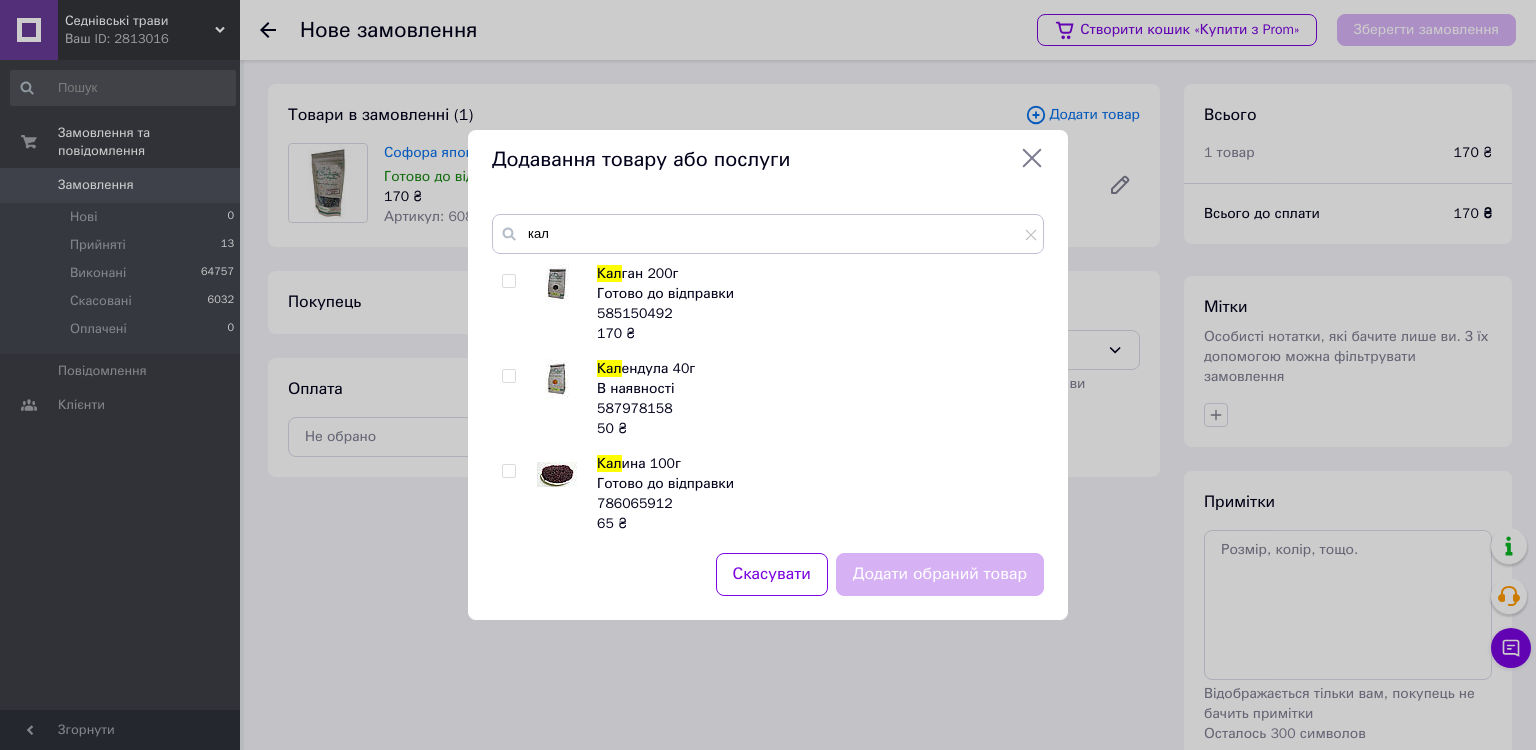 click at bounding box center (508, 471) 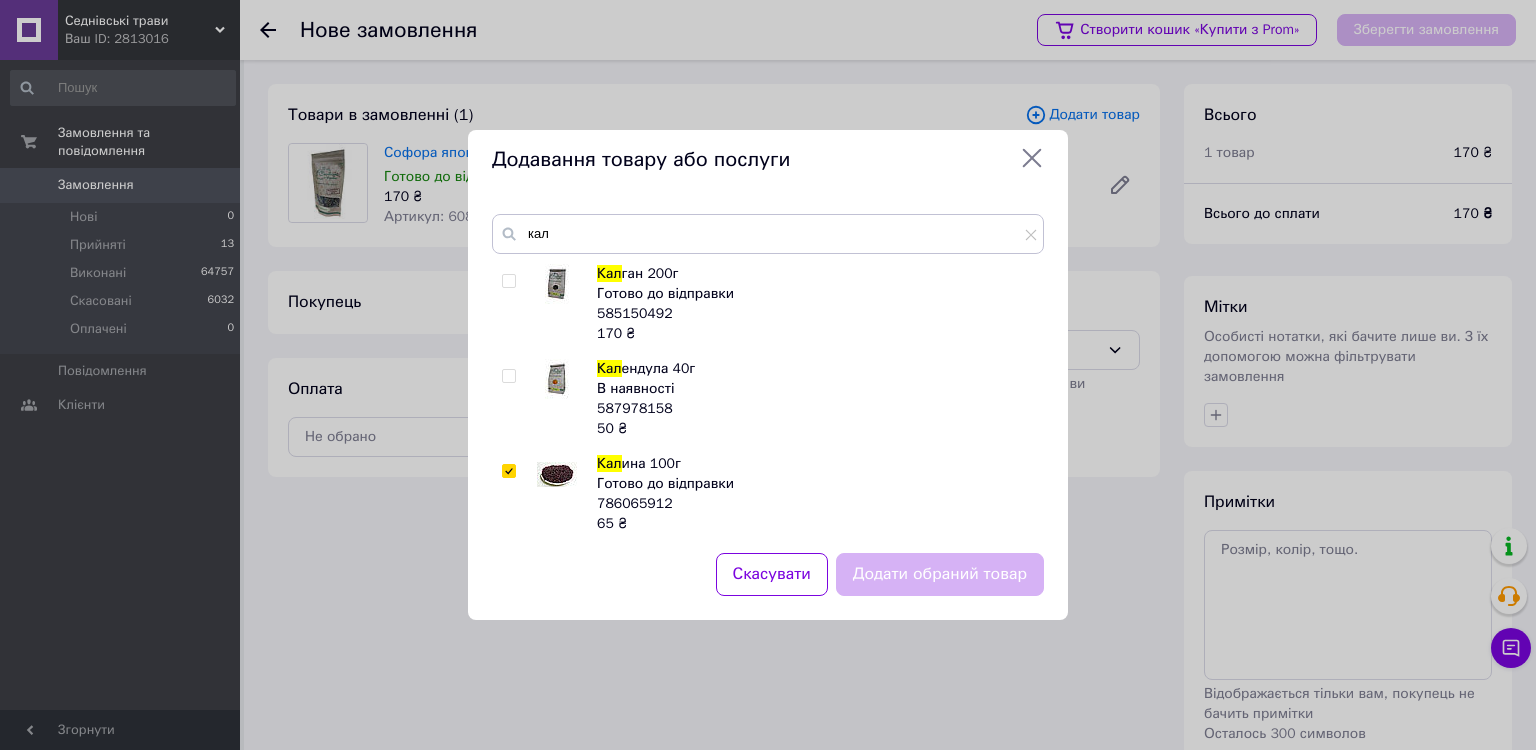 checkbox on "true" 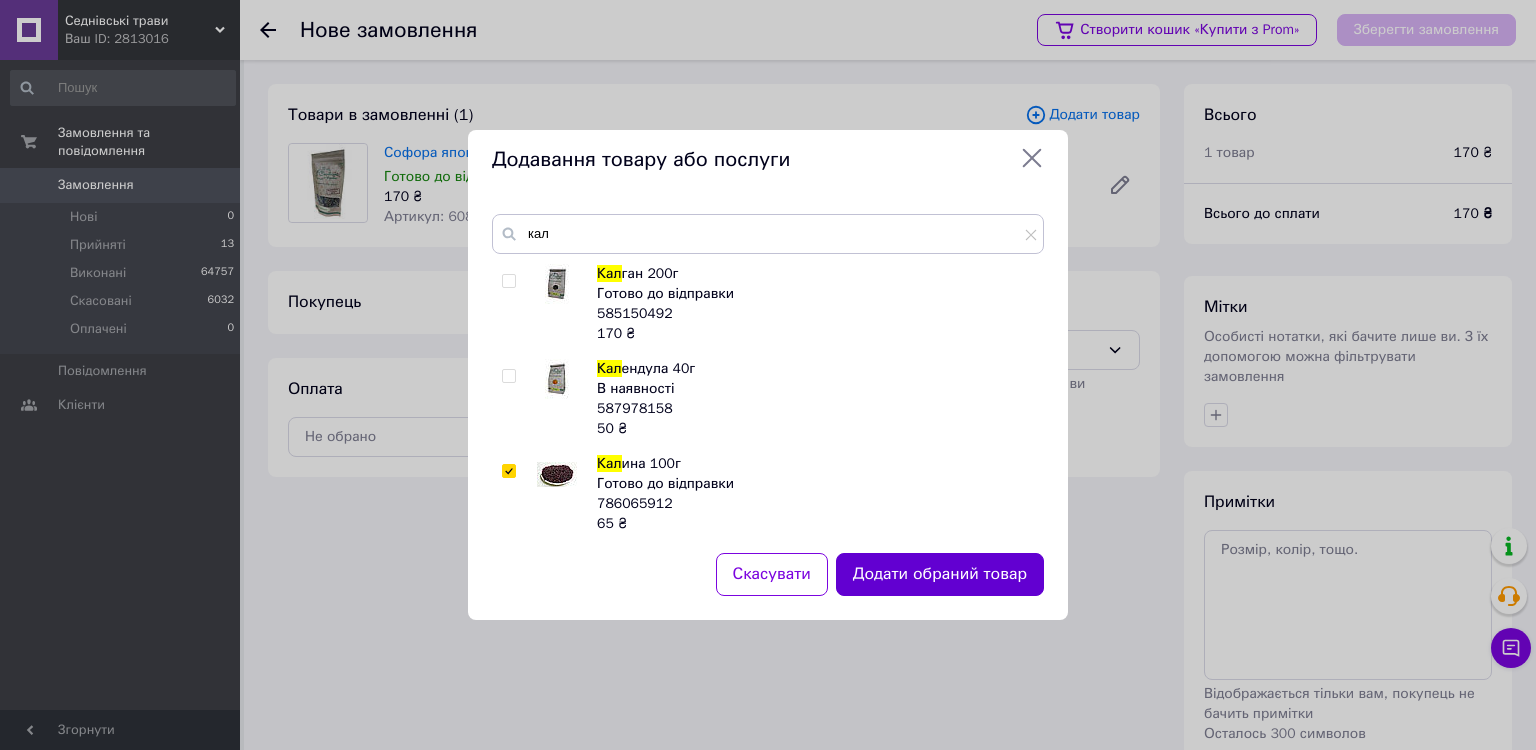 click on "Додати обраний товар" at bounding box center (940, 574) 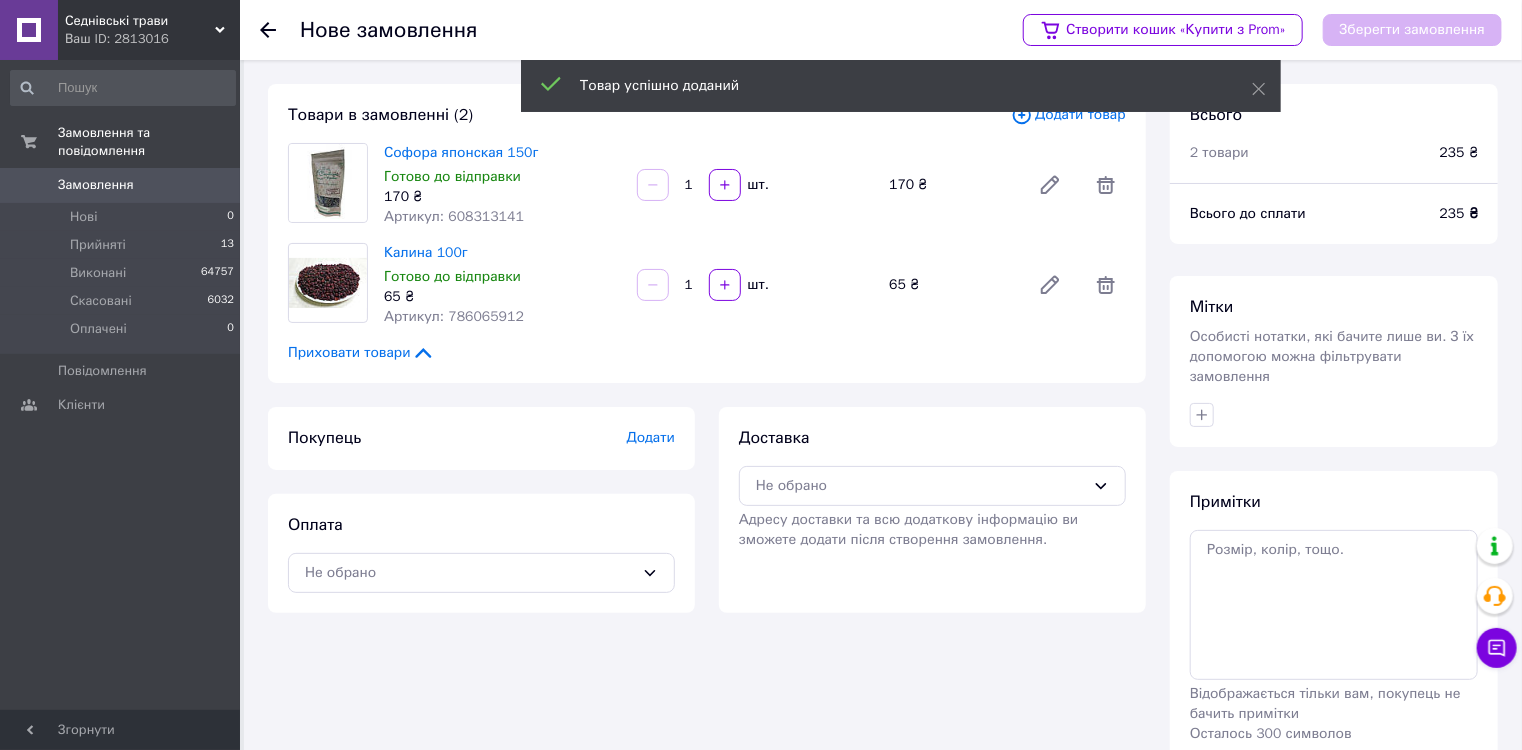 click on "Додати товар" at bounding box center (1068, 115) 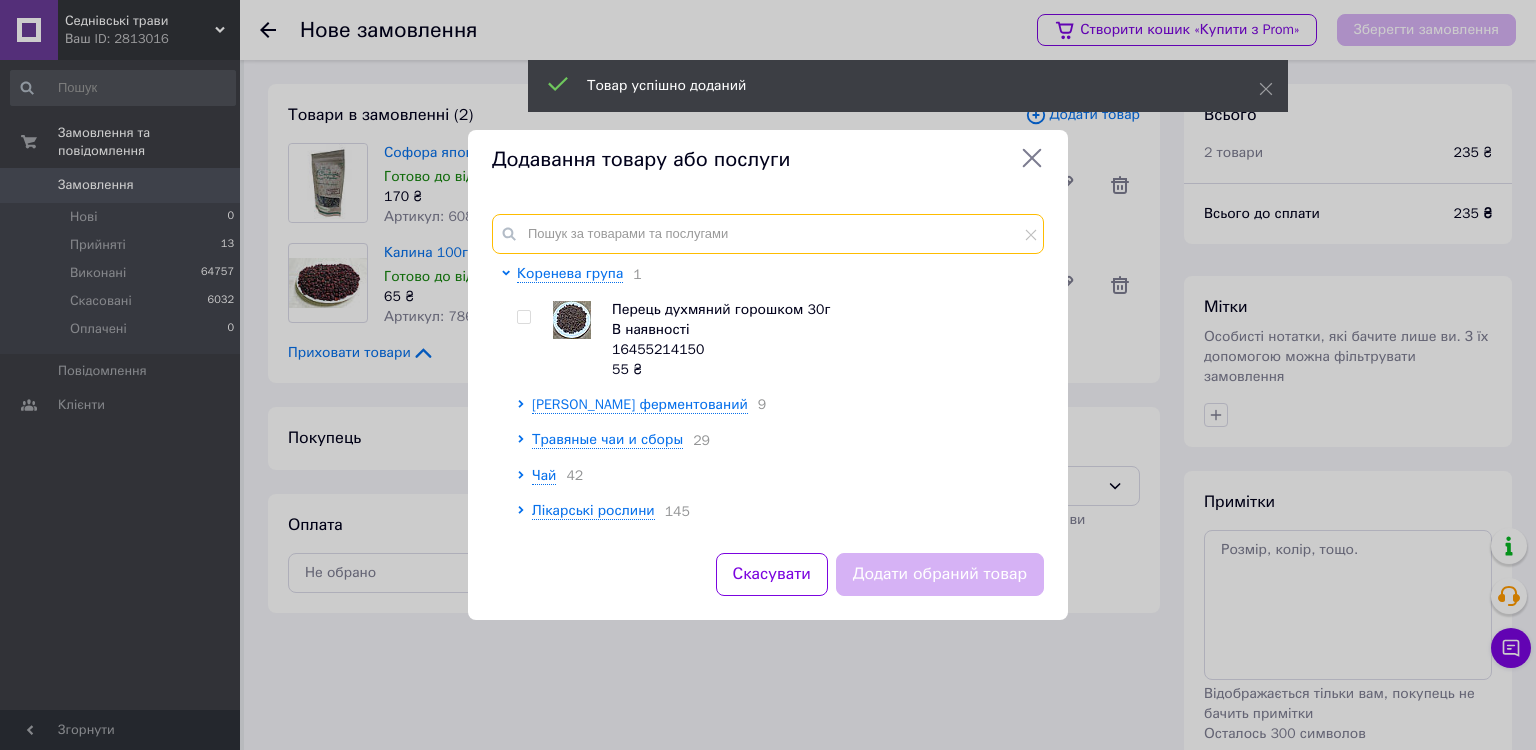 click at bounding box center (768, 234) 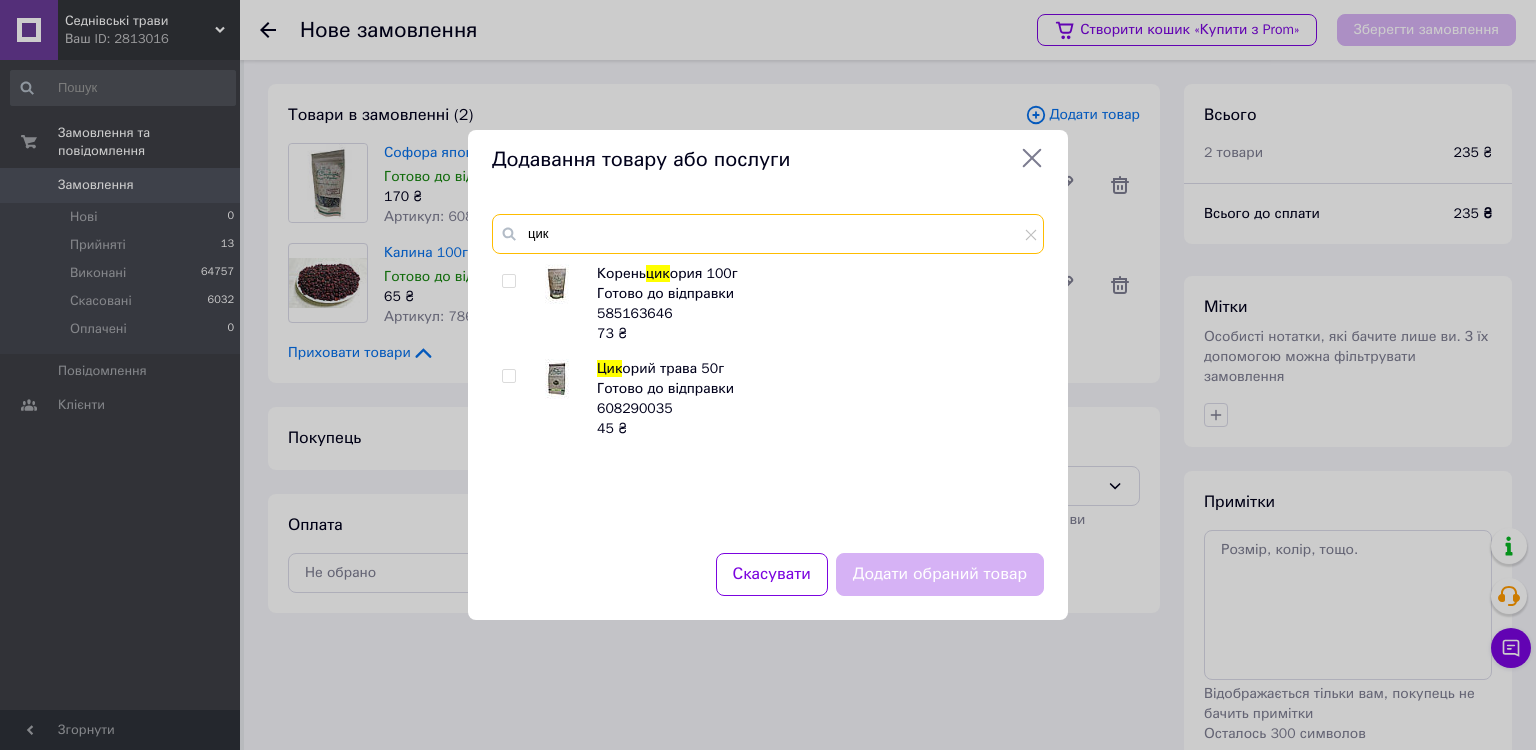 type on "цик" 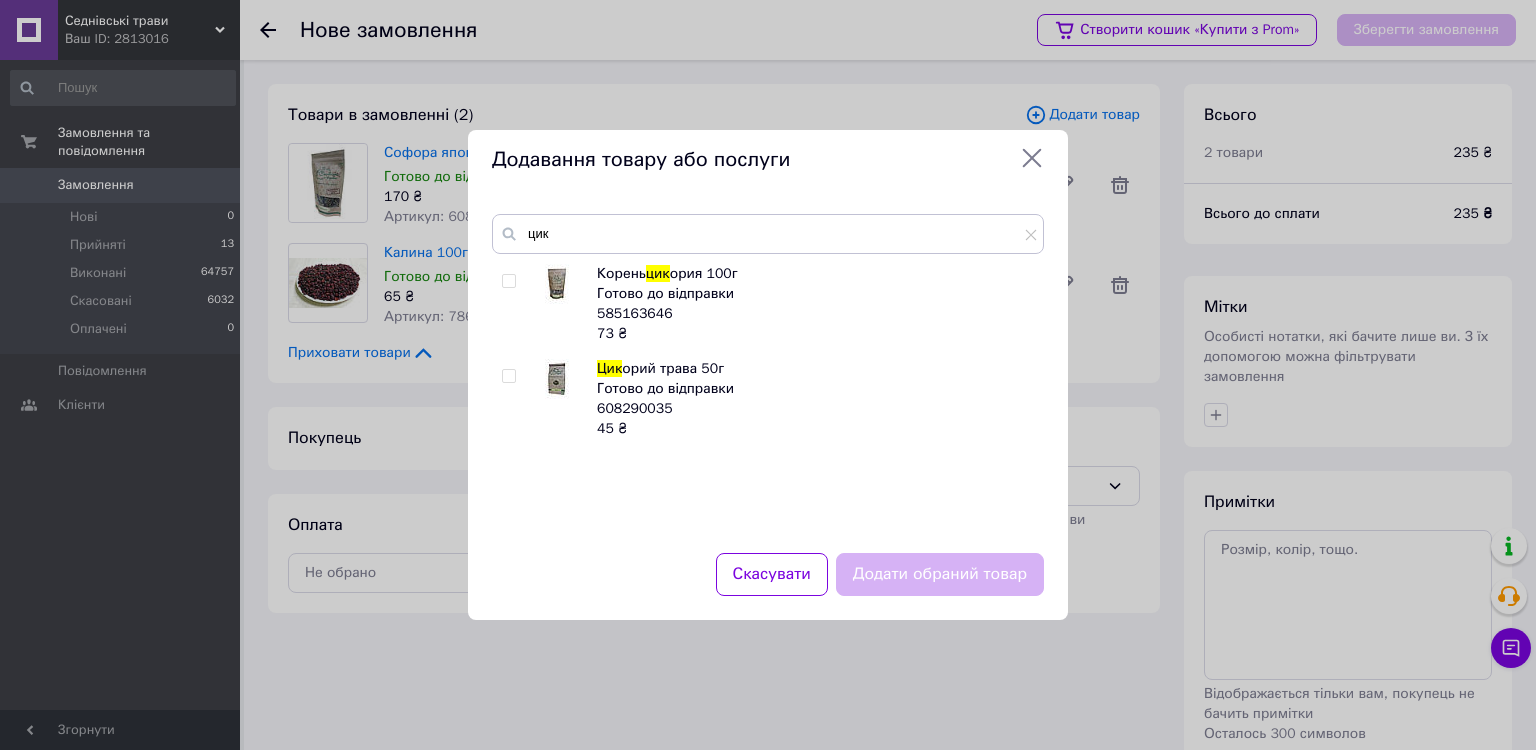 click at bounding box center [508, 281] 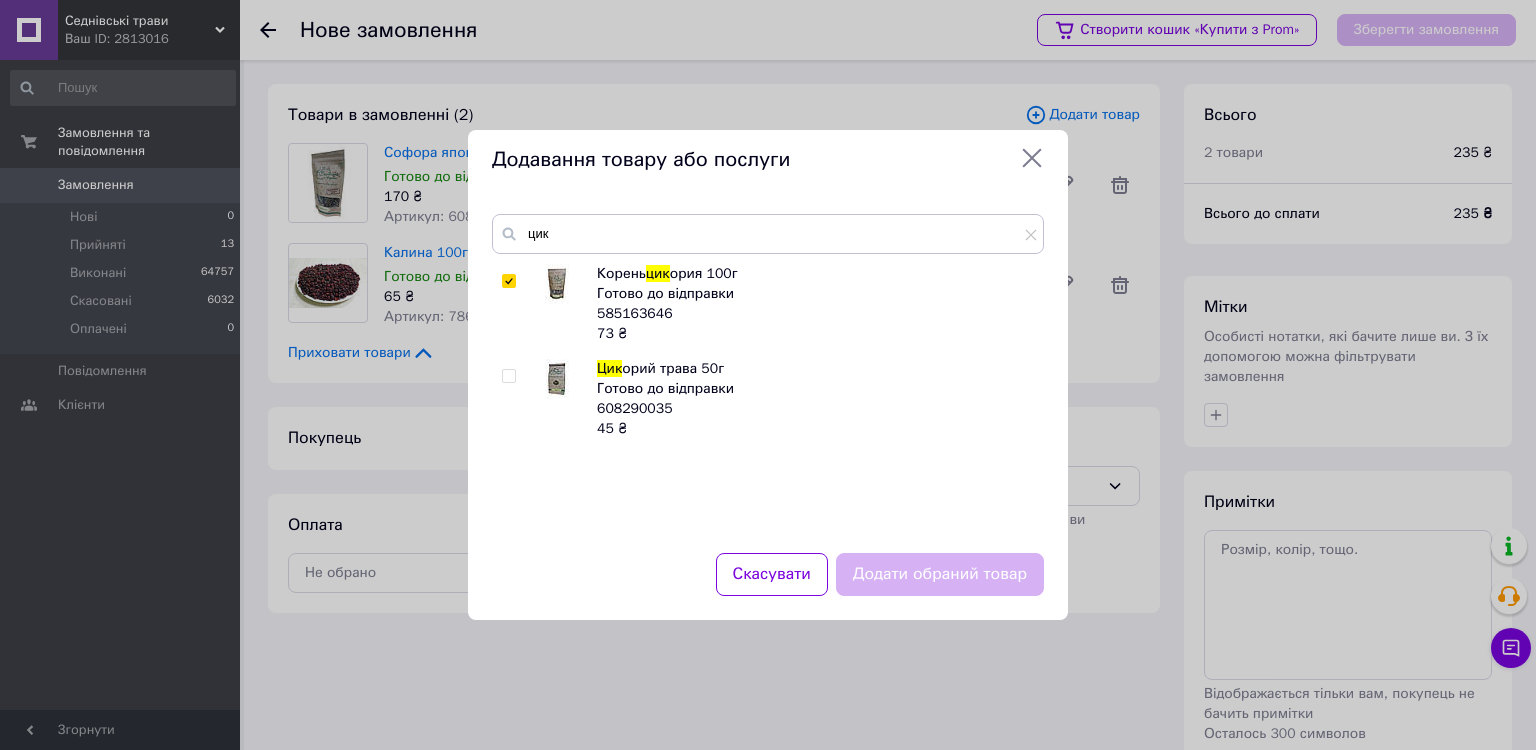 checkbox on "true" 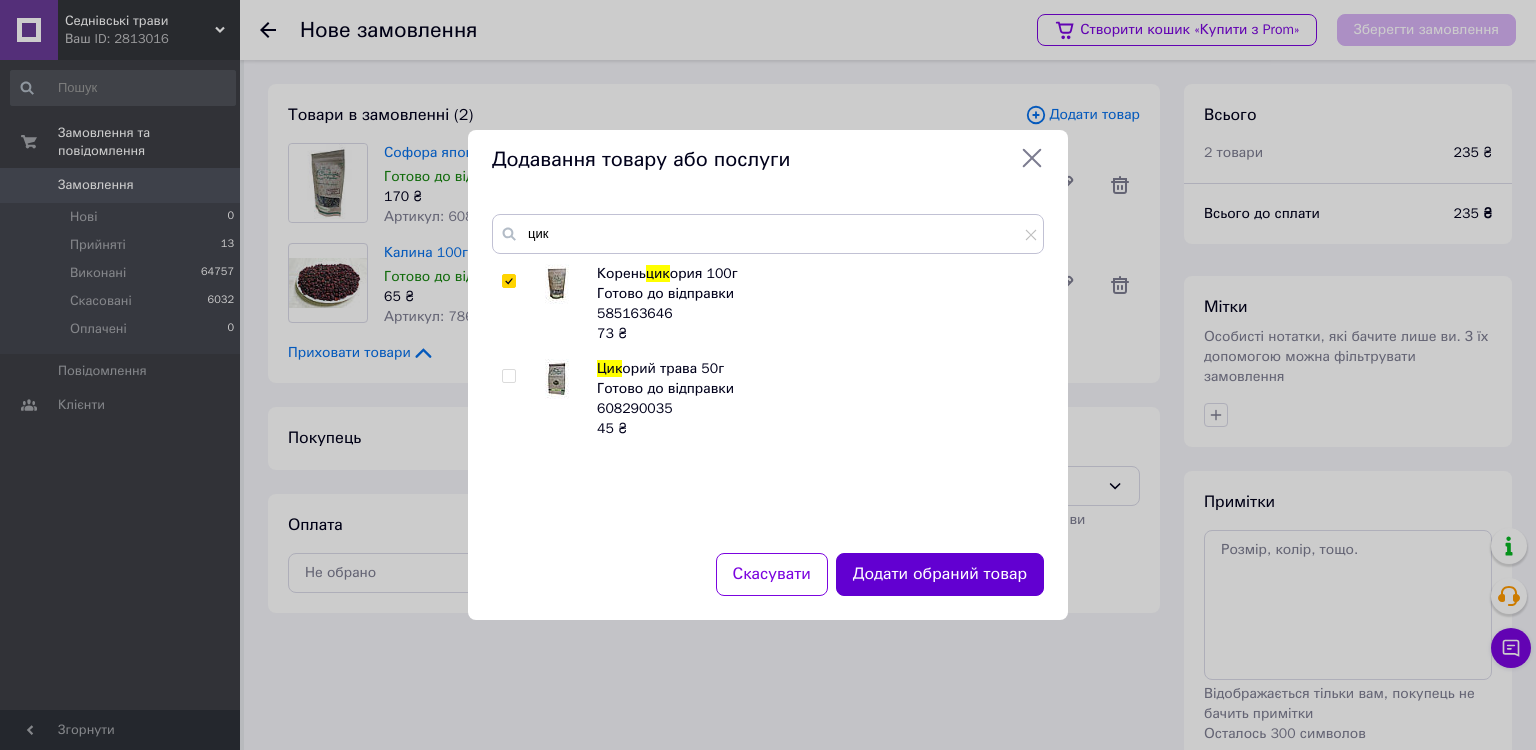 click on "Додати обраний товар" at bounding box center (940, 574) 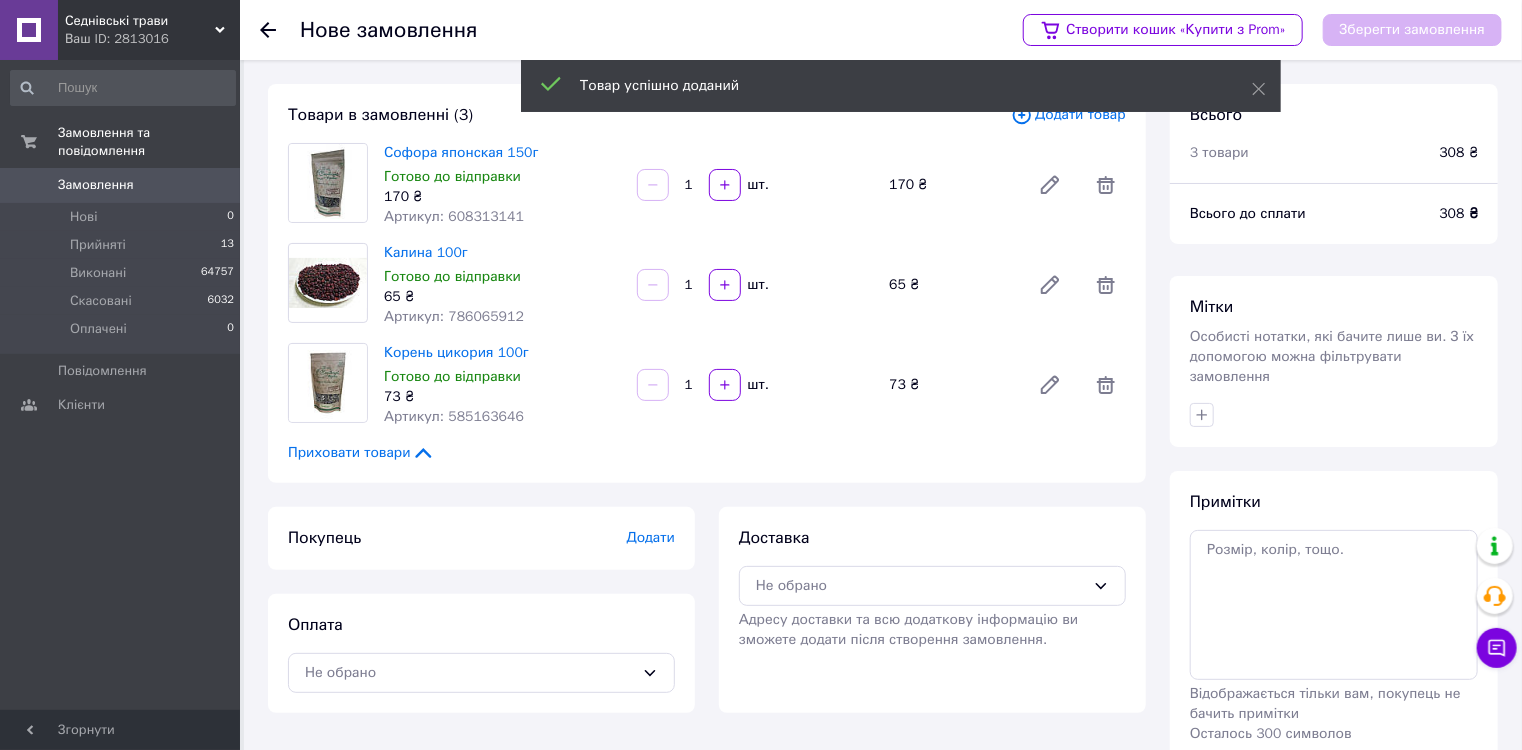 click on "Додати товар" at bounding box center (1068, 115) 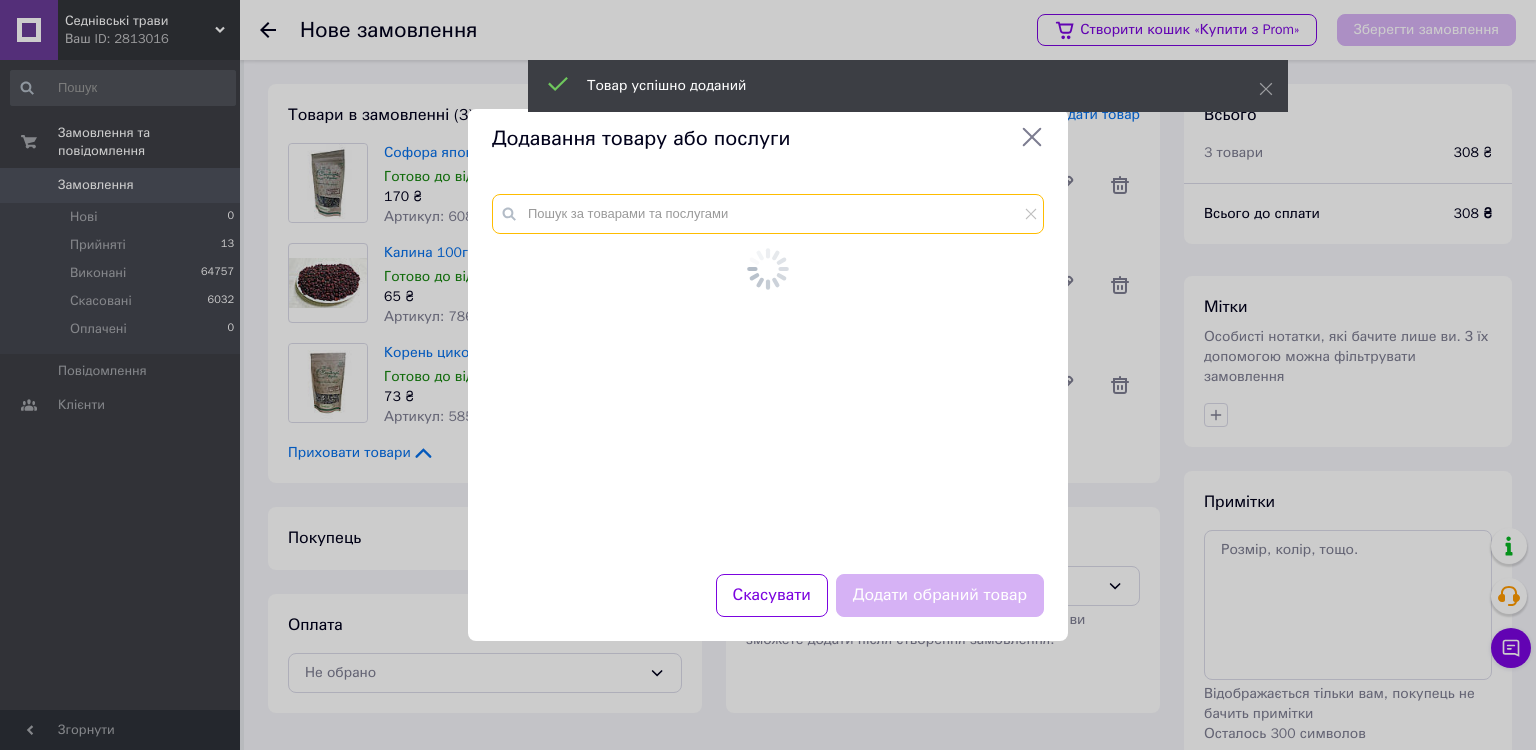 click at bounding box center [768, 214] 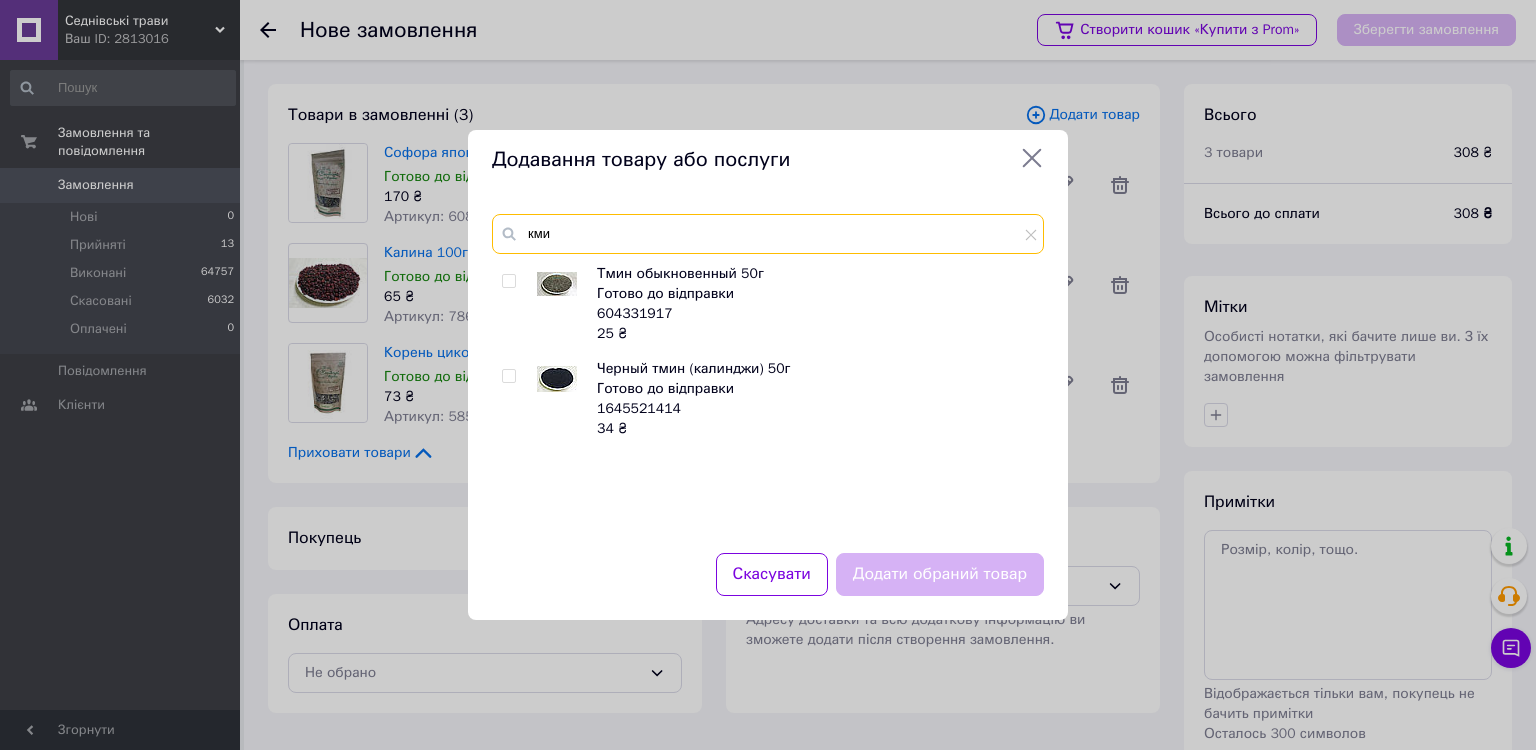 type on "кми" 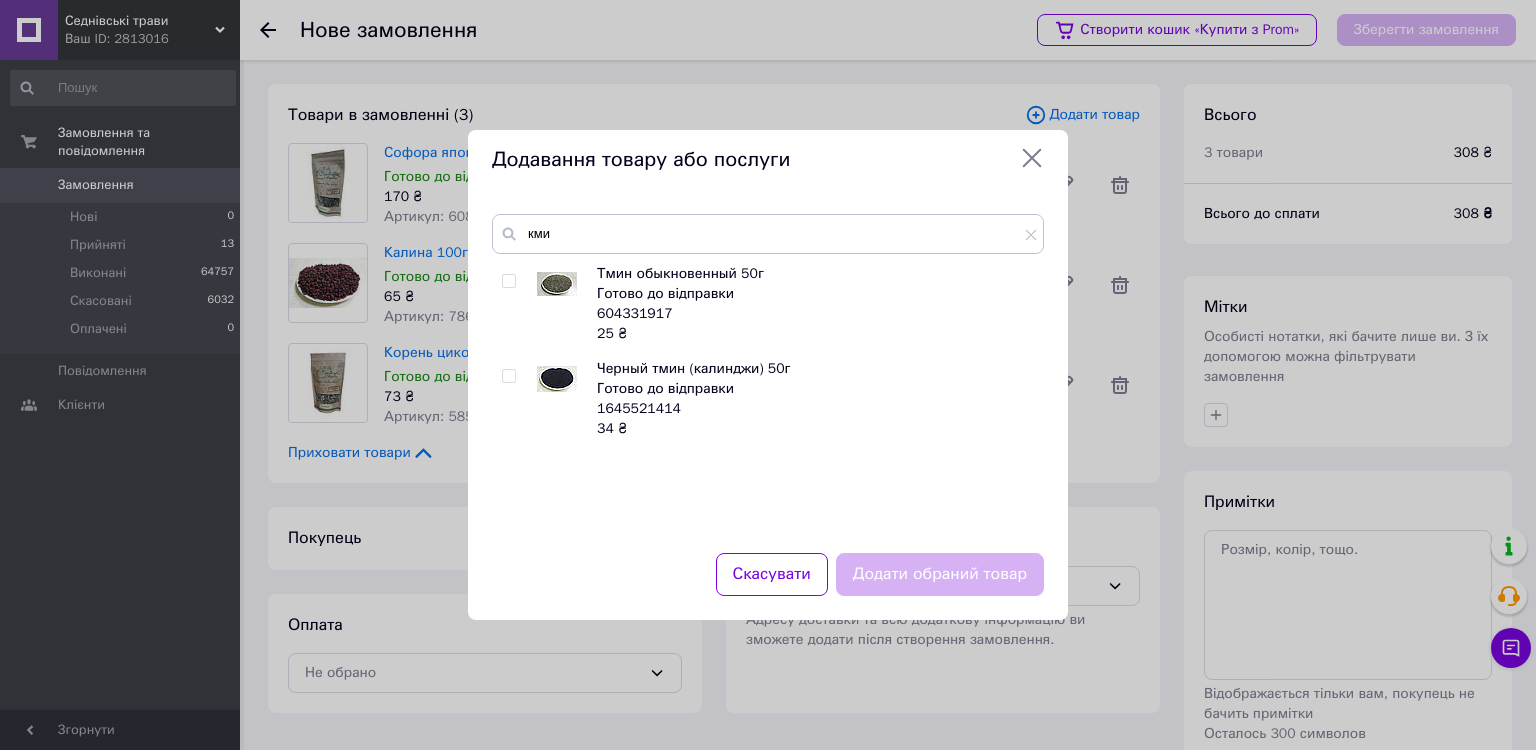 click at bounding box center [508, 281] 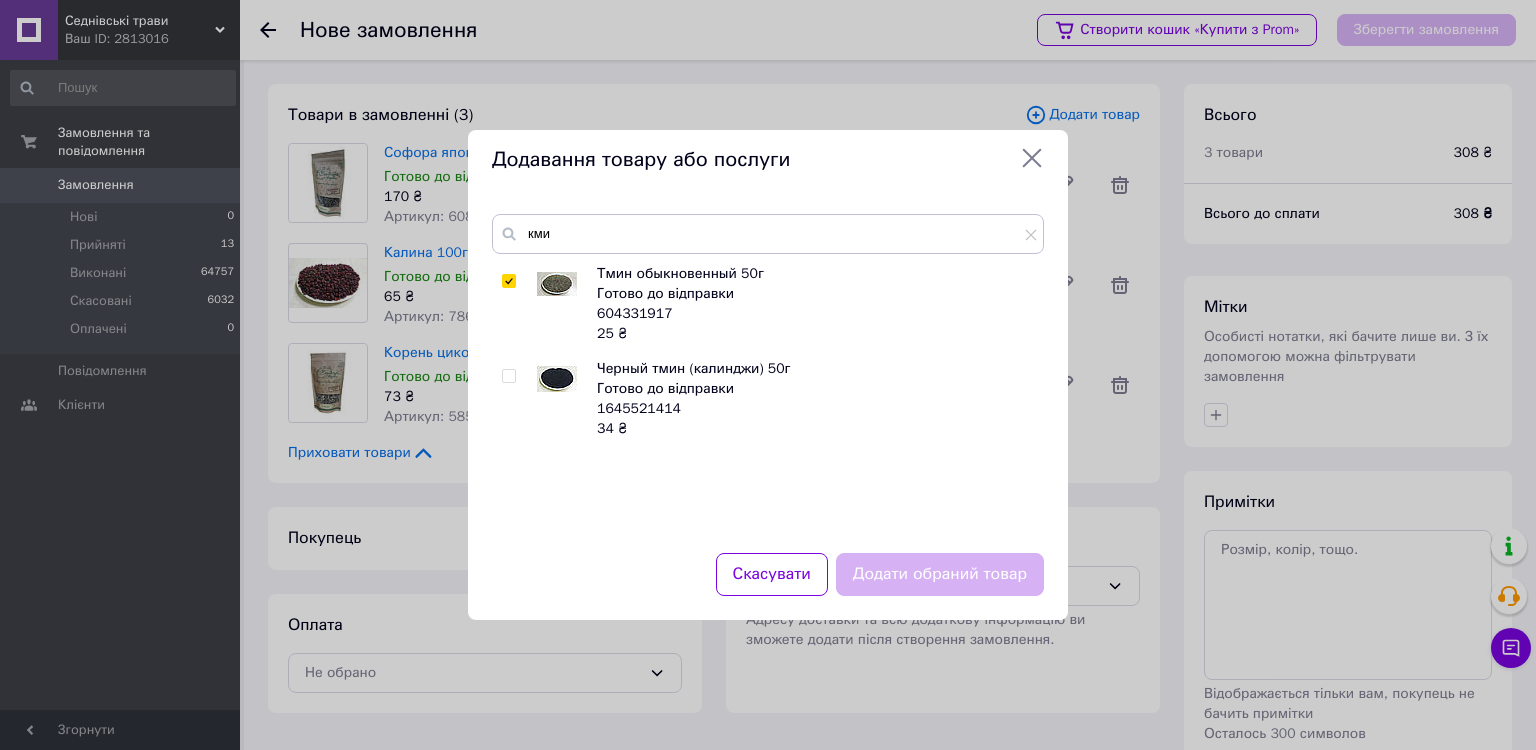 checkbox on "true" 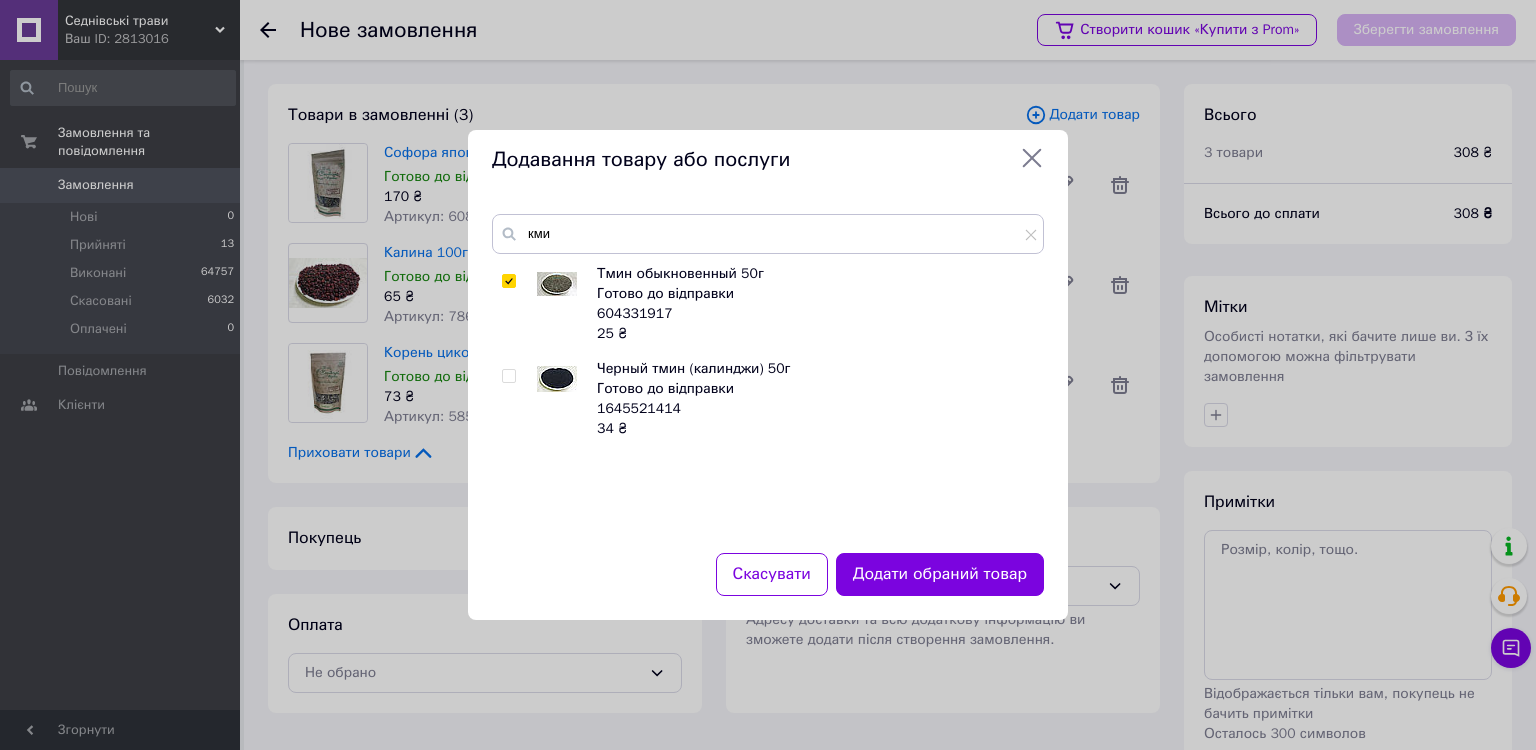 drag, startPoint x: 908, startPoint y: 575, endPoint x: 976, endPoint y: 419, distance: 170.17638 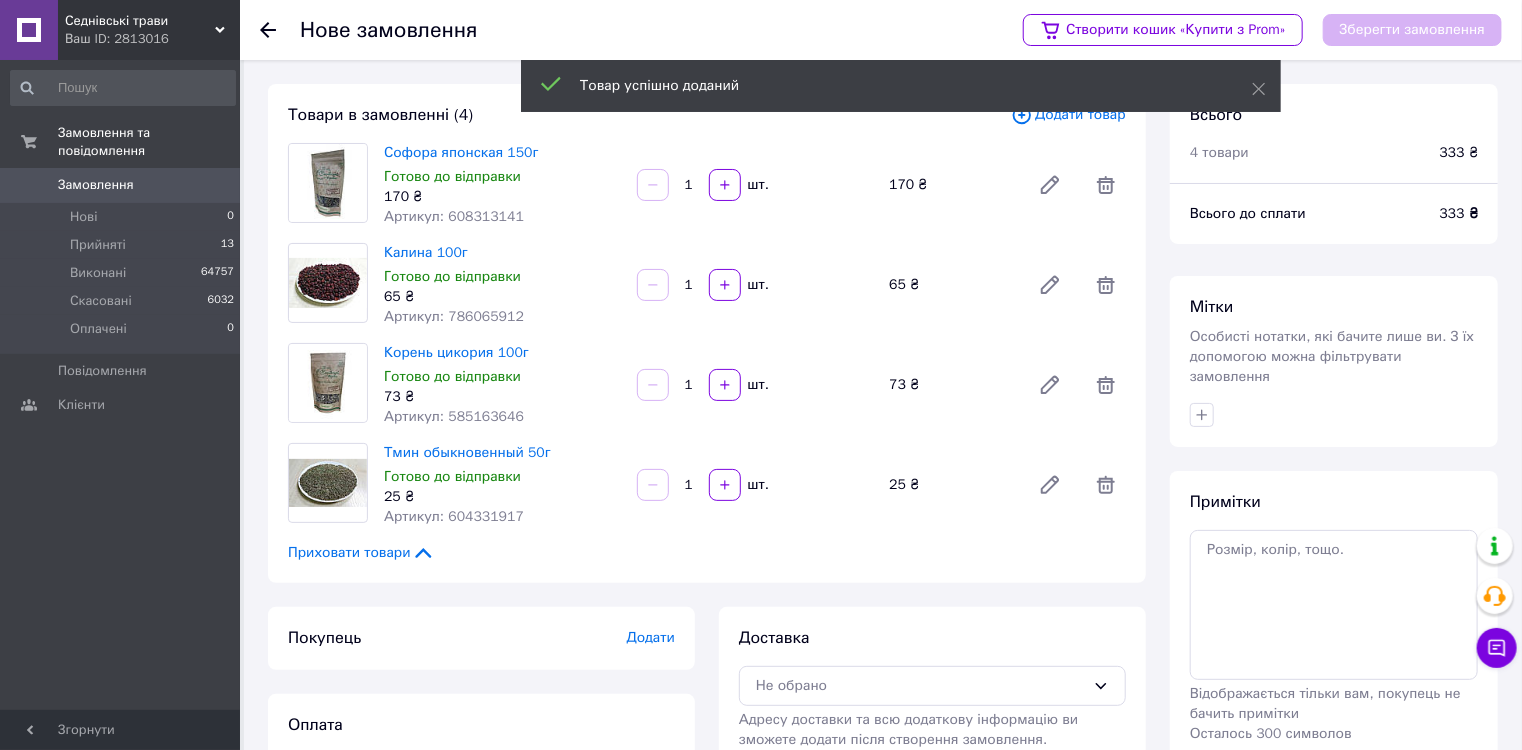 click on "Додати товар" at bounding box center [1068, 115] 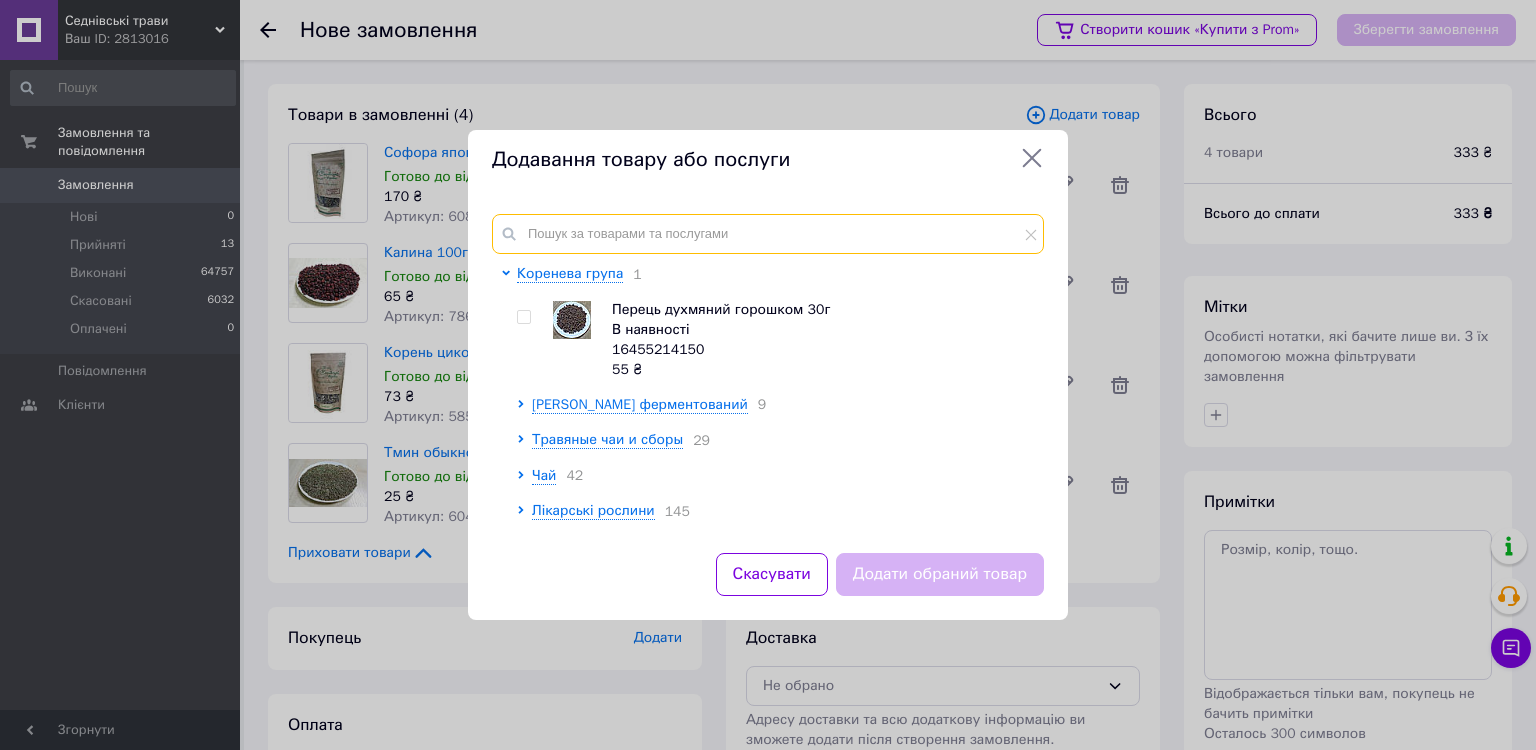 click at bounding box center (768, 234) 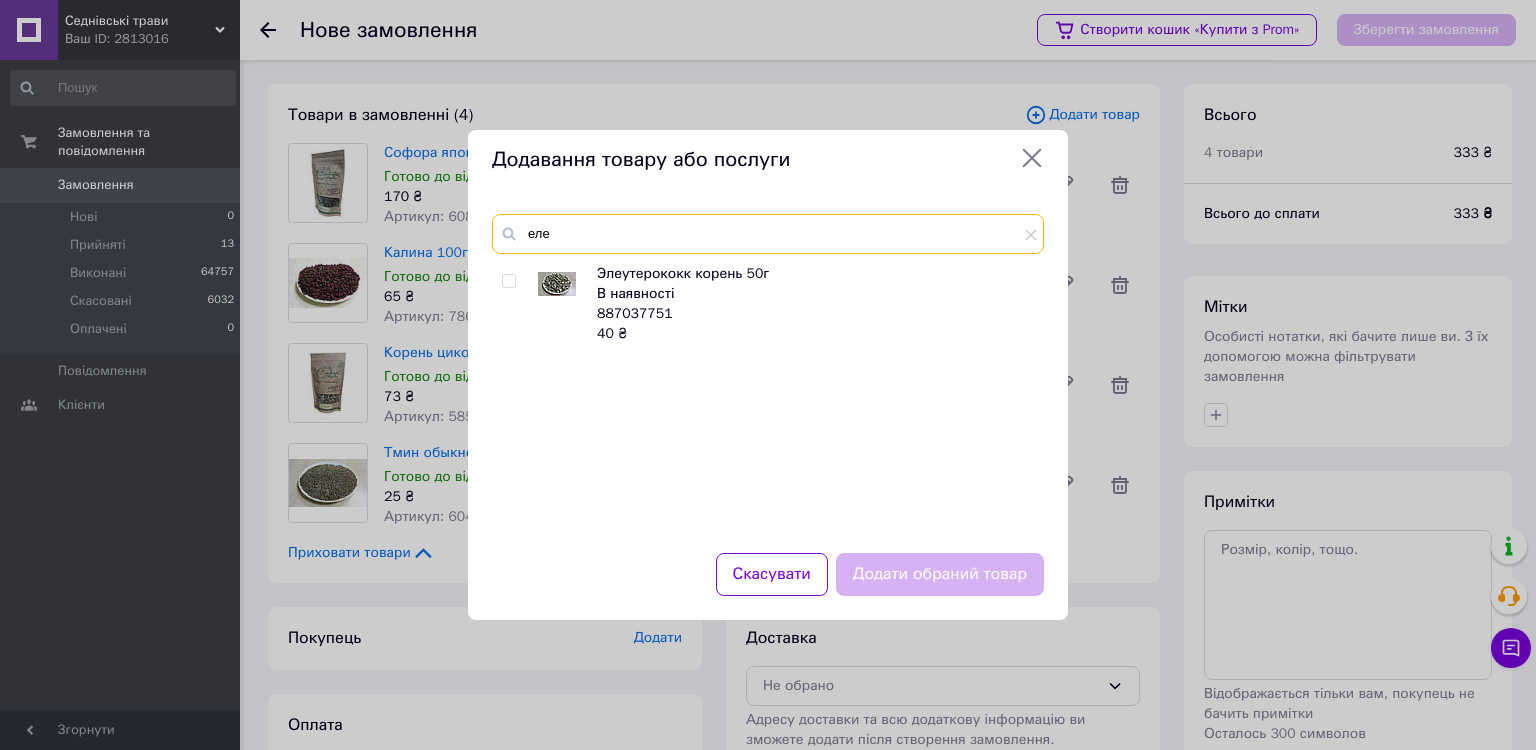 type on "еле" 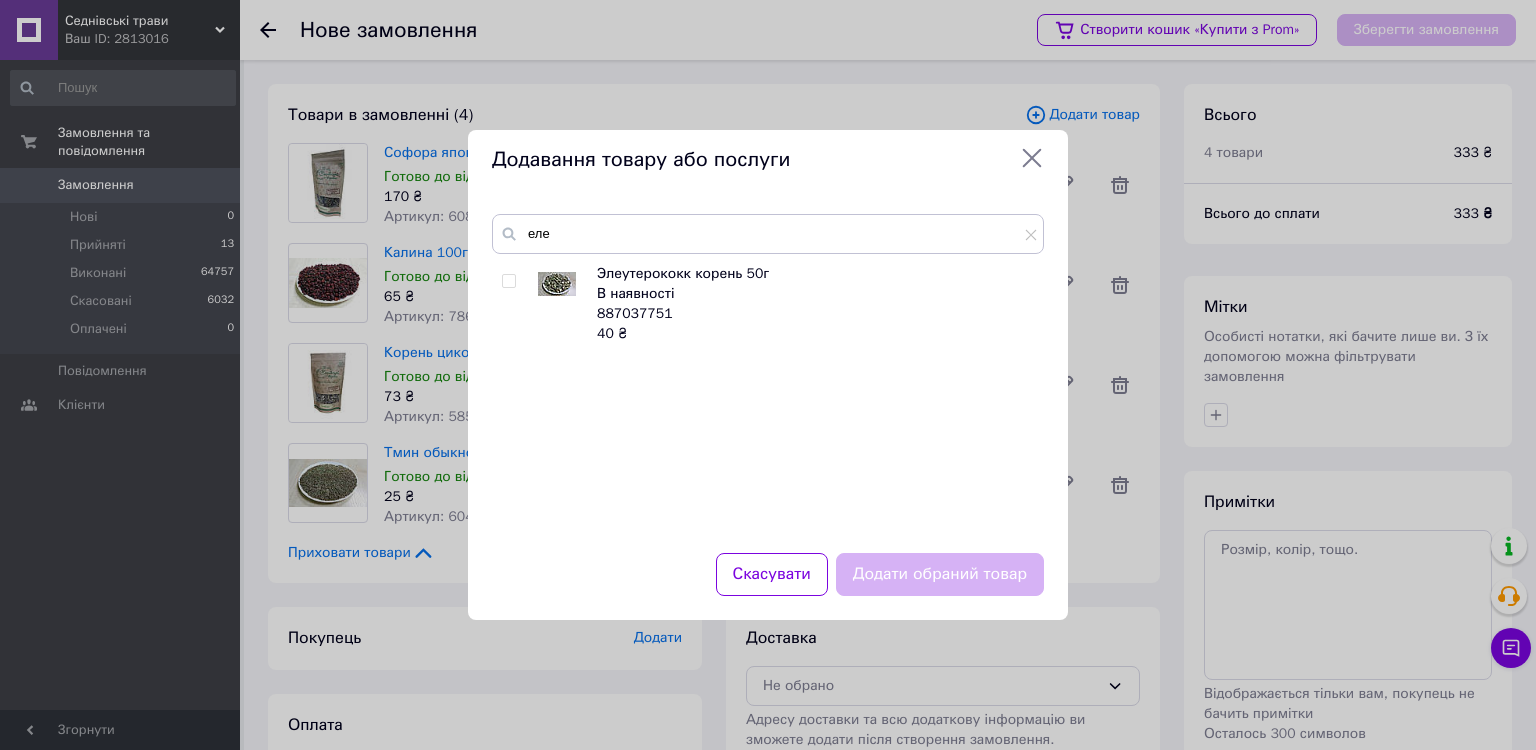 drag, startPoint x: 505, startPoint y: 276, endPoint x: 856, endPoint y: 435, distance: 385.33362 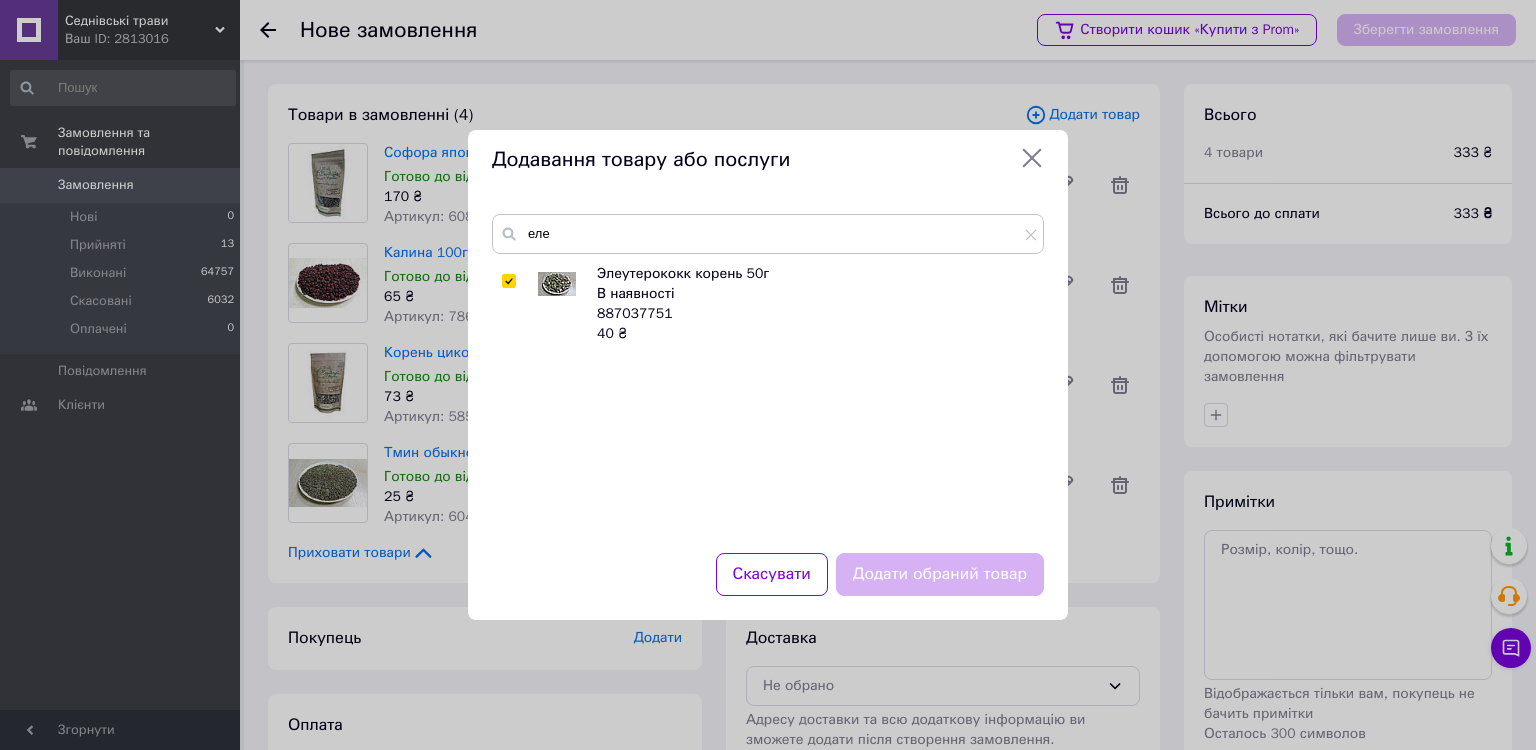 checkbox on "true" 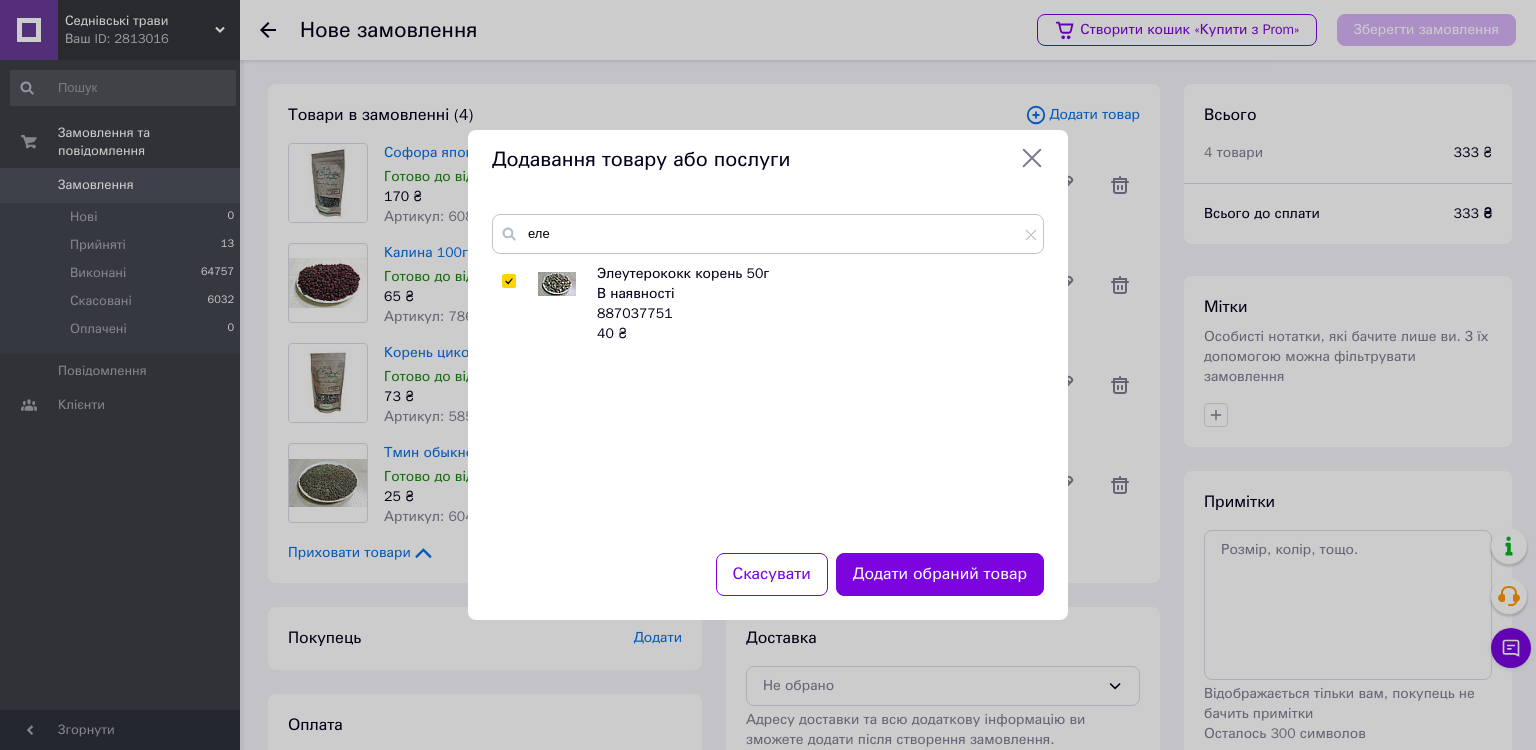 drag, startPoint x: 929, startPoint y: 576, endPoint x: 1007, endPoint y: 433, distance: 162.88953 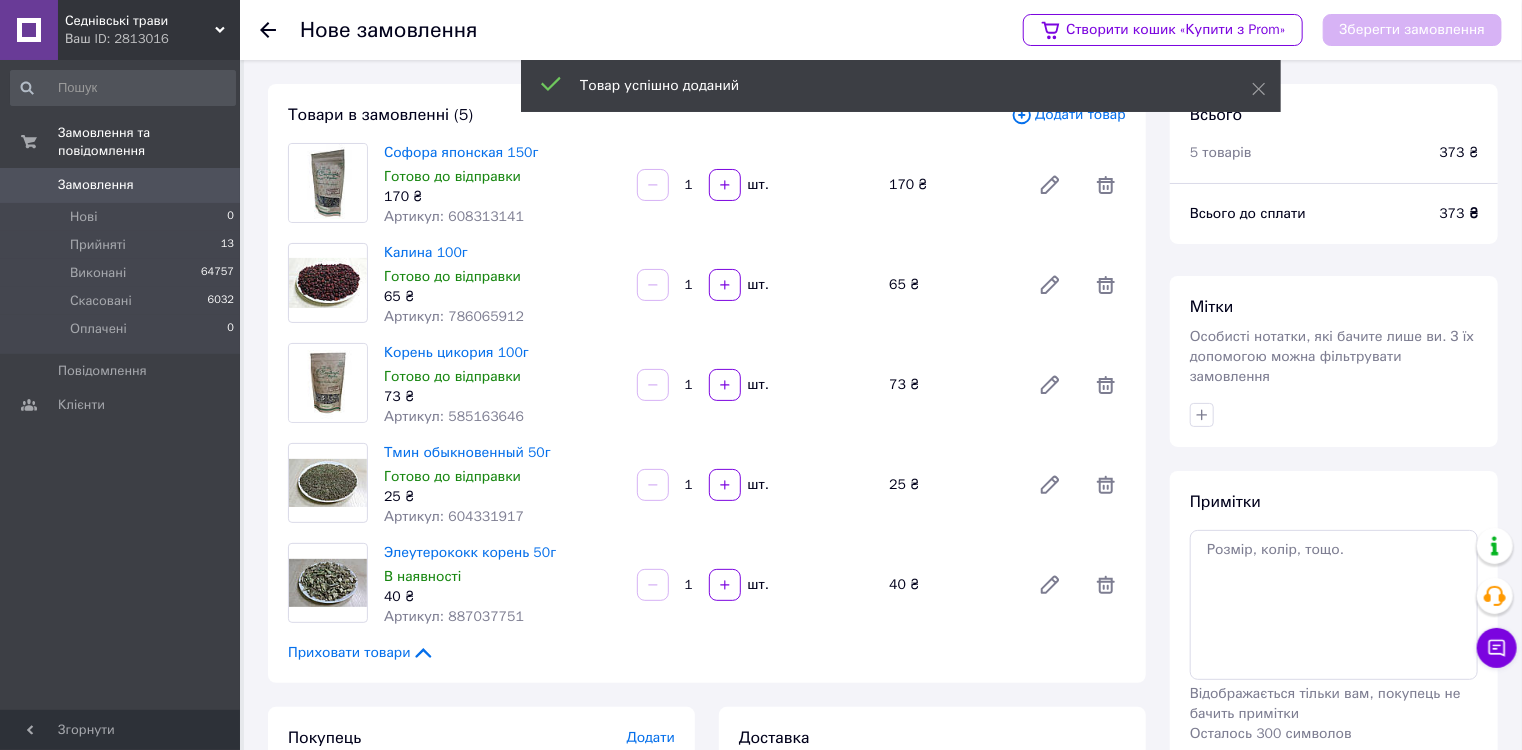 click on "Додати товар" at bounding box center [1068, 115] 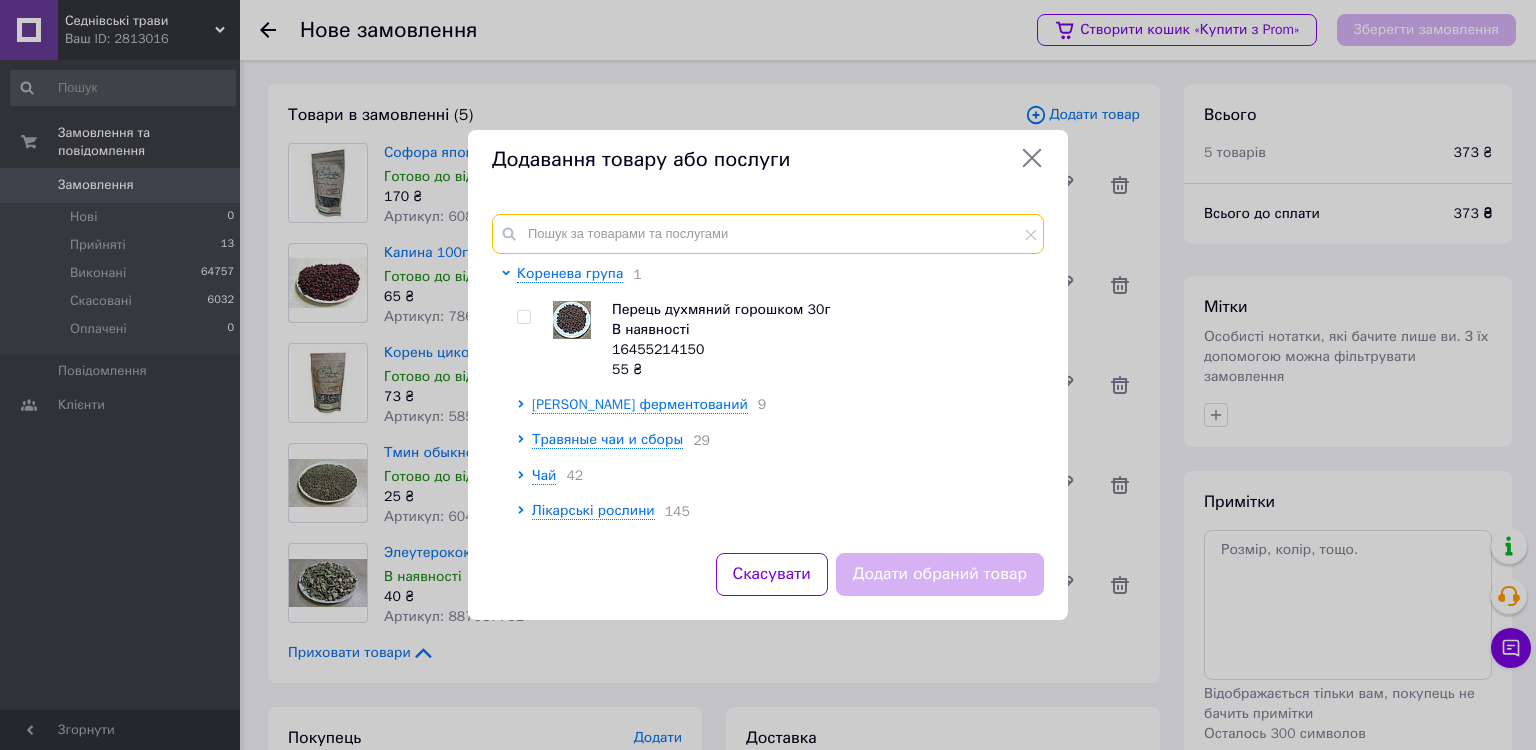 click at bounding box center [768, 234] 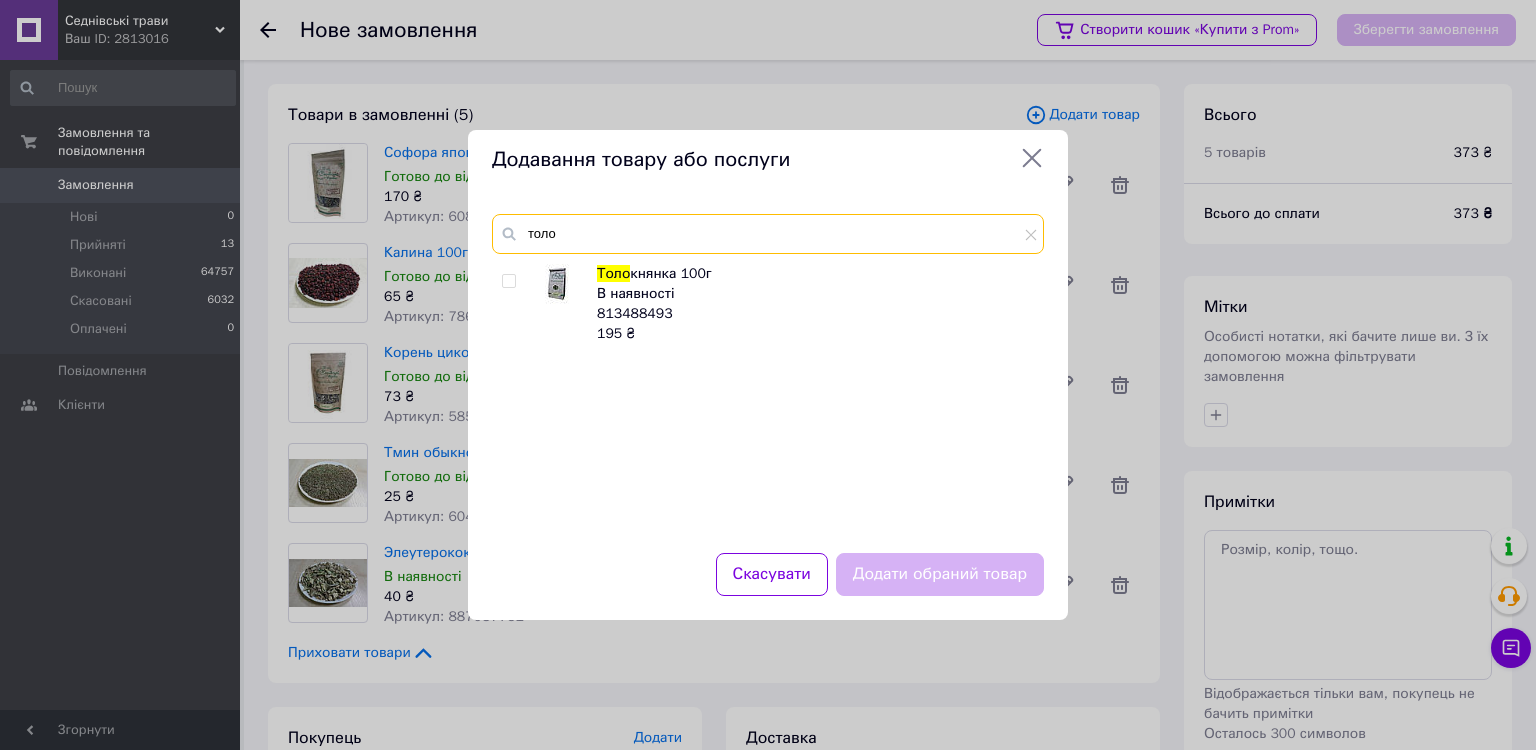 type on "толо" 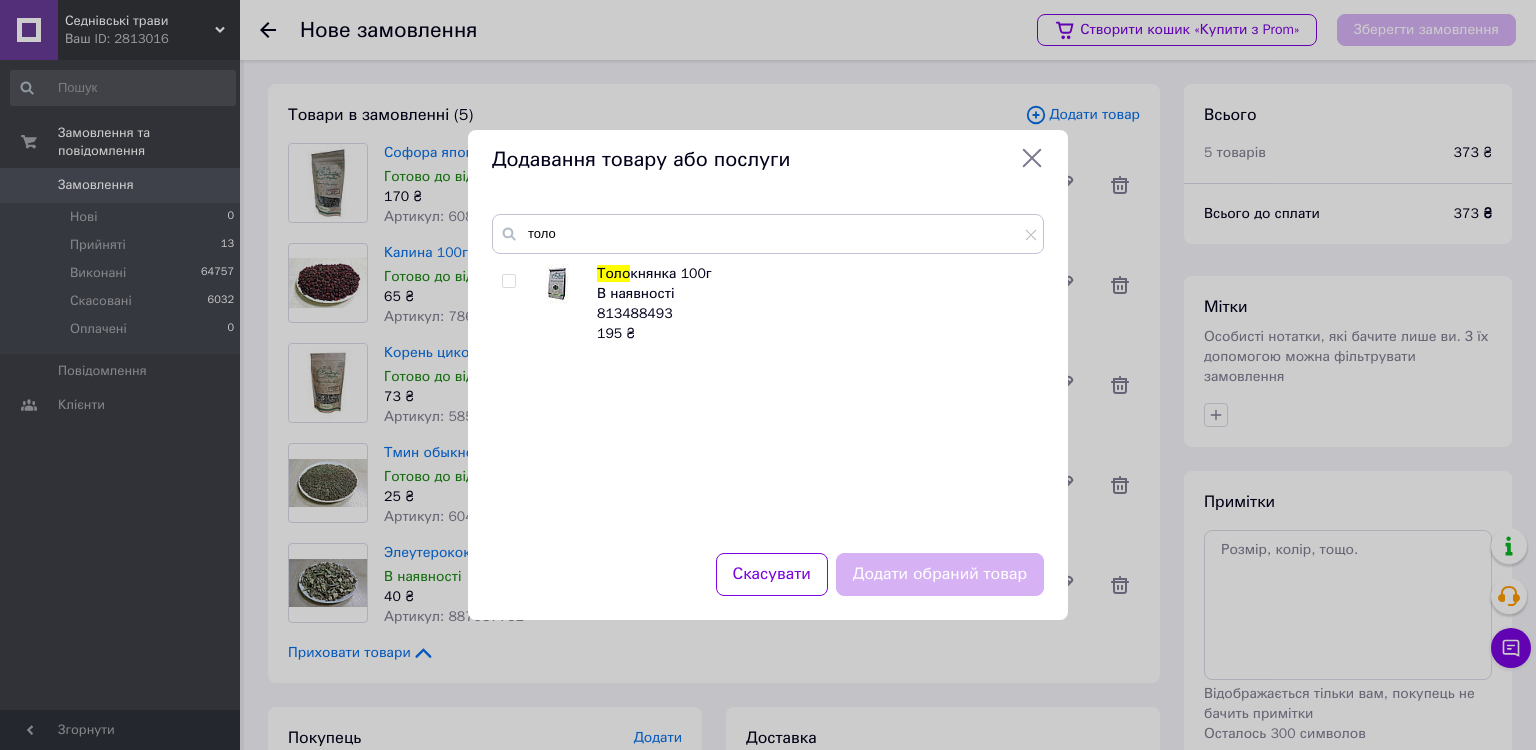 click at bounding box center (508, 281) 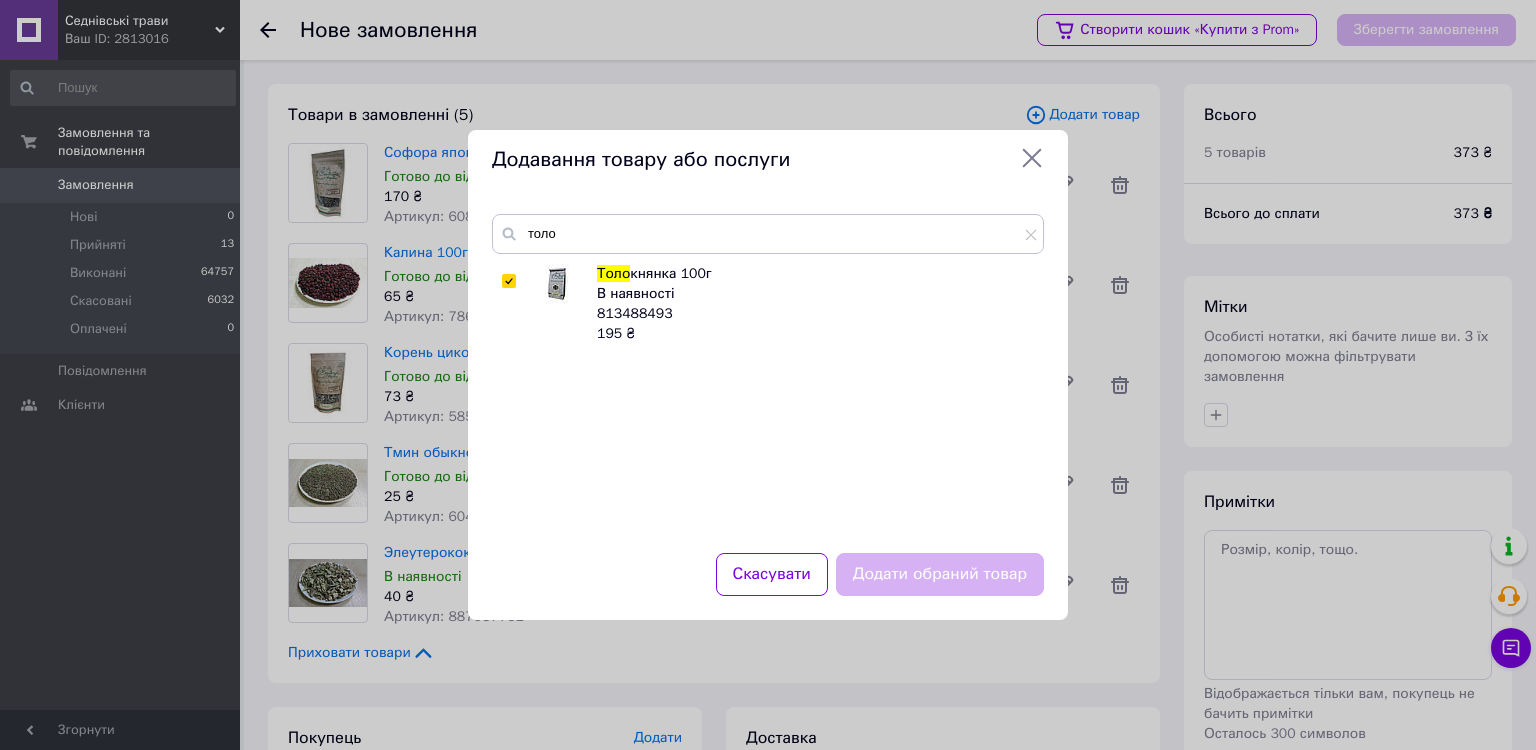 checkbox on "true" 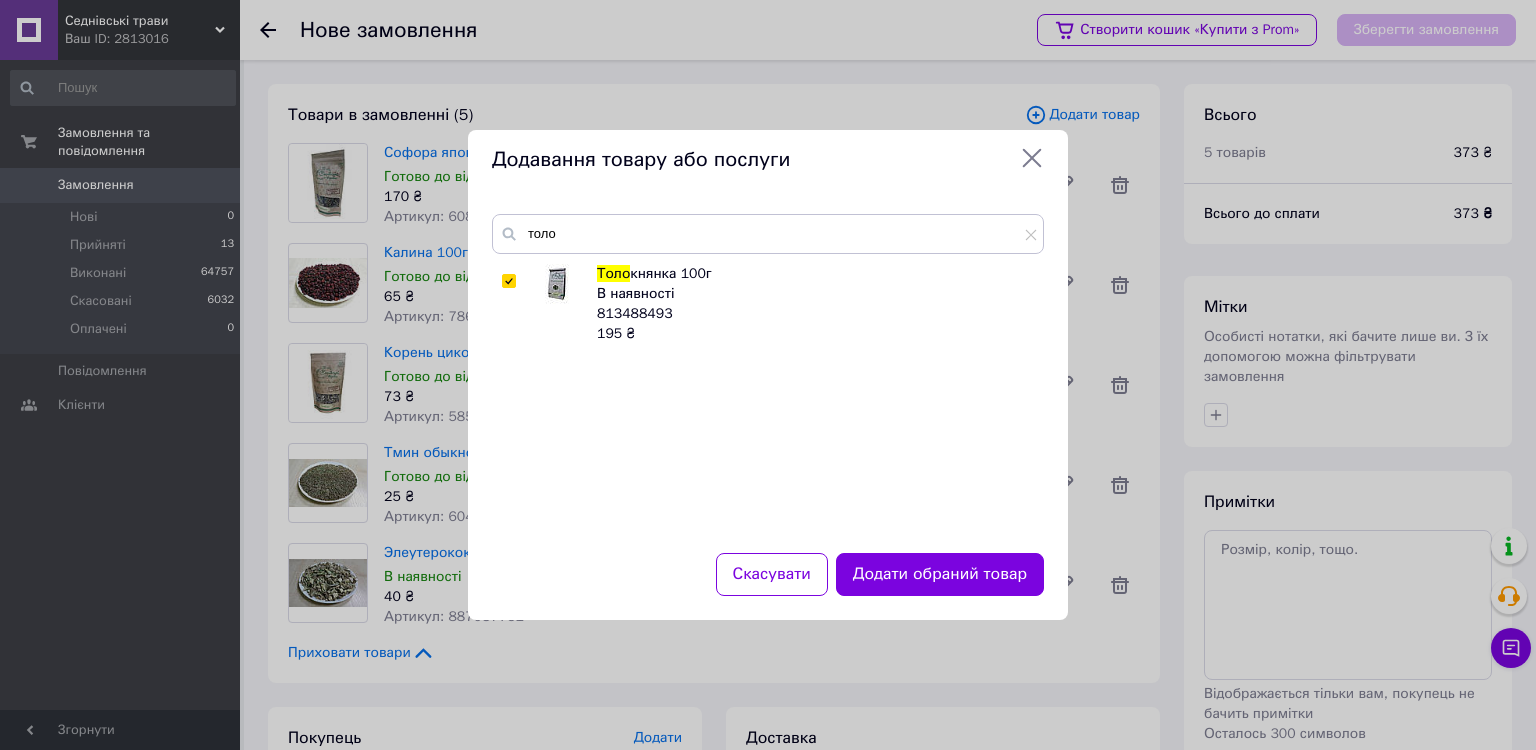 drag, startPoint x: 963, startPoint y: 580, endPoint x: 1004, endPoint y: 417, distance: 168.07736 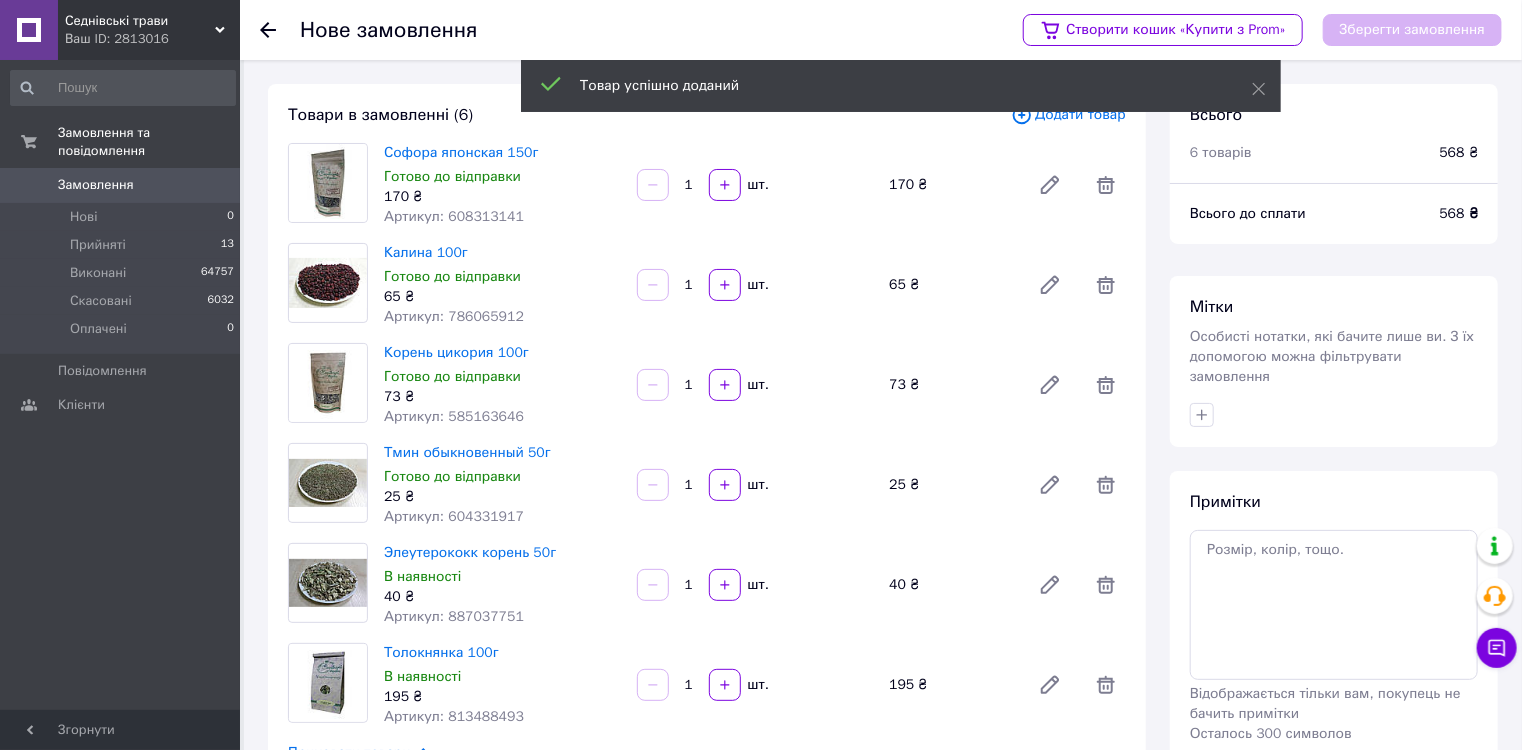 click on "Додати товар" at bounding box center [1068, 115] 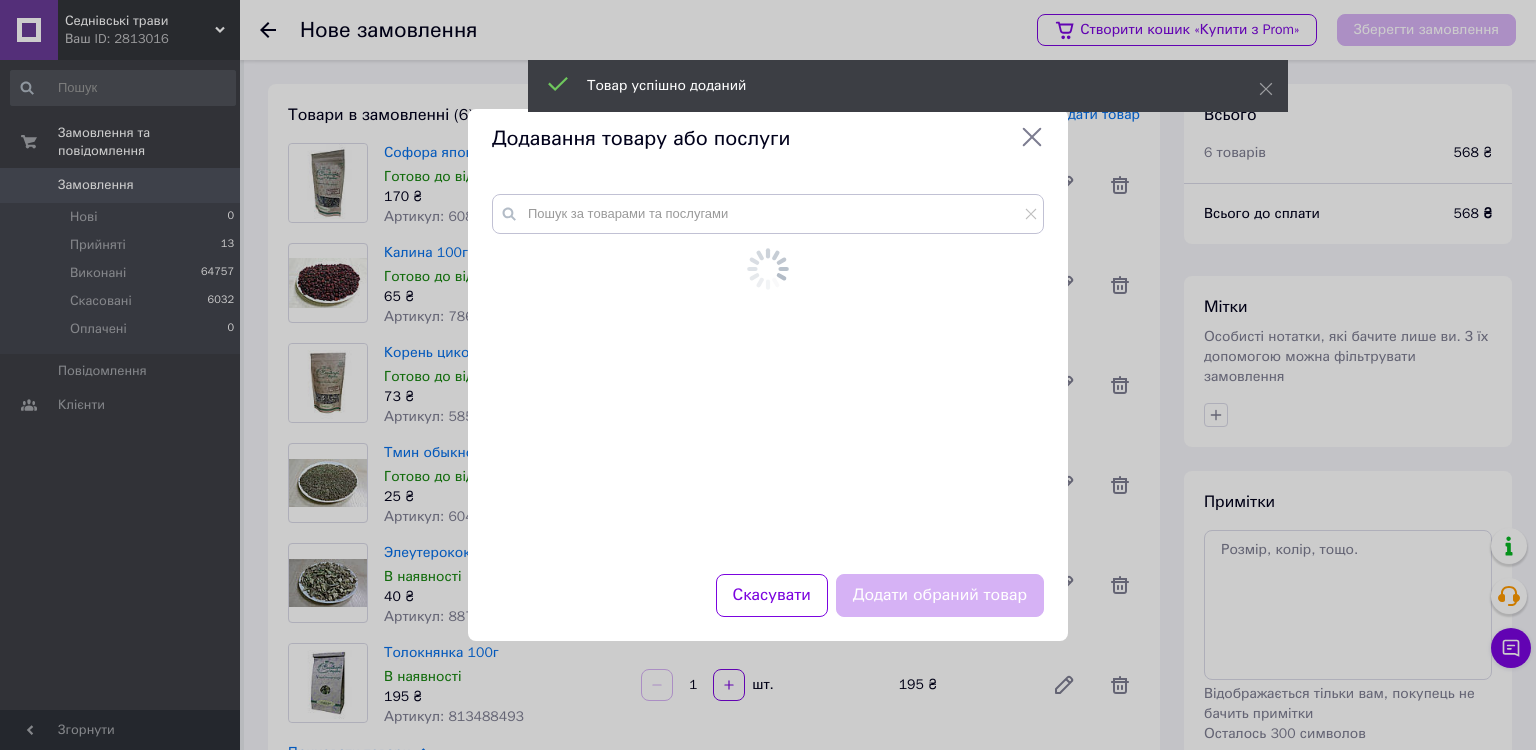 click at bounding box center (768, 351) 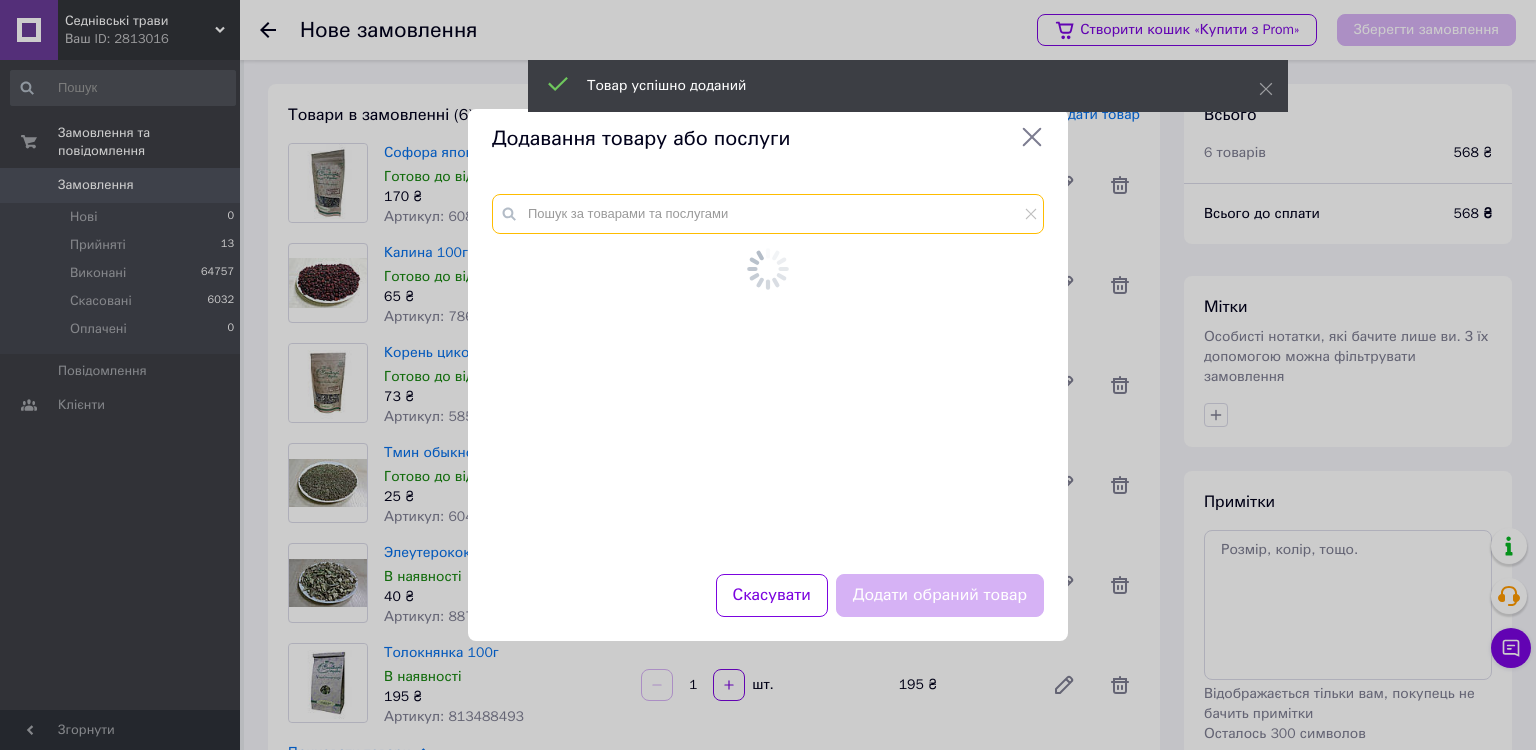 click at bounding box center (768, 214) 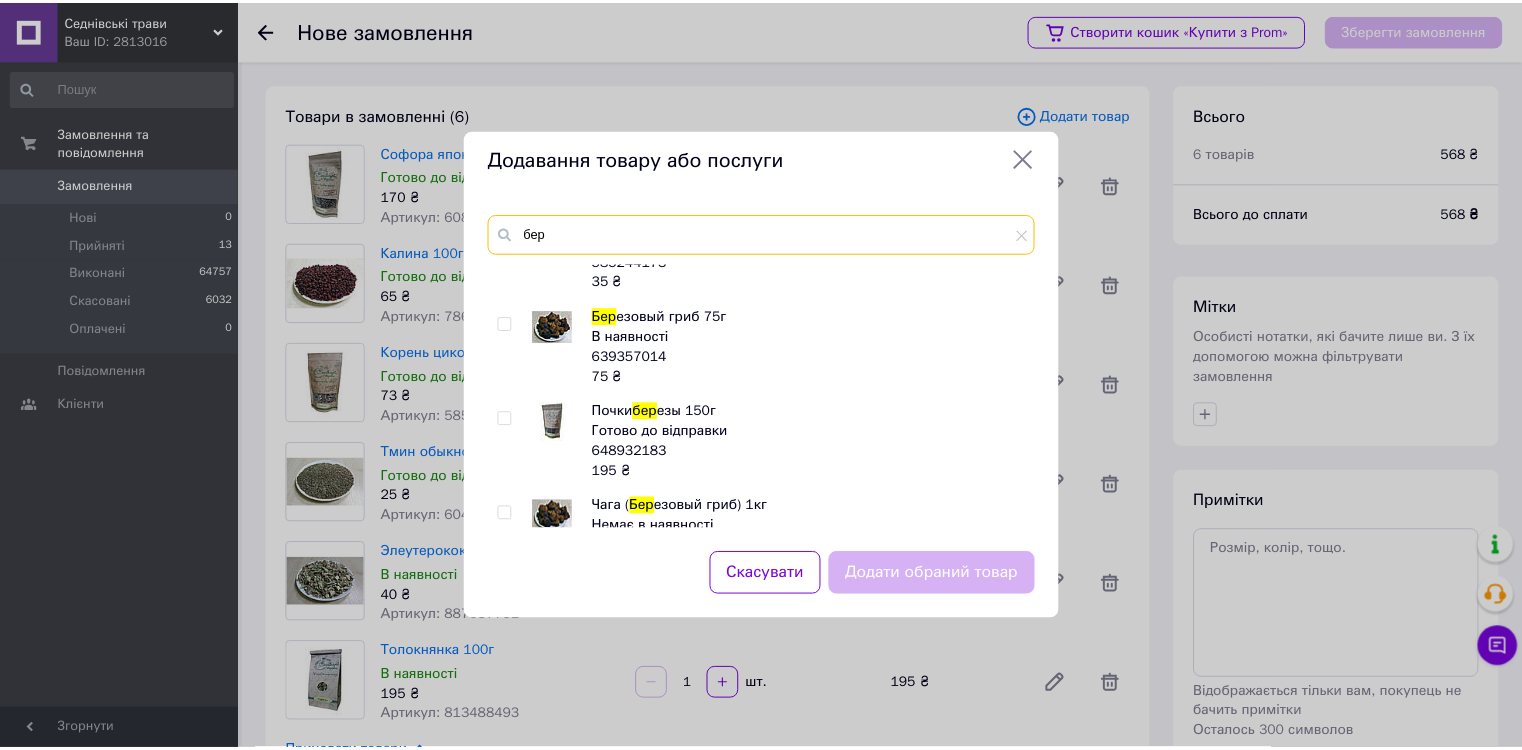 scroll, scrollTop: 80, scrollLeft: 0, axis: vertical 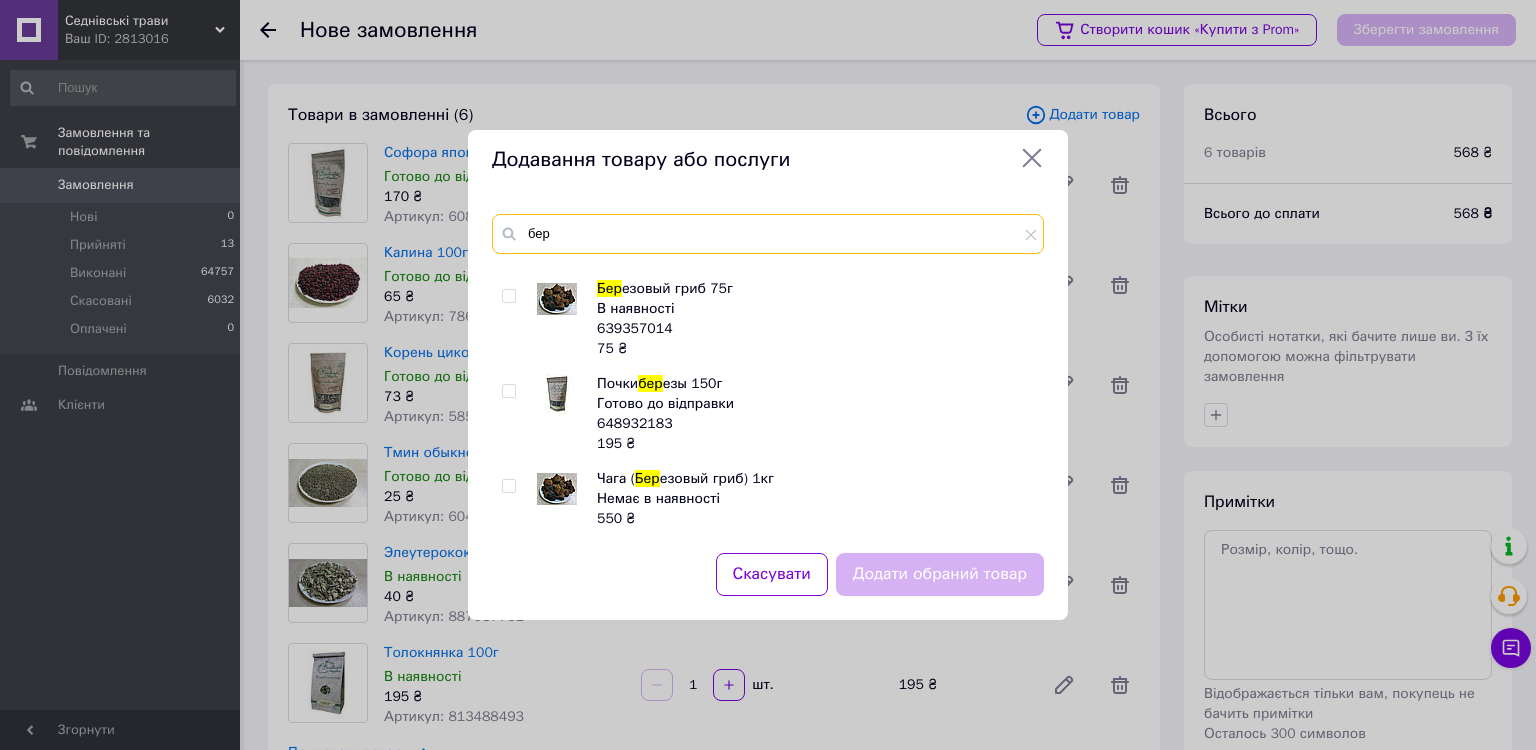 type on "бер" 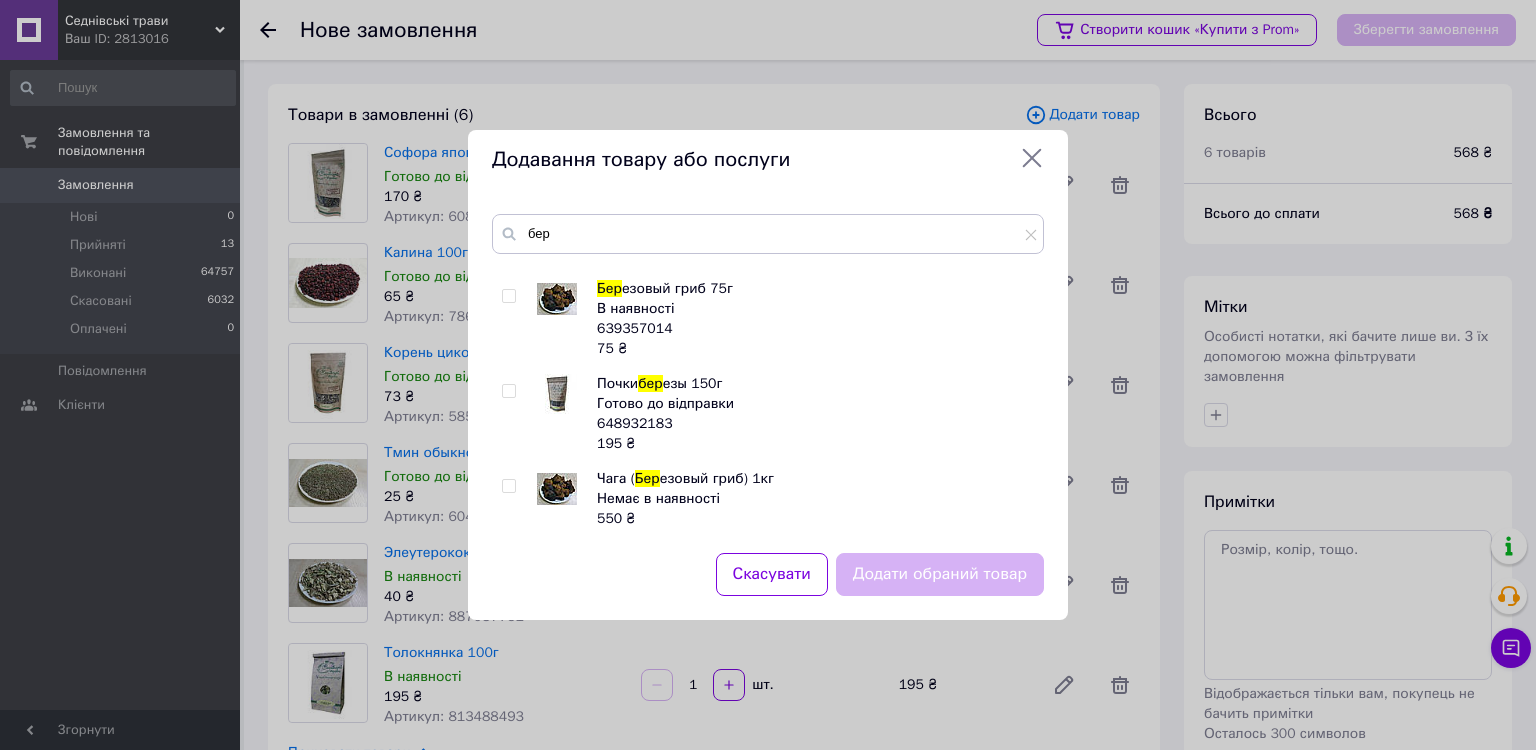 click at bounding box center (508, 391) 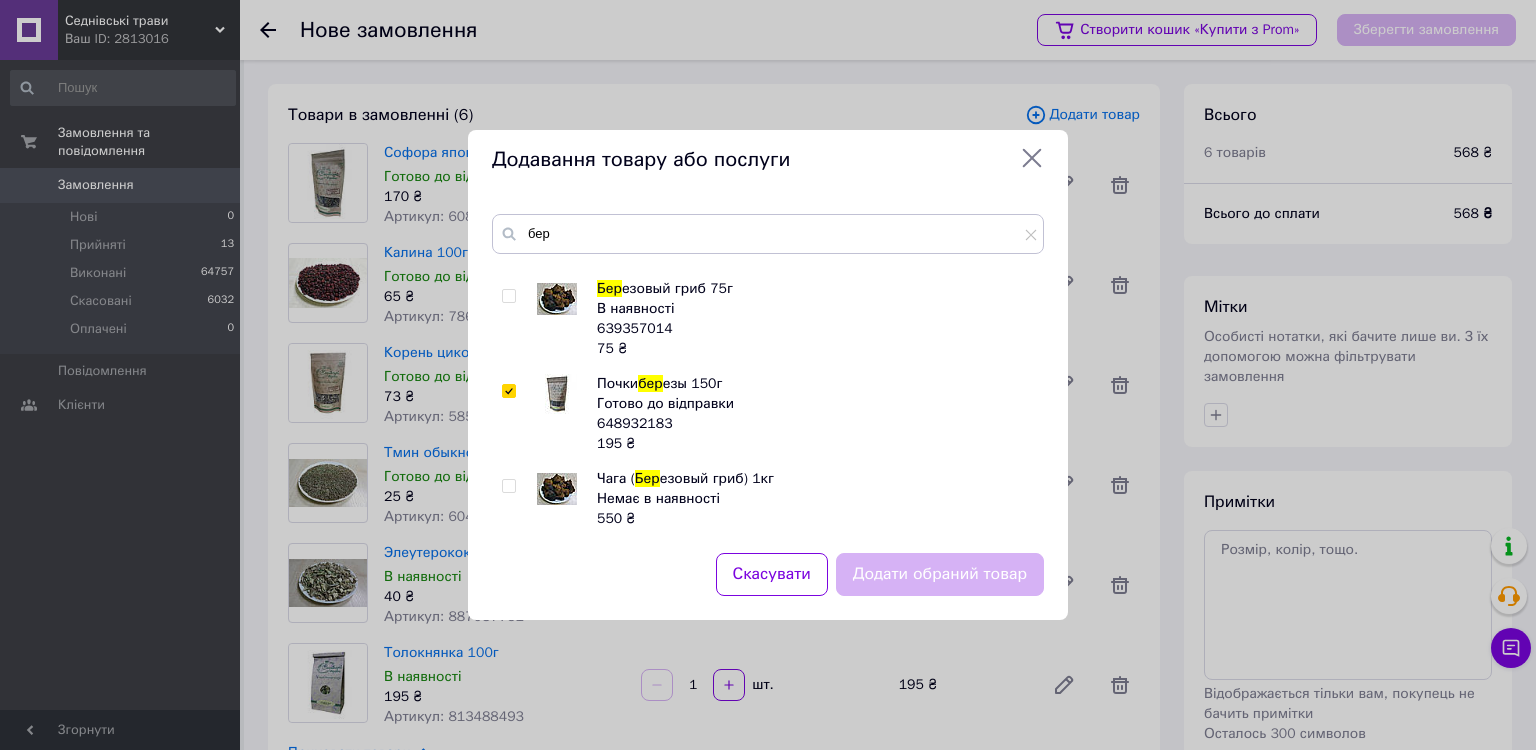 checkbox on "true" 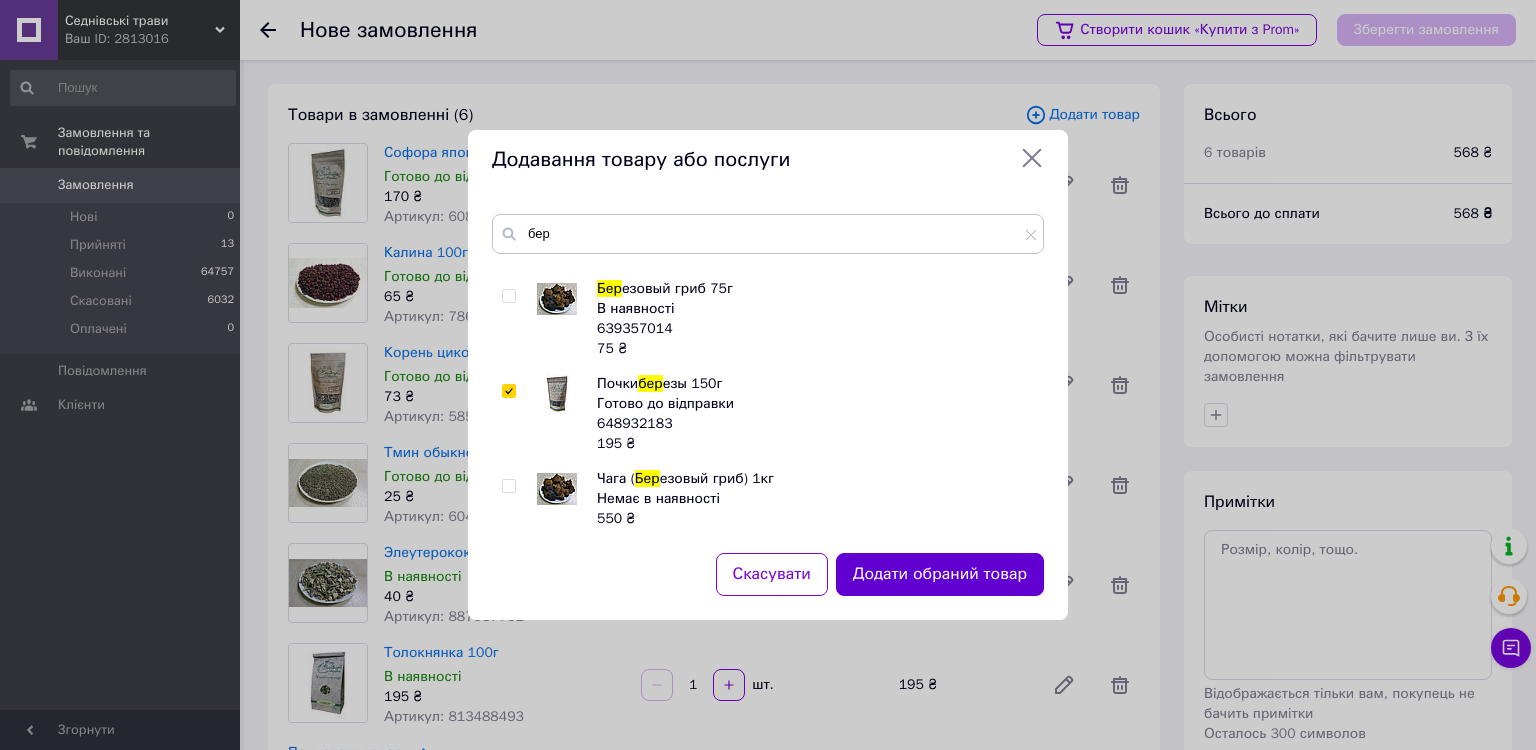 click on "Додати обраний товар" at bounding box center (940, 574) 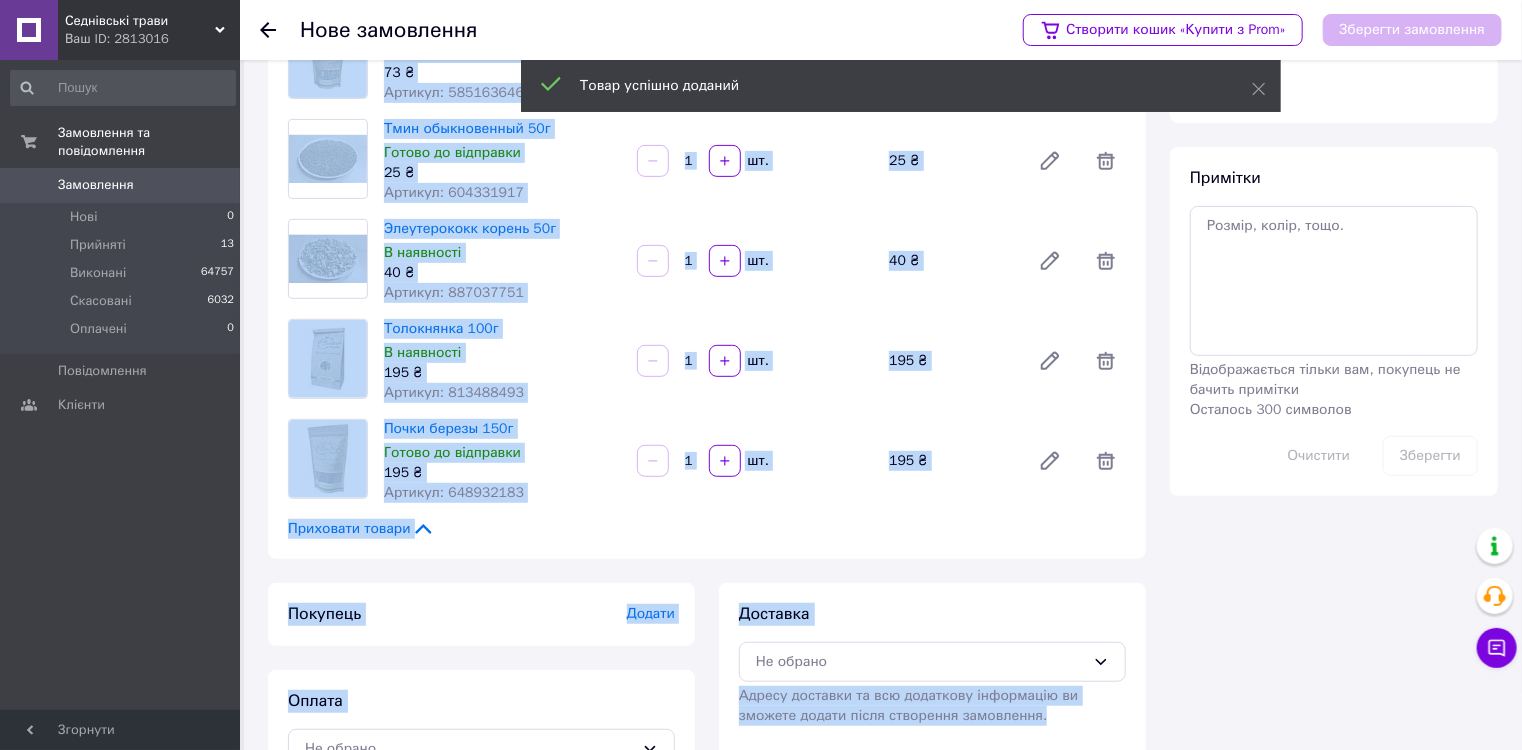 scroll, scrollTop: 386, scrollLeft: 0, axis: vertical 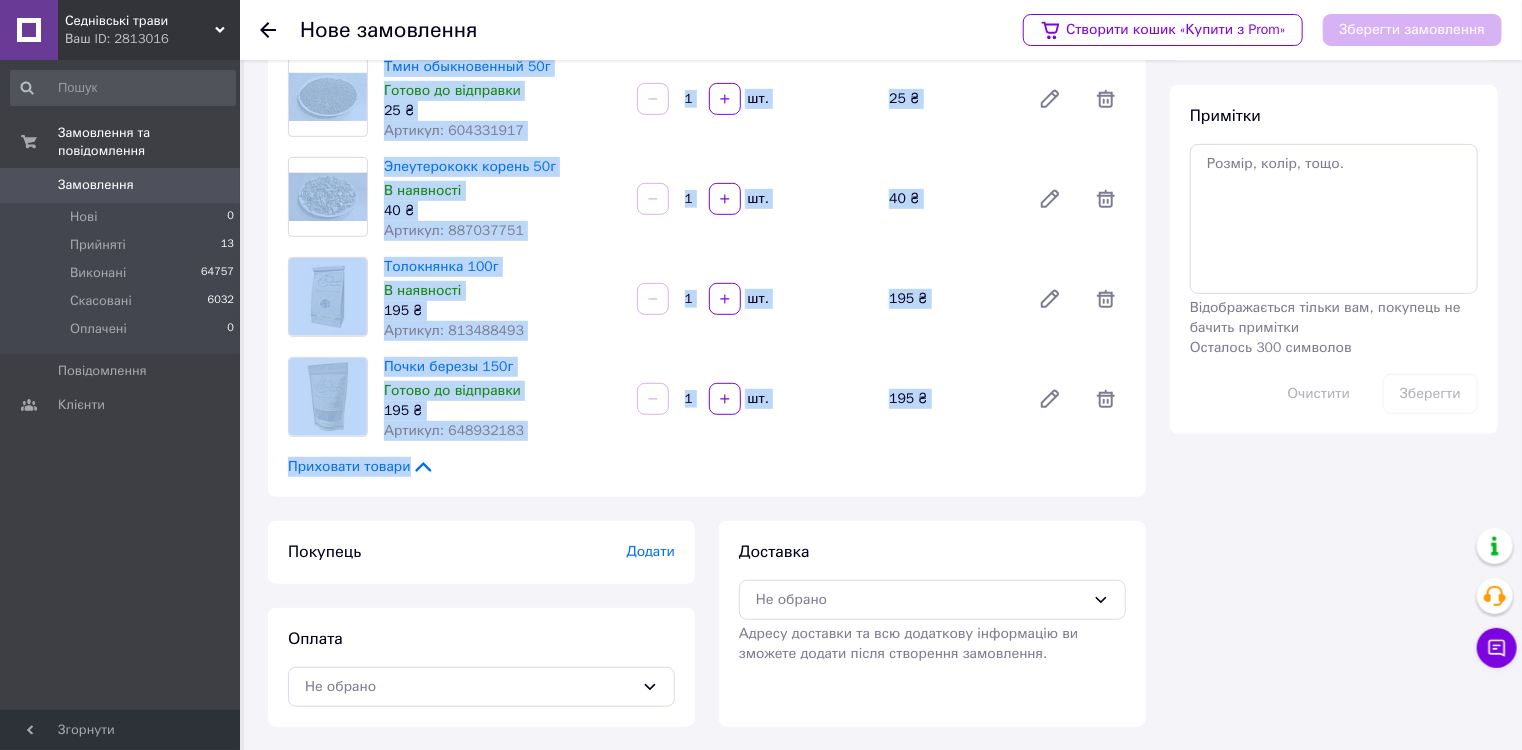 drag, startPoint x: 383, startPoint y: 134, endPoint x: 484, endPoint y: 318, distance: 209.8976 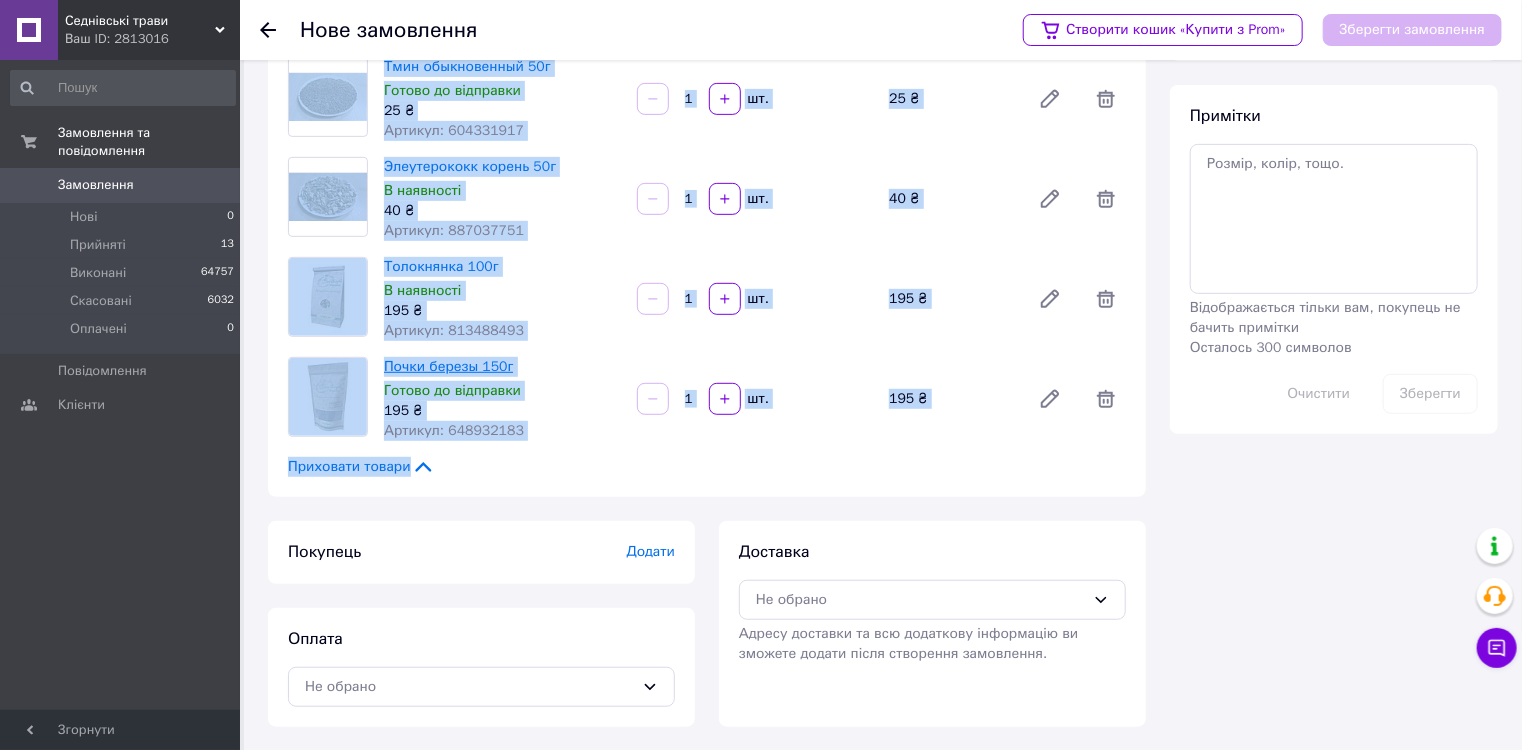 copy on "Софора японская 150г Готово до відправки 170 ₴ Артикул: 608313141   шт. 170 ₴ Калина 100г Готово до відправки 65 ₴ Артикул: 786065912   шт. 65 ₴ Корень цикория 100г Готово до відправки 73 ₴ Артикул: 585163646   шт. 73 ₴ Тмин обыкновенный 50г Готово до відправки 25 ₴ Артикул: 604331917   шт. 25 ₴ Элеутерококк корень 50г В наявності 40 ₴ Артикул: 887037751   шт. 40 ₴ Толокнянка 100г В наявності 195 ₴ Артикул: 813488493   шт. 195 ₴ Почки березы 150г Готово до відправки 195 ₴ Артикул: 648932183   шт. 195 ₴ Приховати товари" 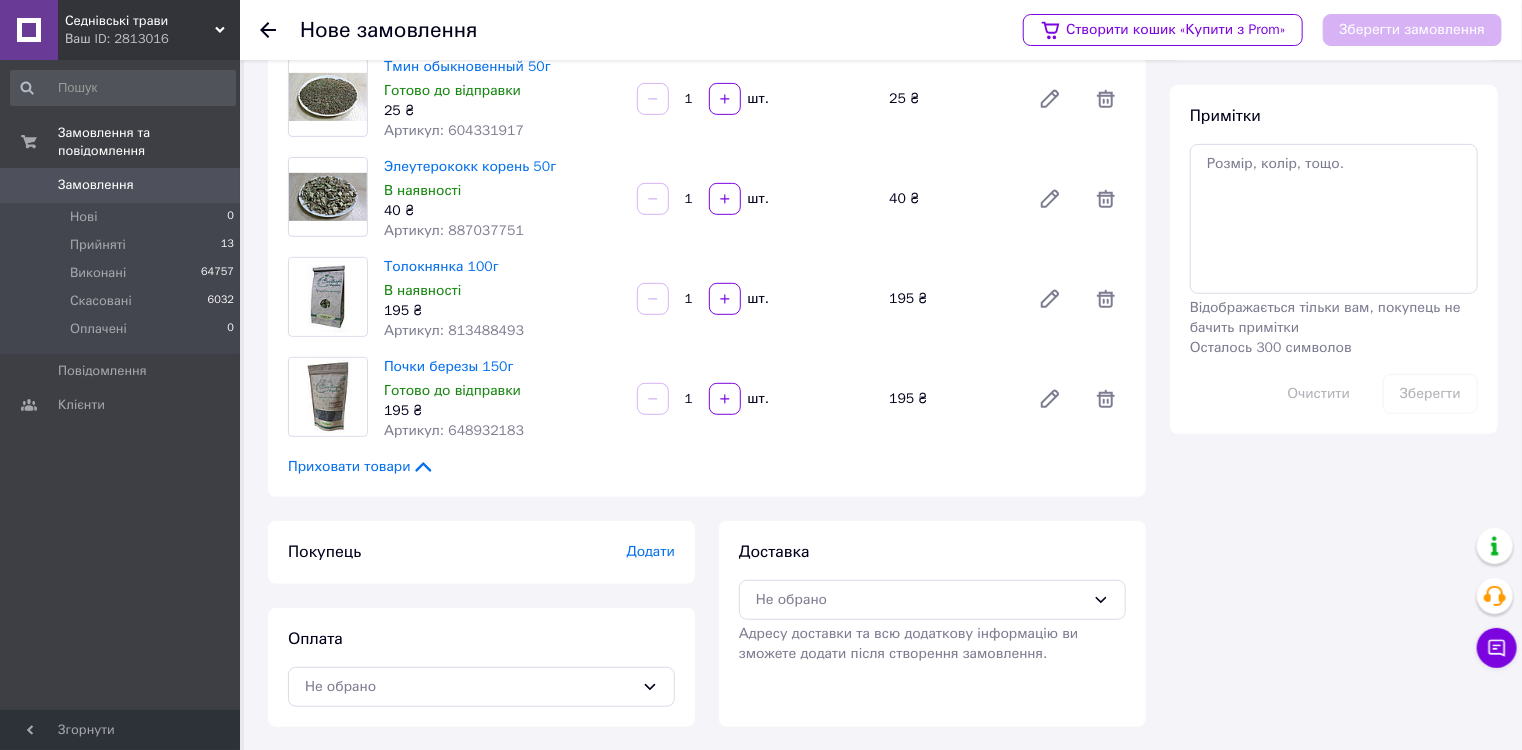click on "Всього 7   товарів 763 ₴ Всього до сплати 763 ₴ Мітки Особисті нотатки, які бачите лише ви. З їх допомогою можна фільтрувати замовлення Примітки Відображається тільки вам, покупець не бачить примітки Осталось 300 символов Очистити Зберегти" at bounding box center [1334, 212] 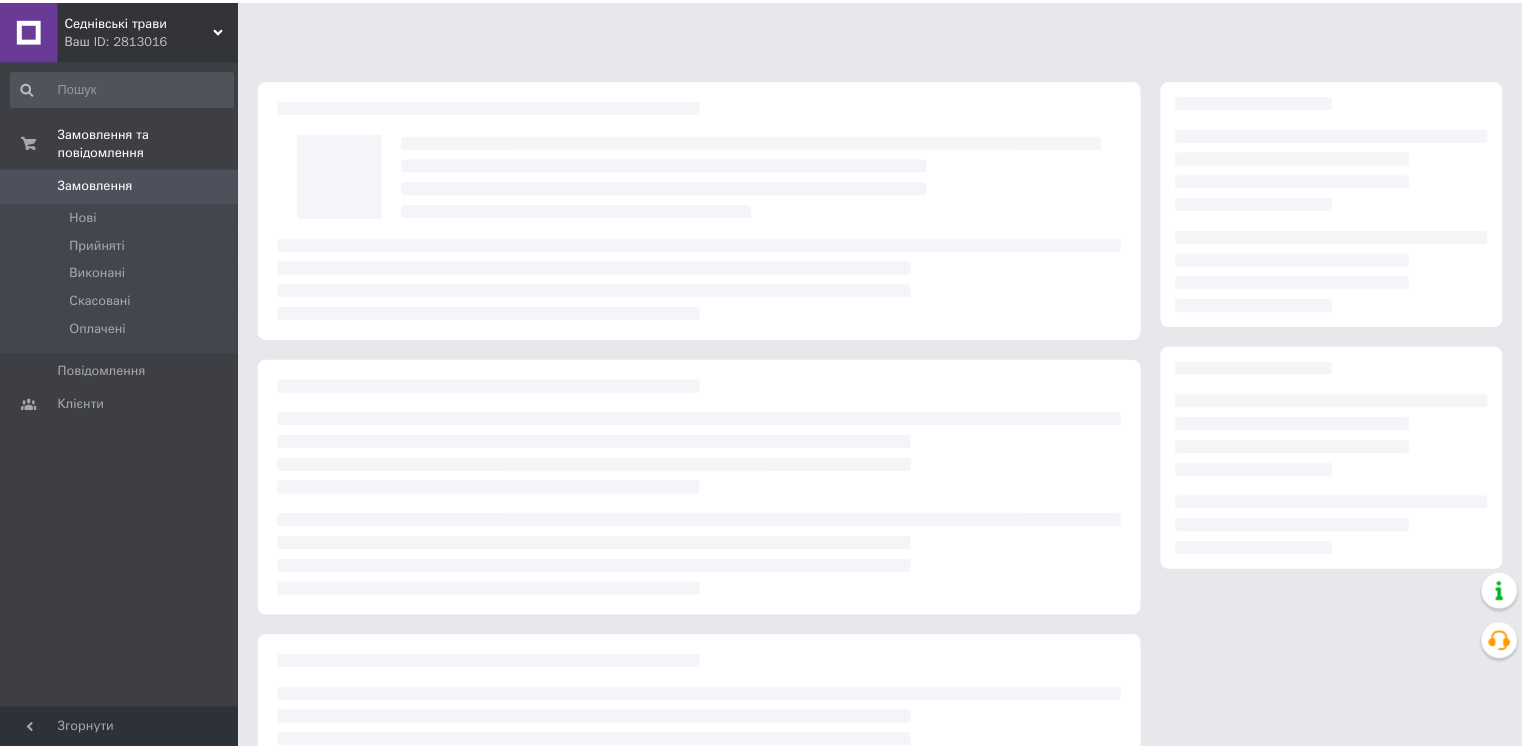 scroll, scrollTop: 0, scrollLeft: 0, axis: both 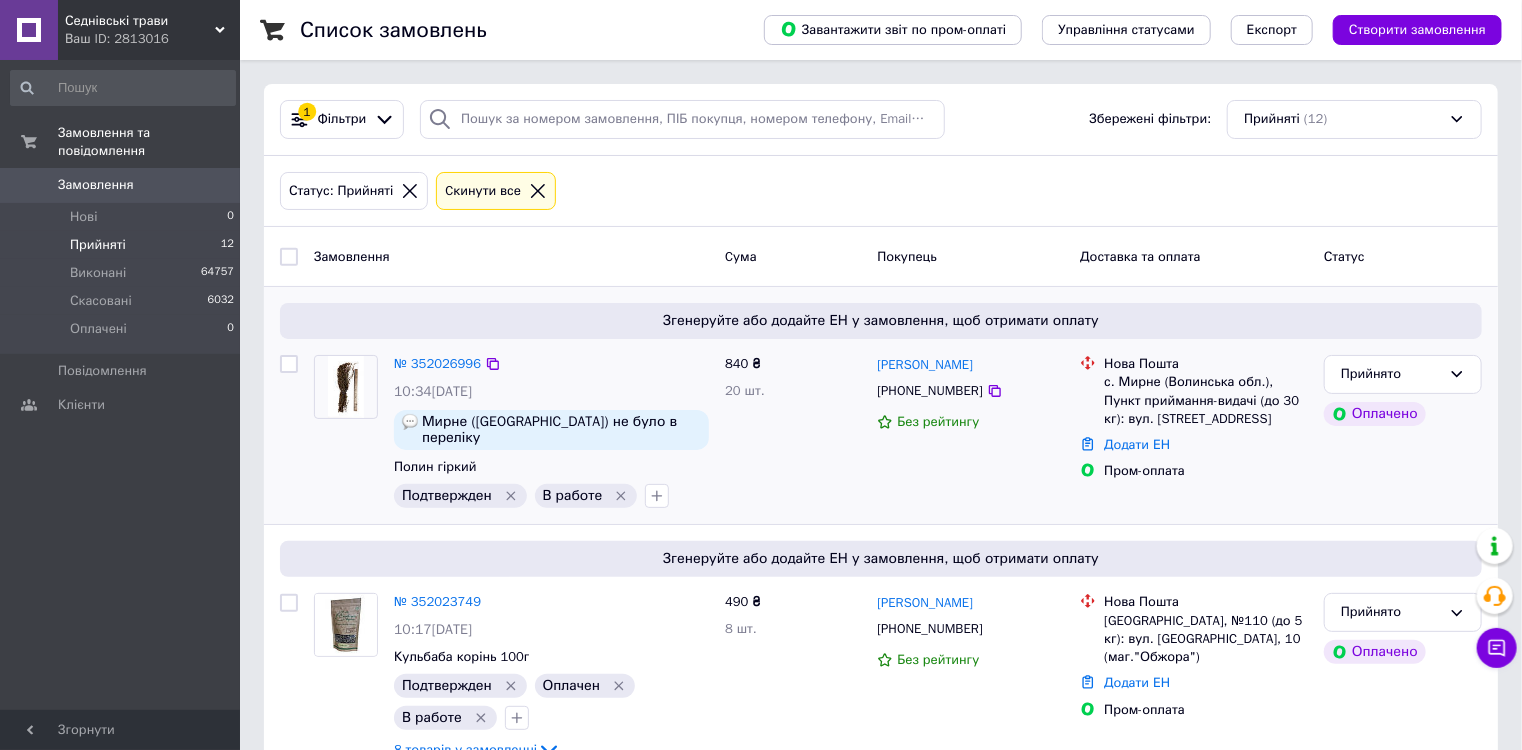 click on "840 ₴ 20 шт." at bounding box center (793, 431) 